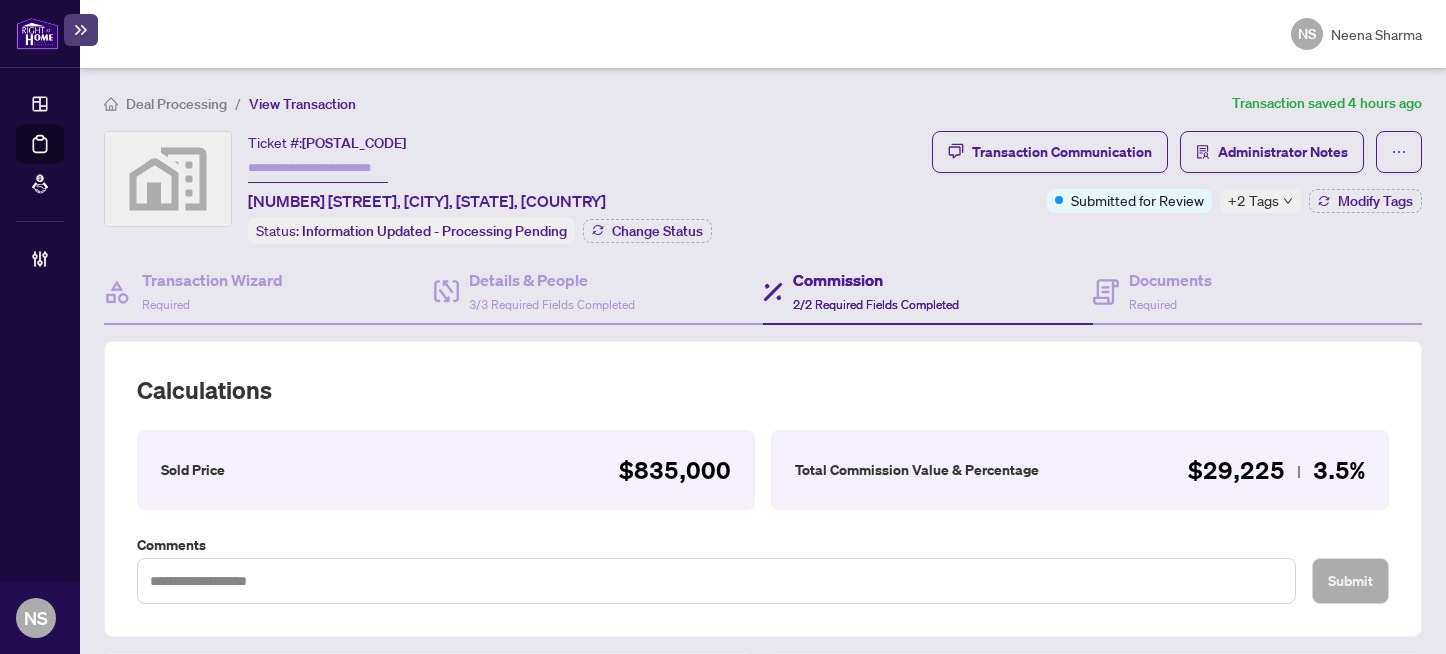 scroll, scrollTop: 0, scrollLeft: 0, axis: both 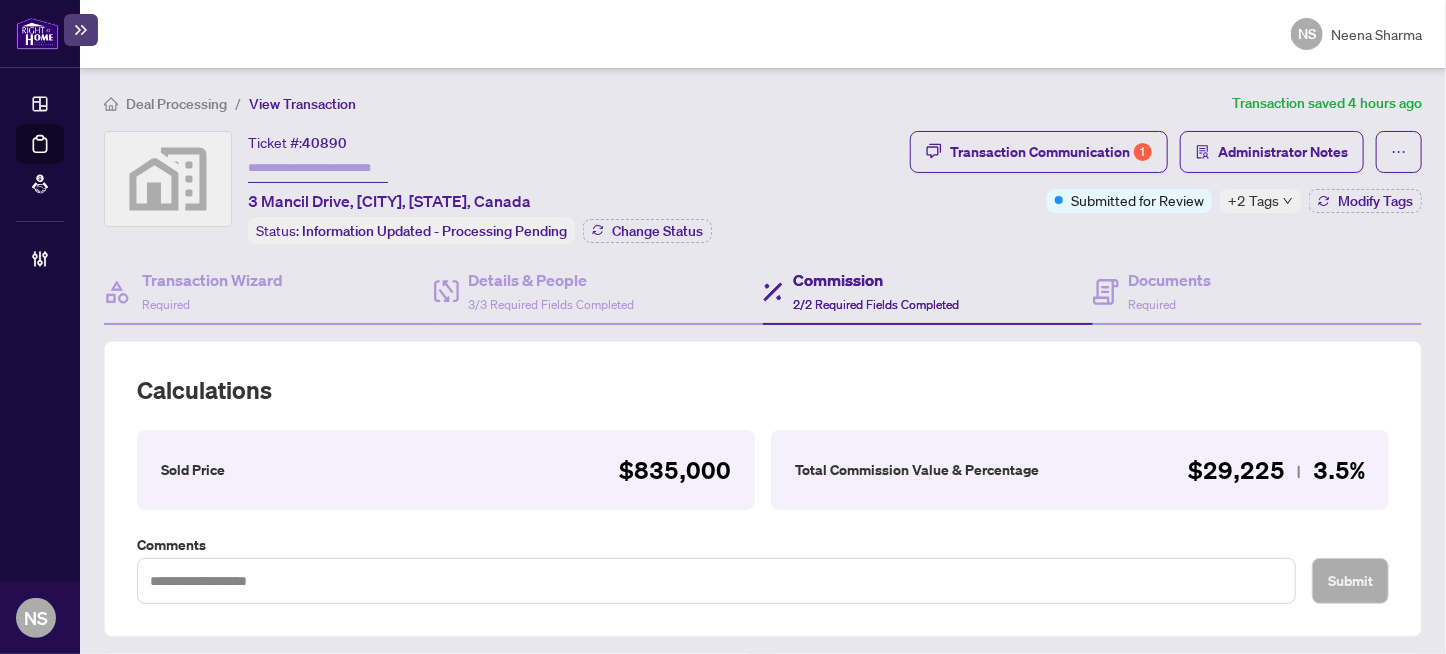 click on "40890" at bounding box center [324, 143] 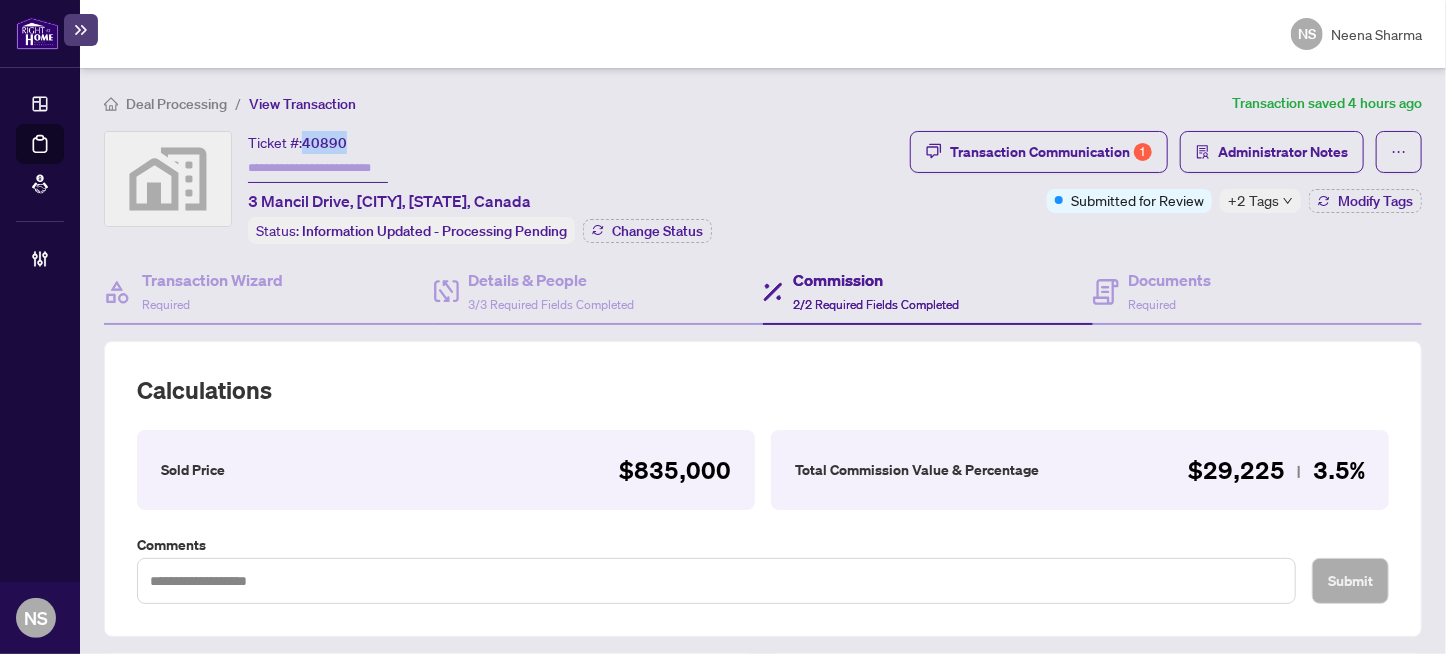 click on "40890" at bounding box center (324, 143) 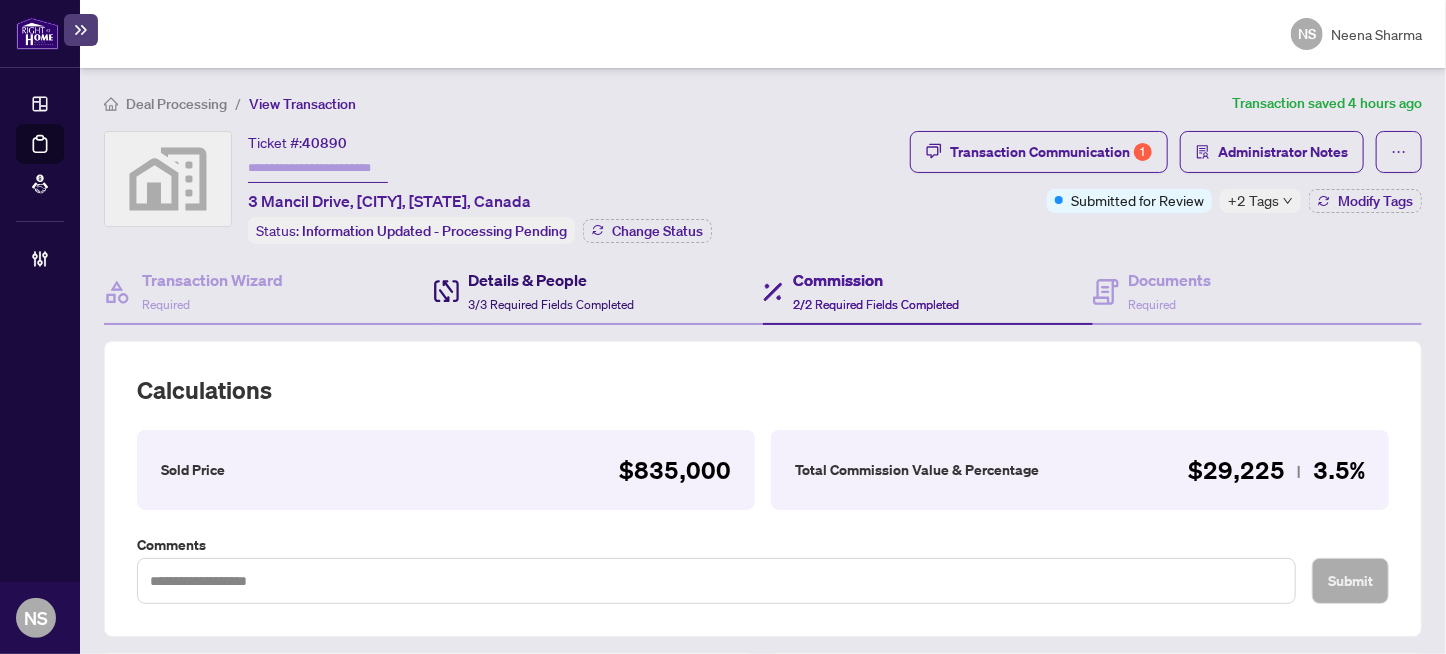 click on "Details & People" at bounding box center (552, 280) 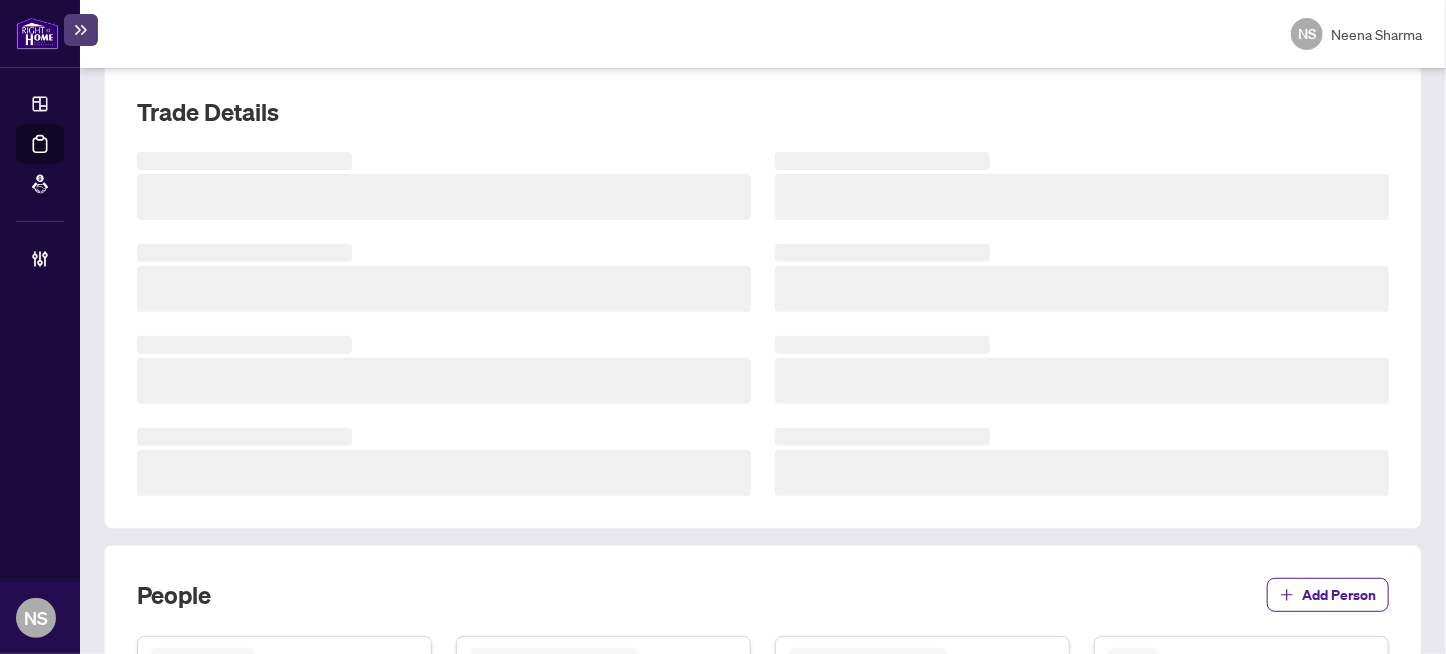 scroll, scrollTop: 299, scrollLeft: 0, axis: vertical 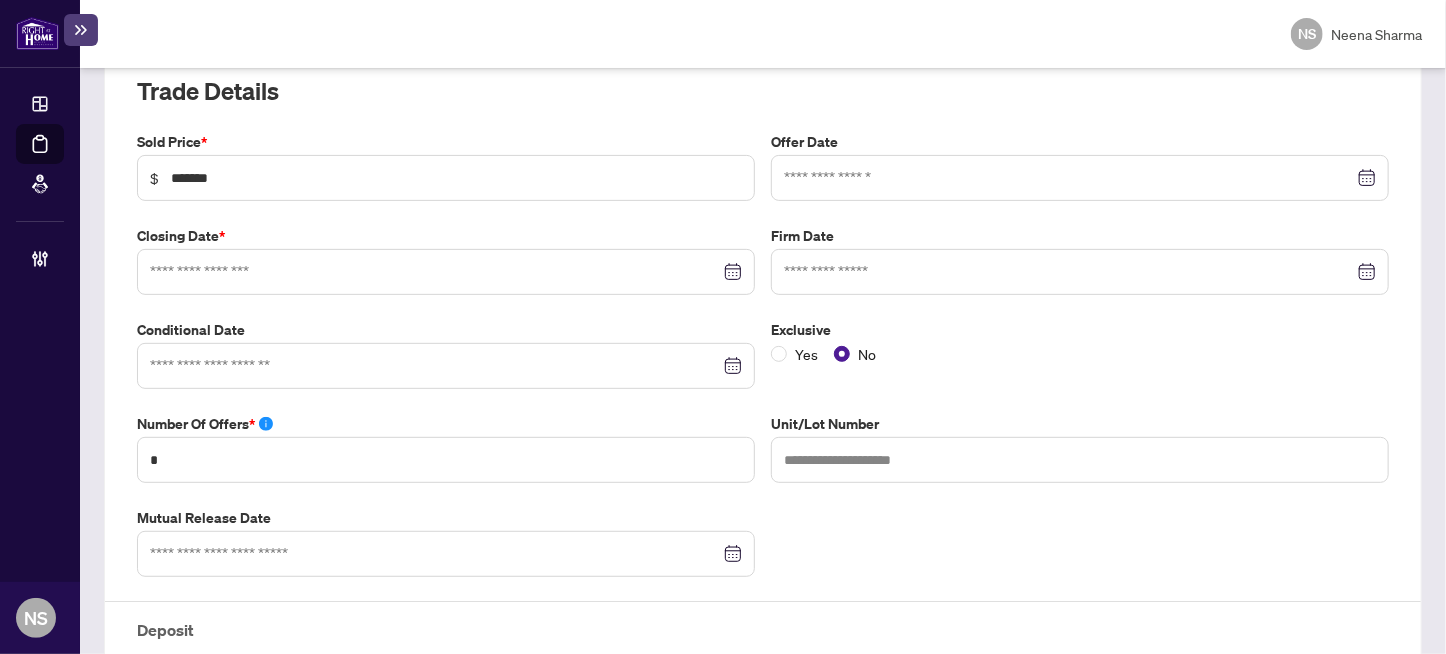 type on "**********" 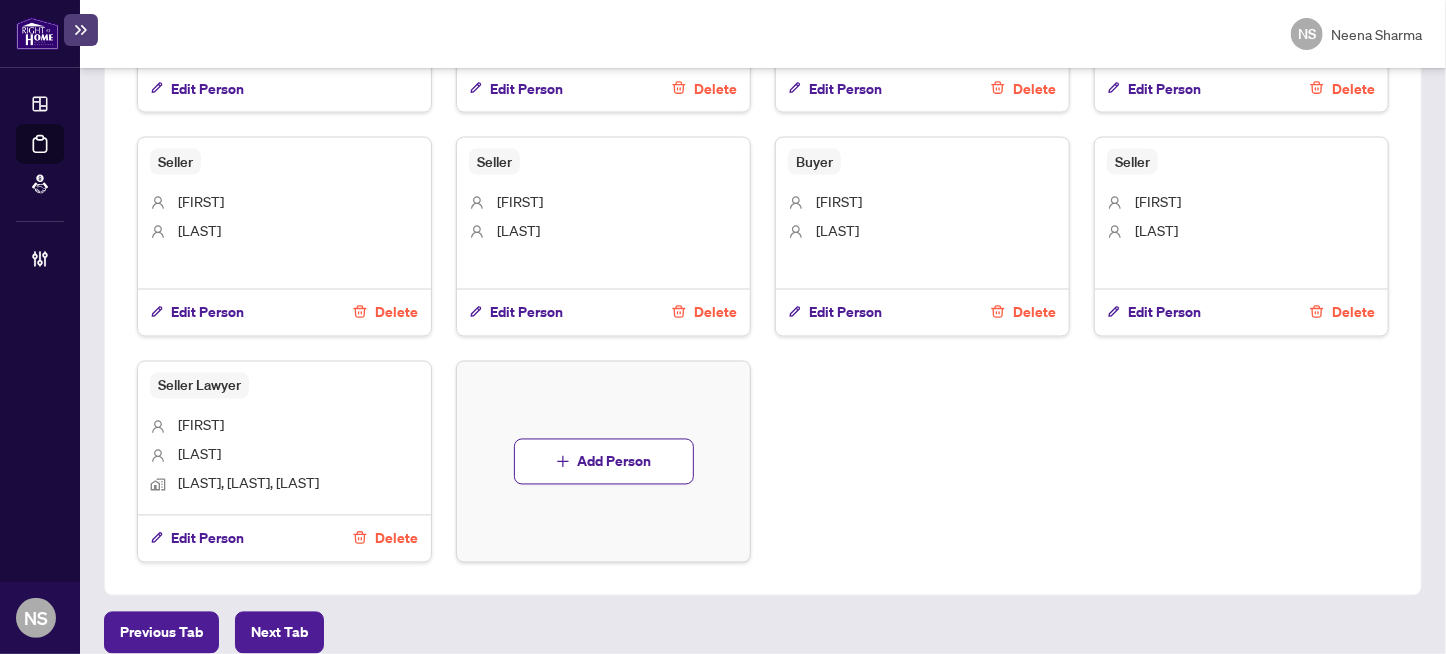 scroll, scrollTop: 1627, scrollLeft: 0, axis: vertical 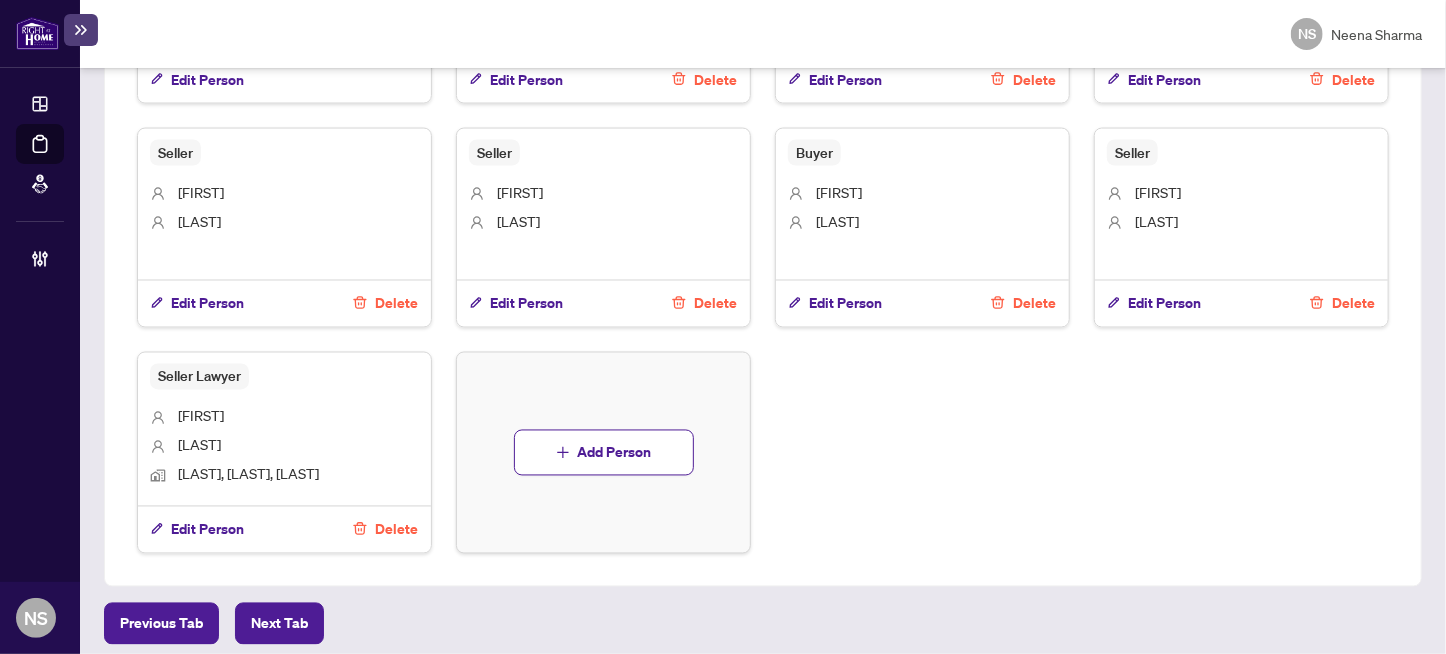 drag, startPoint x: 231, startPoint y: 432, endPoint x: 170, endPoint y: 404, distance: 67.11929 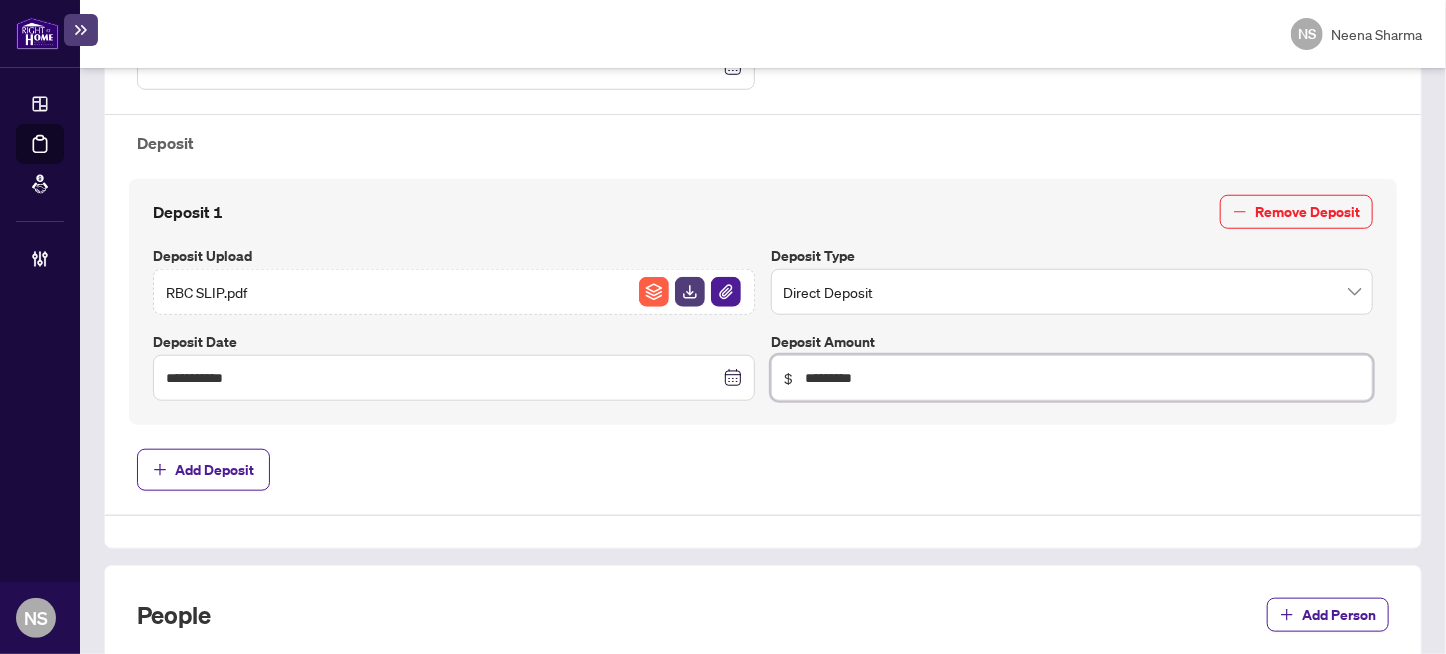 scroll, scrollTop: 777, scrollLeft: 0, axis: vertical 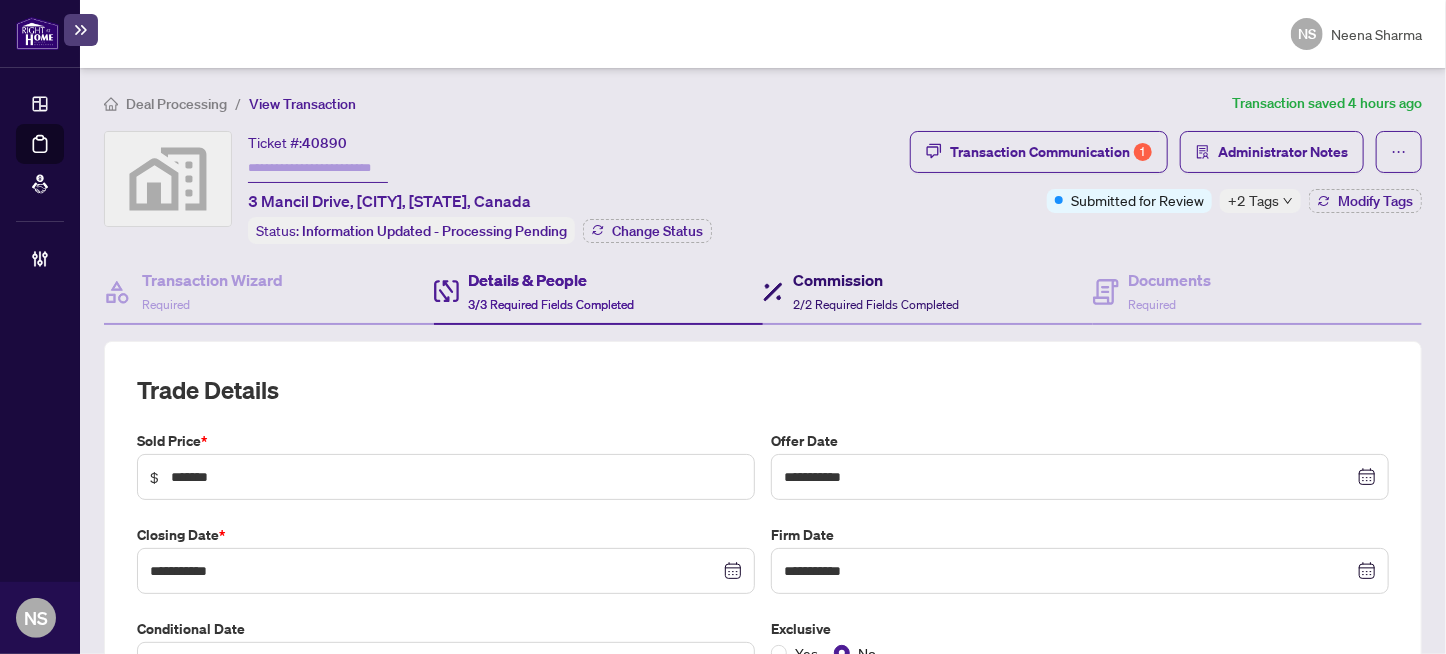 click on "Commission" at bounding box center (876, 280) 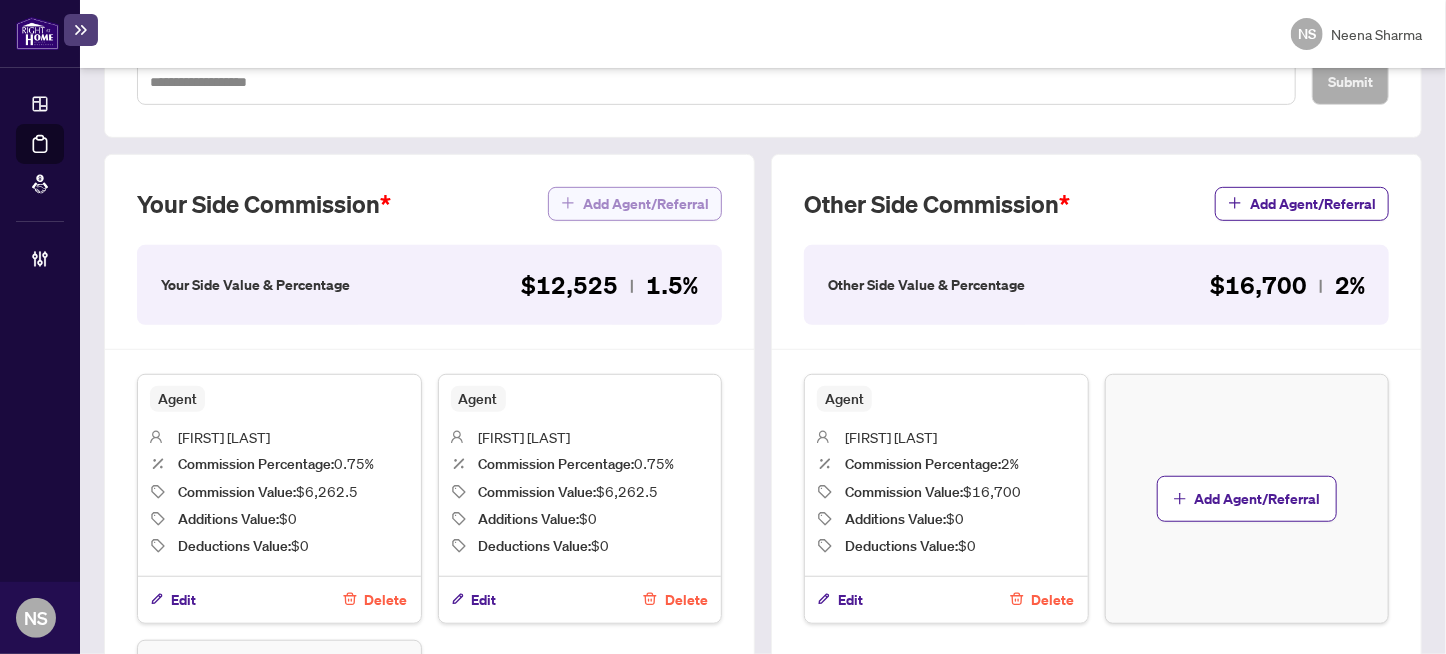 scroll, scrollTop: 0, scrollLeft: 0, axis: both 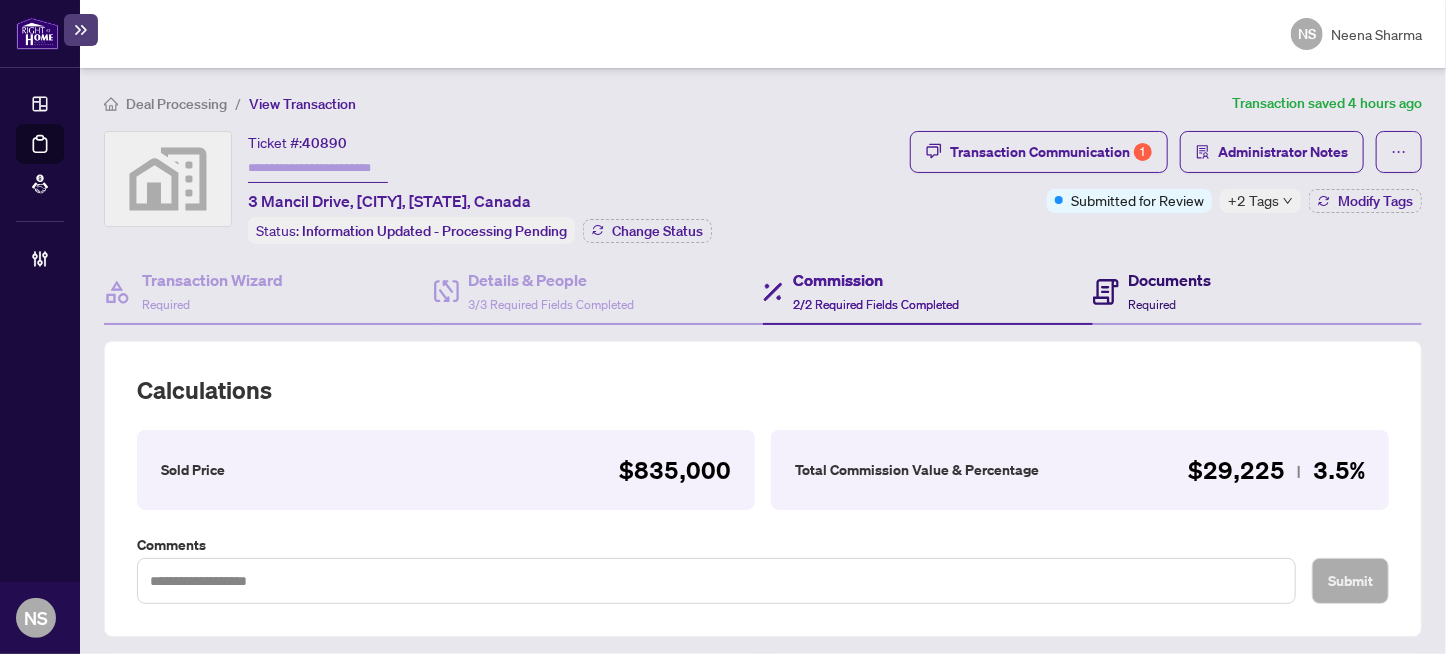 drag, startPoint x: 1136, startPoint y: 290, endPoint x: 1081, endPoint y: 284, distance: 55.326305 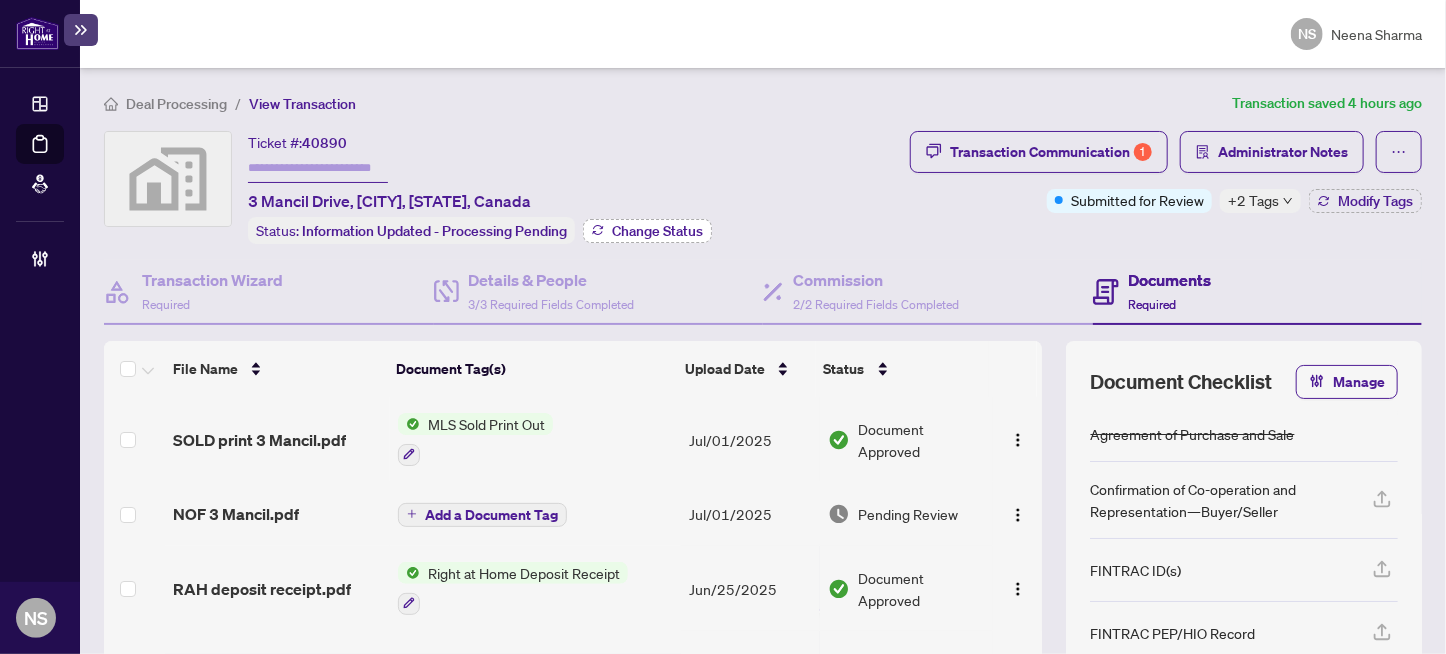click on "Change Status" at bounding box center [657, 231] 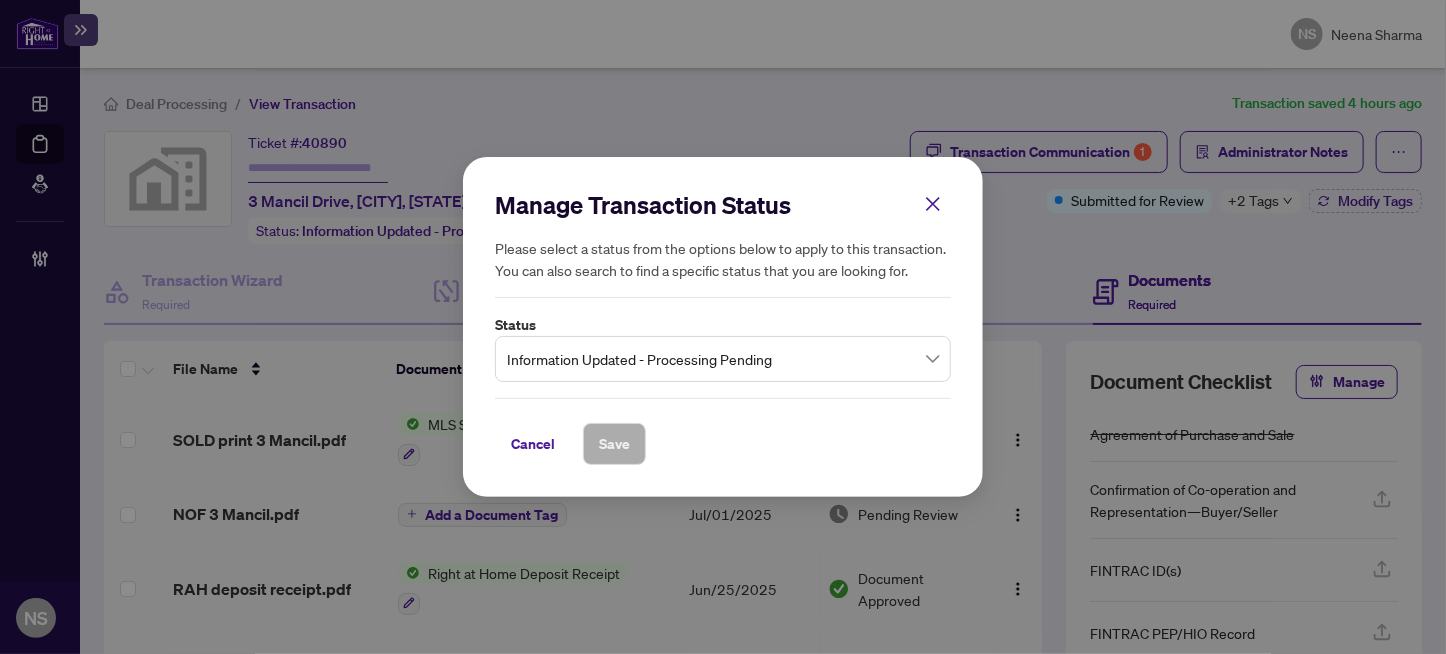 click on "Information Updated - Processing Pending" at bounding box center (723, 359) 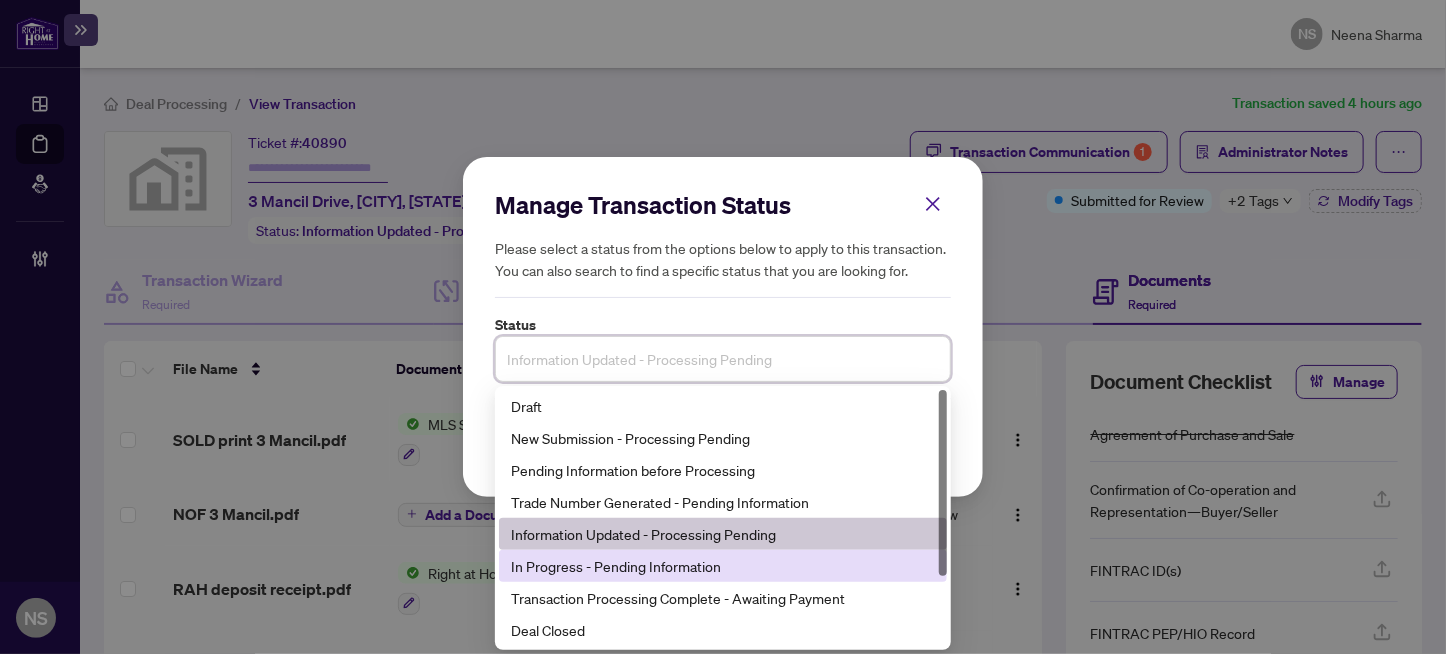 click on "In Progress - Pending Information" at bounding box center (723, 566) 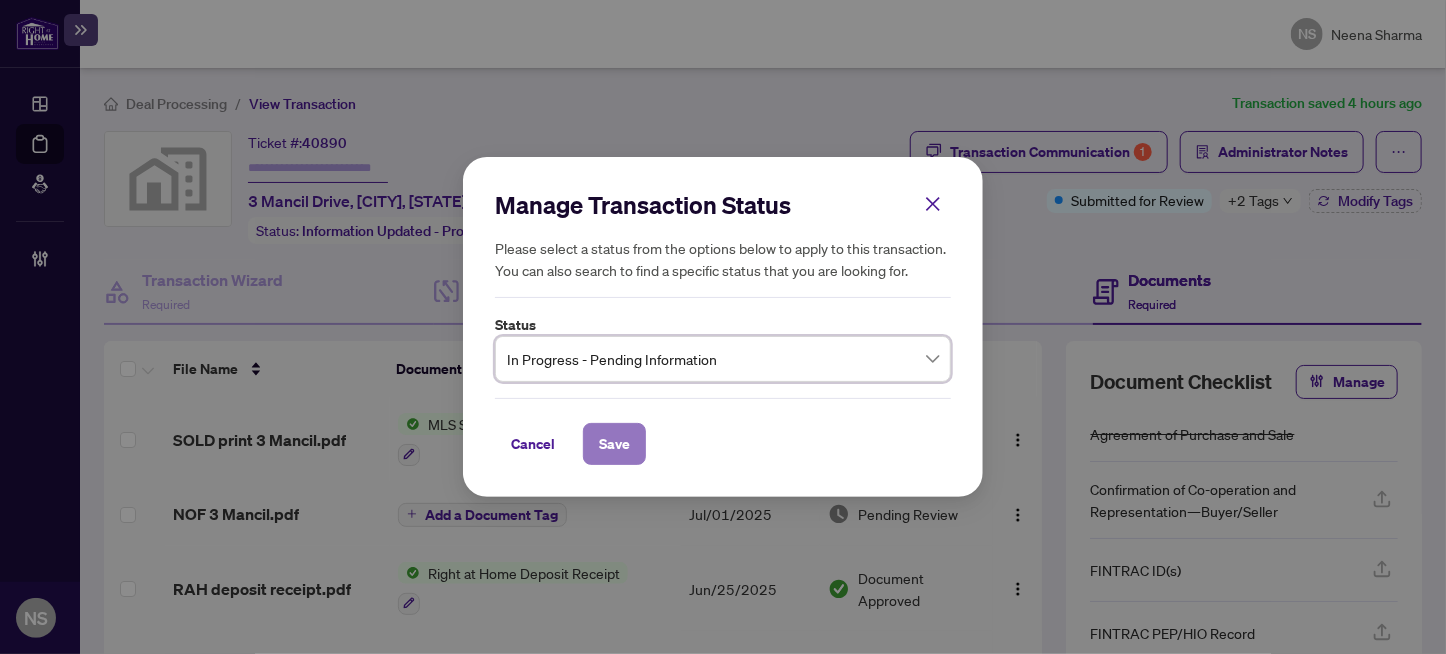 click on "Save" at bounding box center (614, 444) 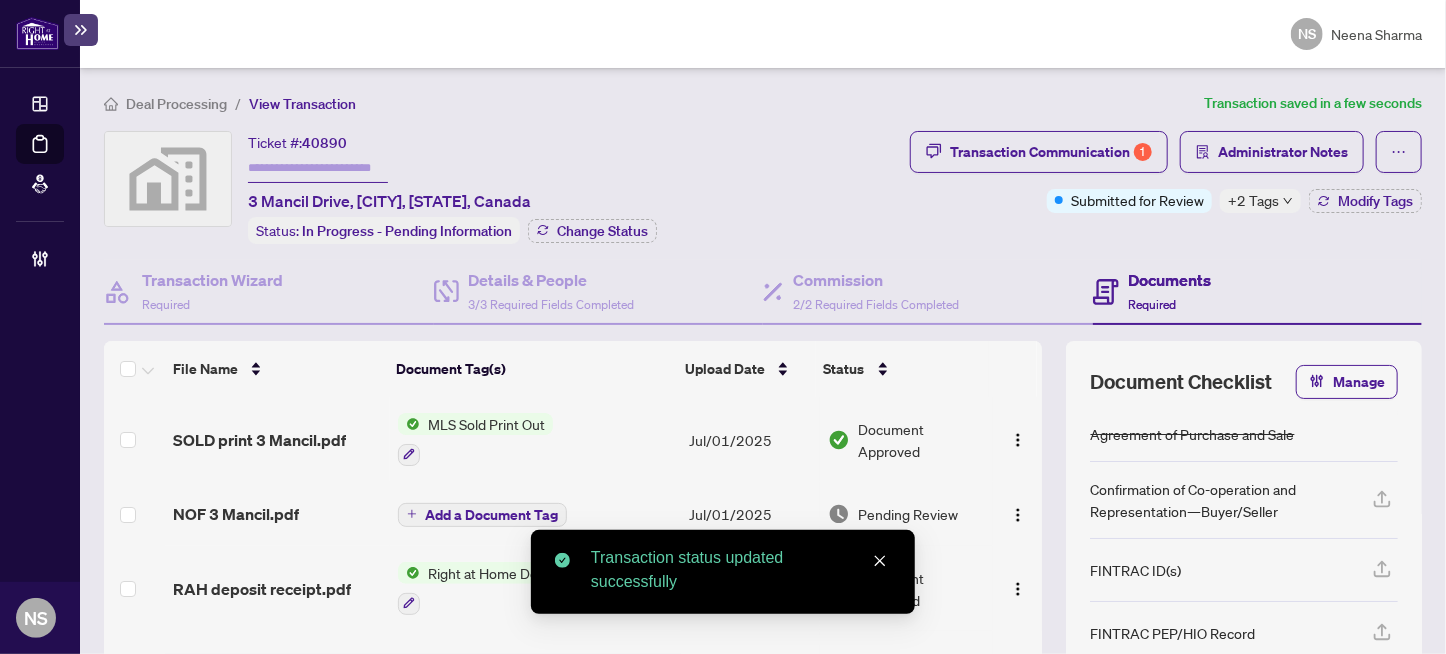 click at bounding box center (318, 168) 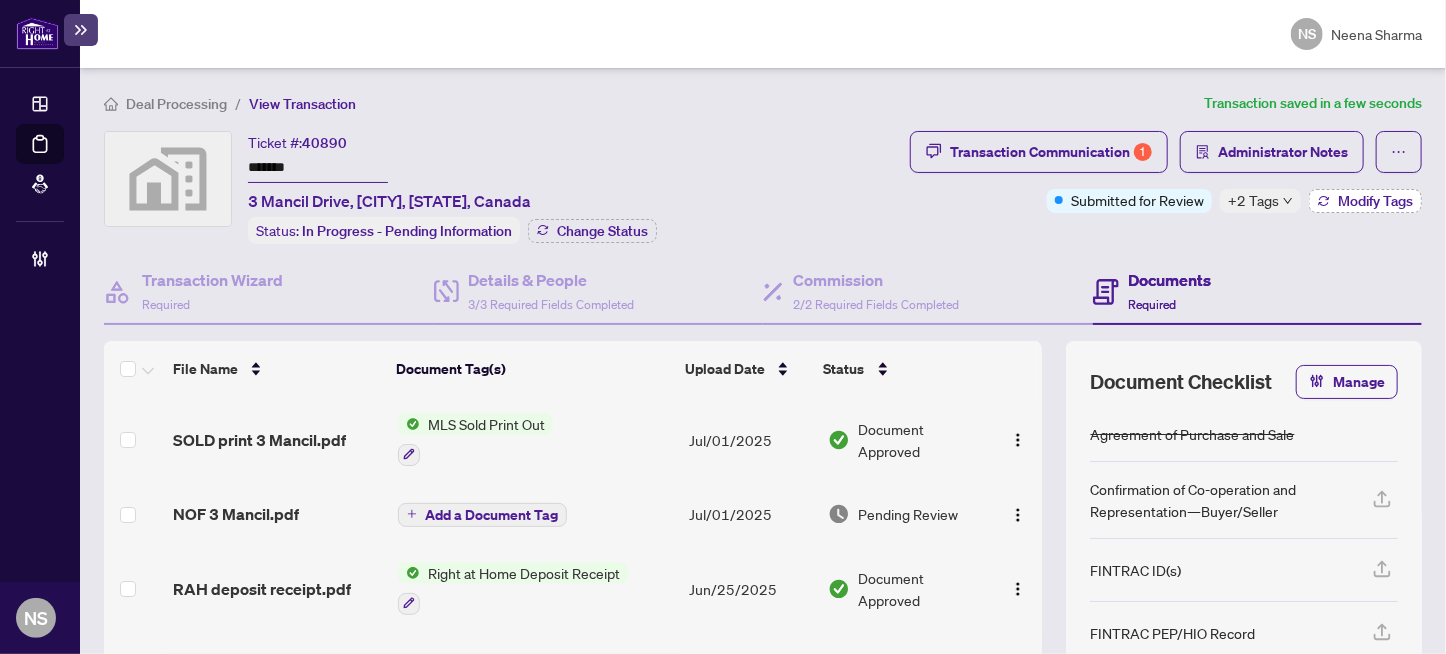 type on "*******" 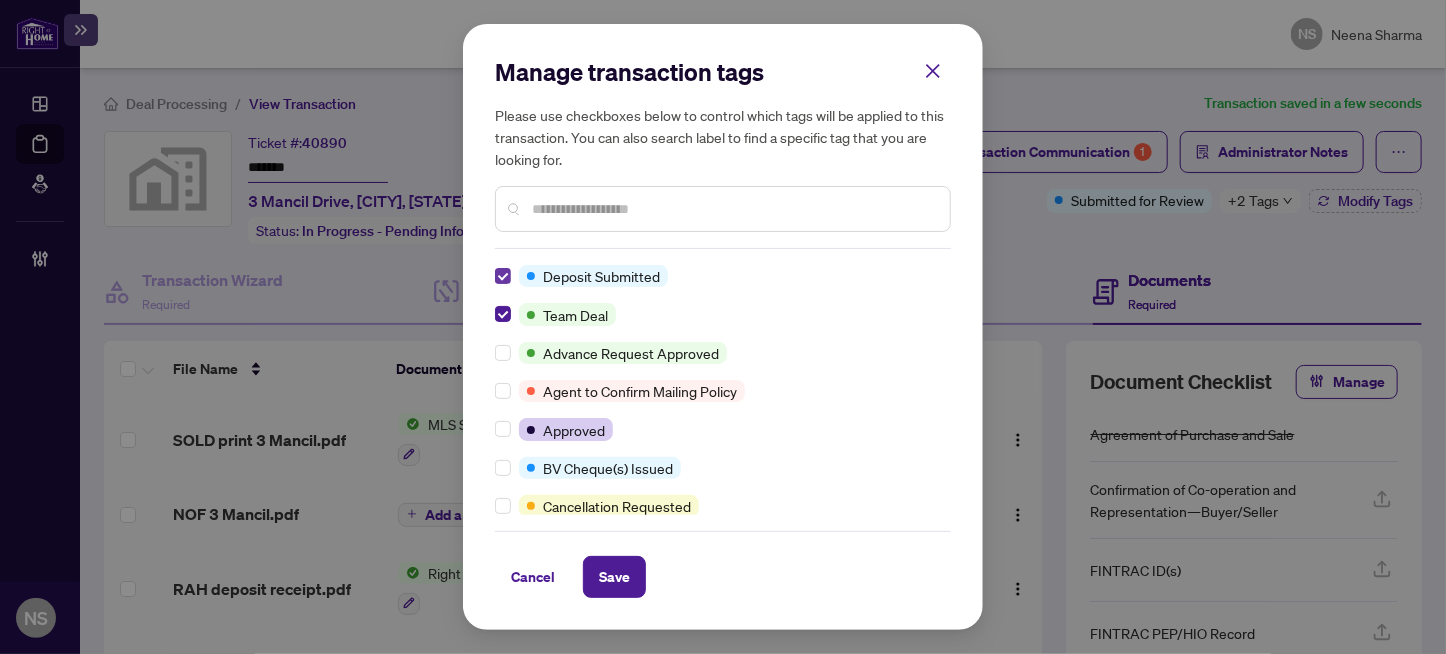 scroll, scrollTop: 0, scrollLeft: 0, axis: both 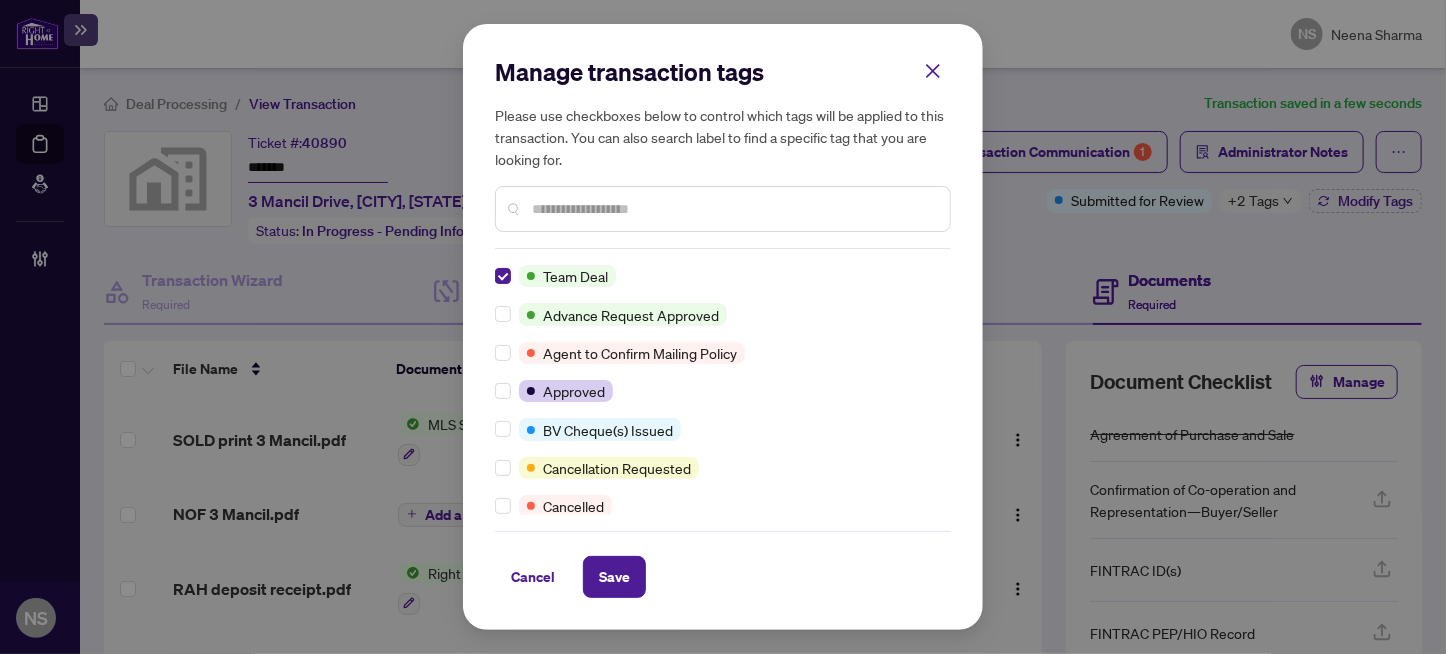 click at bounding box center [733, 209] 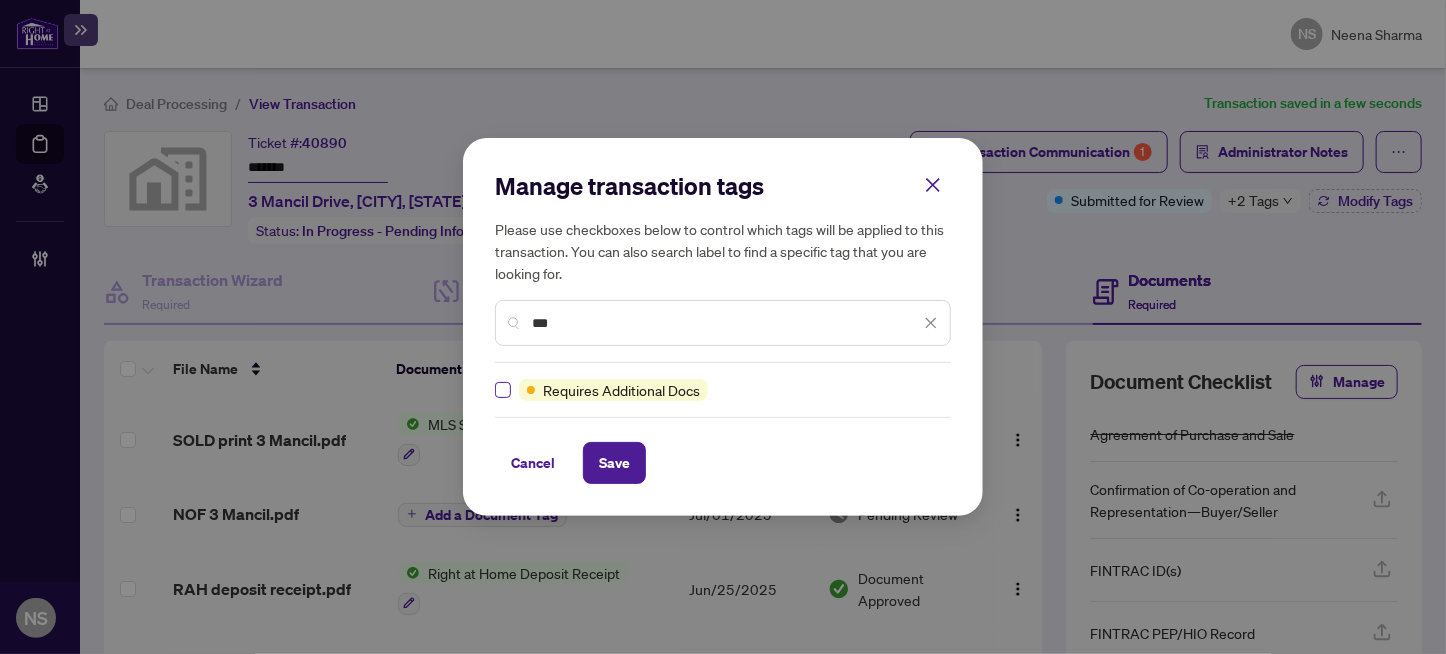 type on "***" 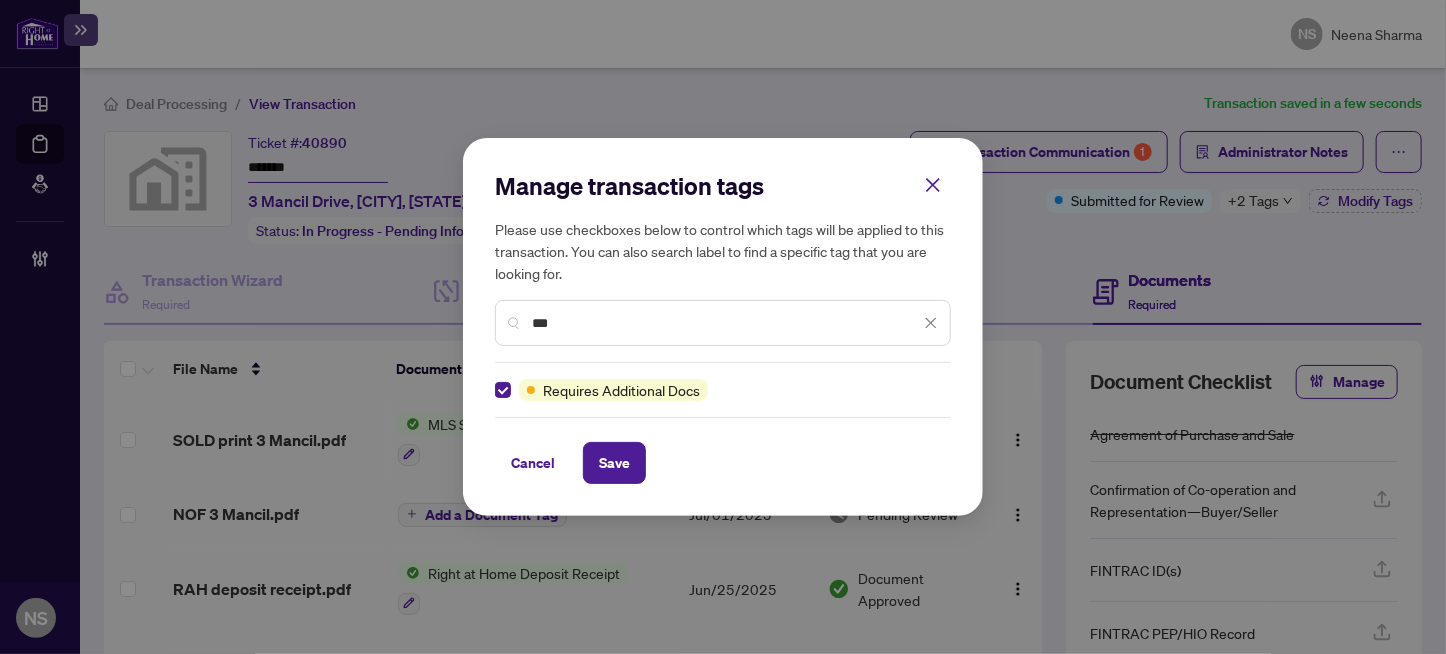 drag, startPoint x: 586, startPoint y: 322, endPoint x: 328, endPoint y: 334, distance: 258.27893 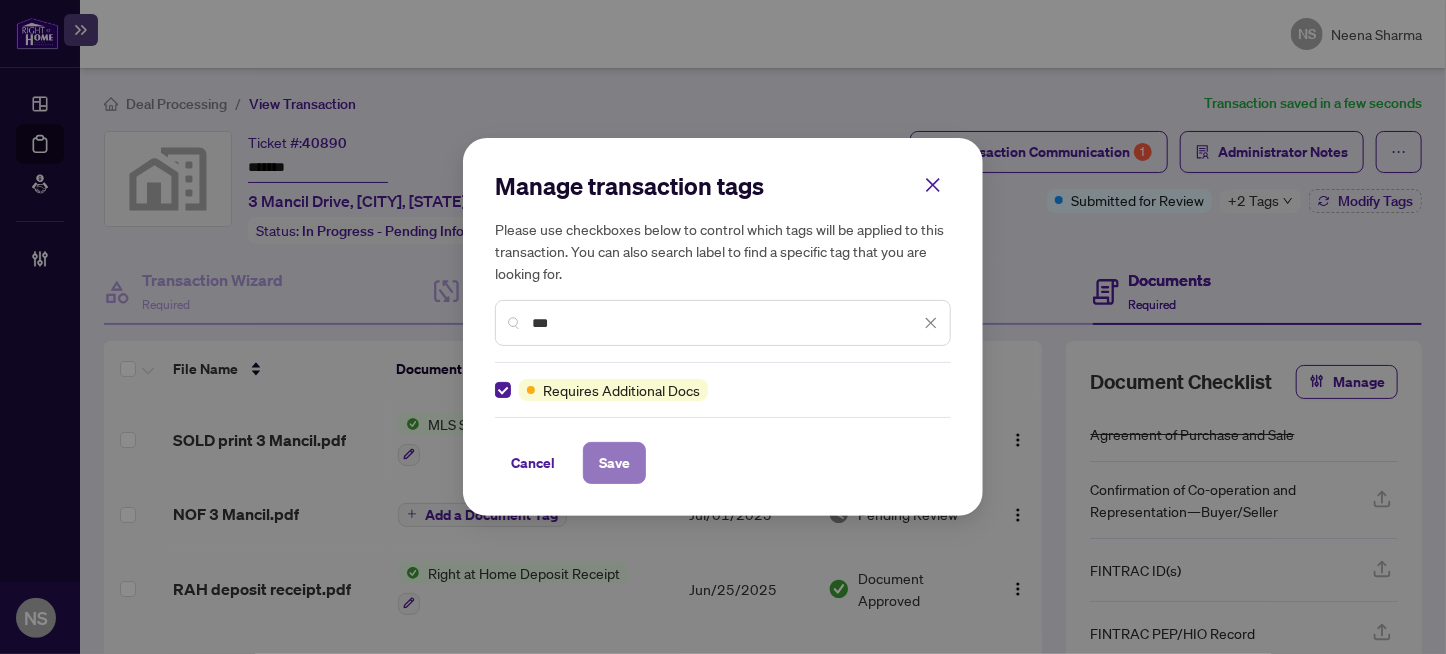 click on "Save" at bounding box center (614, 463) 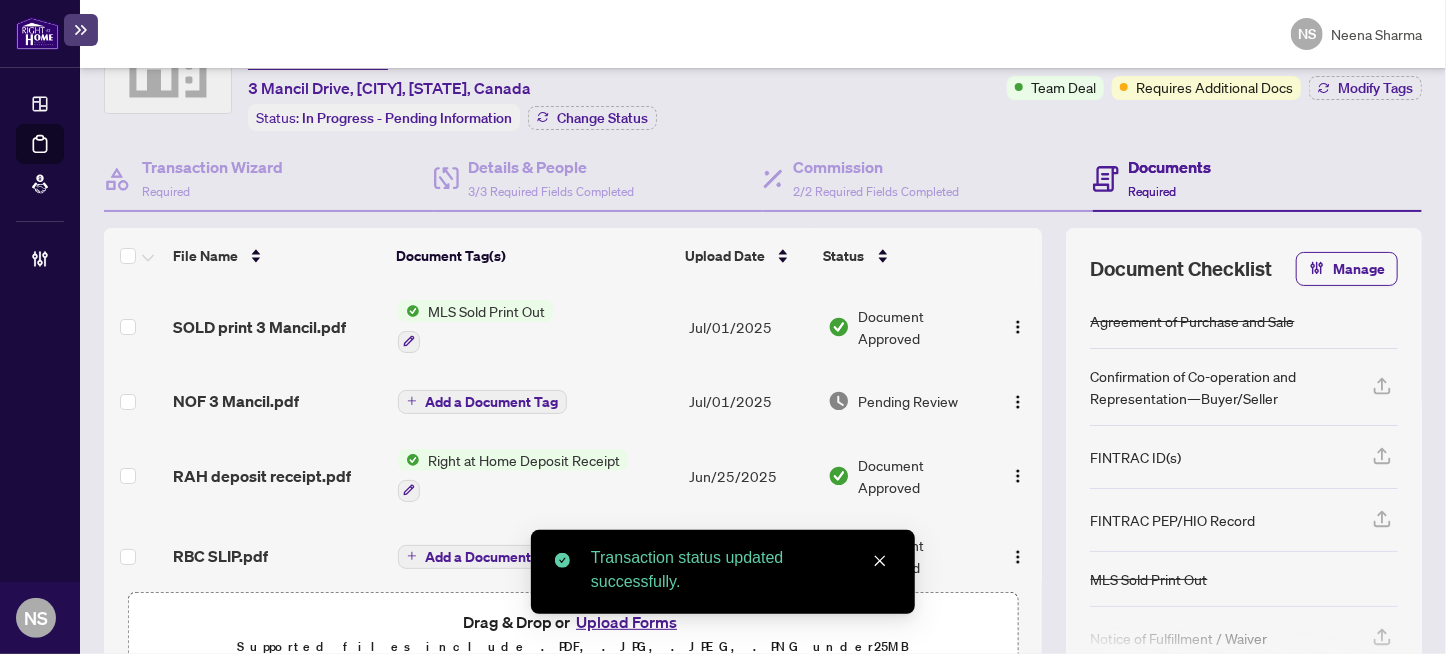 scroll, scrollTop: 213, scrollLeft: 0, axis: vertical 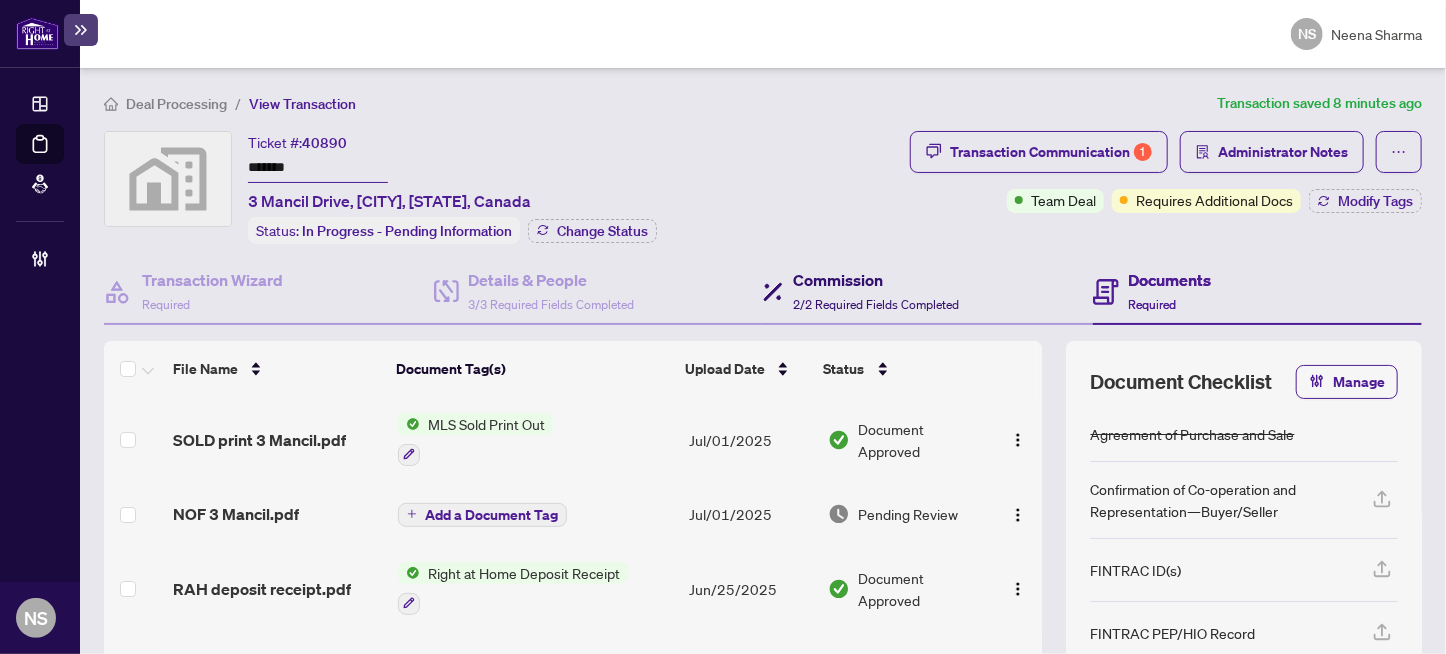 click on "Commission" at bounding box center (876, 280) 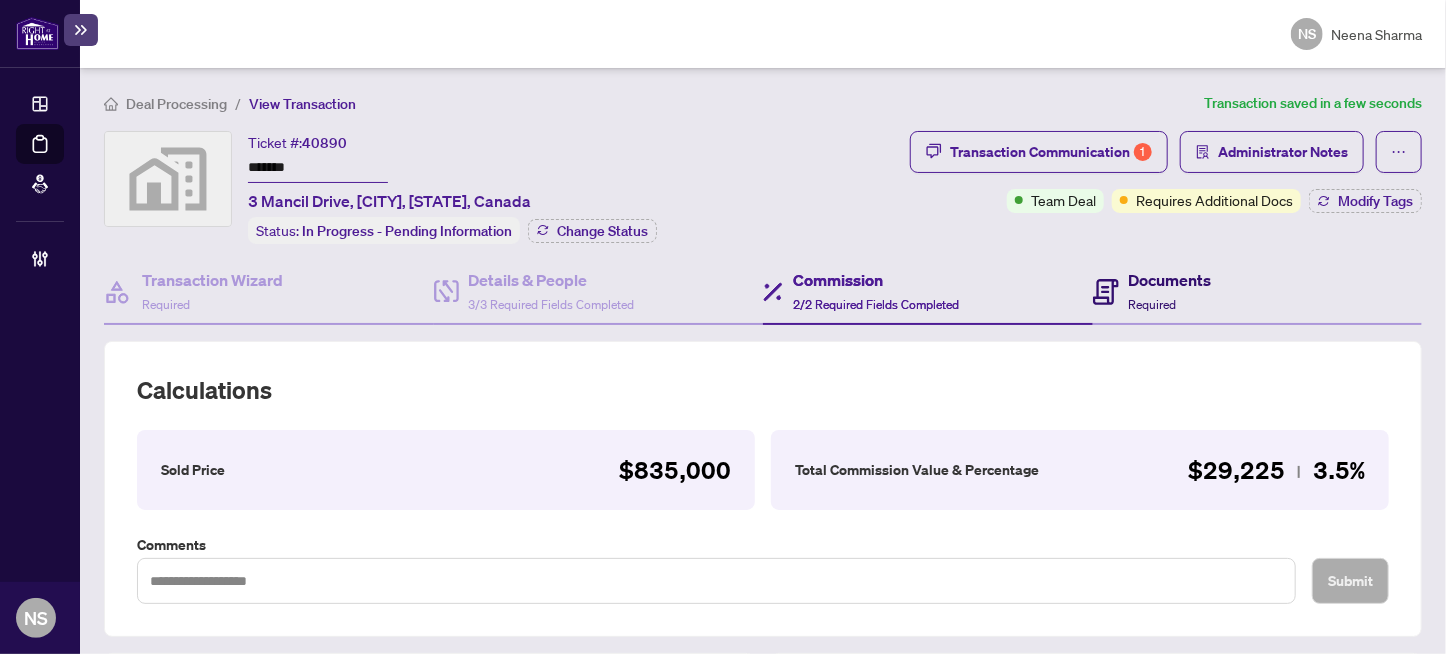 click on "Documents Required" at bounding box center [1170, 291] 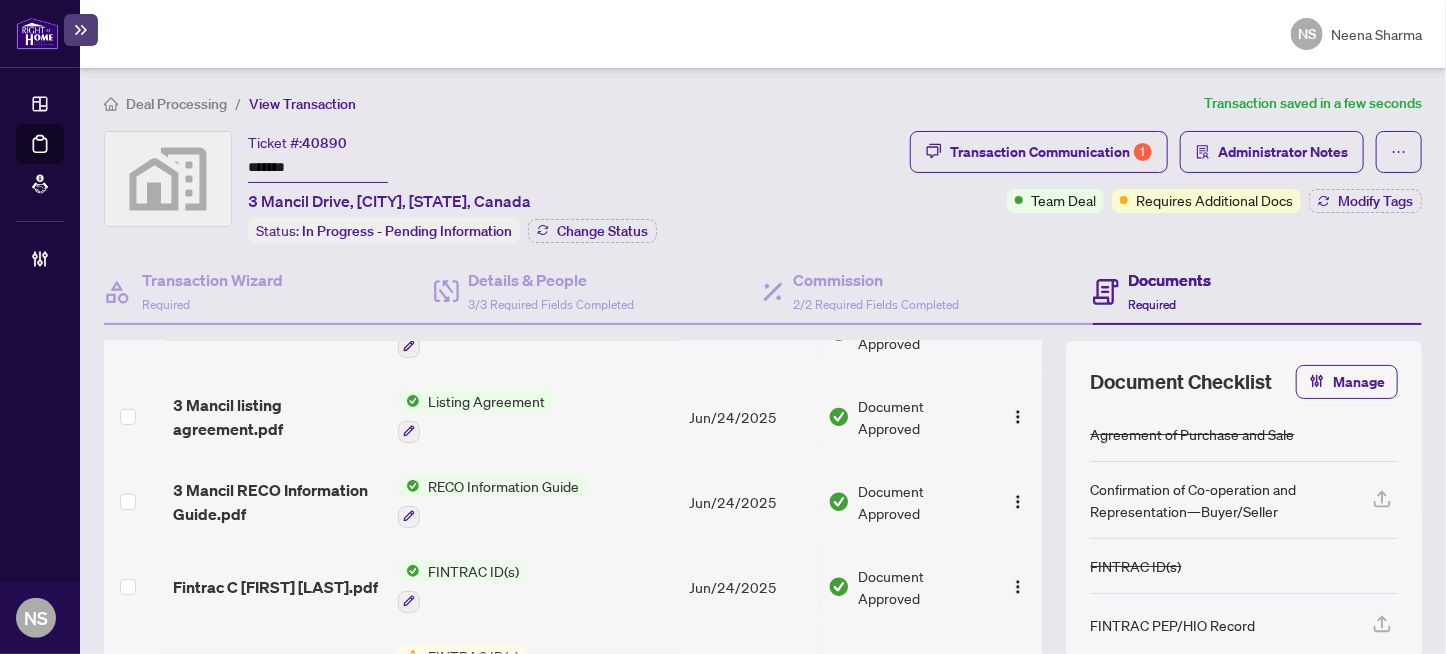 scroll, scrollTop: 696, scrollLeft: 0, axis: vertical 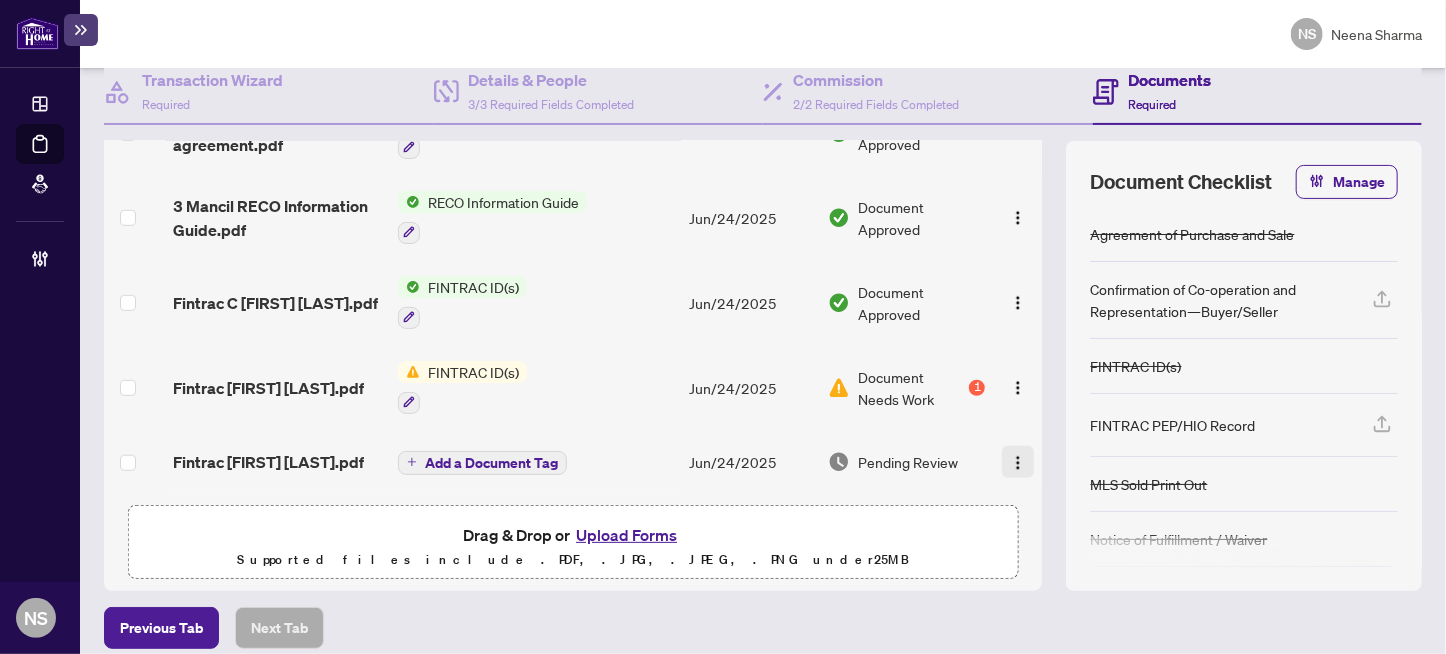 click at bounding box center (1018, 463) 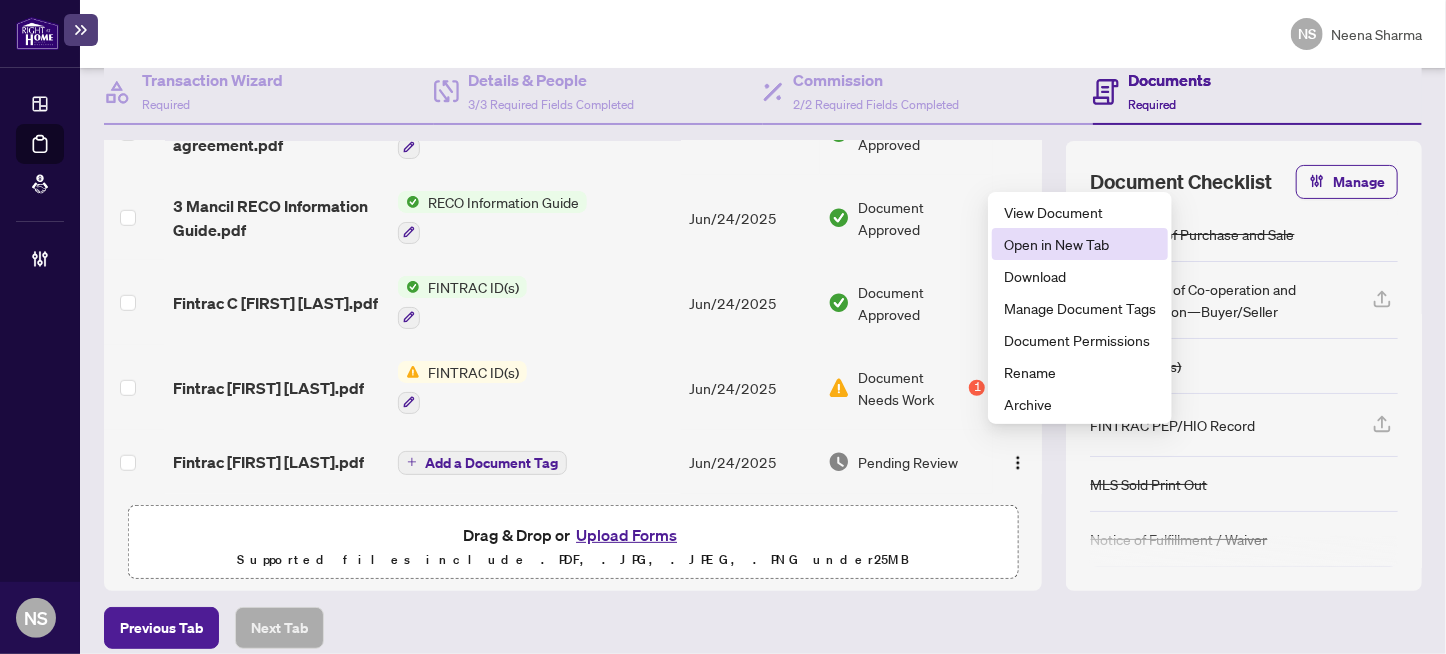 click on "Open in New Tab" at bounding box center [1080, 244] 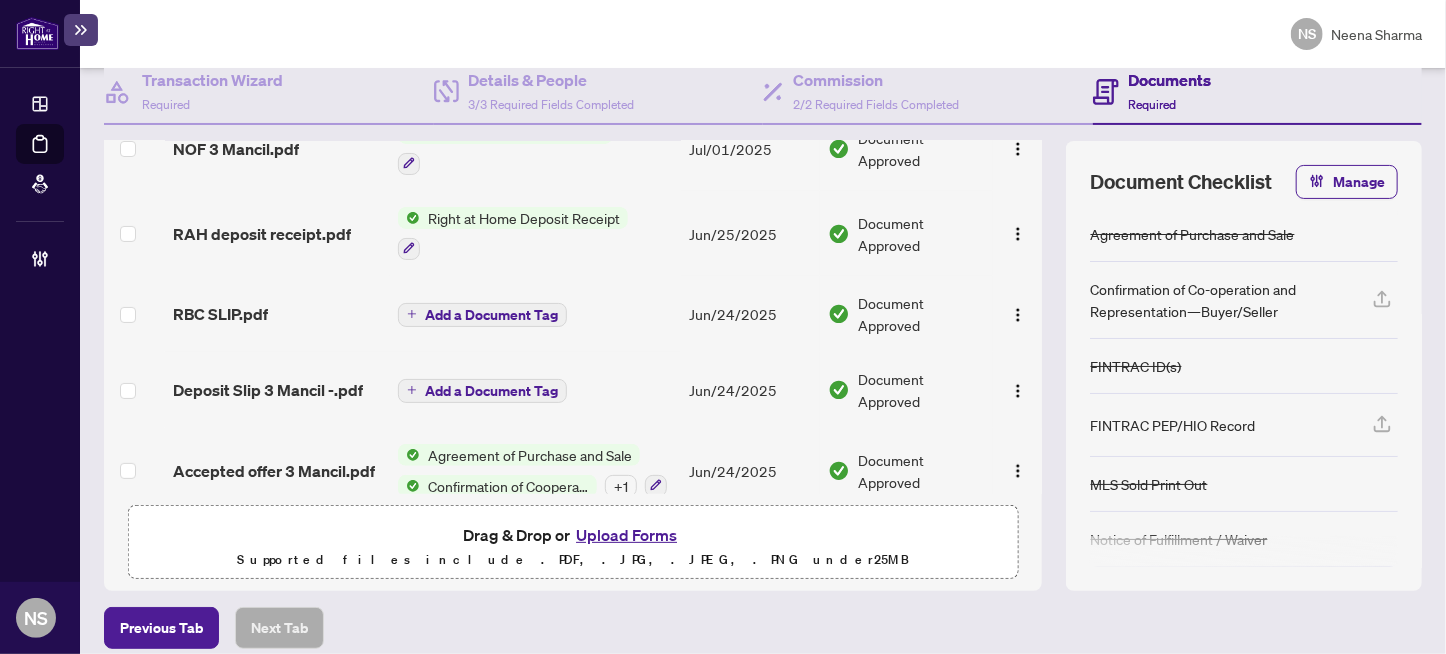 scroll, scrollTop: 0, scrollLeft: 0, axis: both 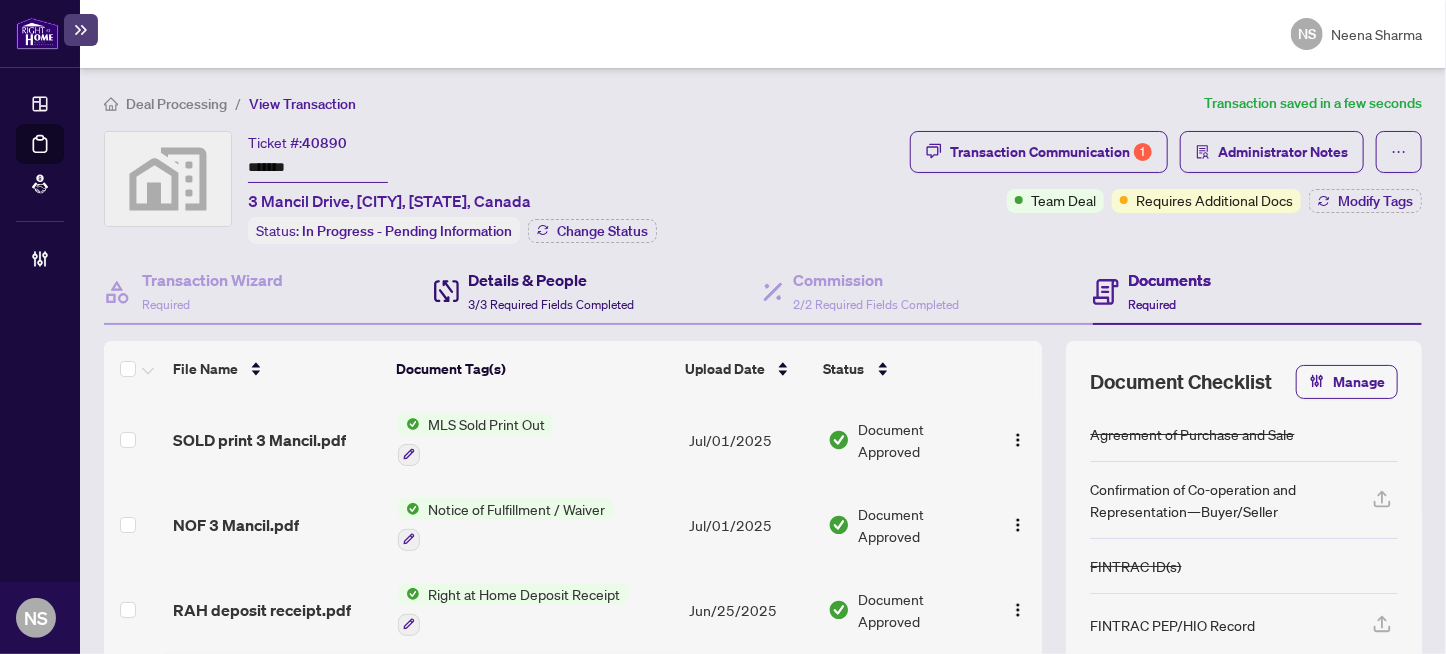 click on "Details & People" at bounding box center (552, 280) 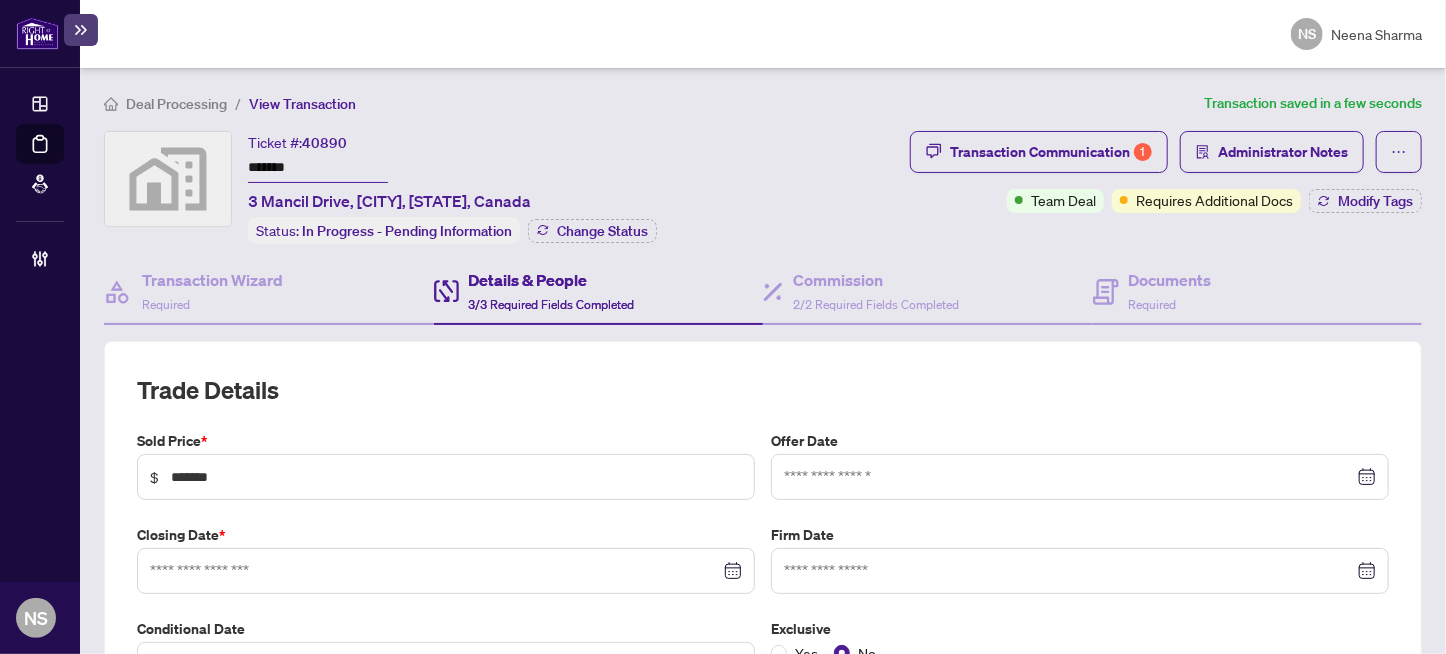 type on "**********" 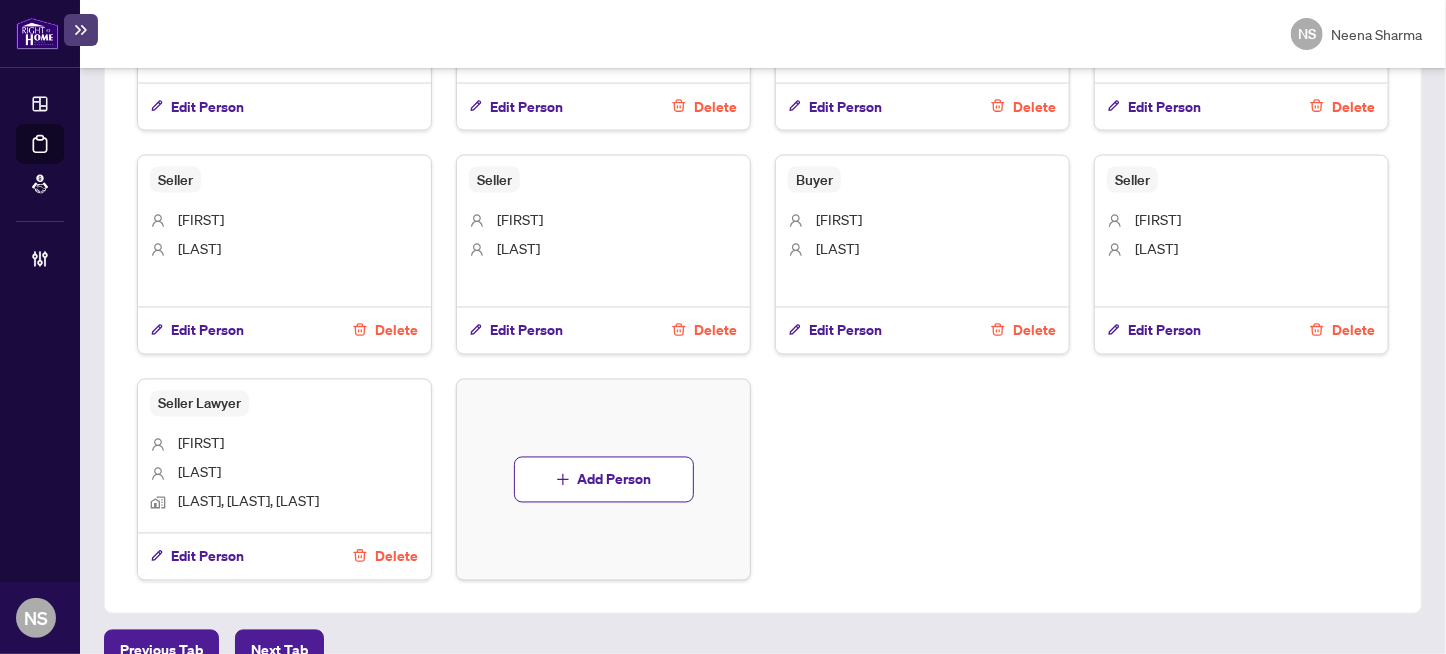scroll, scrollTop: 1627, scrollLeft: 0, axis: vertical 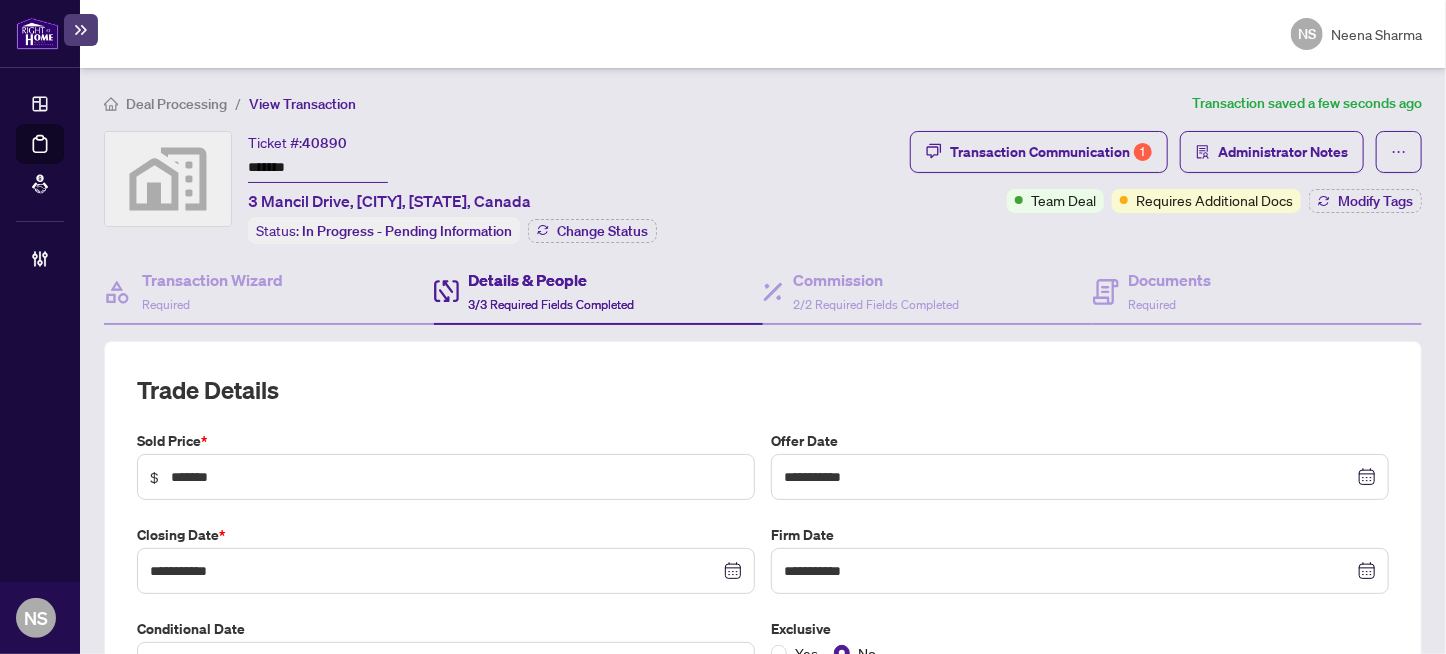 click on "3/3 Required Fields Completed" at bounding box center [552, 304] 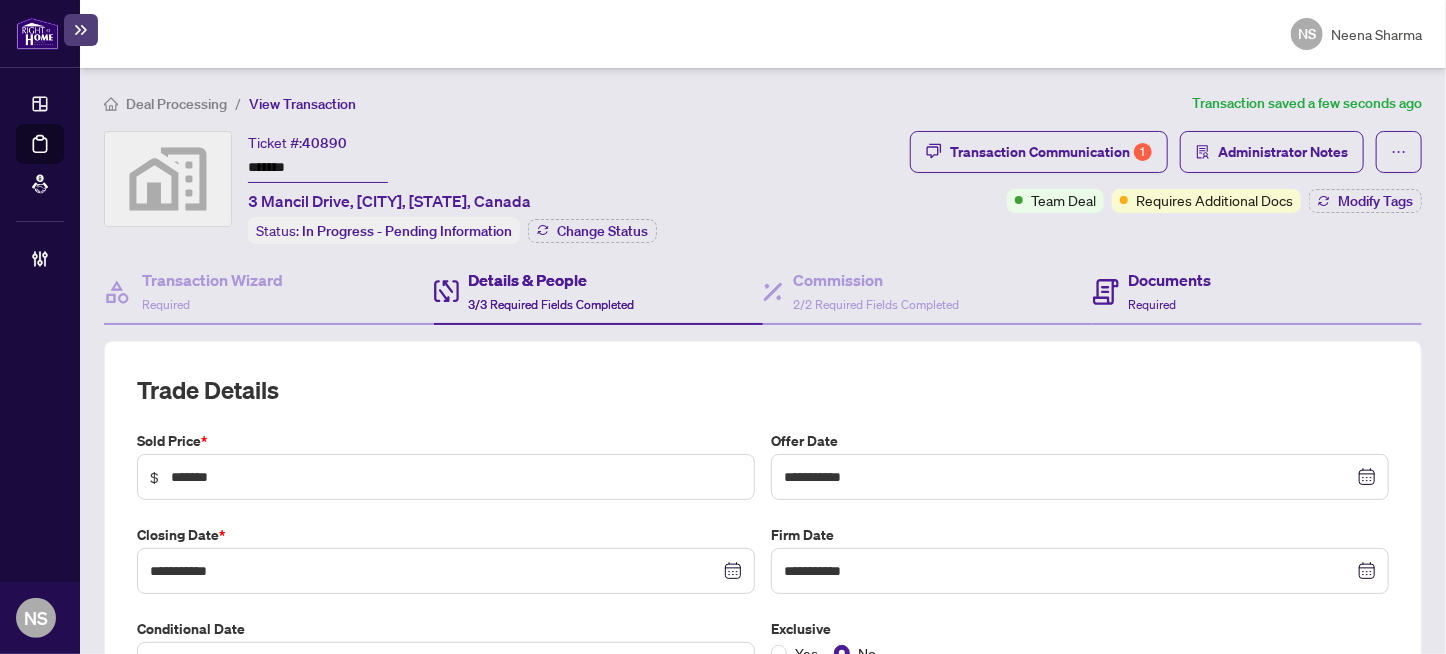 click on "Documents Required" at bounding box center [1258, 292] 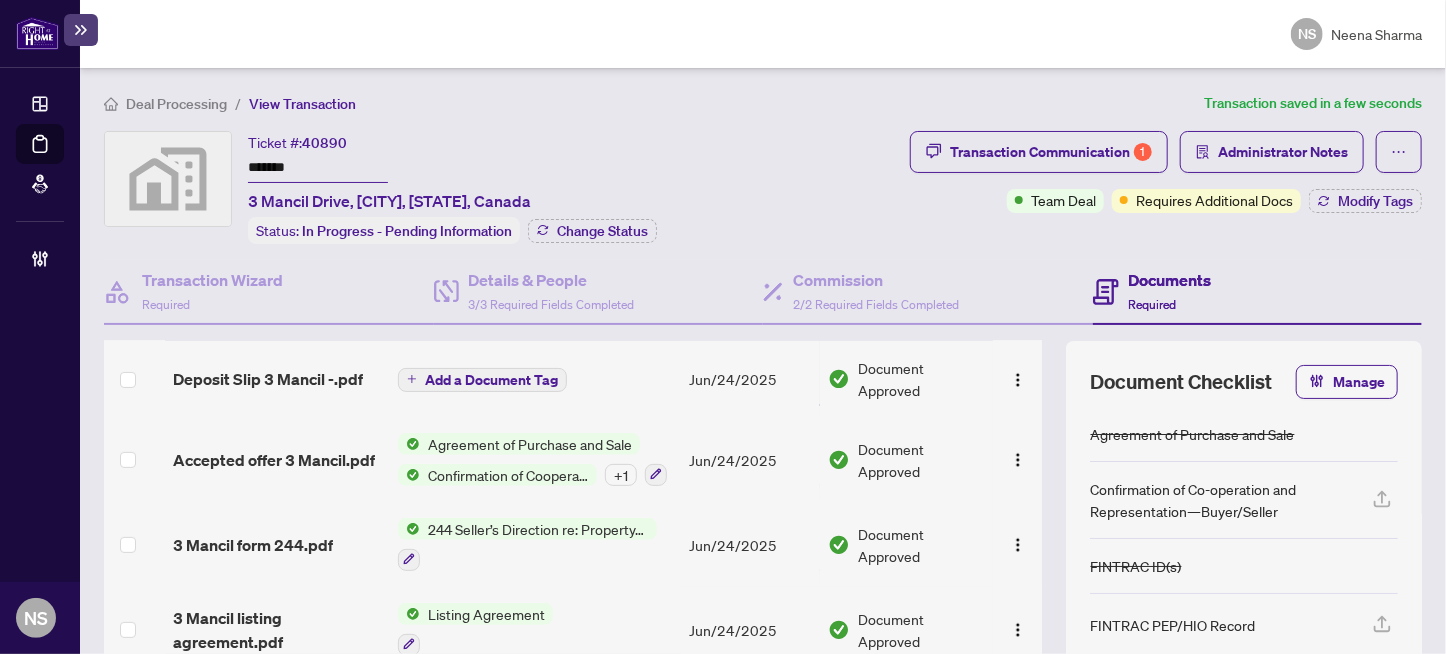 scroll, scrollTop: 700, scrollLeft: 0, axis: vertical 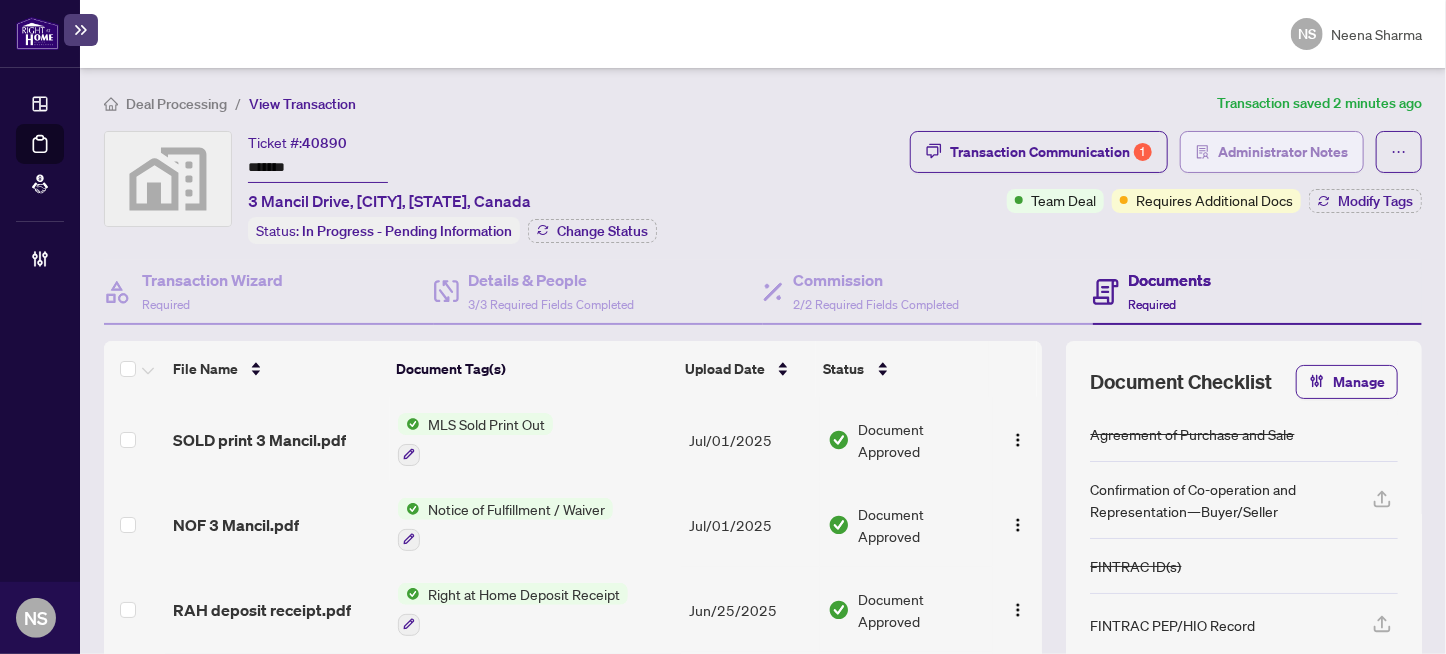 click on "Administrator Notes" at bounding box center [1283, 152] 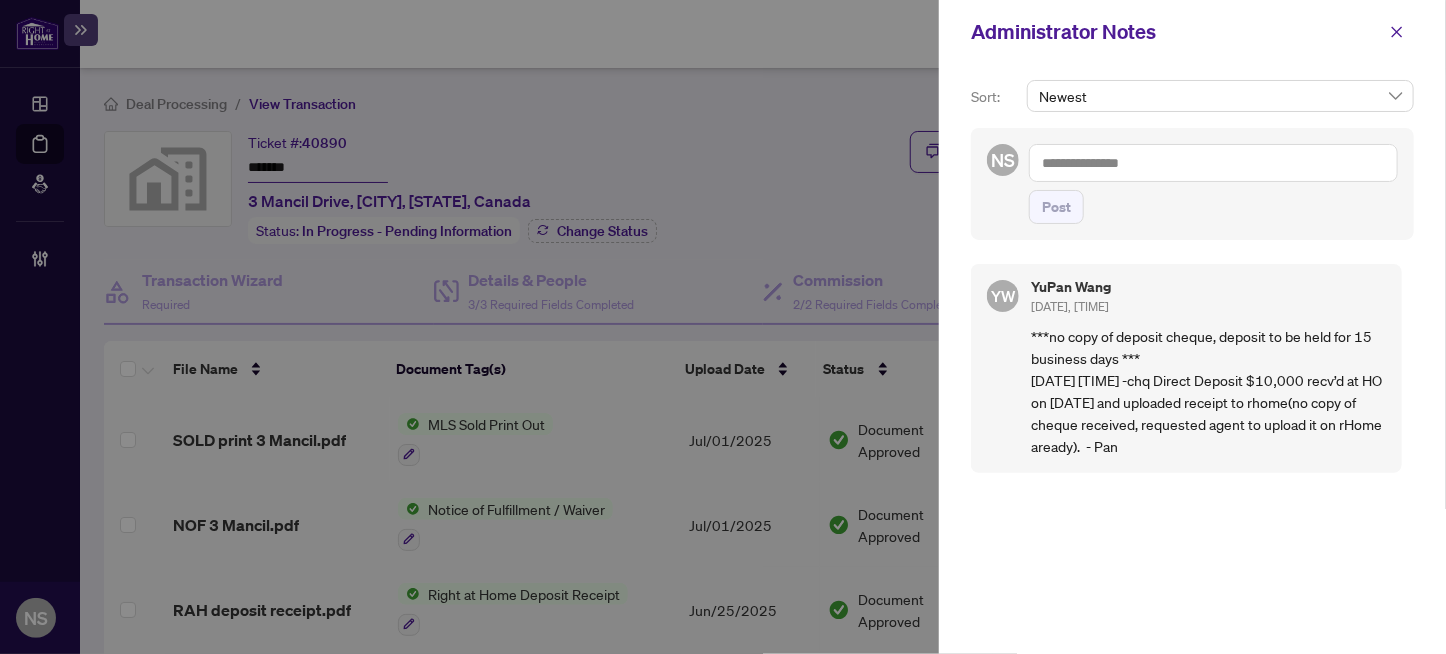 click at bounding box center (1213, 163) 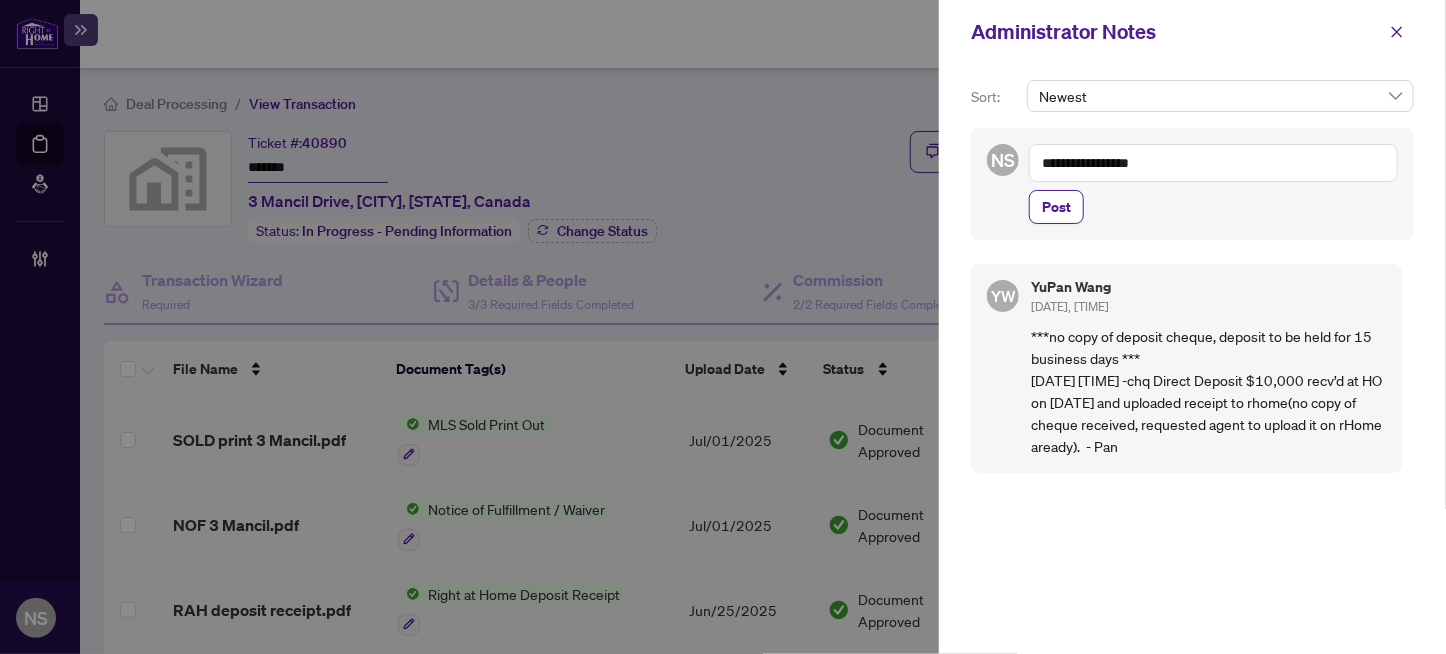 paste on "******" 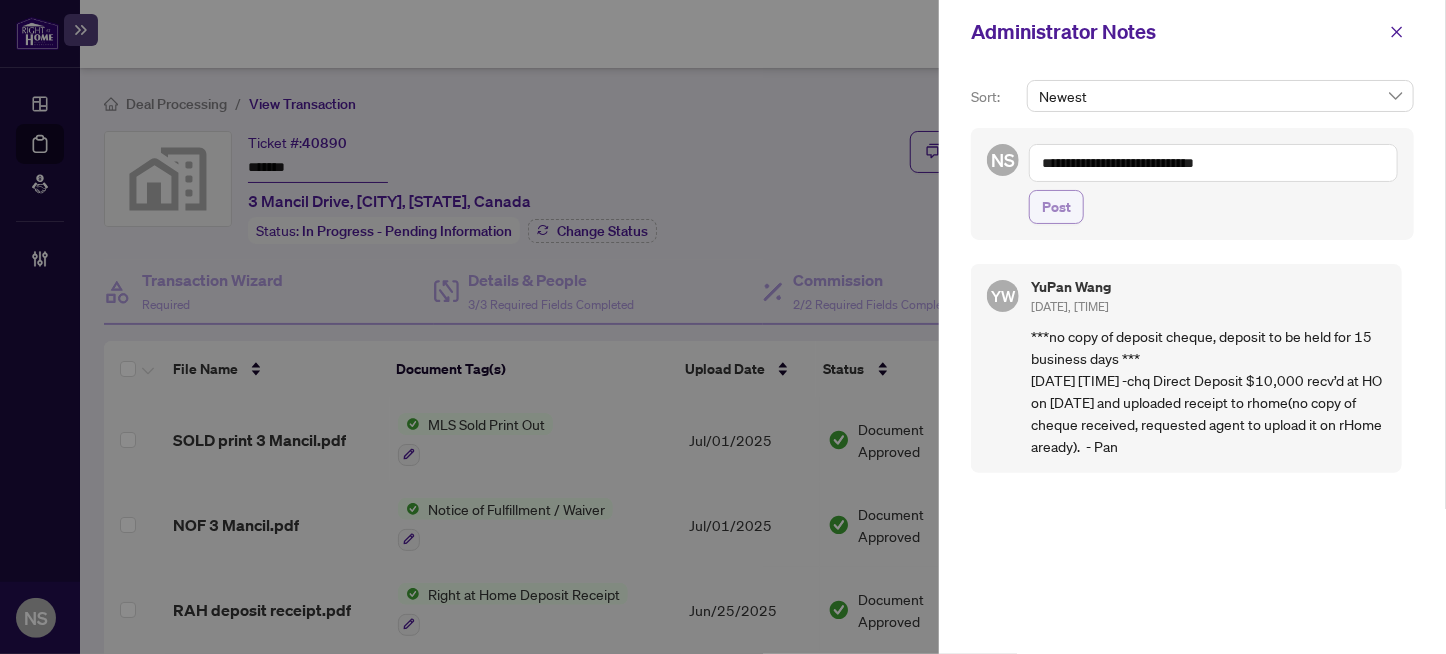 type on "**********" 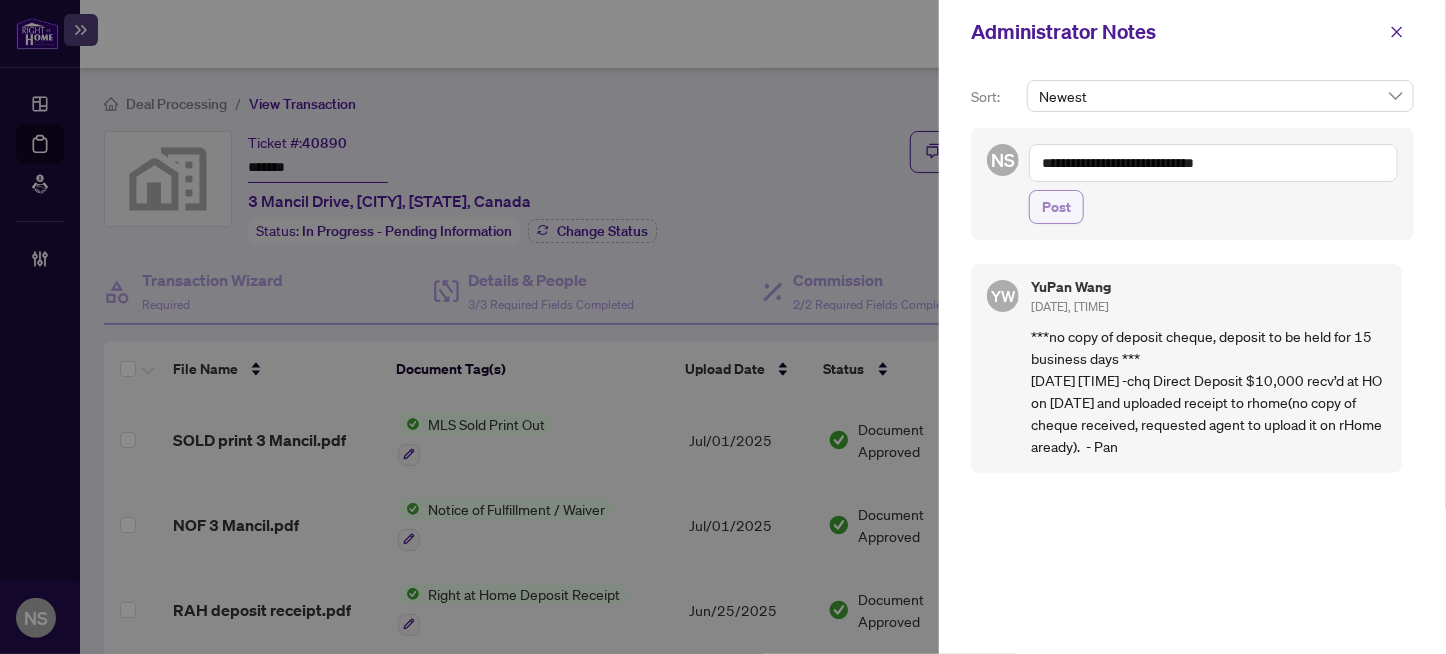 click on "Post" at bounding box center (1056, 207) 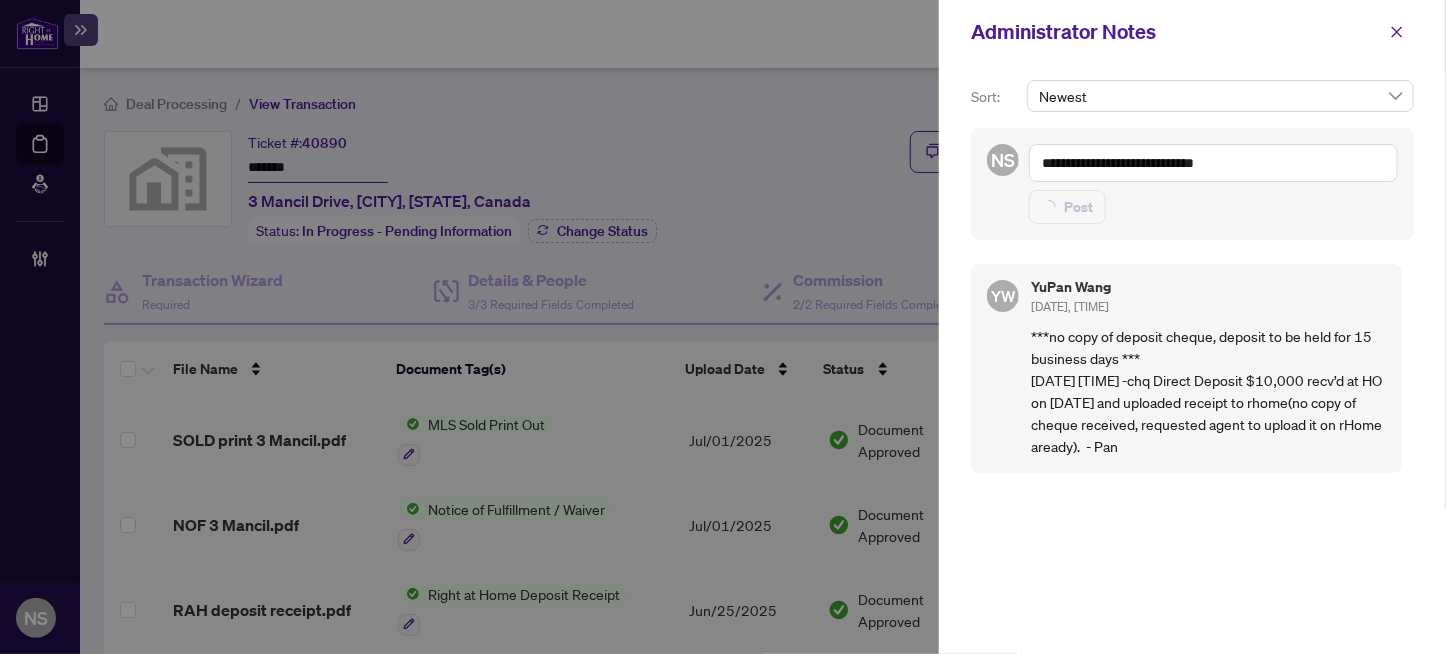 type 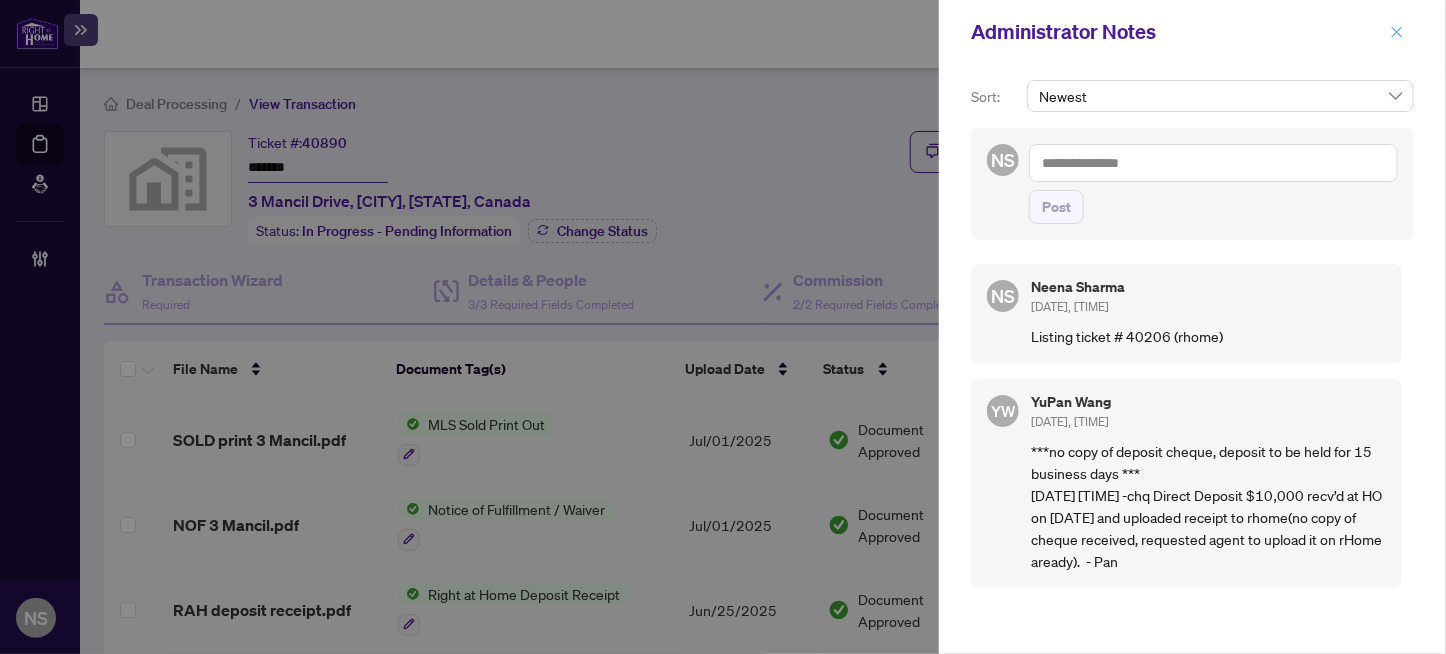 click 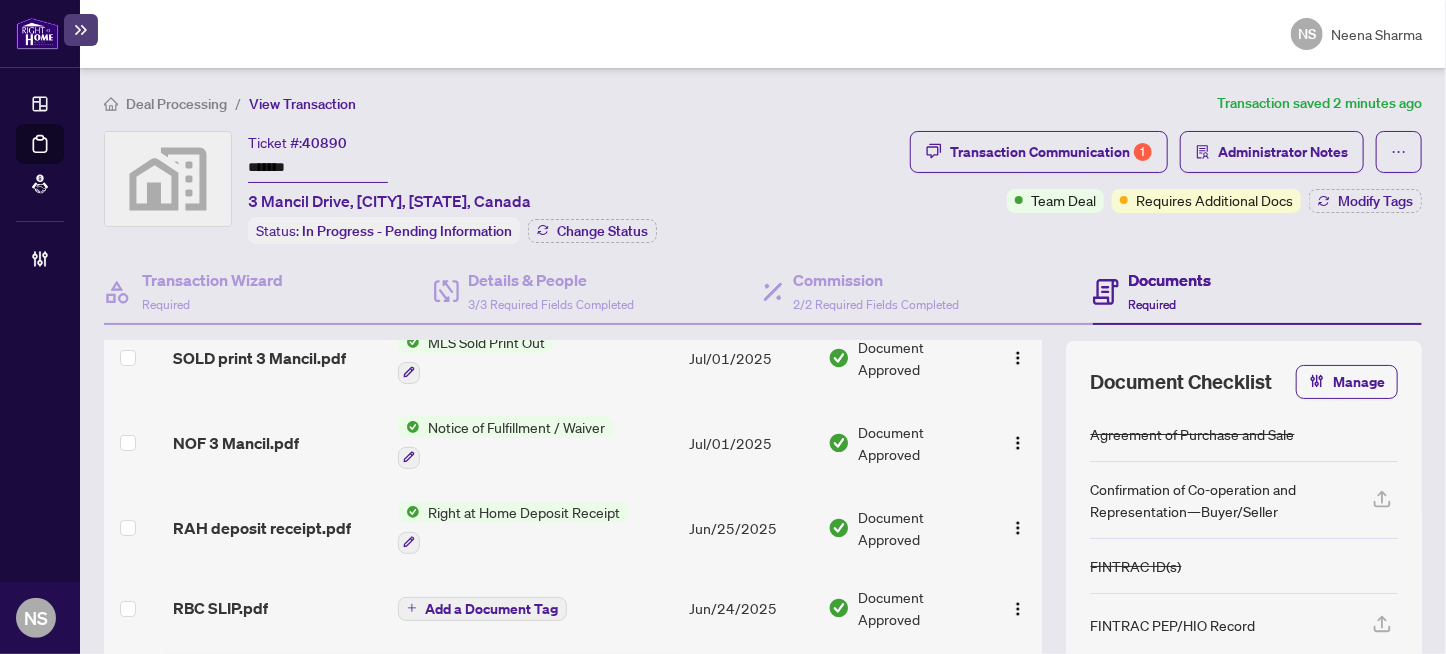 scroll, scrollTop: 0, scrollLeft: 0, axis: both 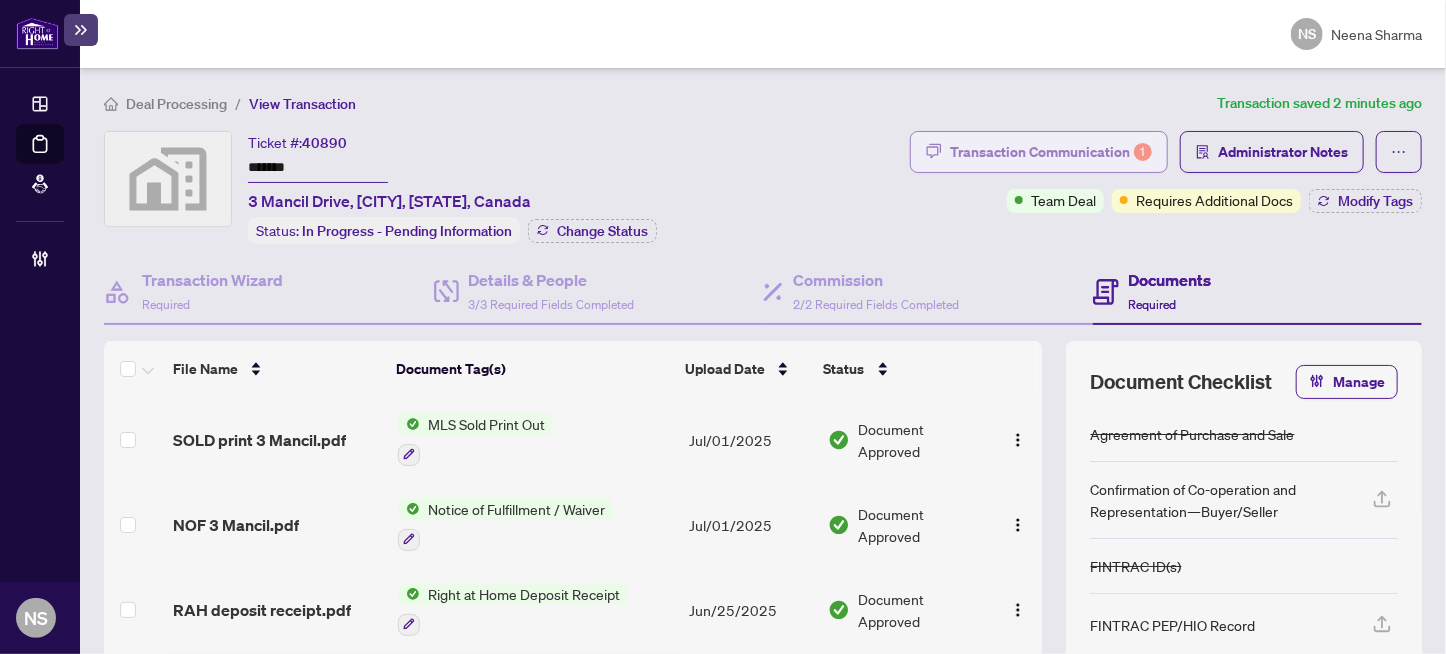 click on "Transaction Communication 1" at bounding box center [1051, 152] 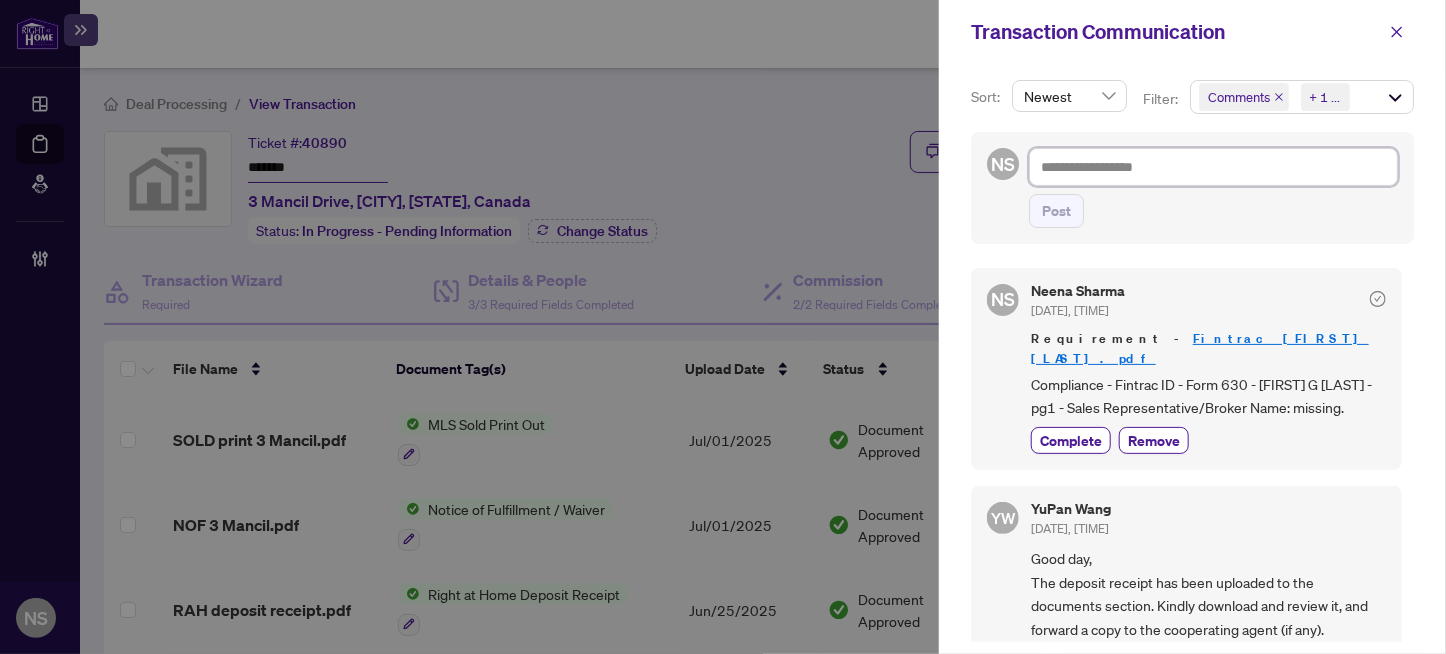 click at bounding box center [1213, 167] 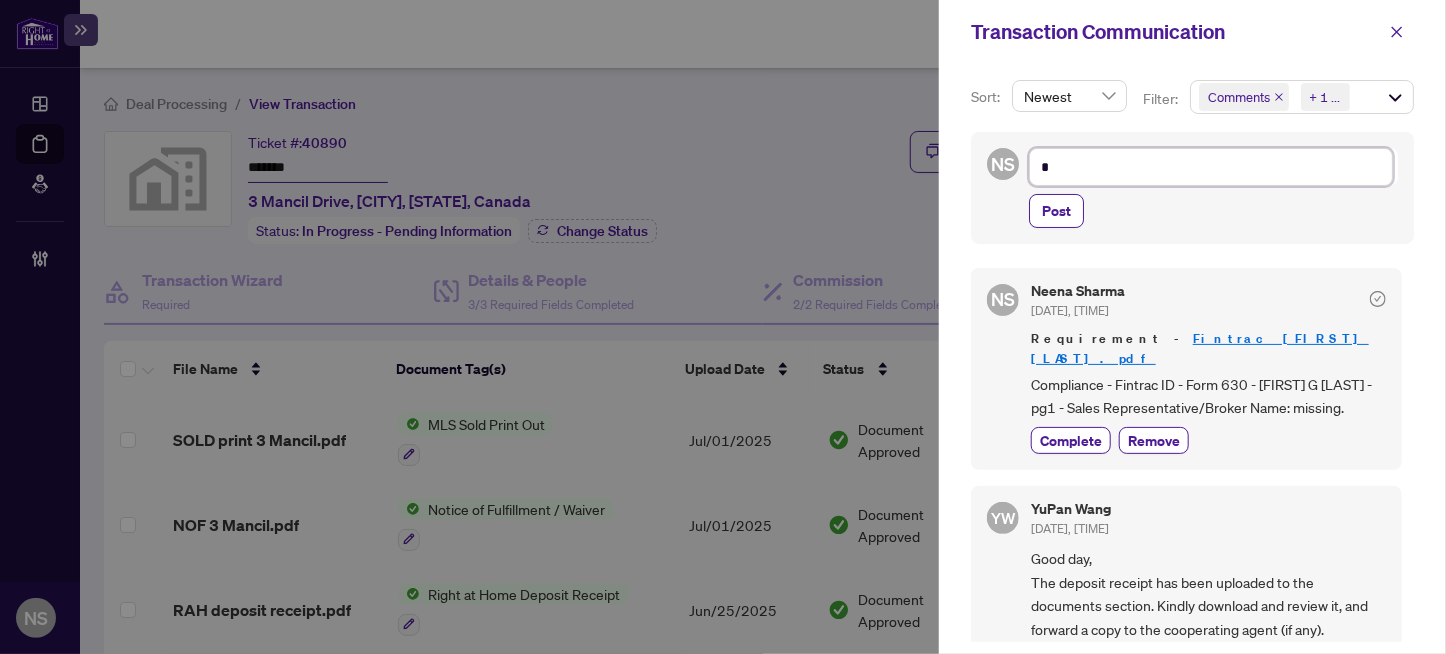 type on "**" 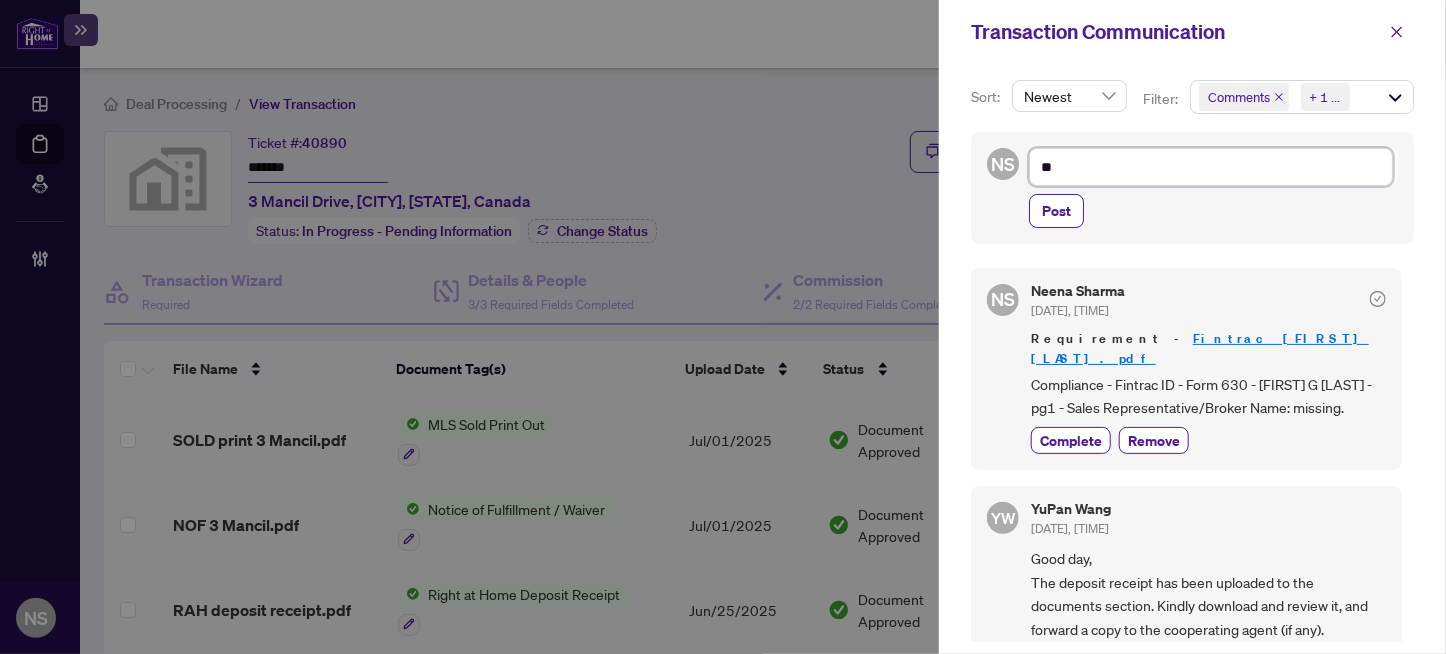 type on "***" 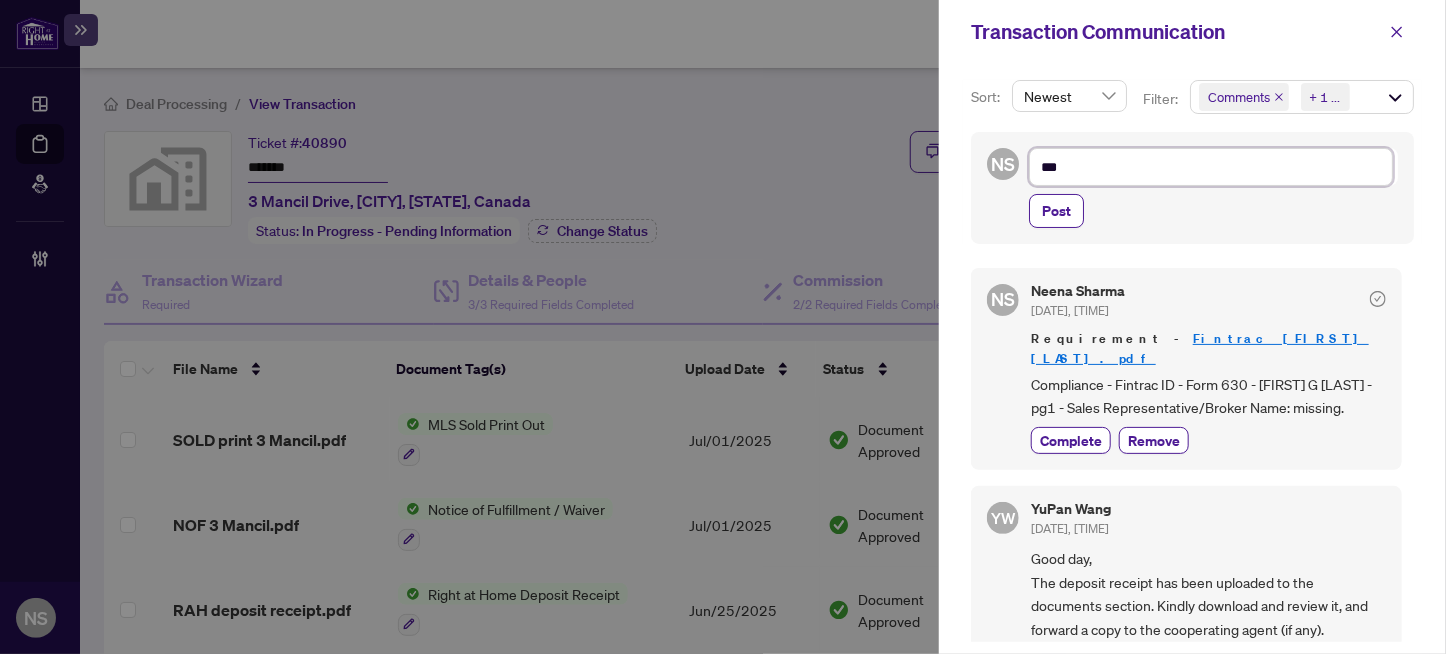 type on "****" 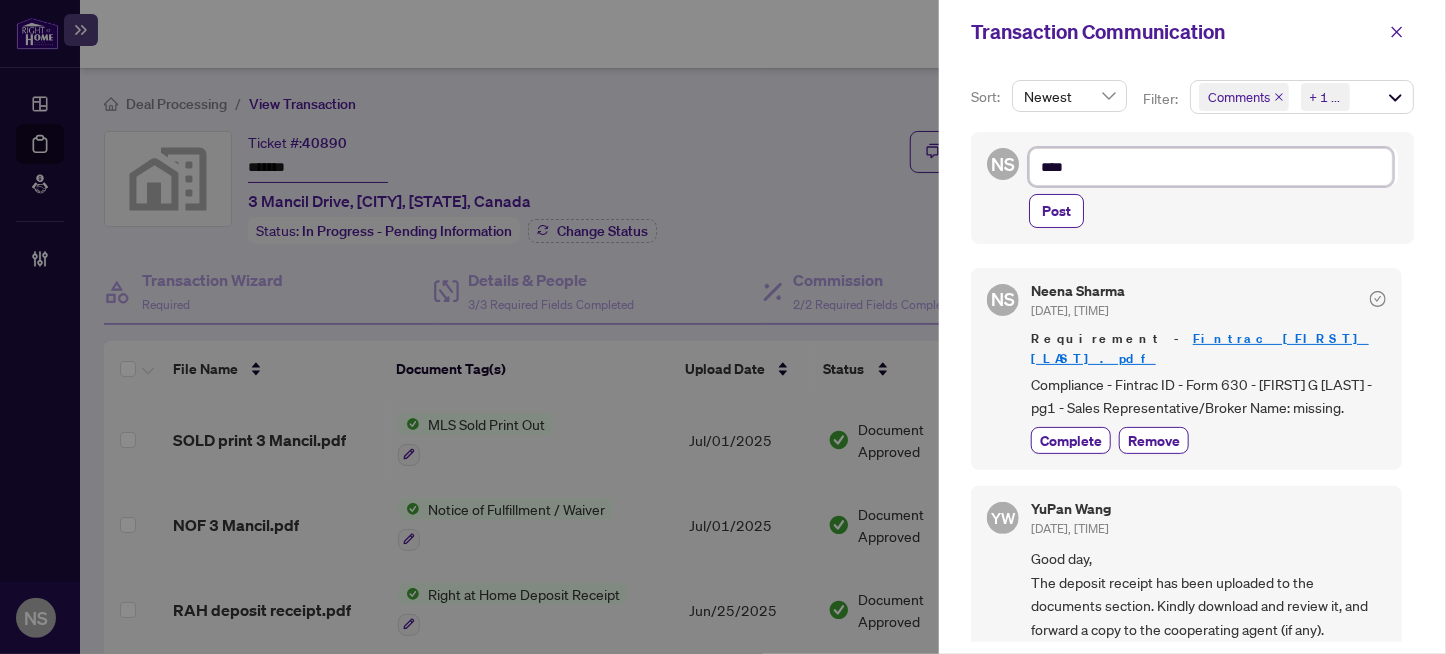 type on "*****" 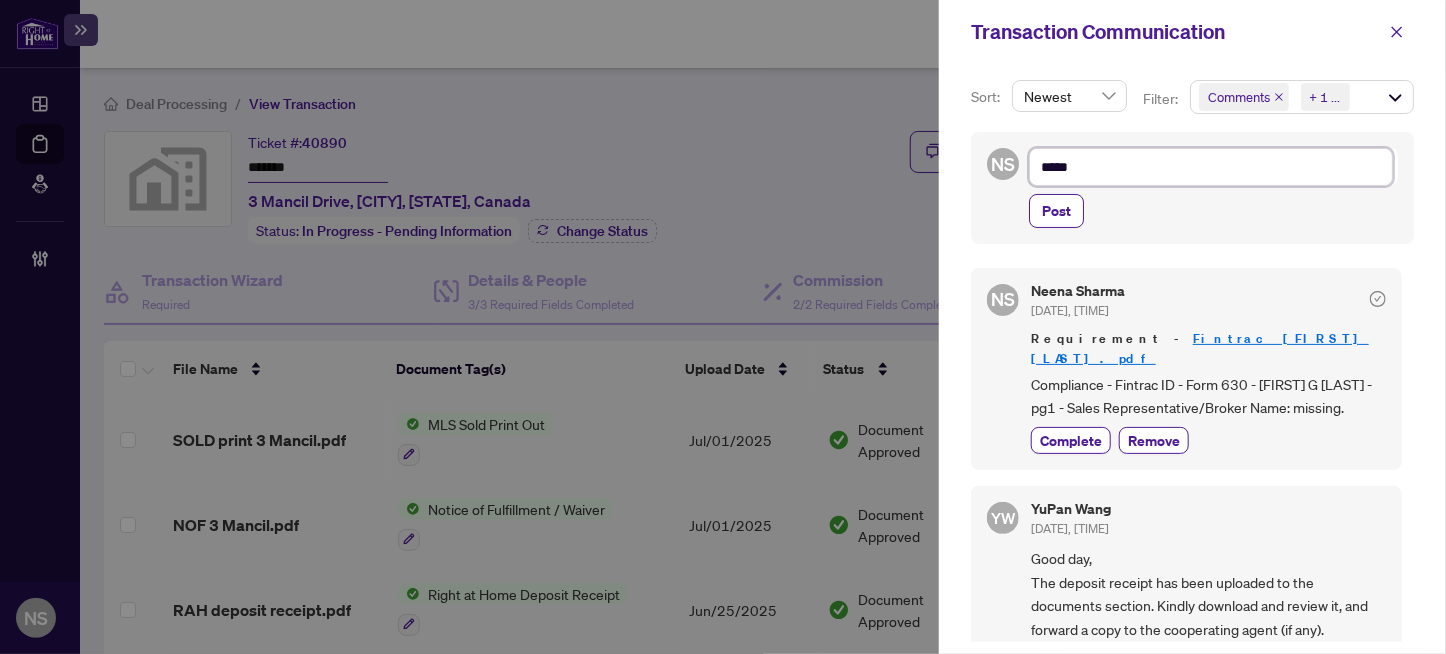 type on "******" 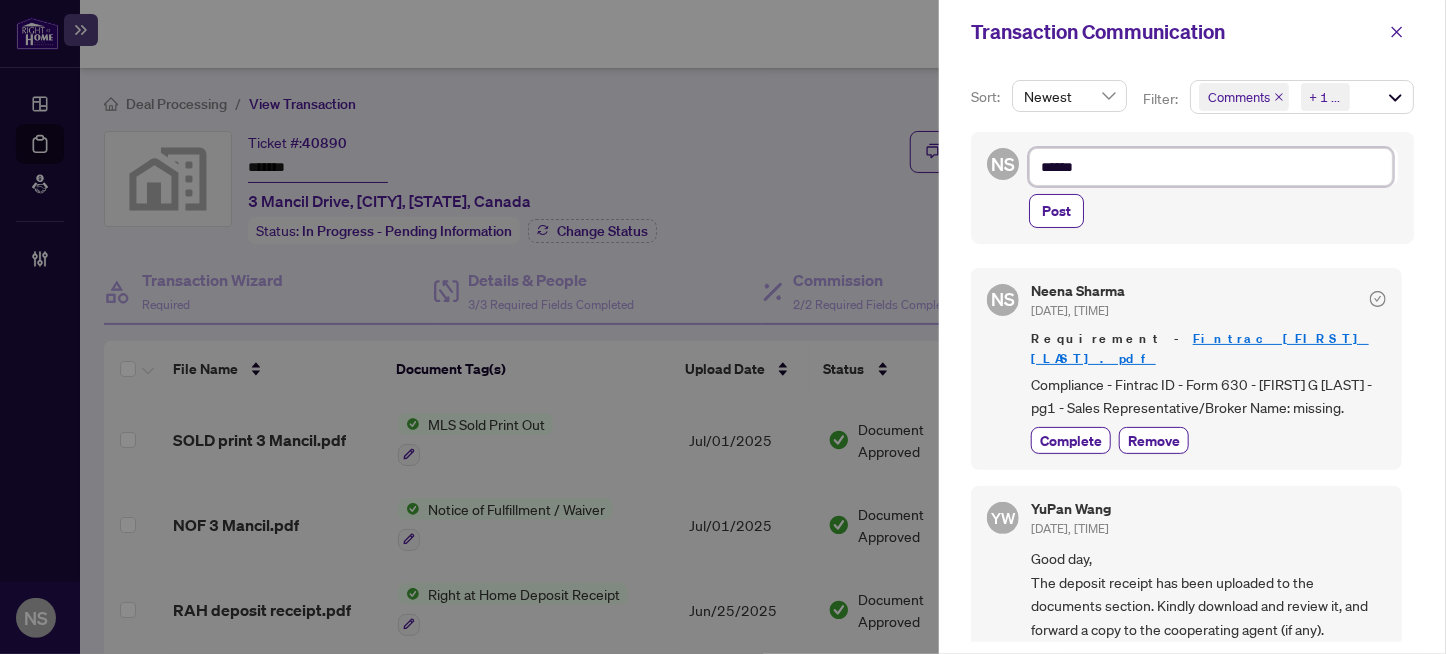 type on "*******" 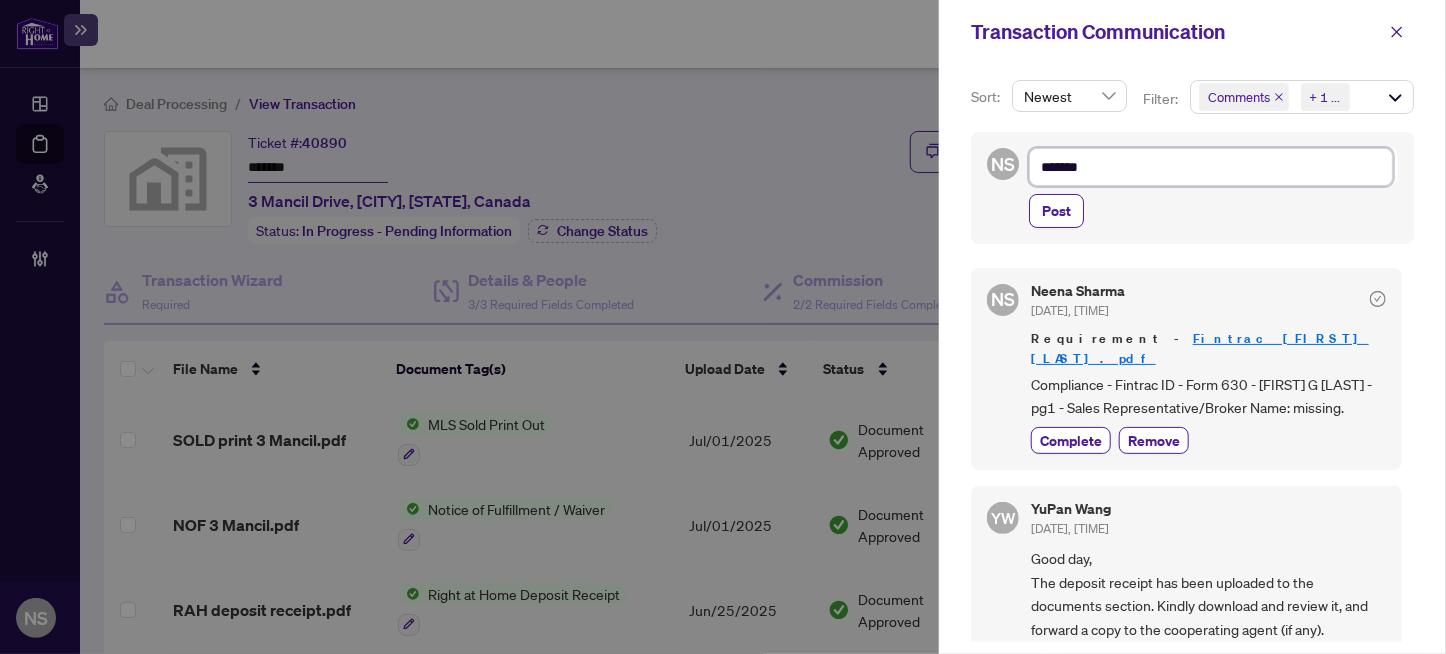 type on "*******" 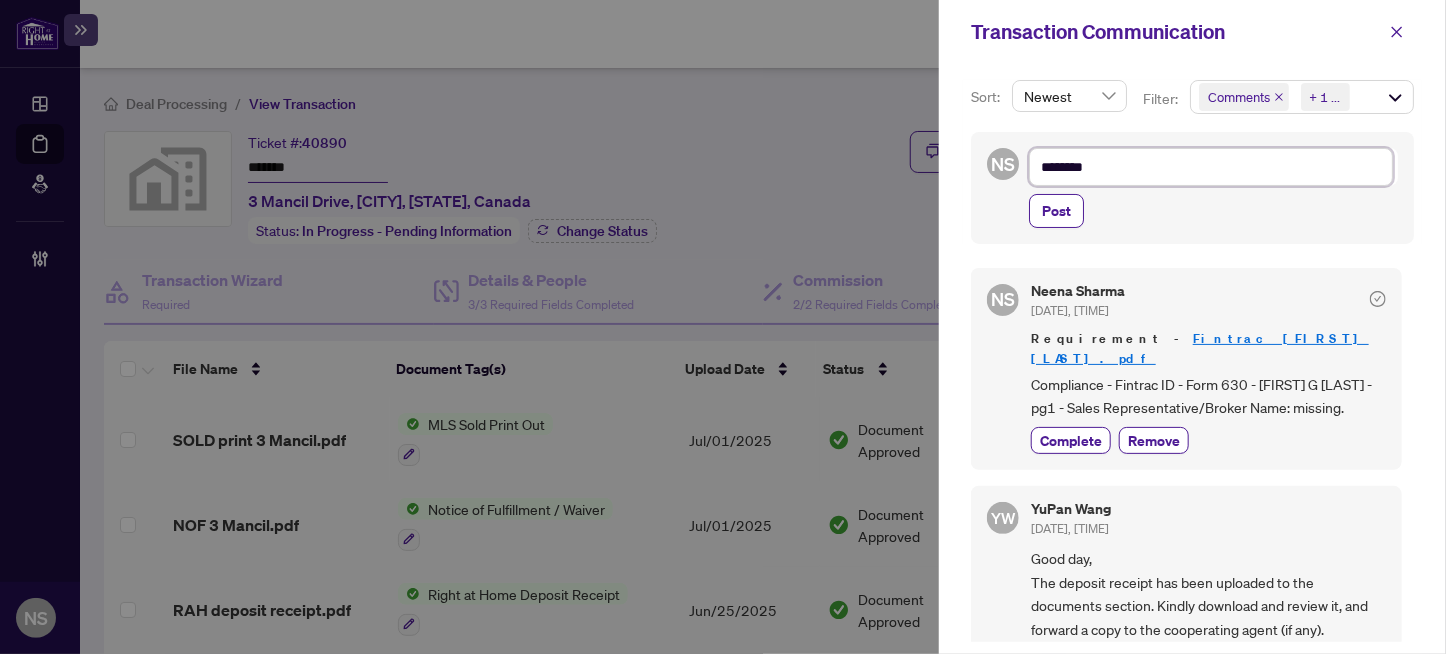 type on "*********" 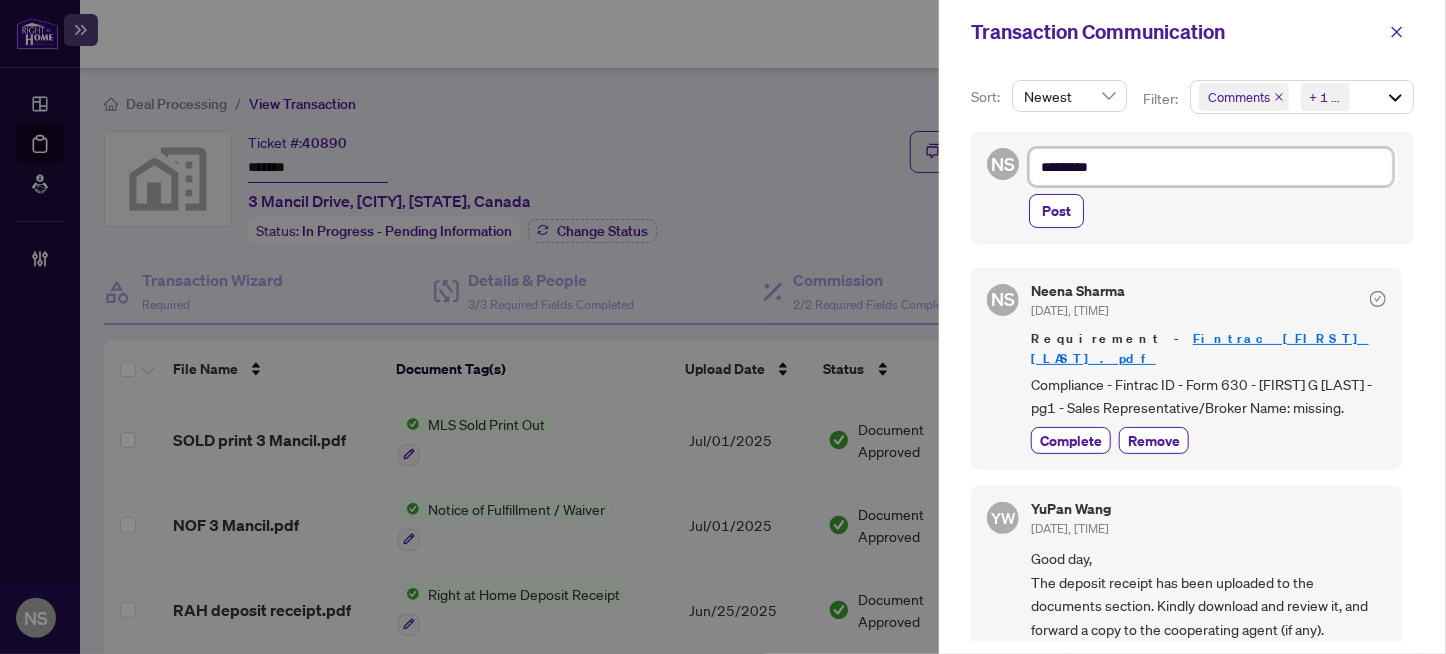 type on "**********" 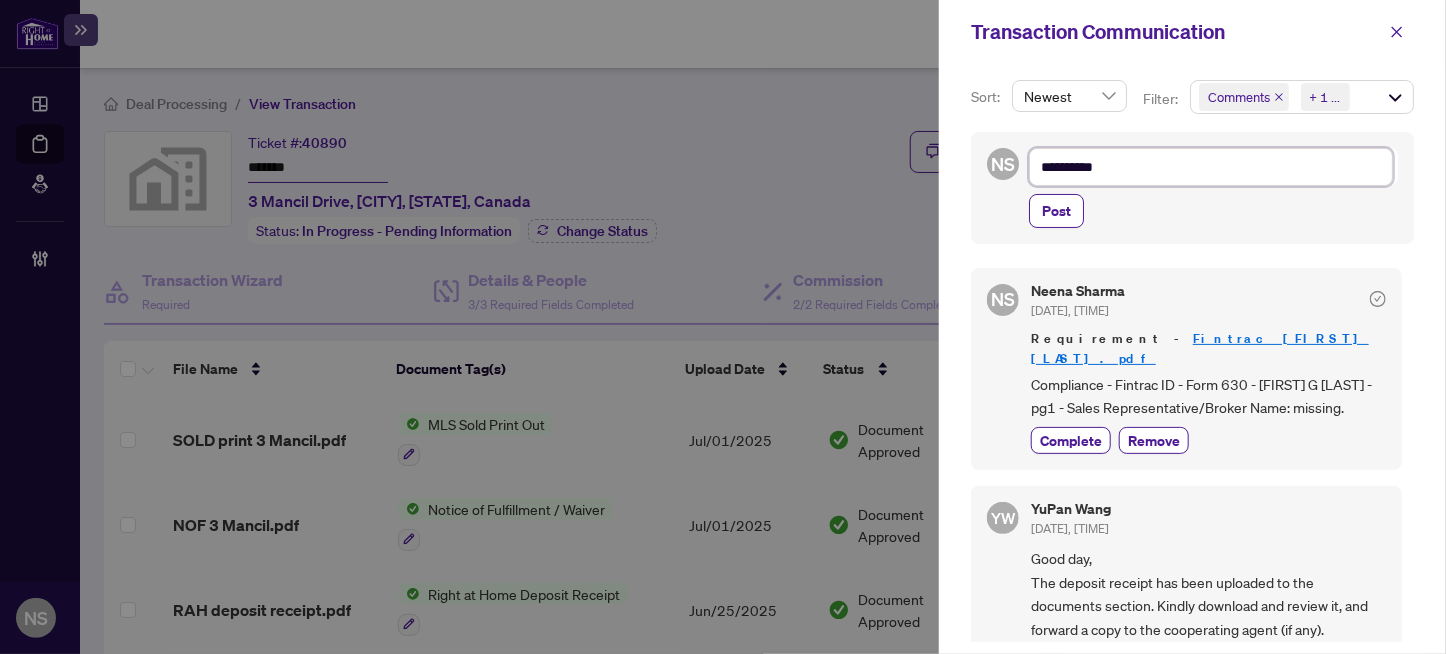 type on "**********" 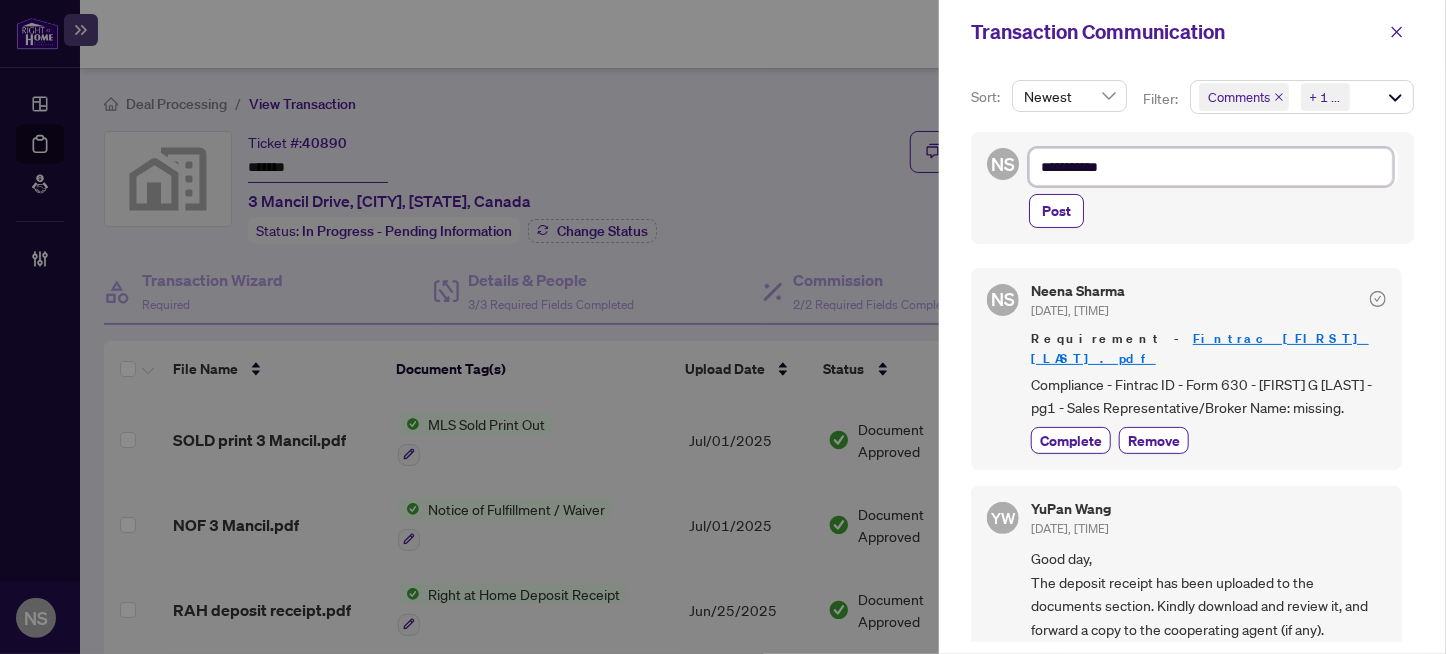 type on "**********" 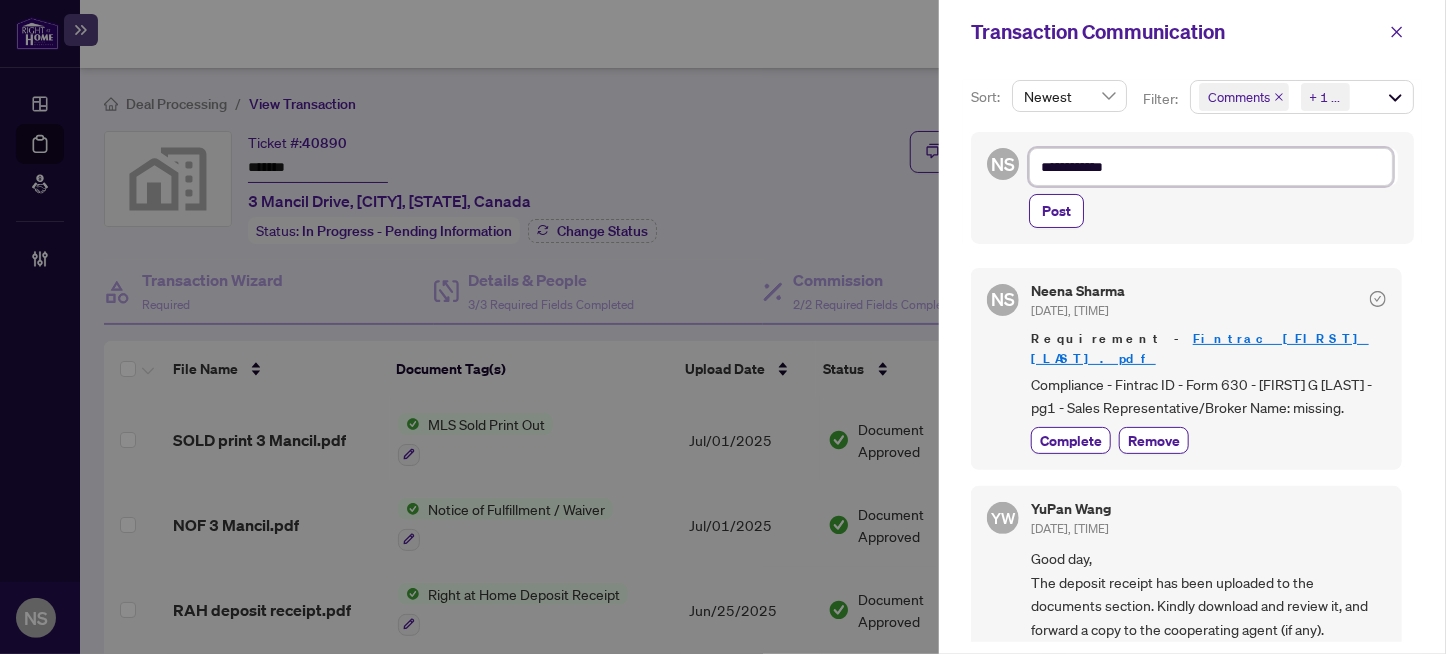 type on "**********" 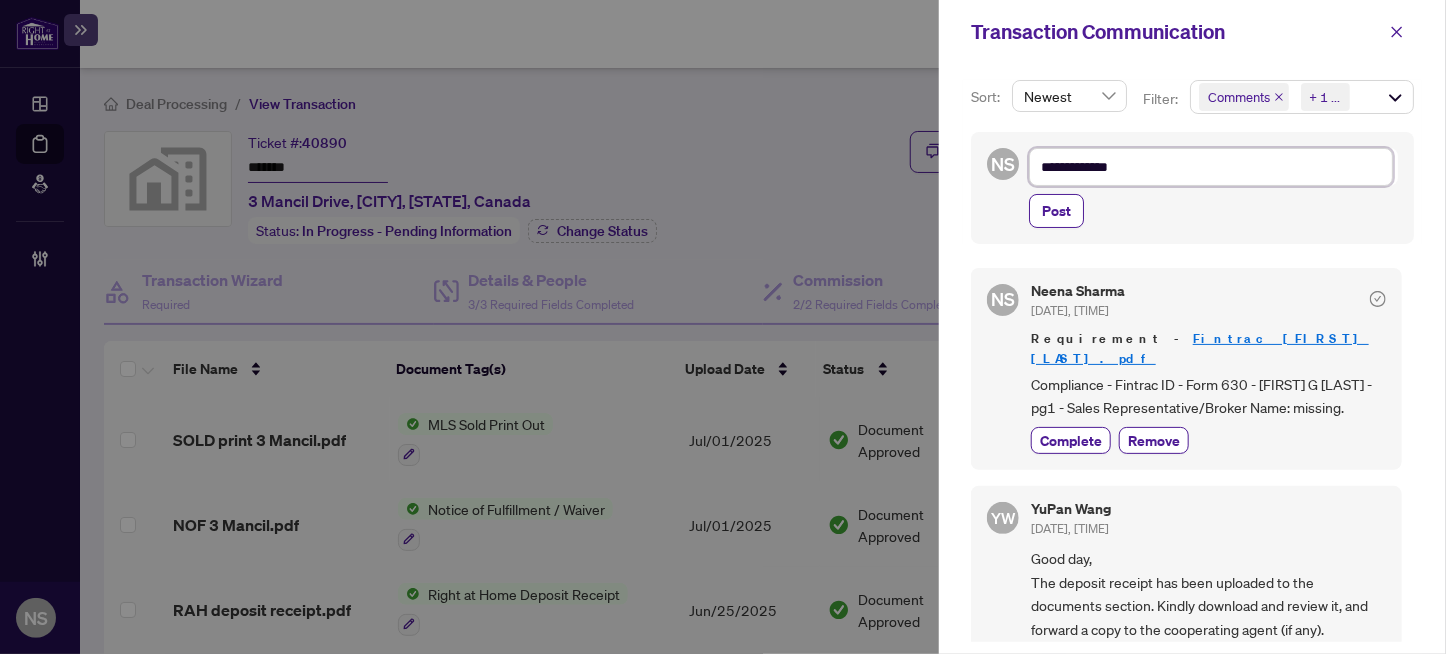 type on "**********" 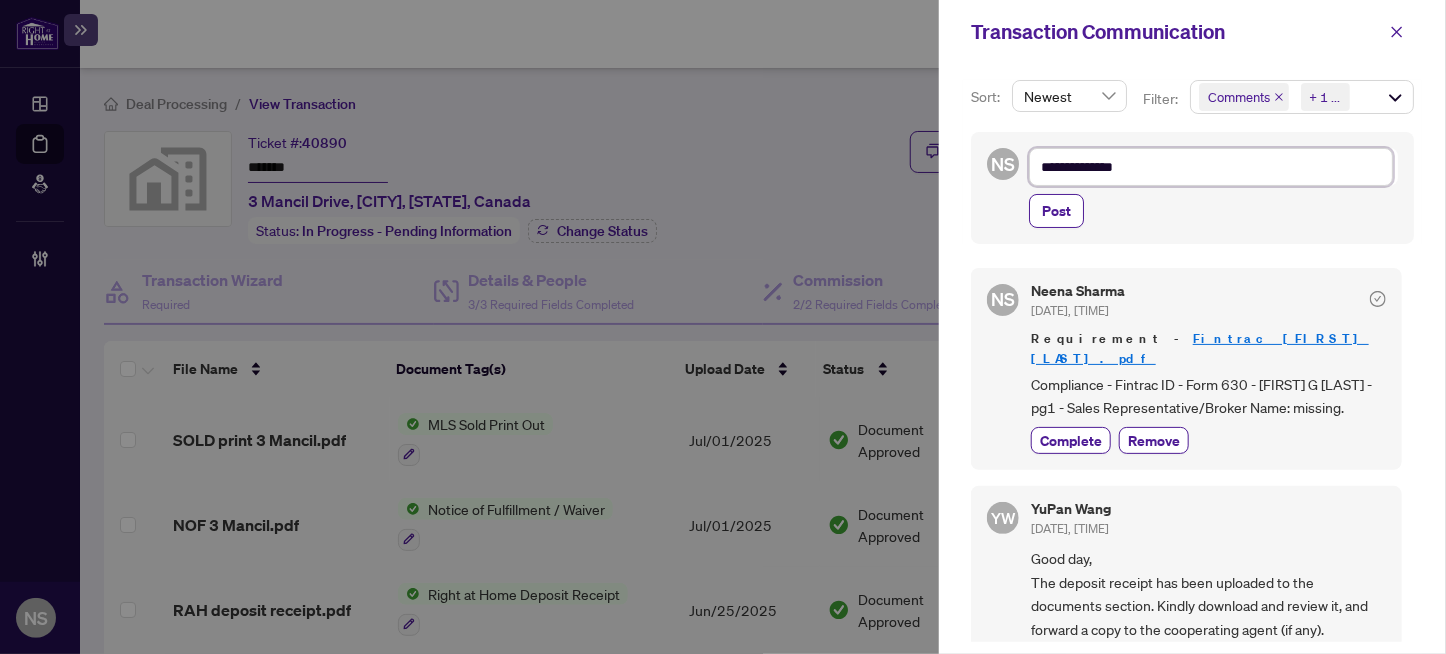 type on "**********" 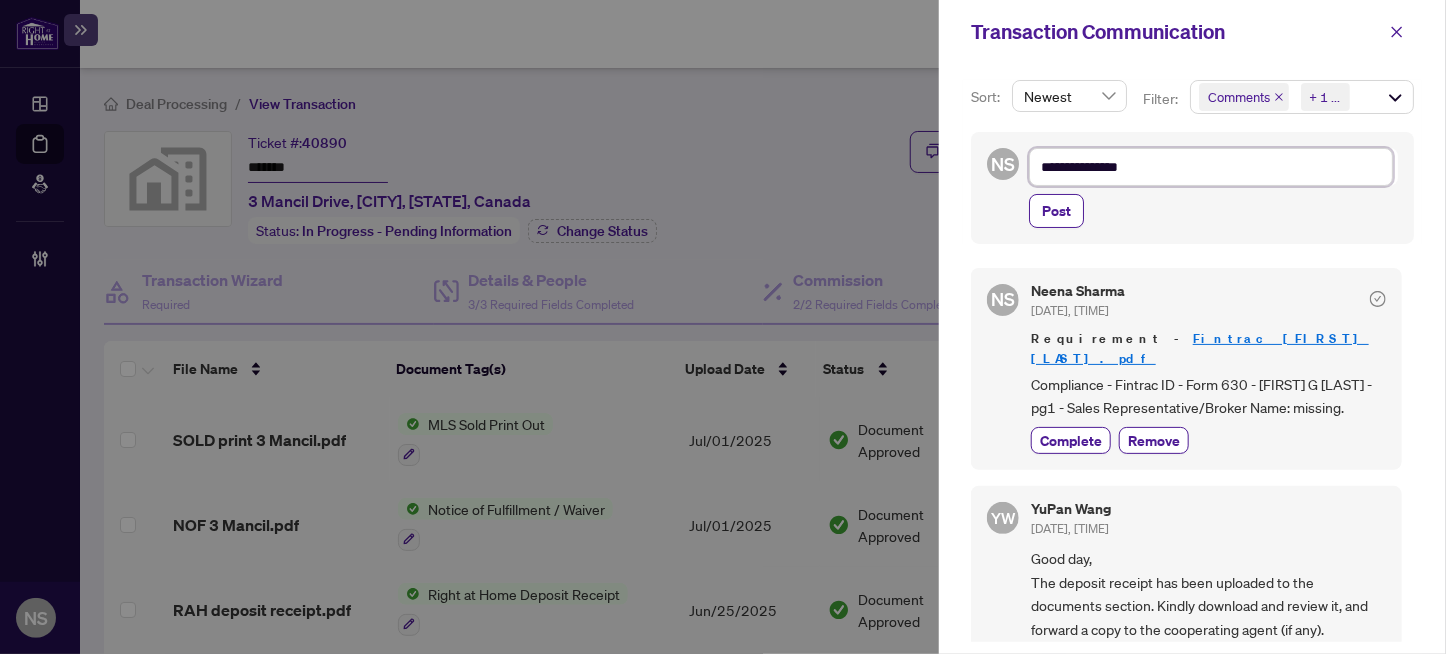 type on "**********" 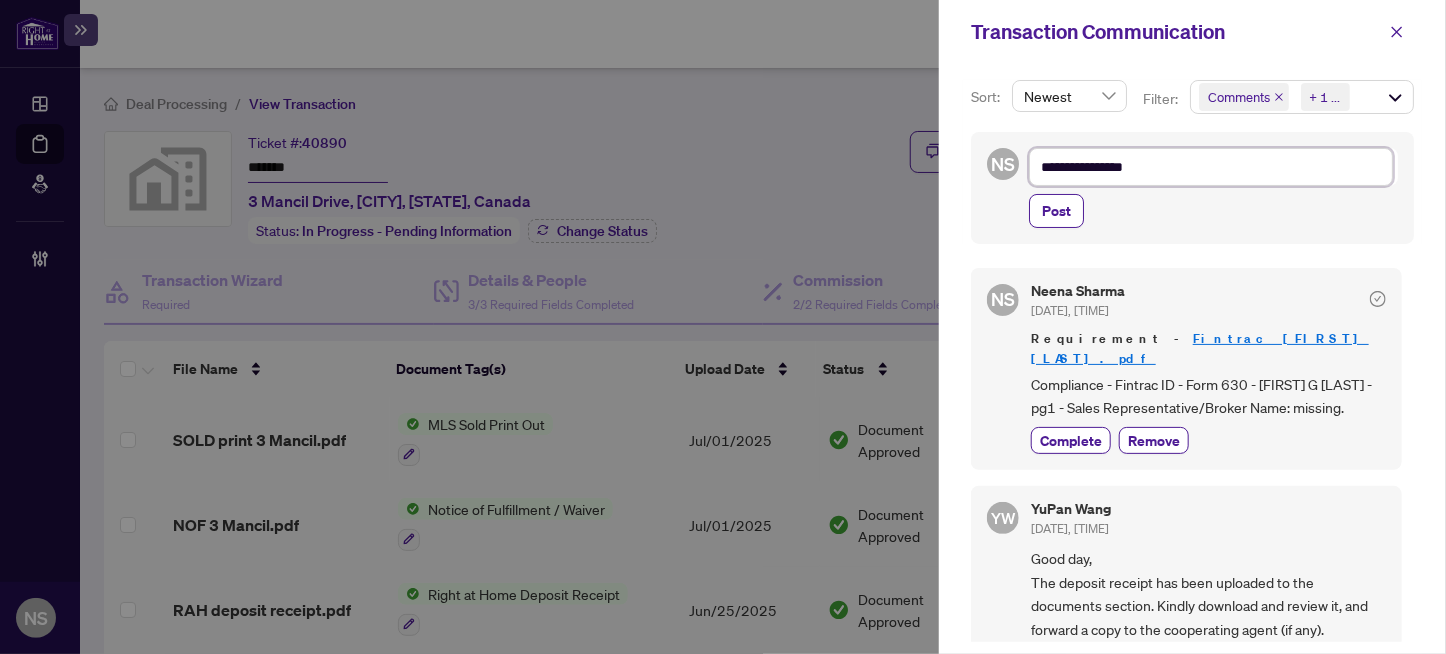 type on "**********" 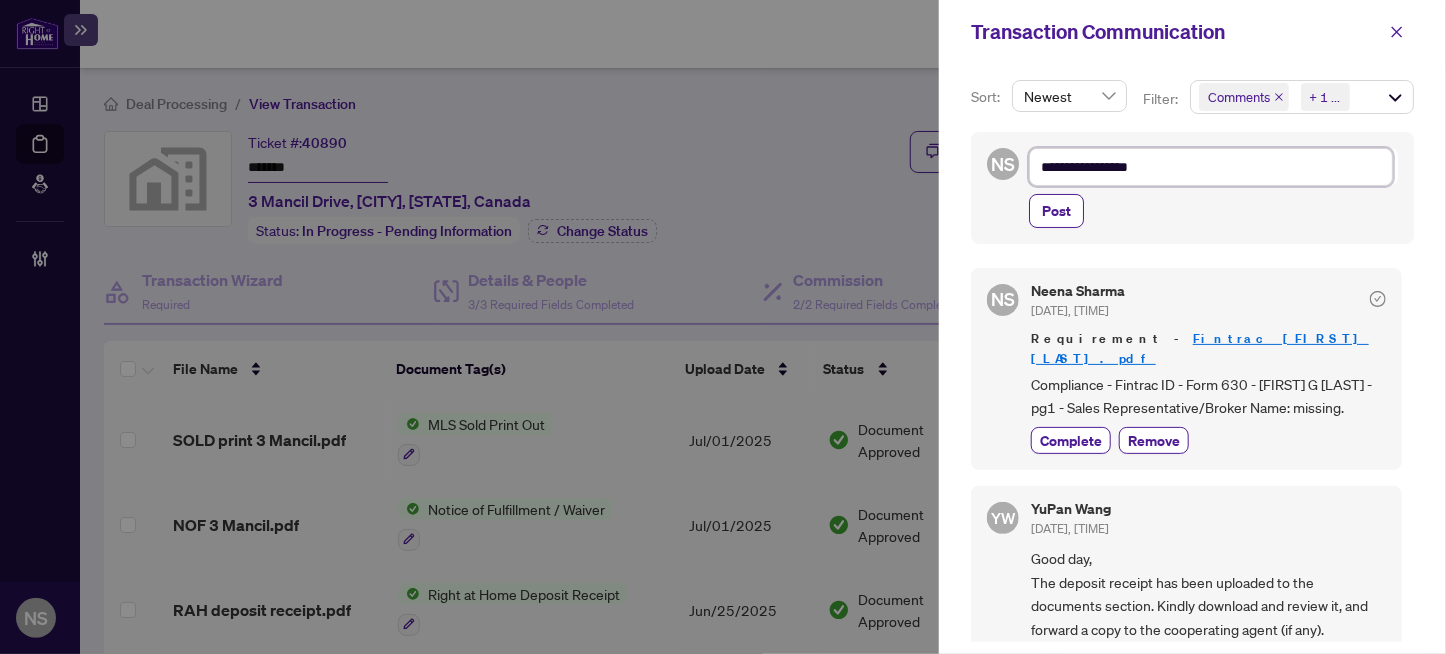 type on "**********" 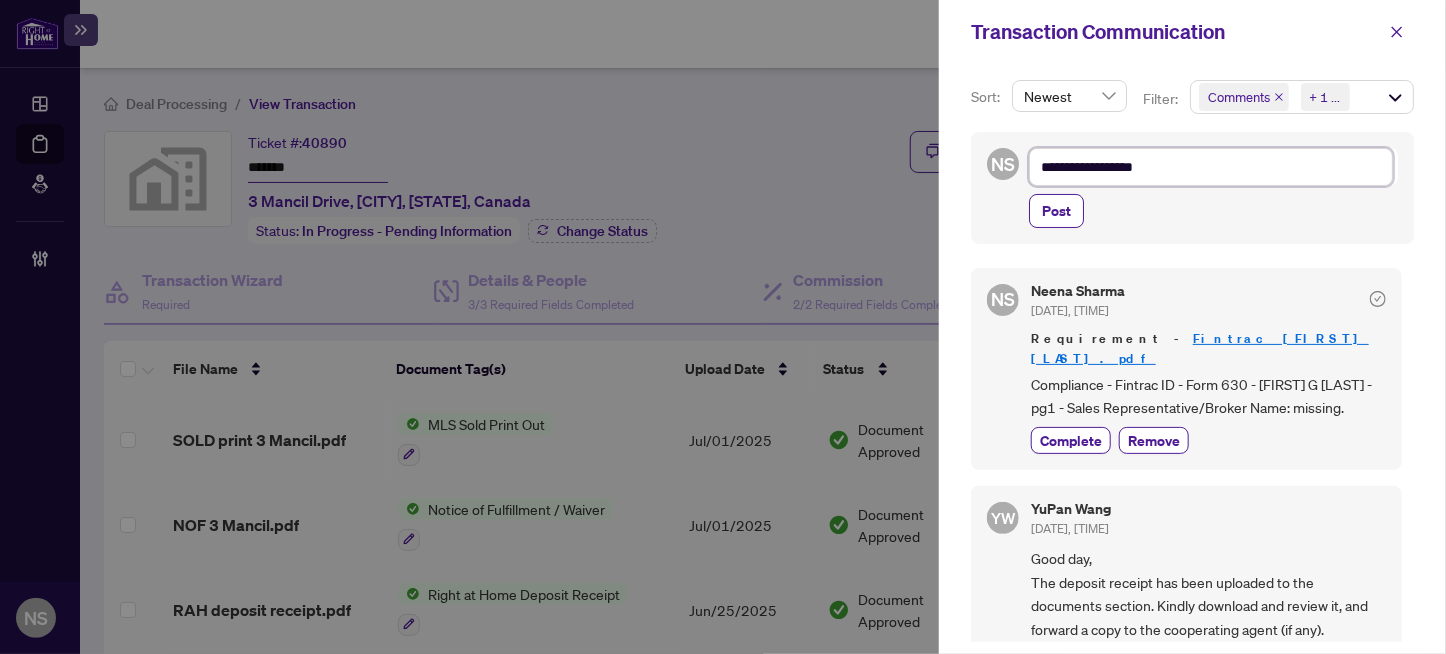 type on "**********" 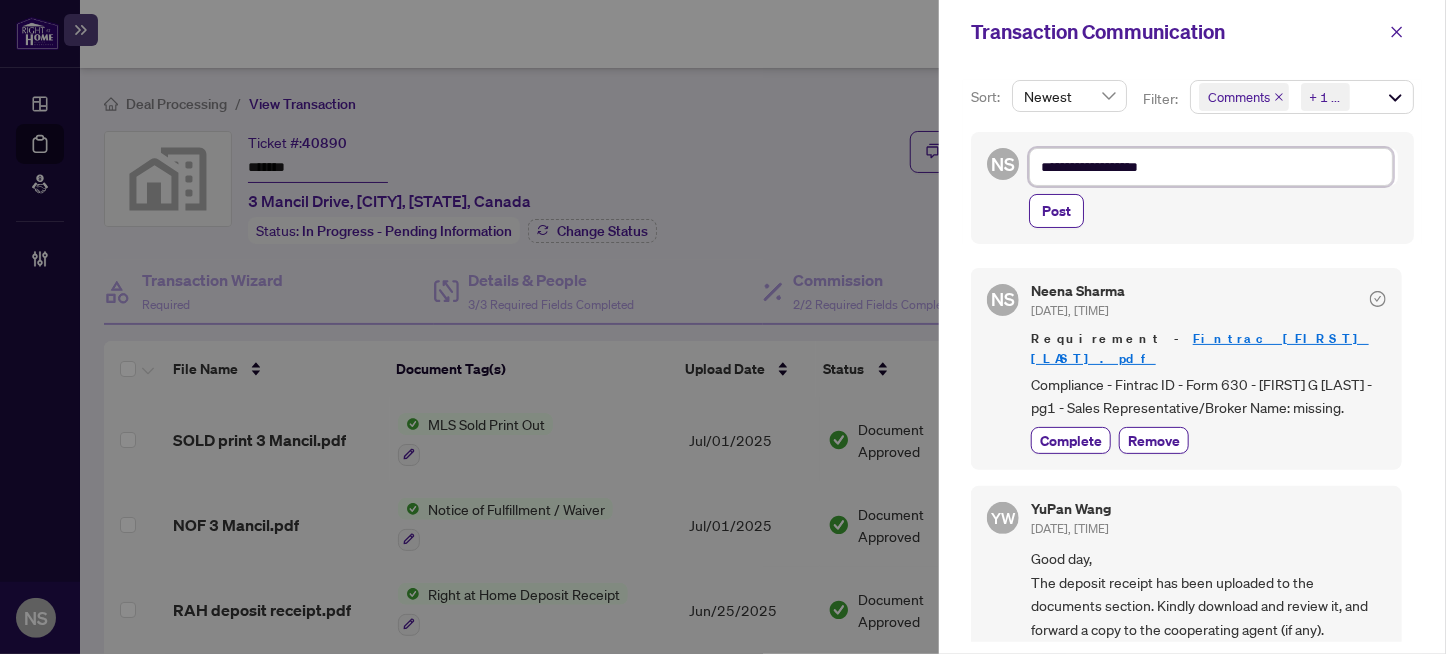 type on "**********" 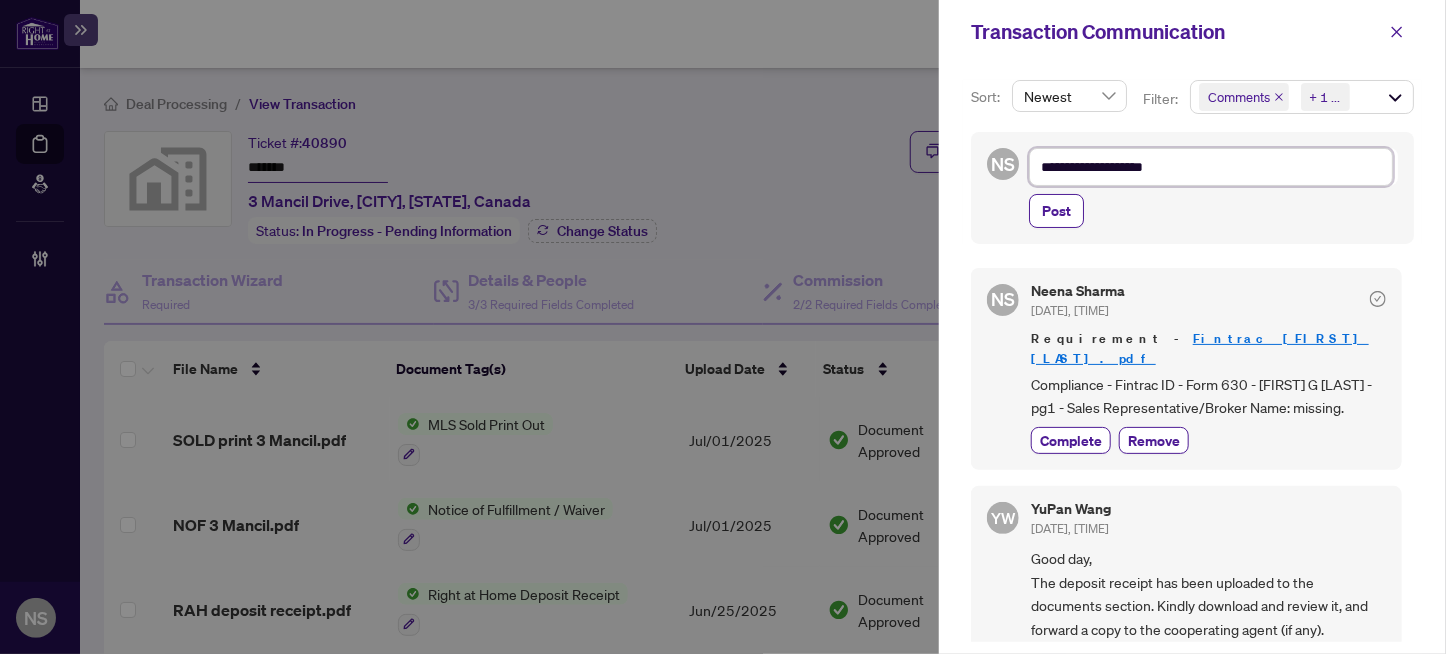 type on "**********" 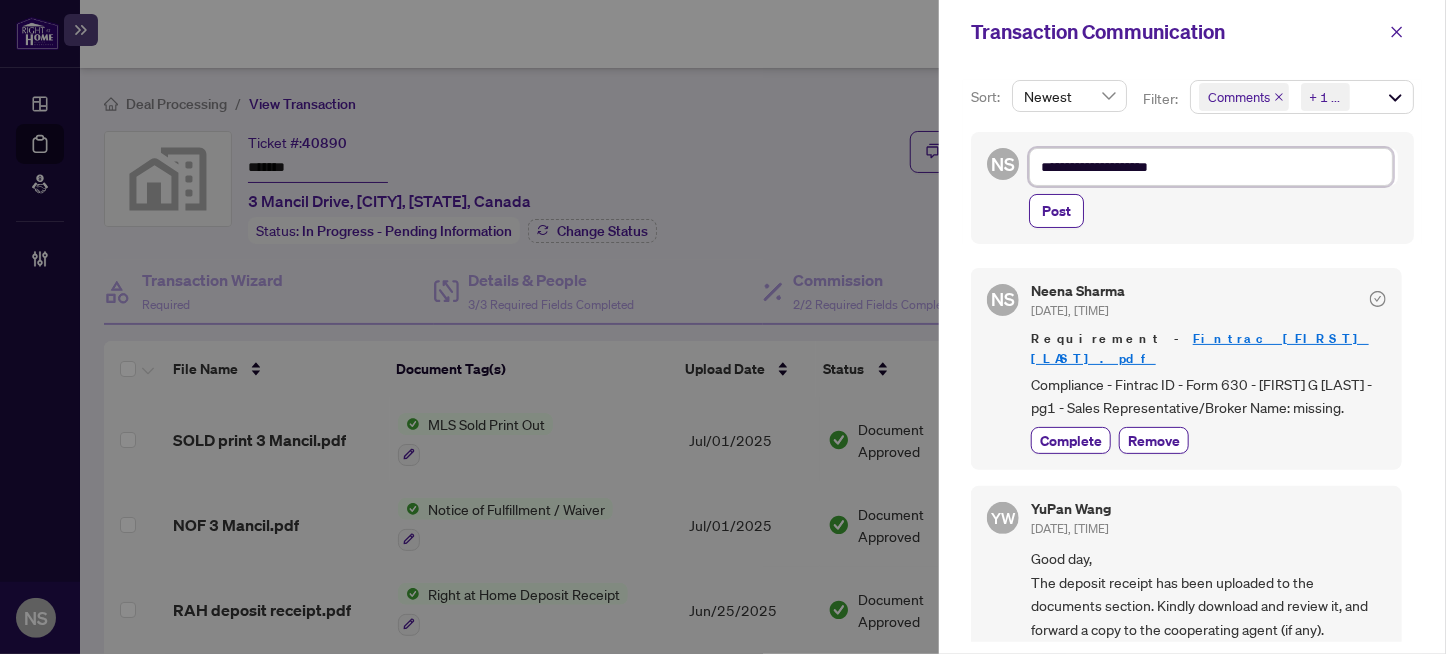 type on "**********" 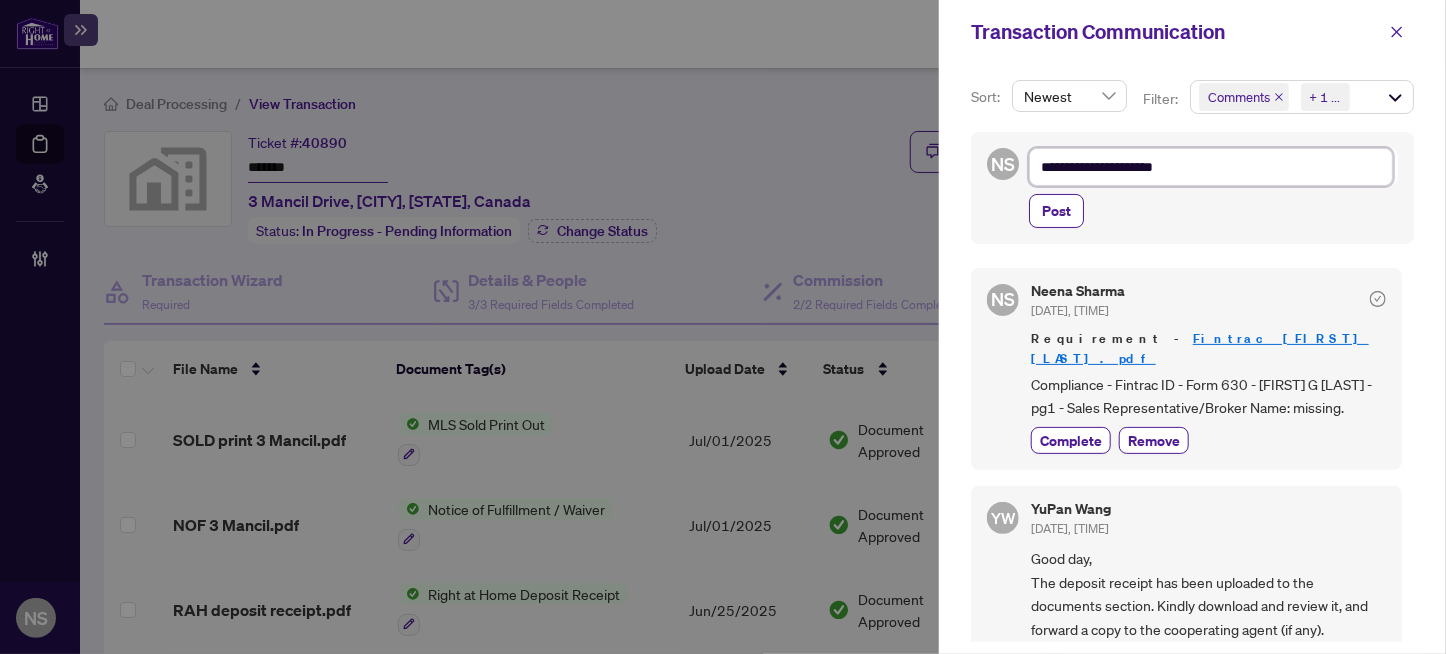 type on "**********" 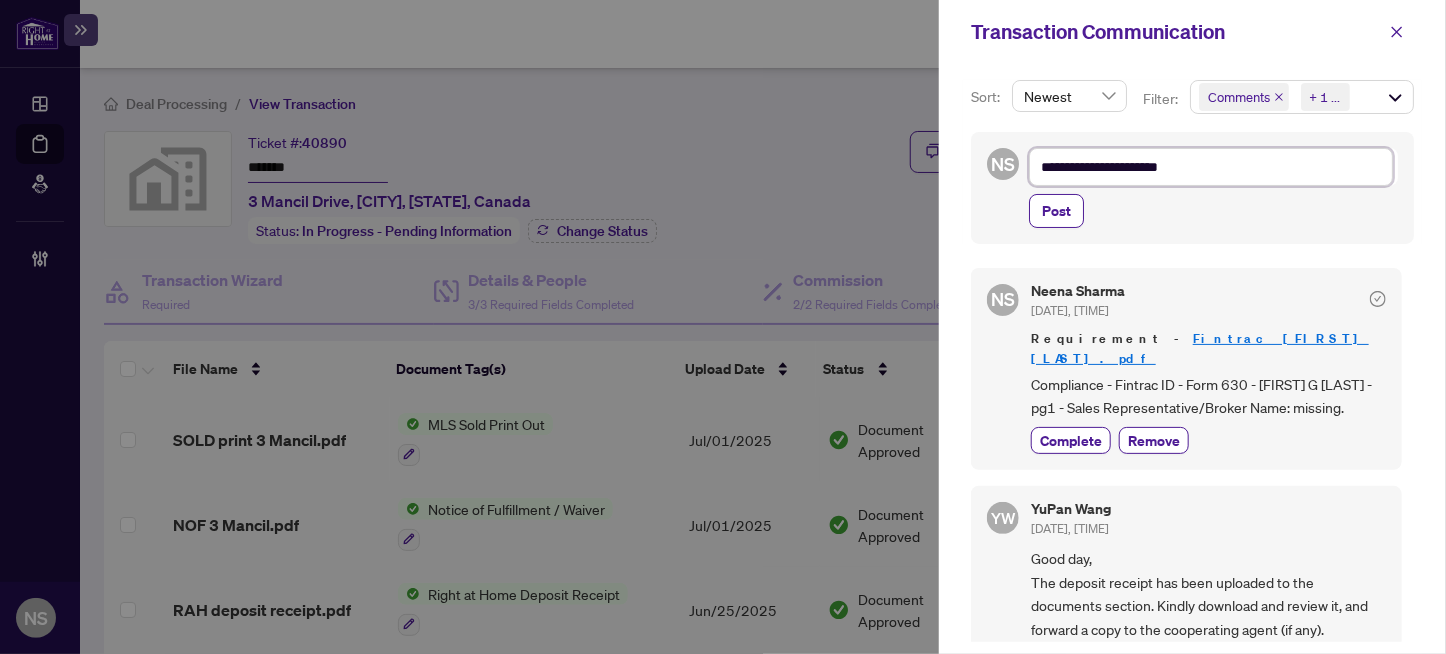 type on "**********" 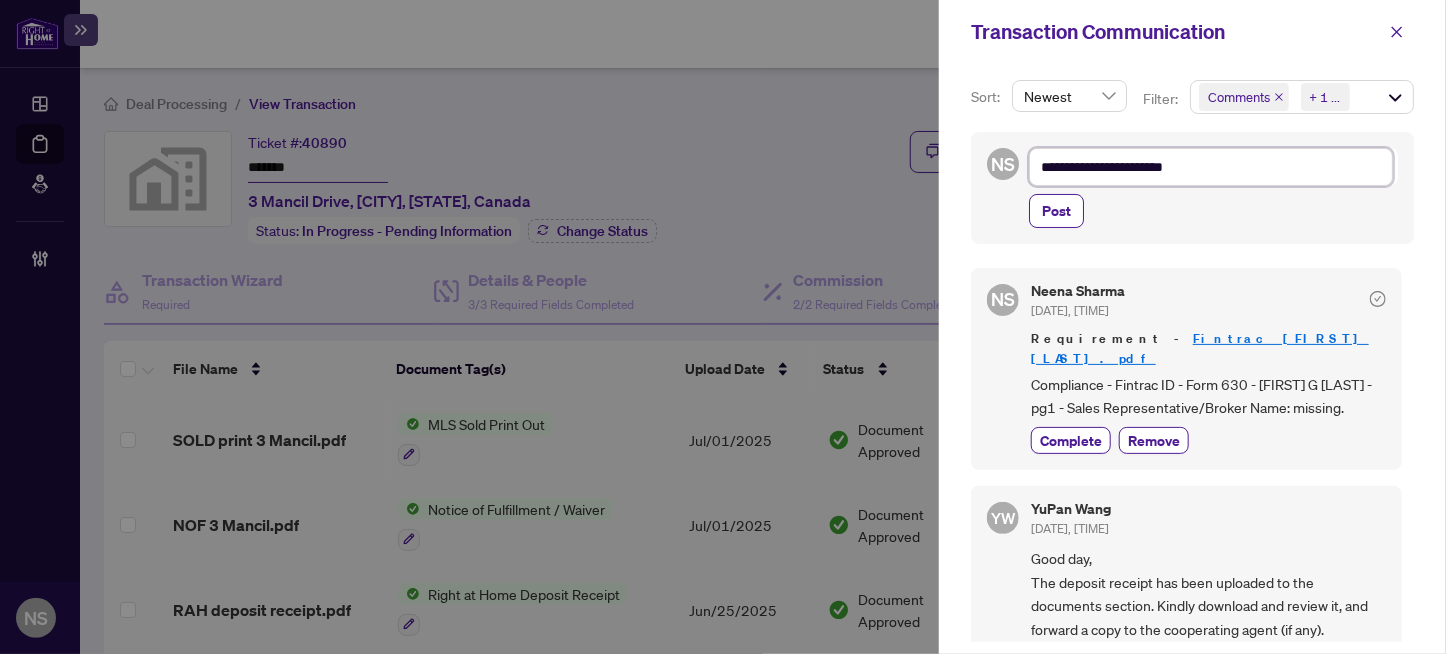 type on "**********" 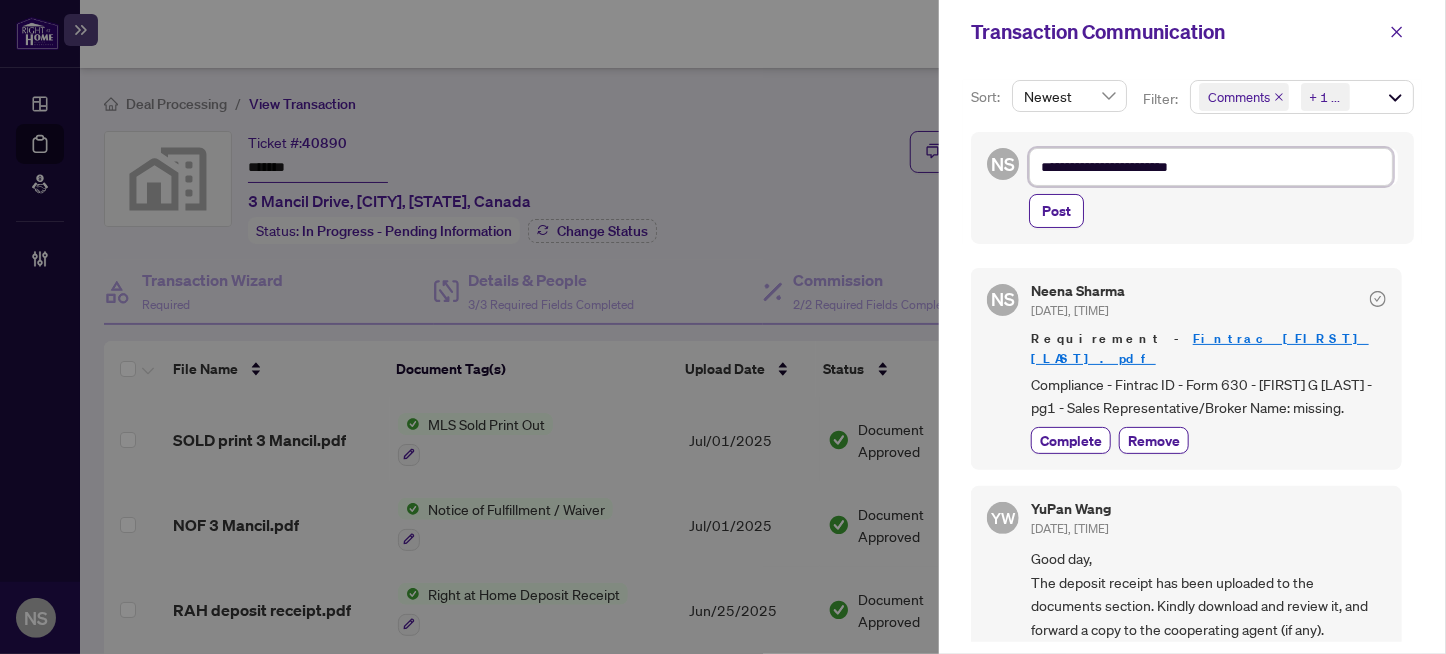 type on "**********" 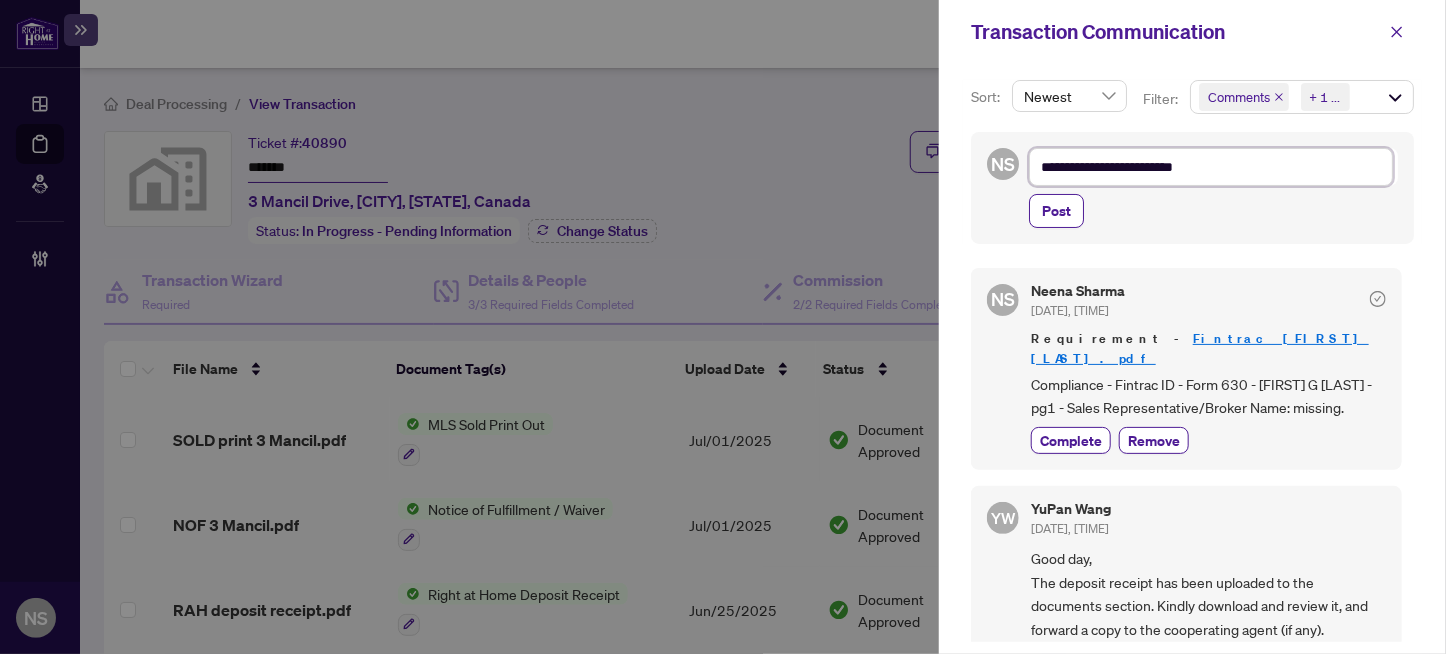 type on "**********" 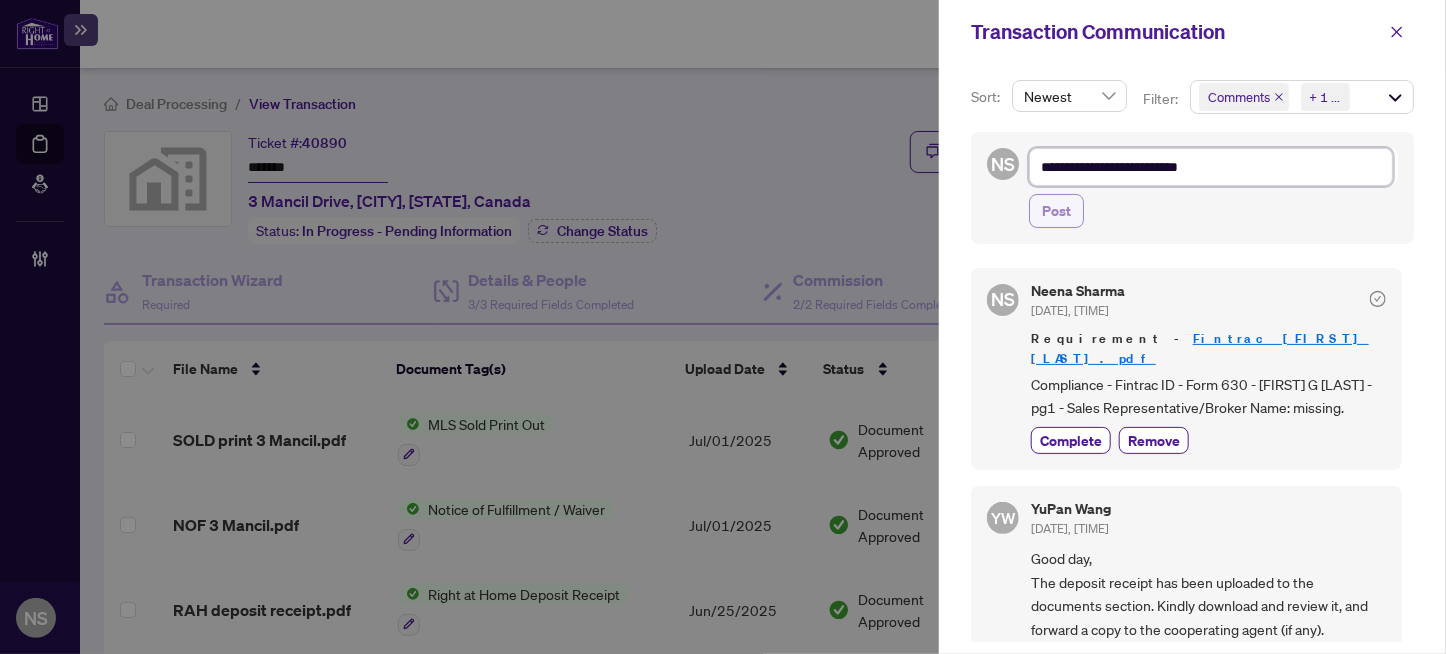 type on "**********" 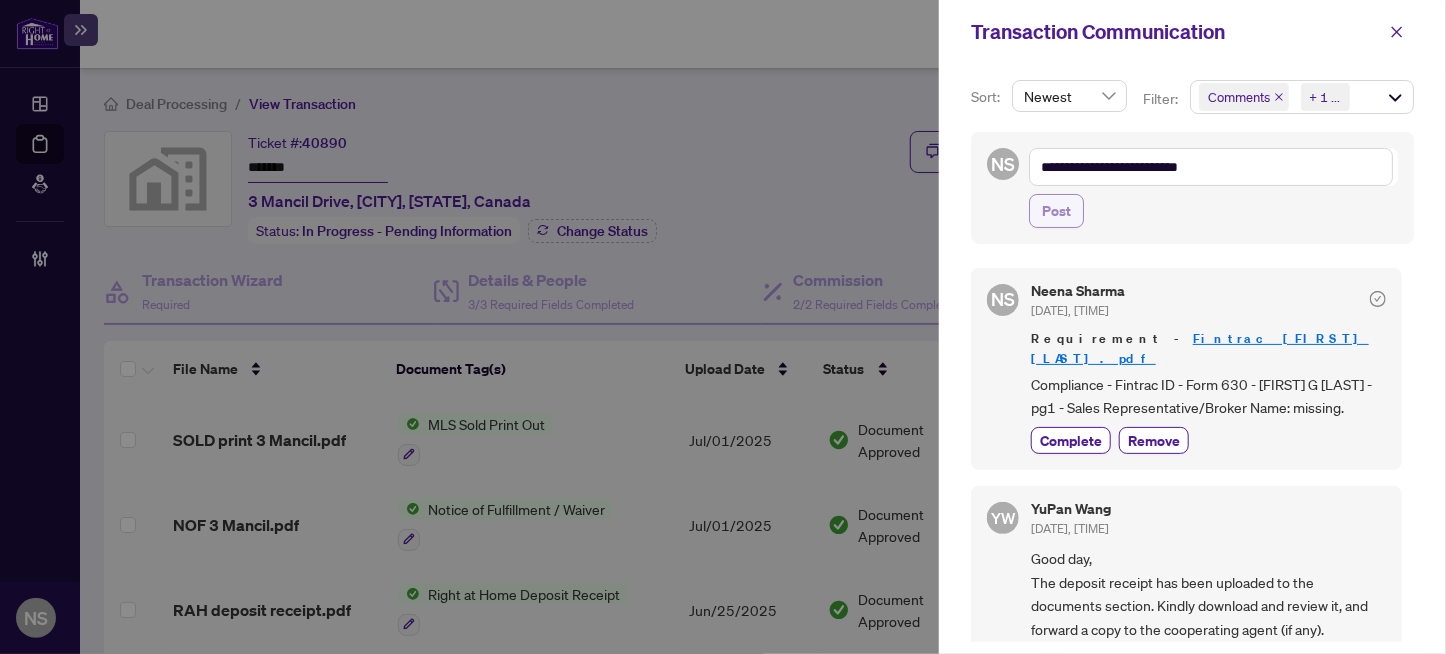 click on "Post" at bounding box center [1056, 211] 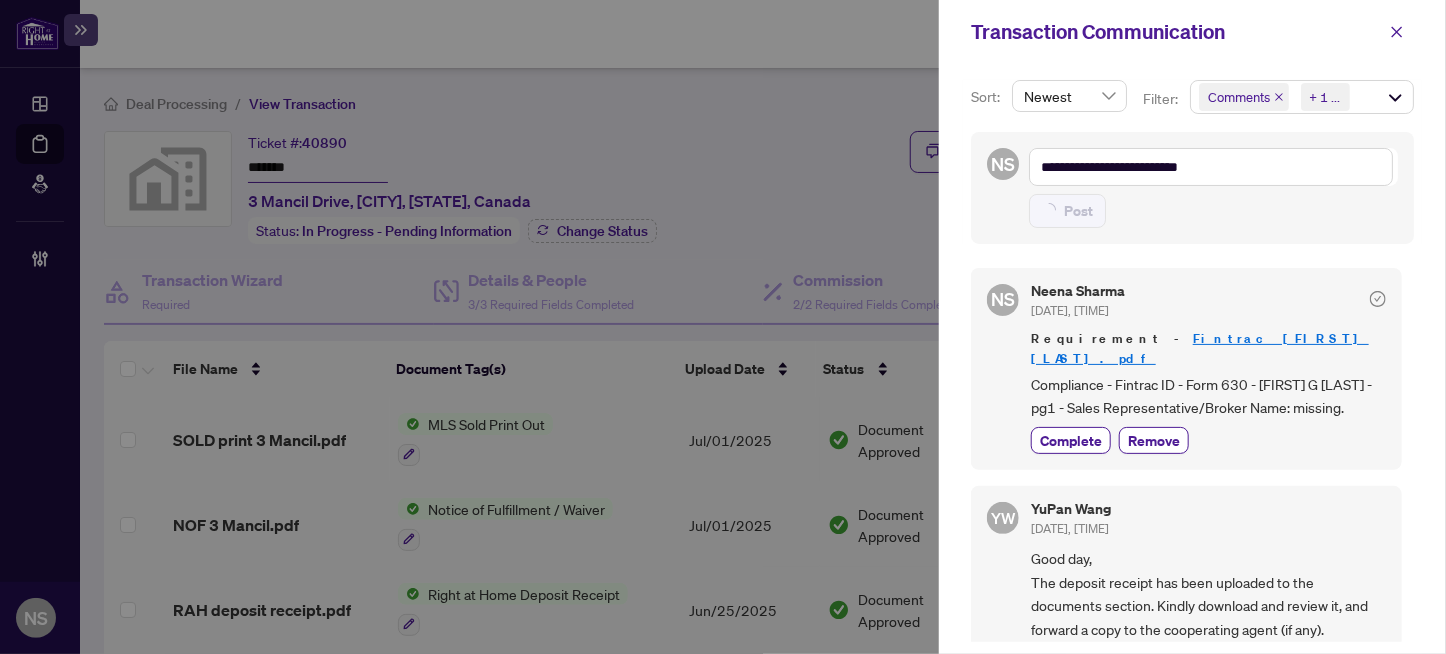type on "**********" 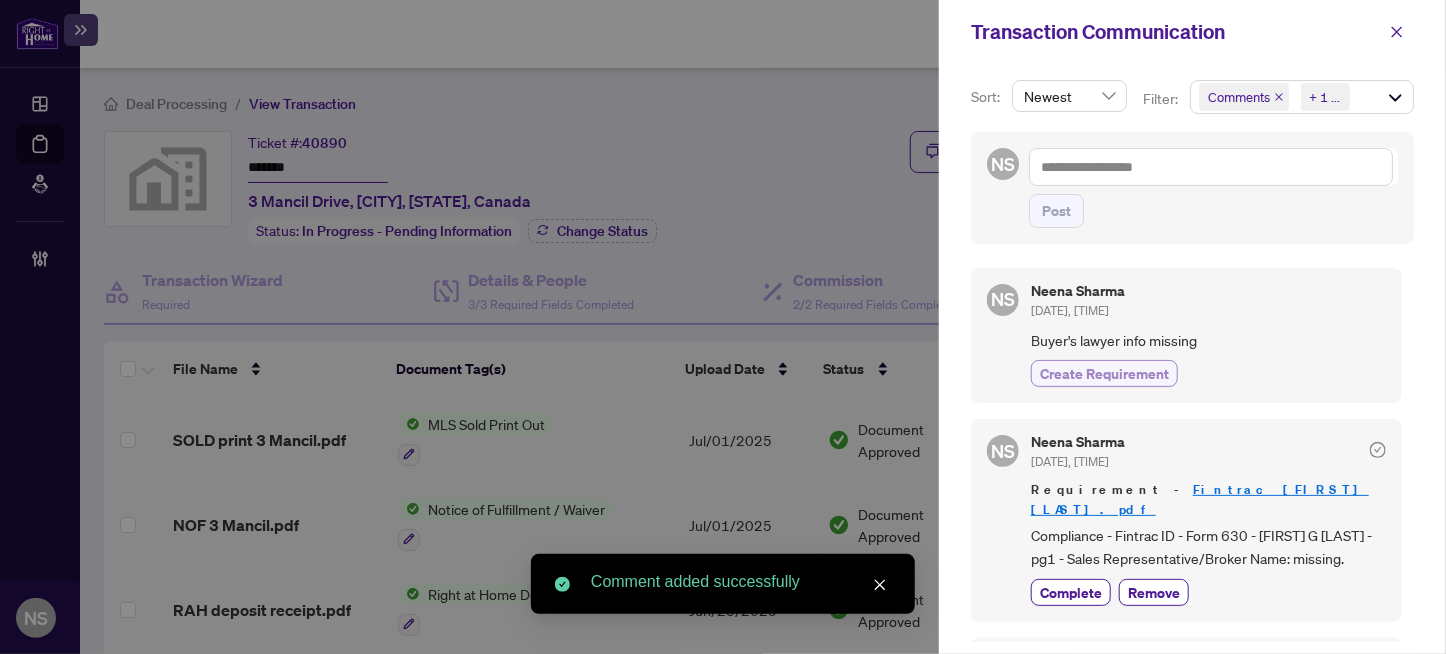 click on "Create Requirement" at bounding box center [1104, 373] 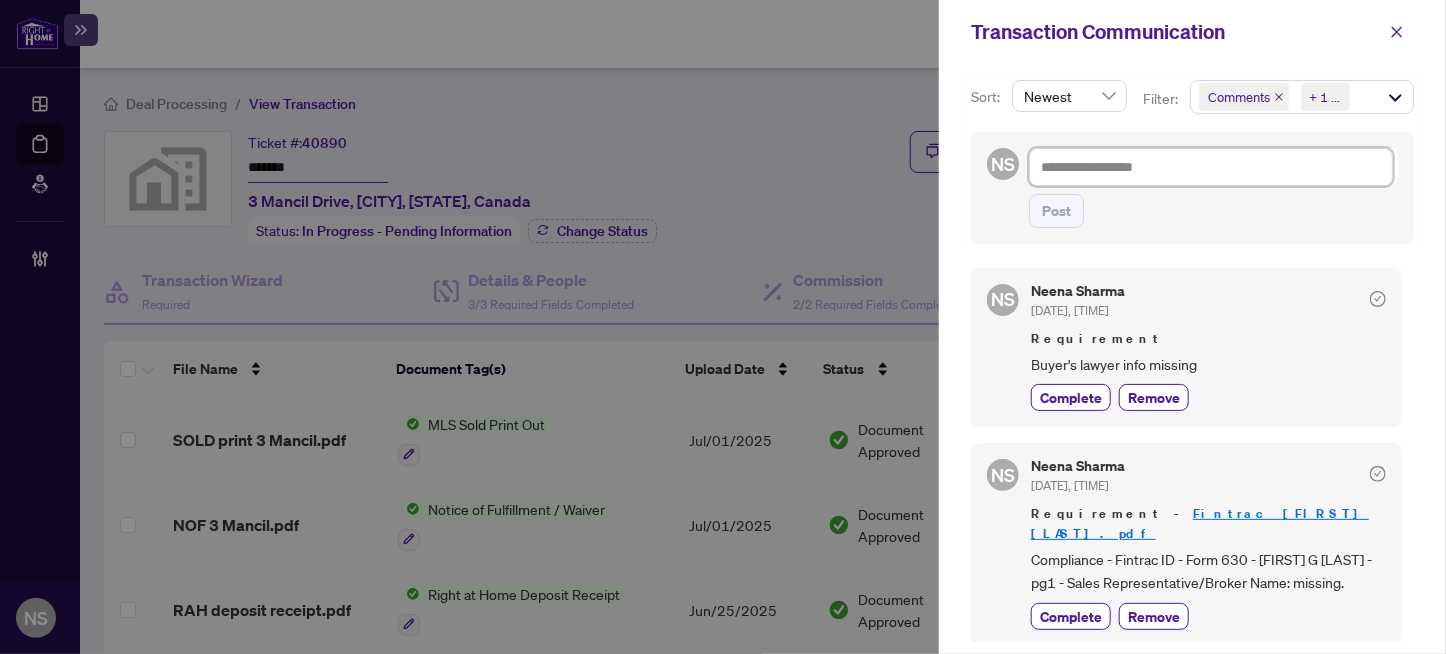 click at bounding box center [1211, 167] 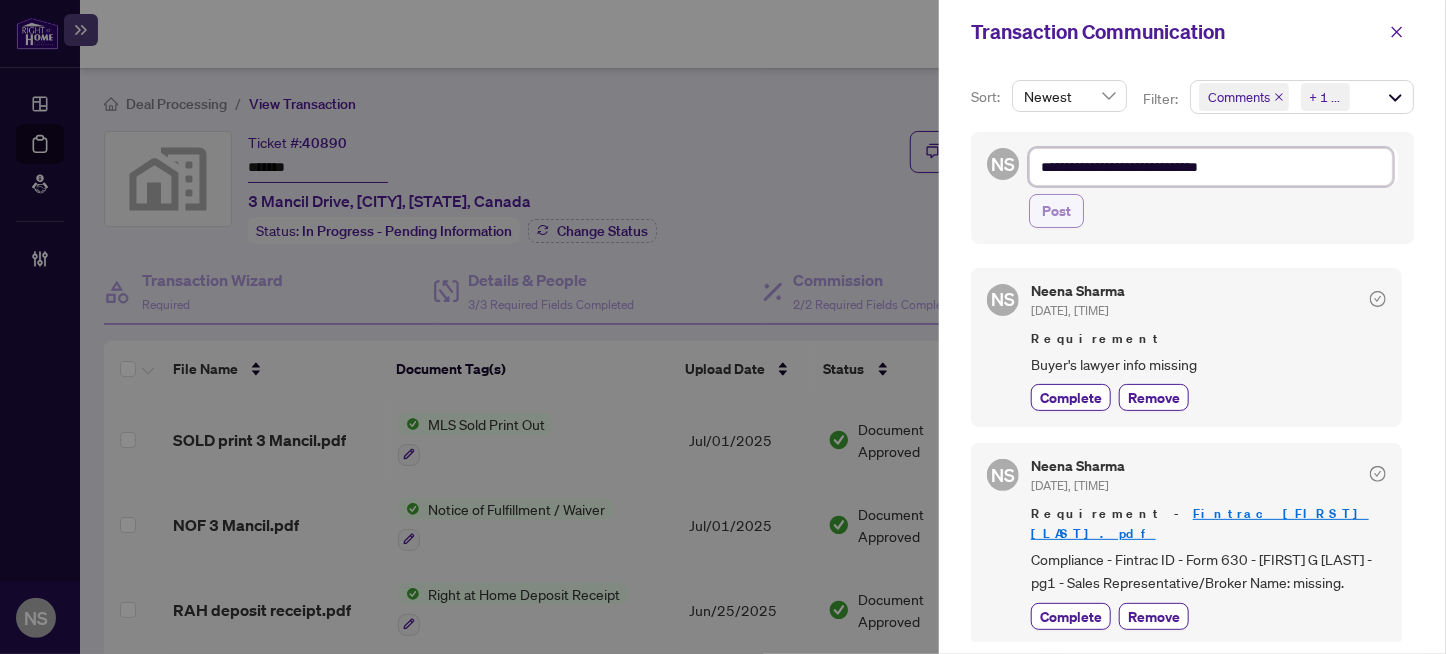 type on "**********" 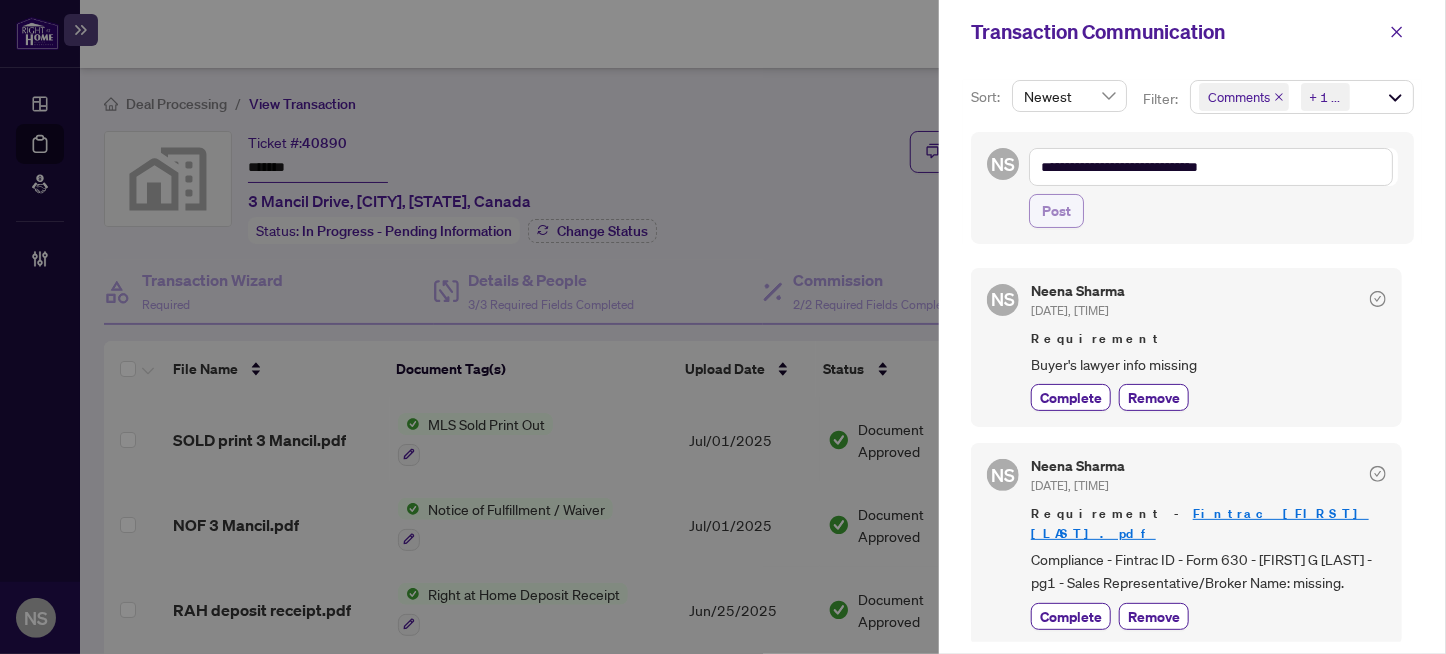 click on "Post" at bounding box center (1056, 211) 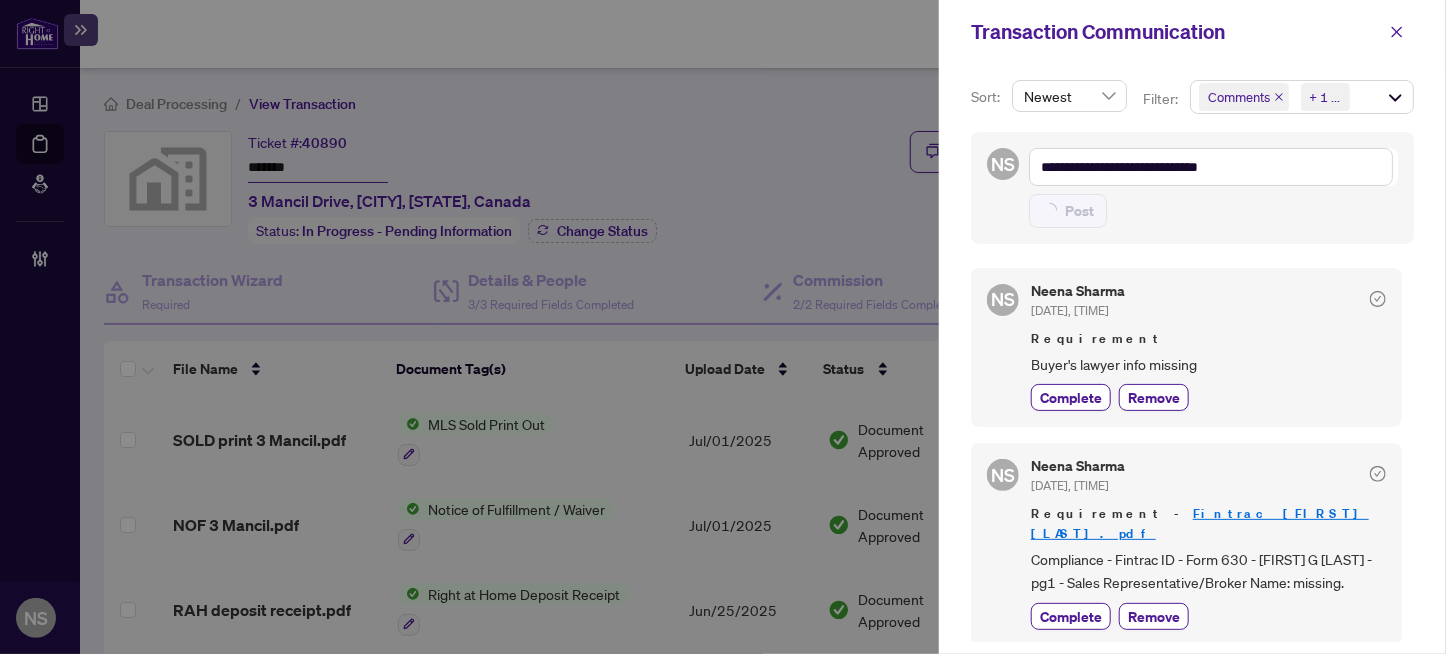 type on "**********" 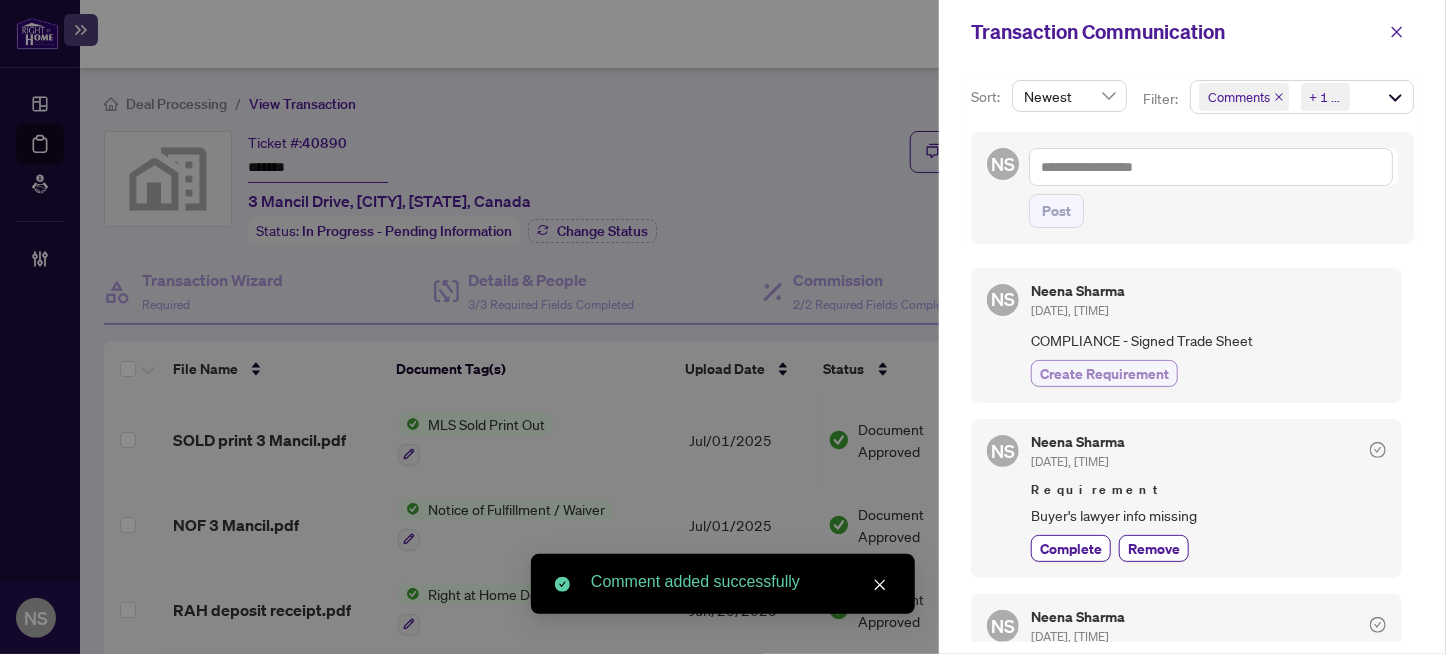 click on "Create Requirement" at bounding box center (1104, 373) 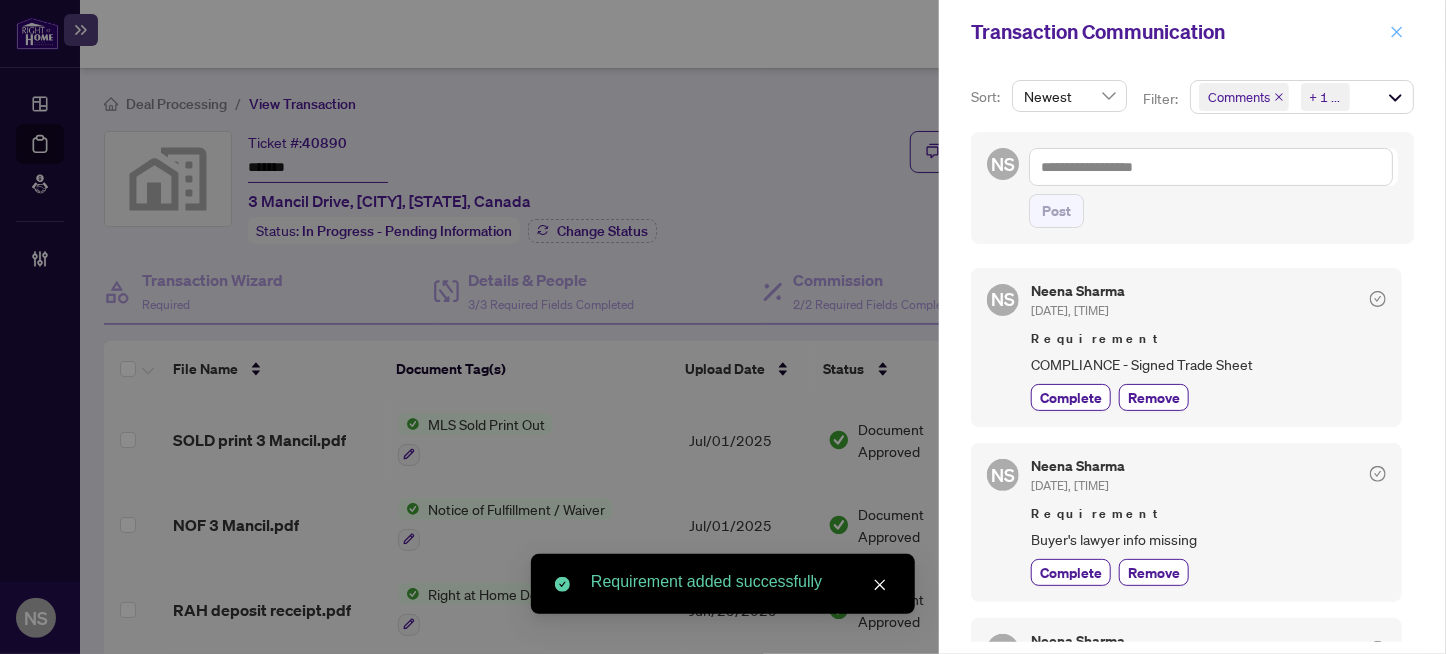 click 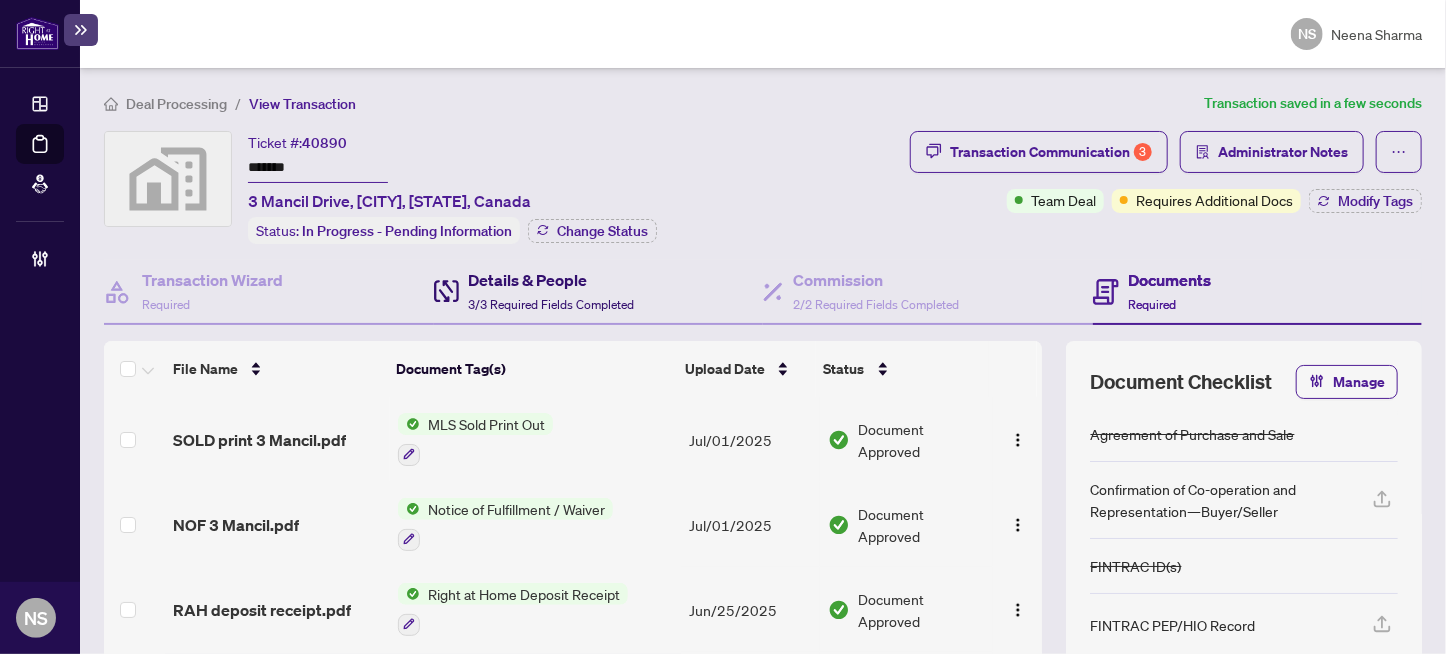 click on "Details & People" at bounding box center (552, 280) 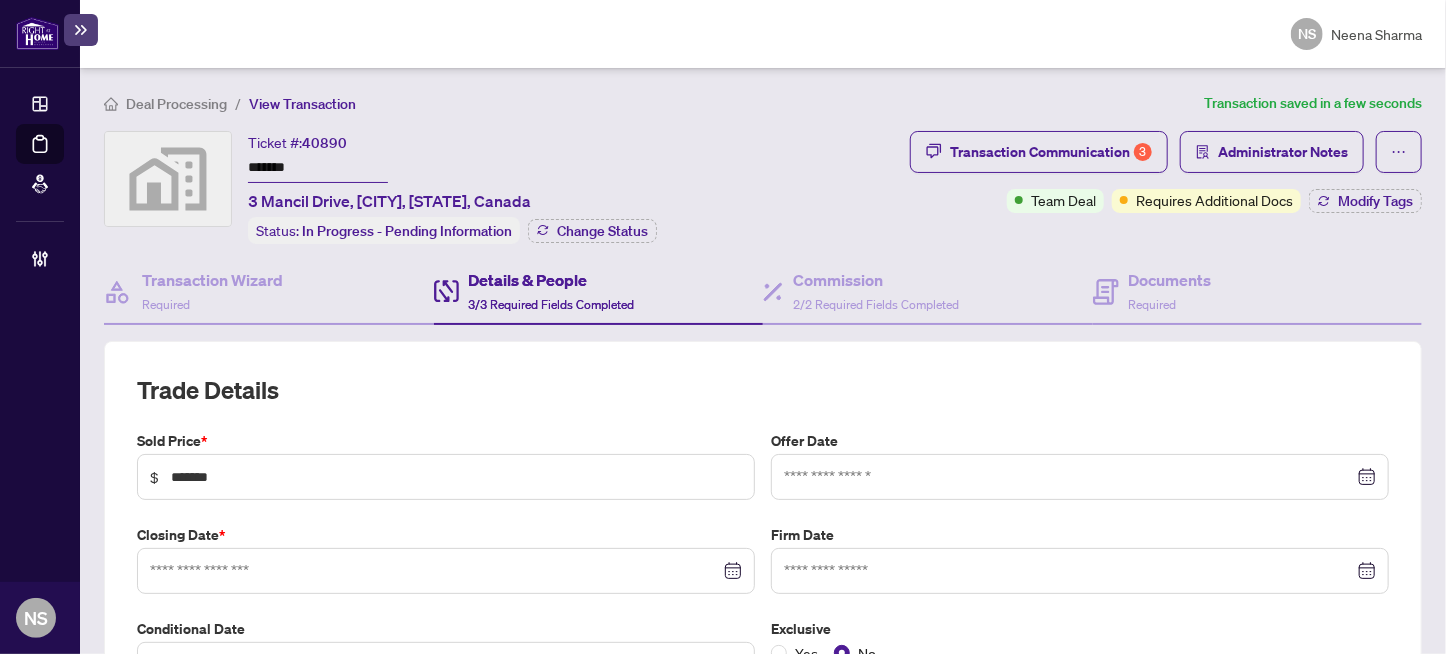 type on "**********" 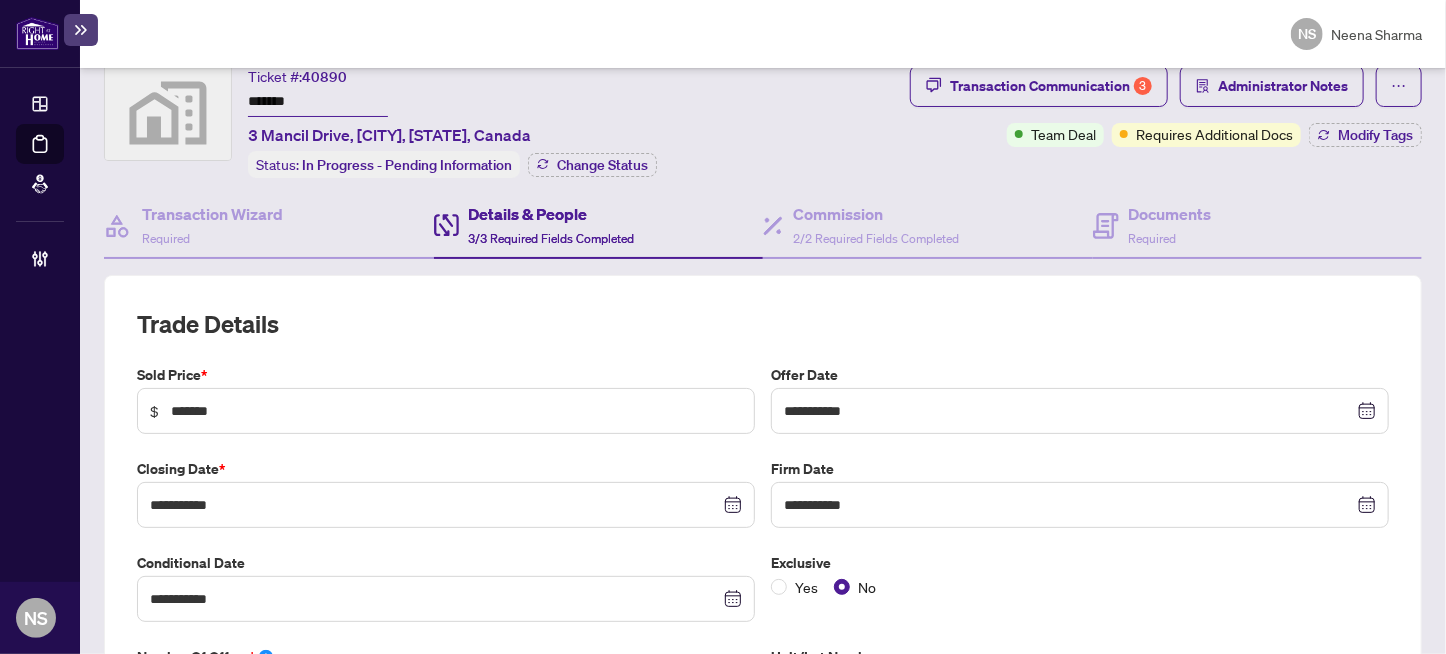 scroll, scrollTop: 0, scrollLeft: 0, axis: both 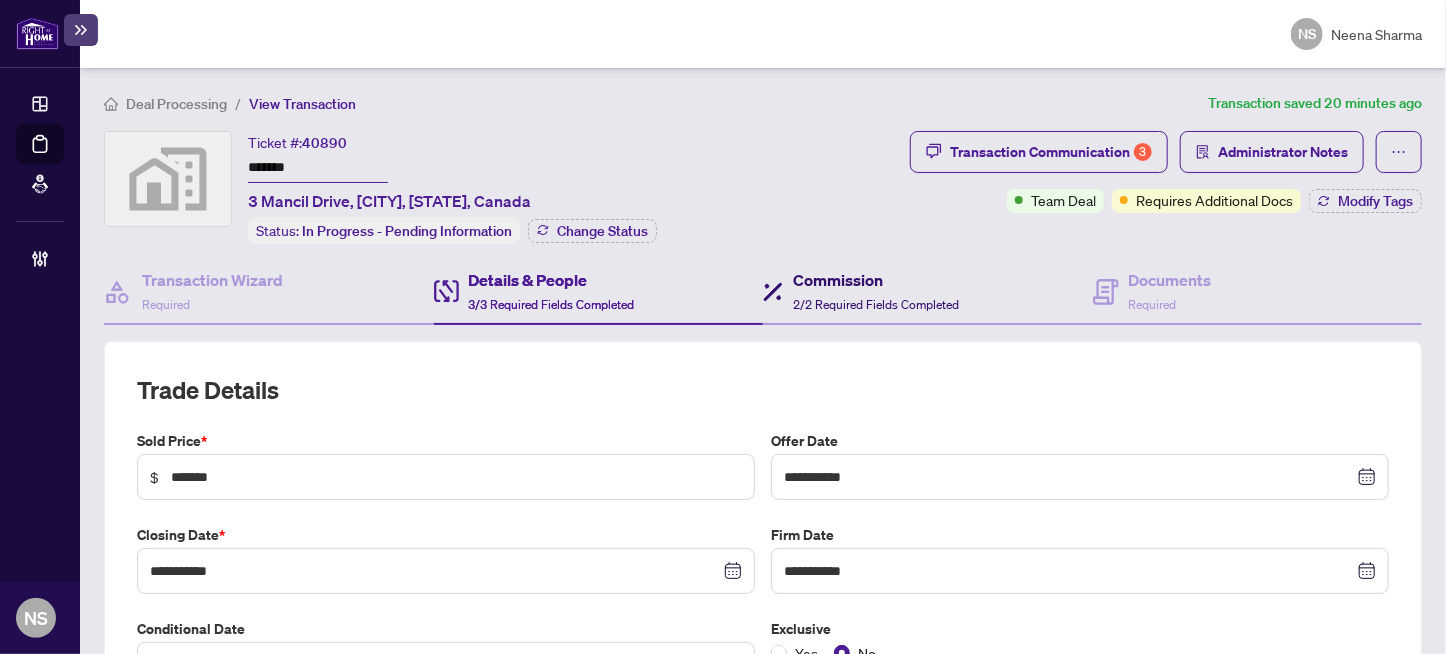 click on "Commission 2/2 Required Fields Completed" at bounding box center (876, 291) 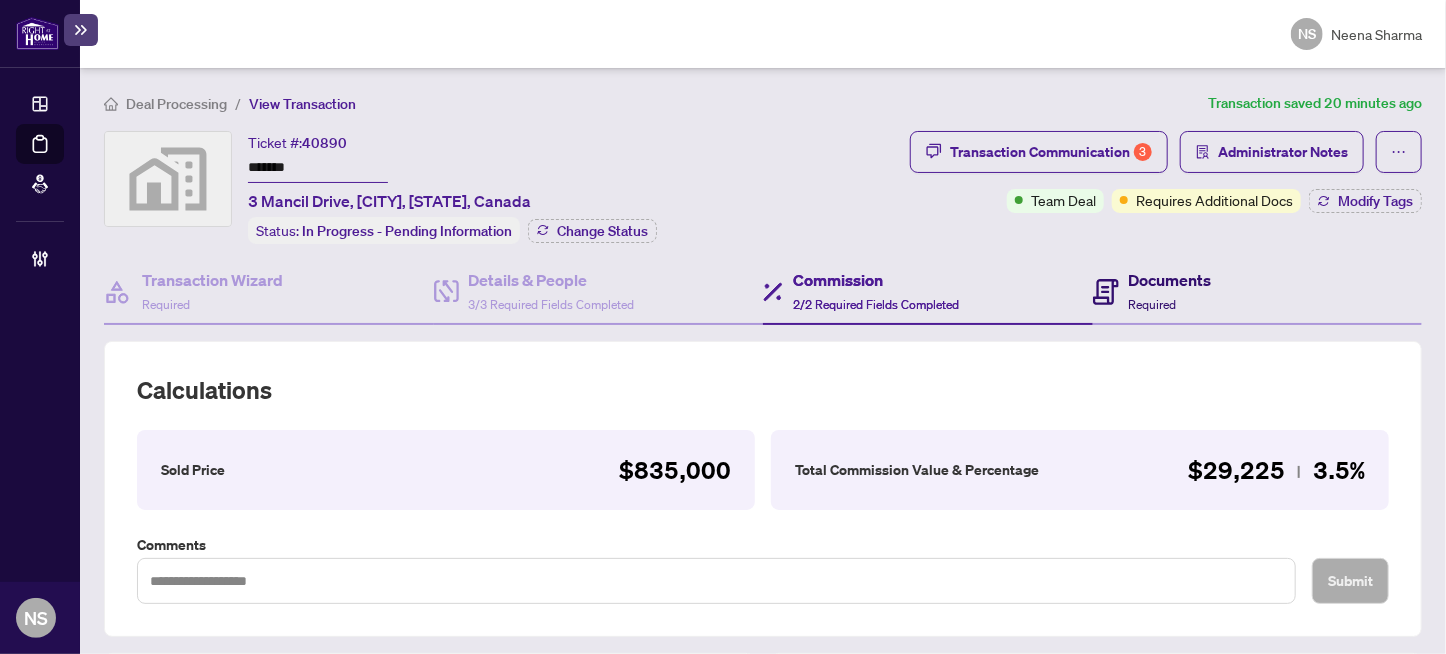 click on "Documents Required" at bounding box center (1170, 291) 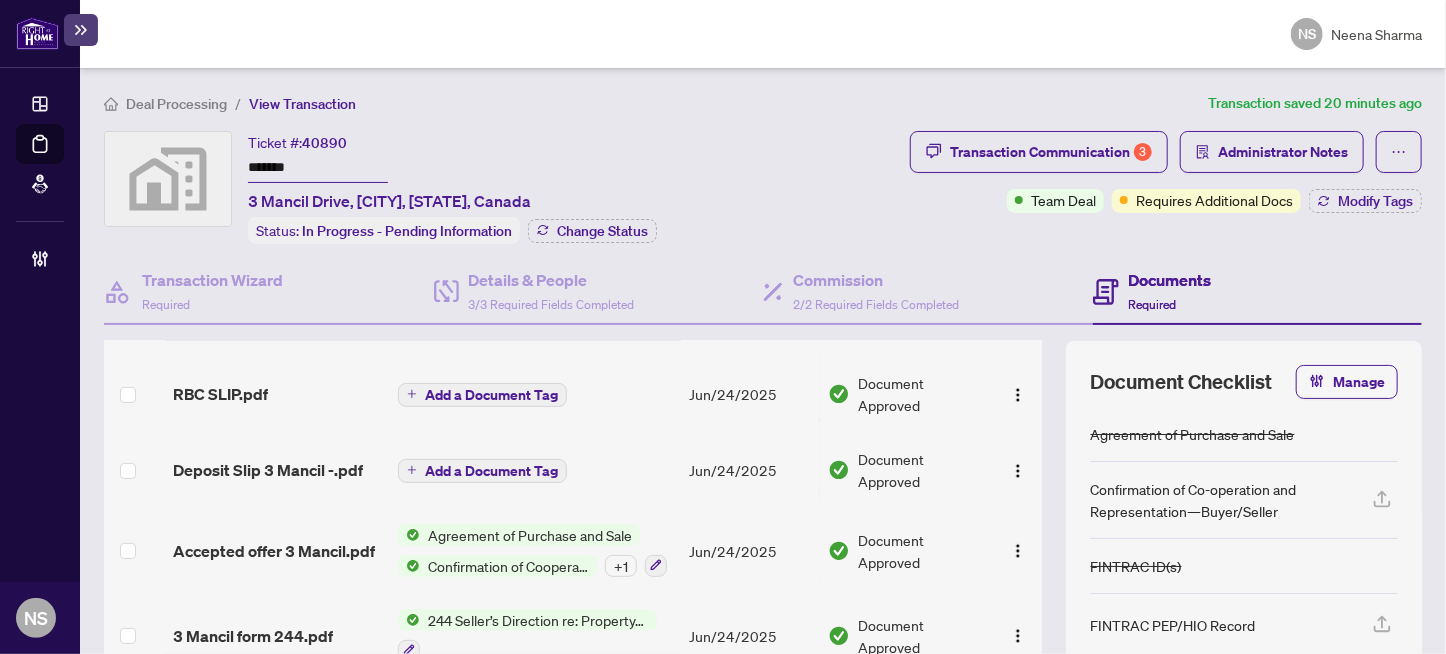 scroll, scrollTop: 700, scrollLeft: 0, axis: vertical 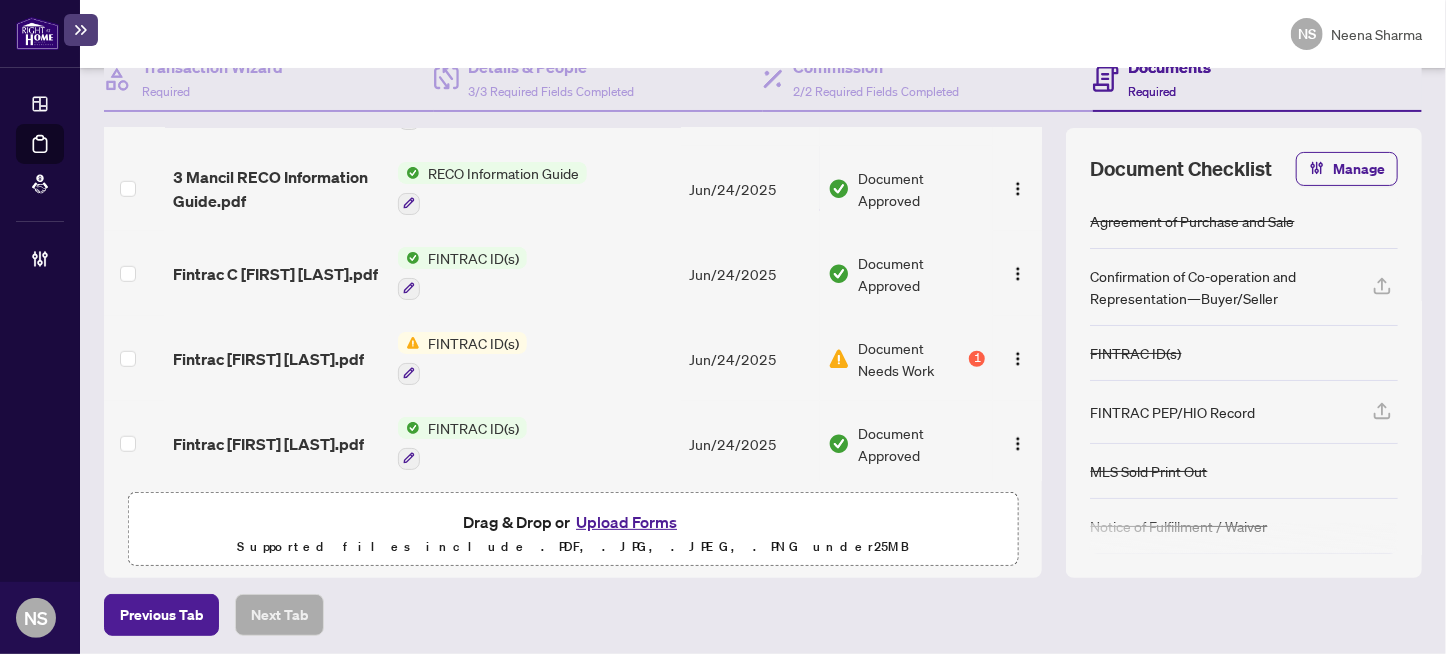 click on "Upload Forms" at bounding box center [626, 522] 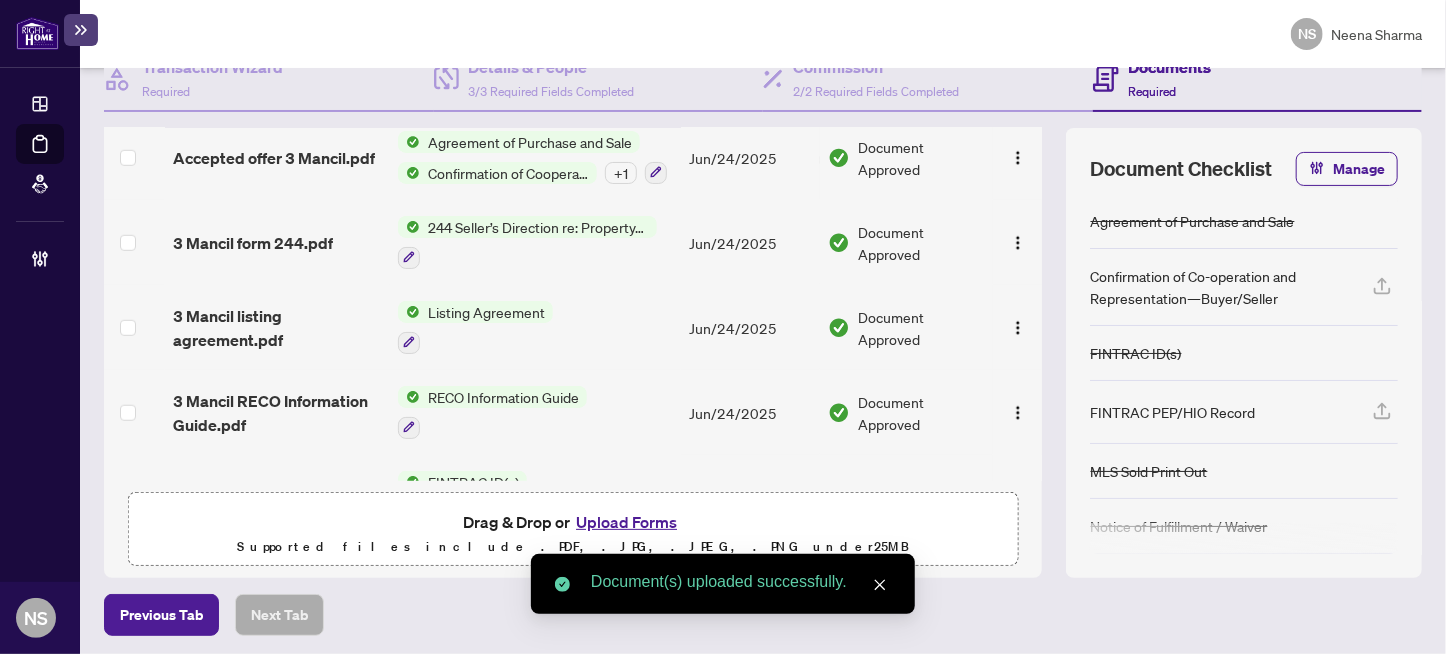 scroll, scrollTop: 0, scrollLeft: 0, axis: both 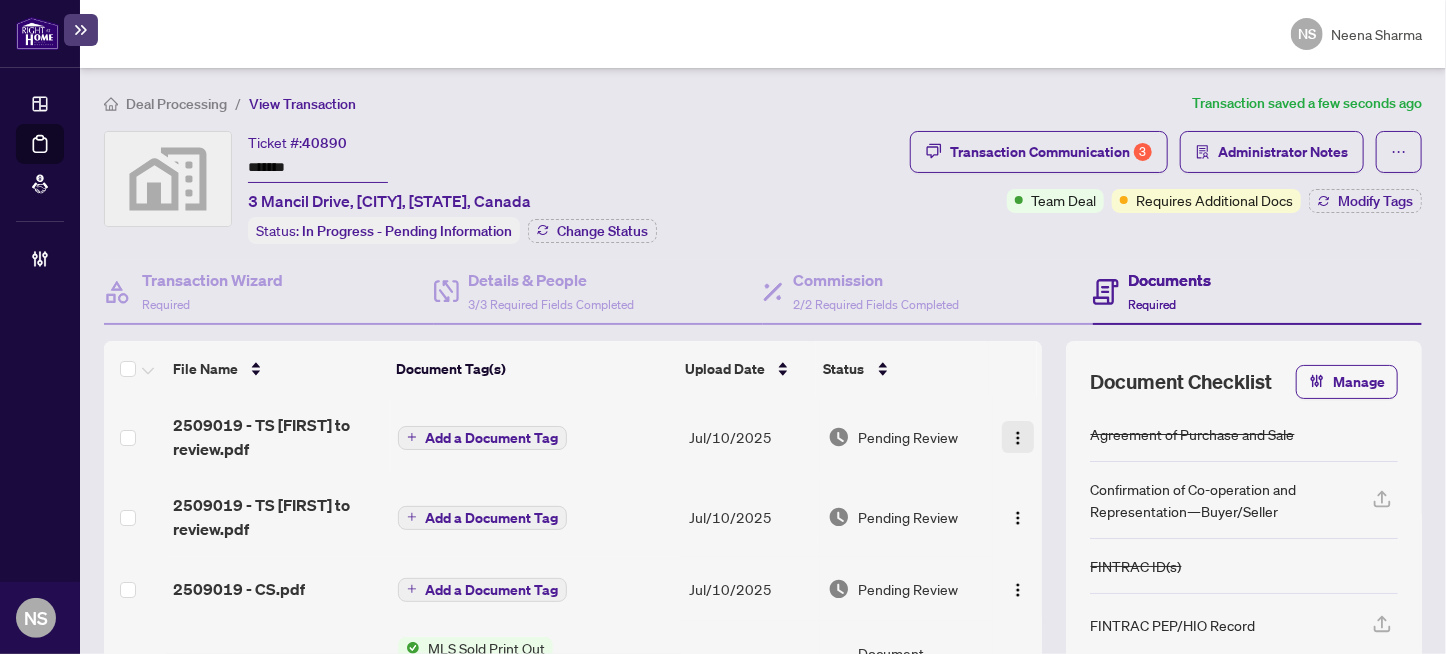 click at bounding box center [1018, 438] 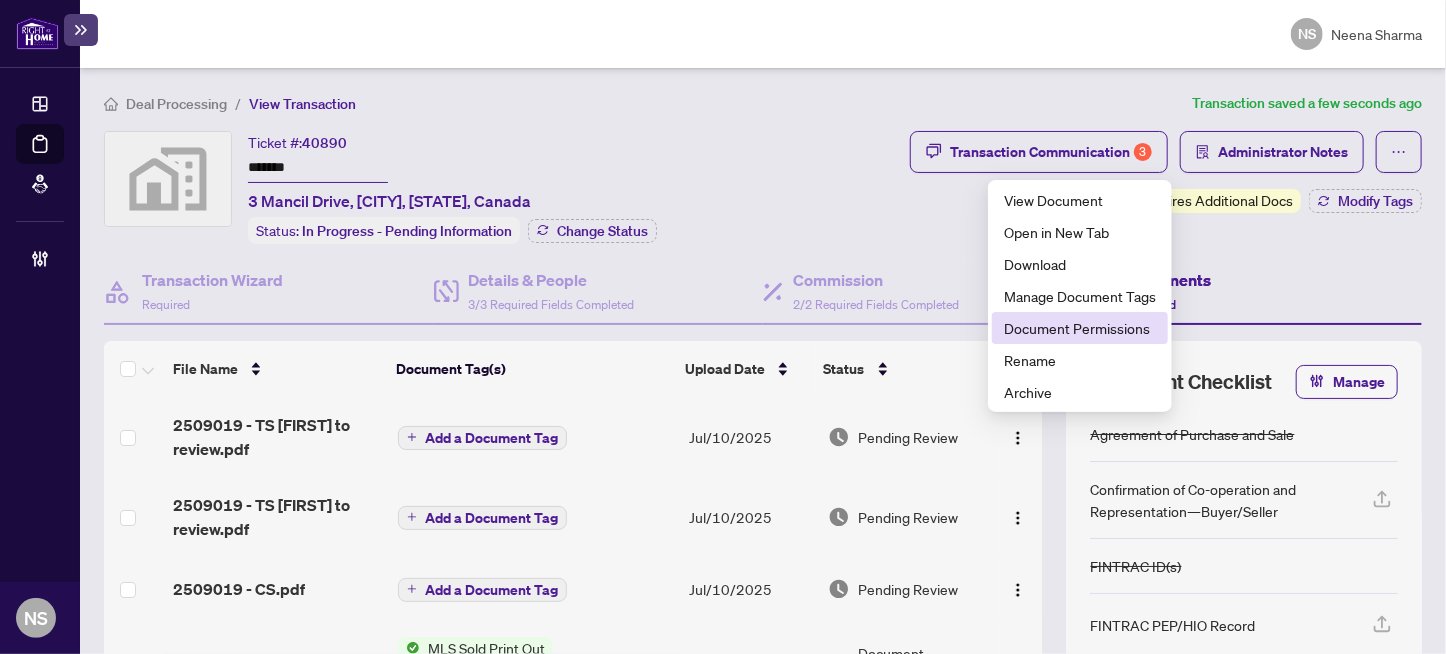 click on "Document Permissions" at bounding box center (1080, 328) 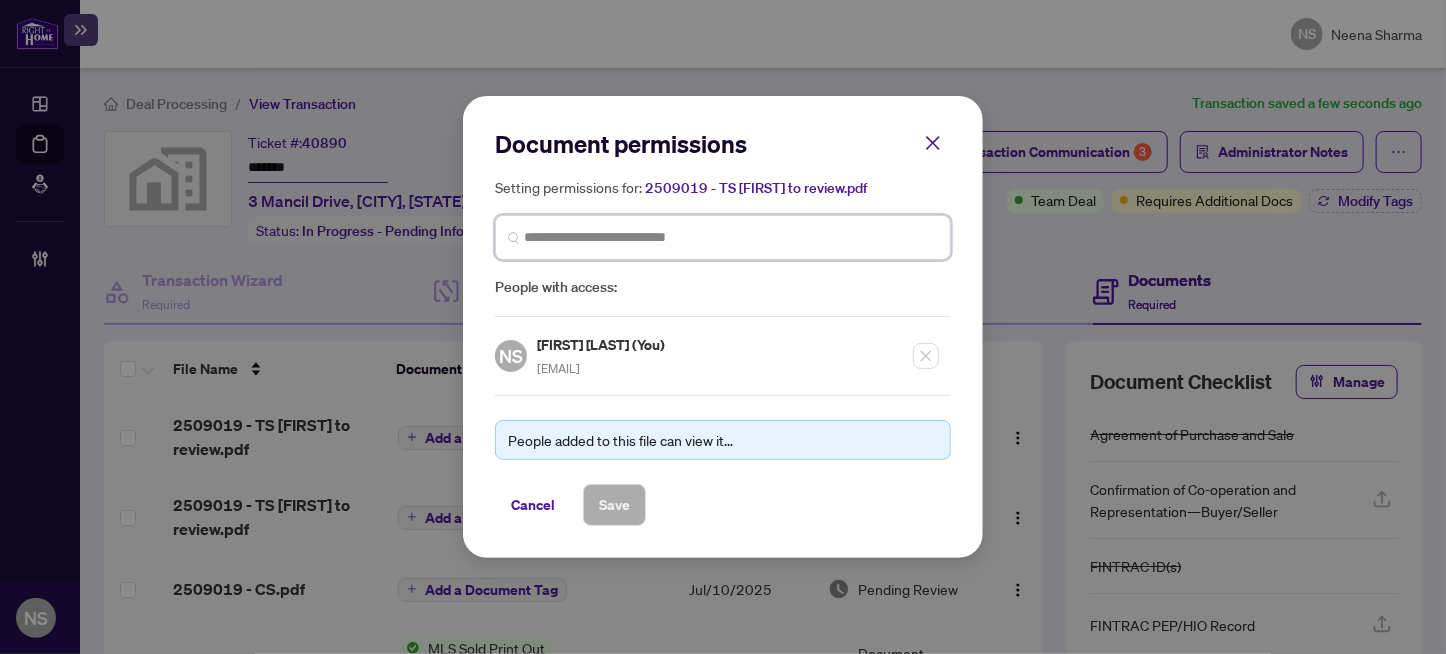 click at bounding box center (731, 237) 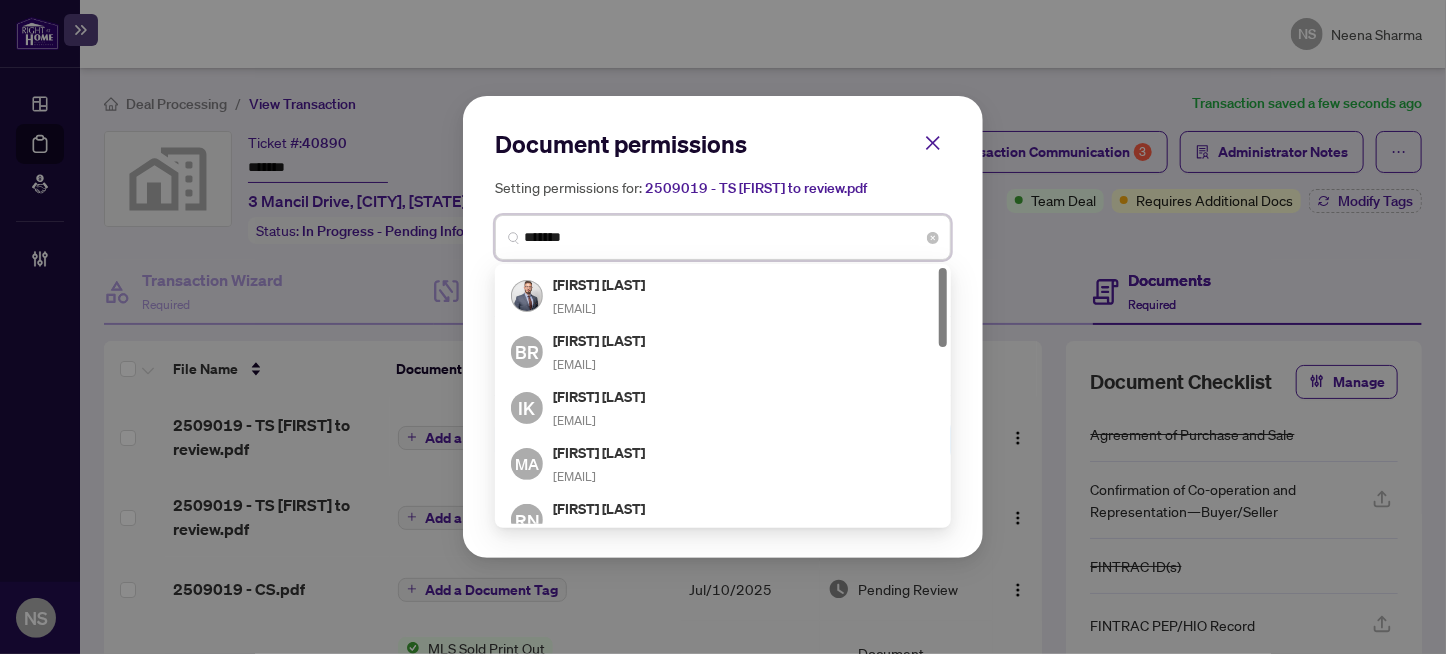 type on "********" 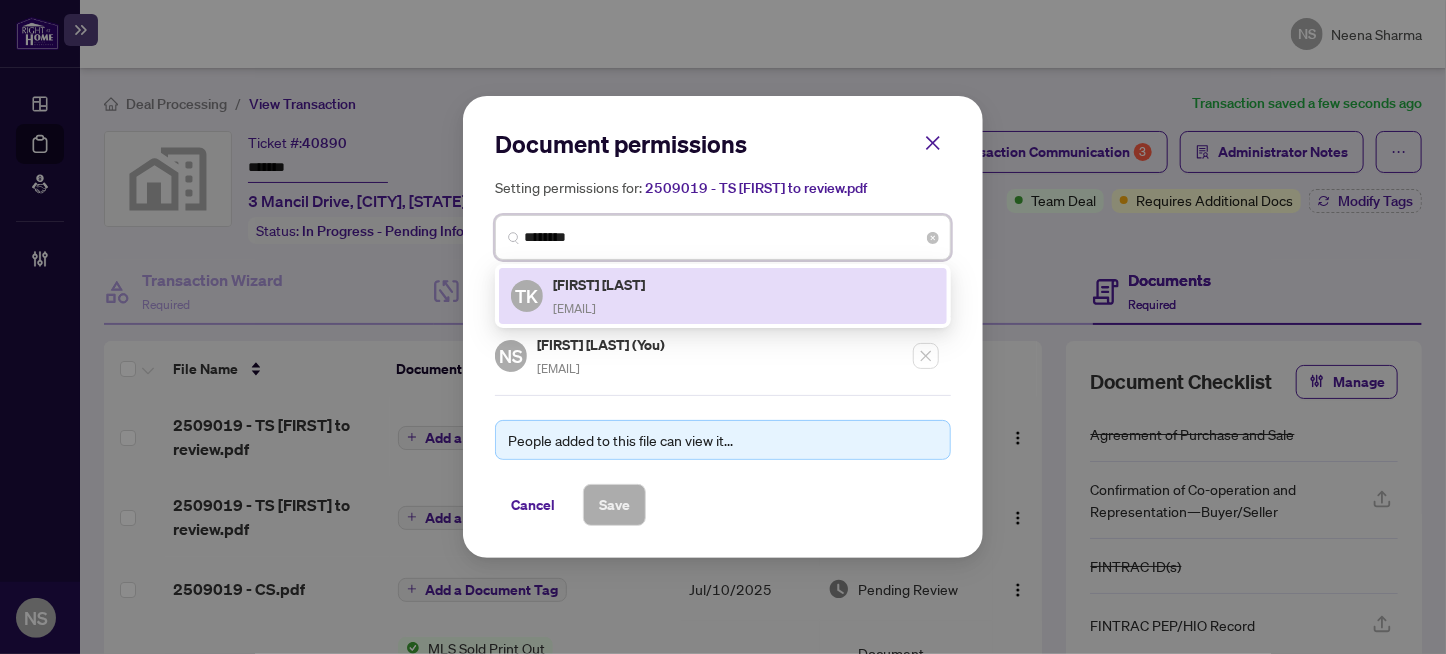 click on "TARAK0921@GMAIL.COM" at bounding box center [574, 308] 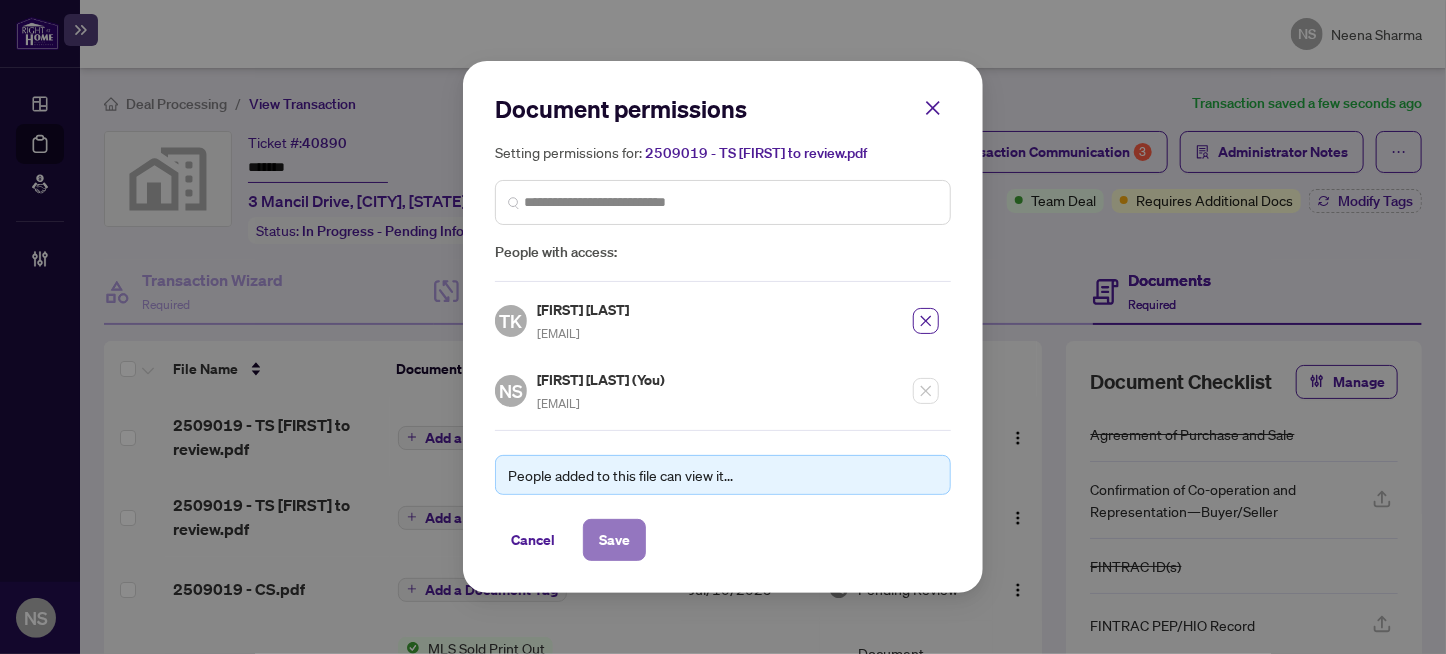 click on "Save" at bounding box center (614, 540) 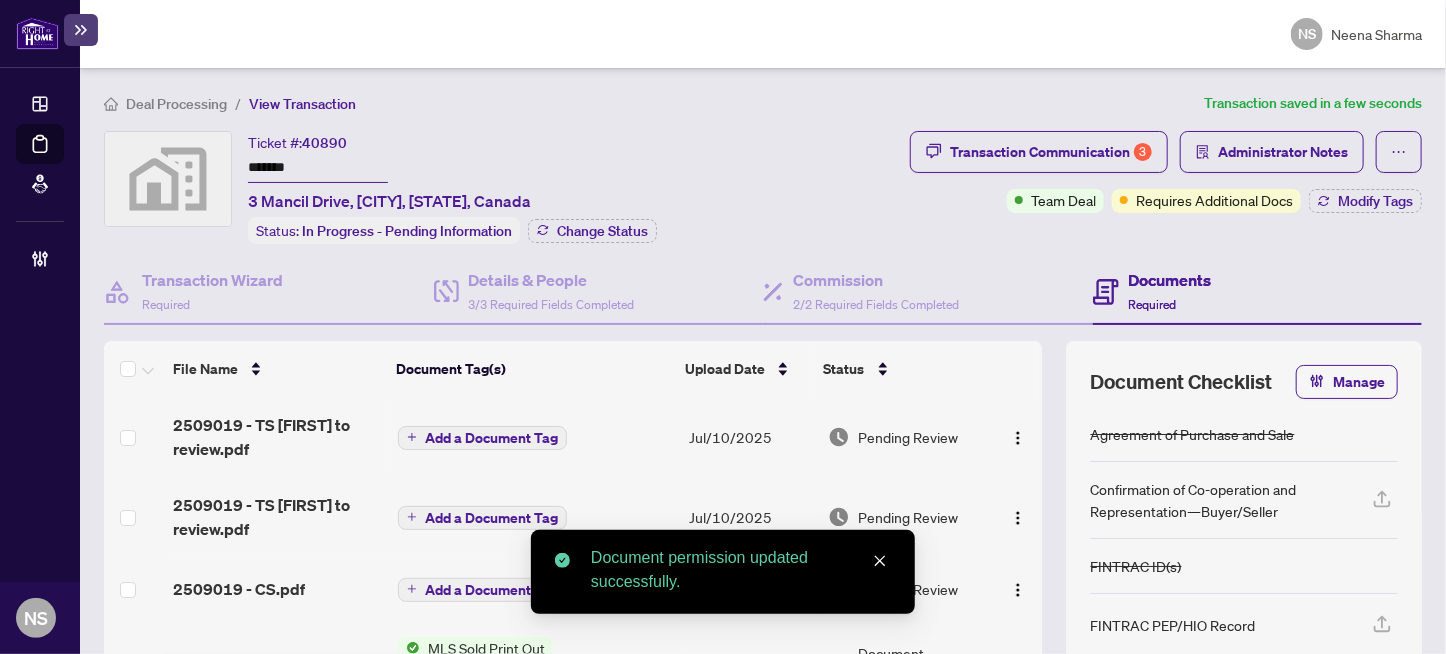 scroll, scrollTop: 100, scrollLeft: 0, axis: vertical 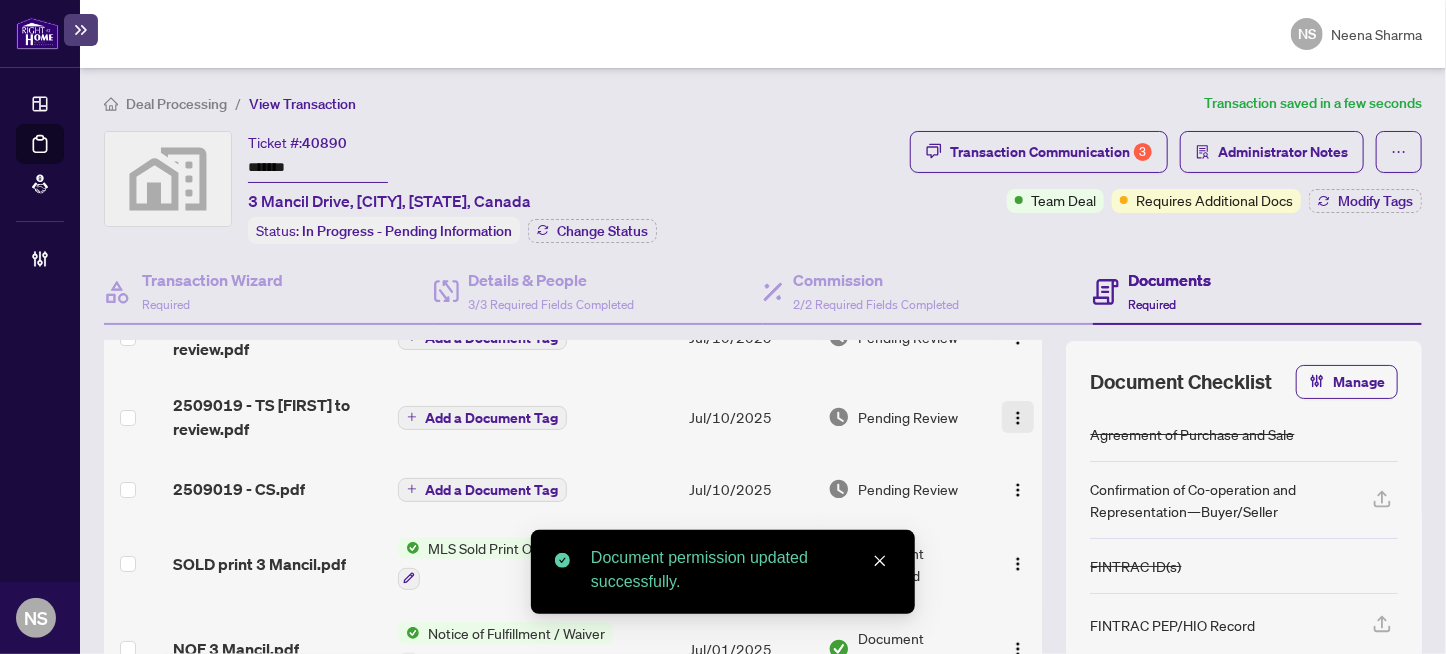 click at bounding box center (1018, 418) 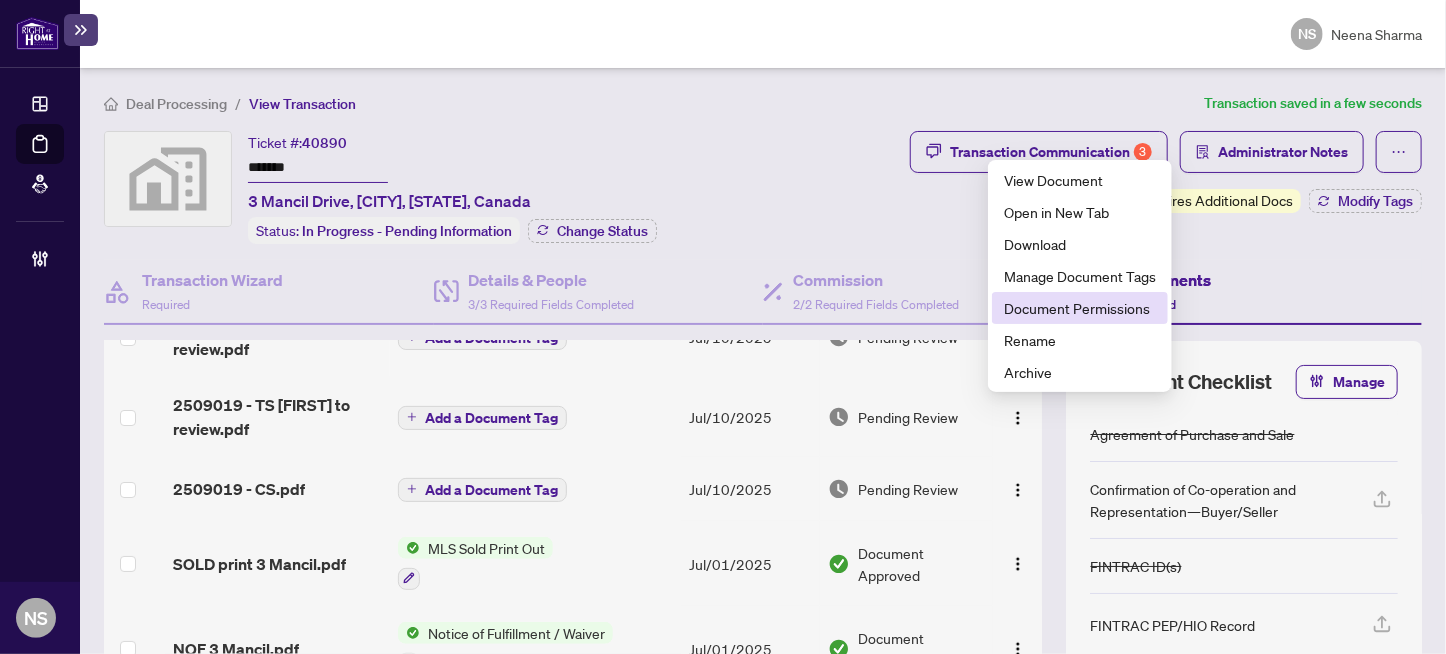 click on "Document Permissions" at bounding box center [1080, 308] 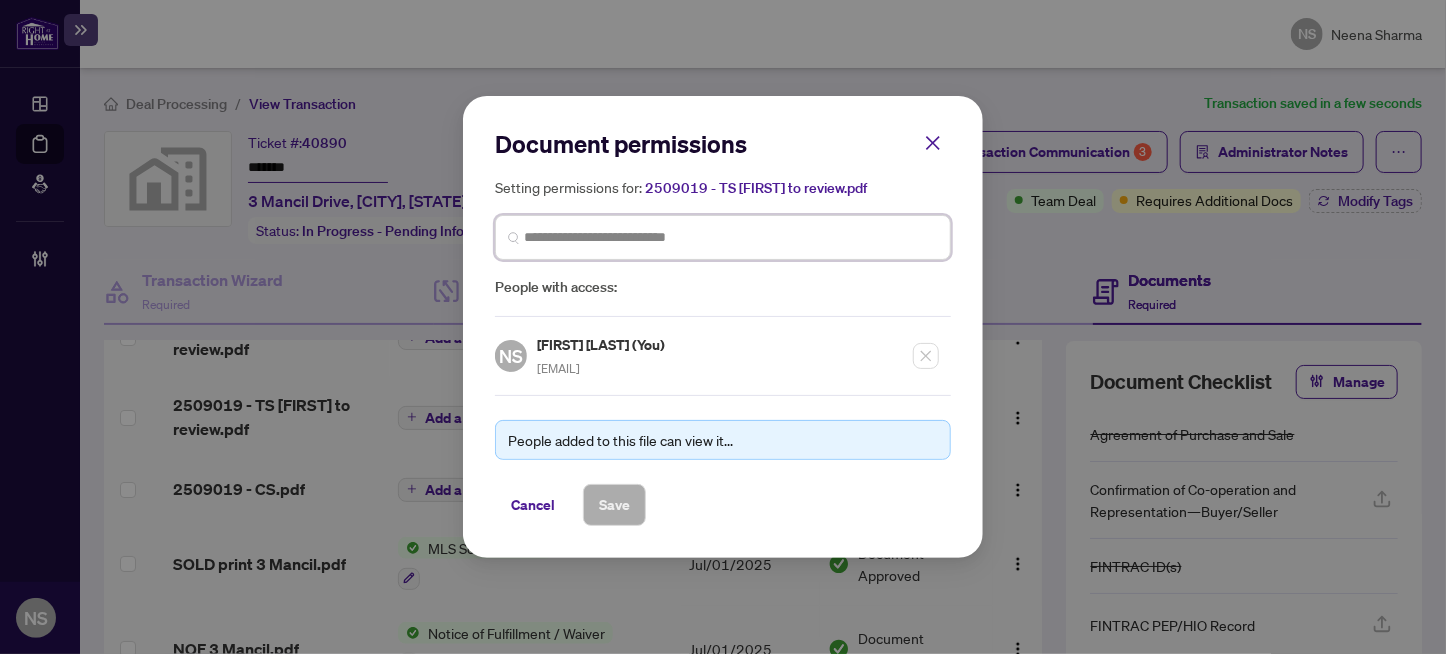 click at bounding box center [731, 237] 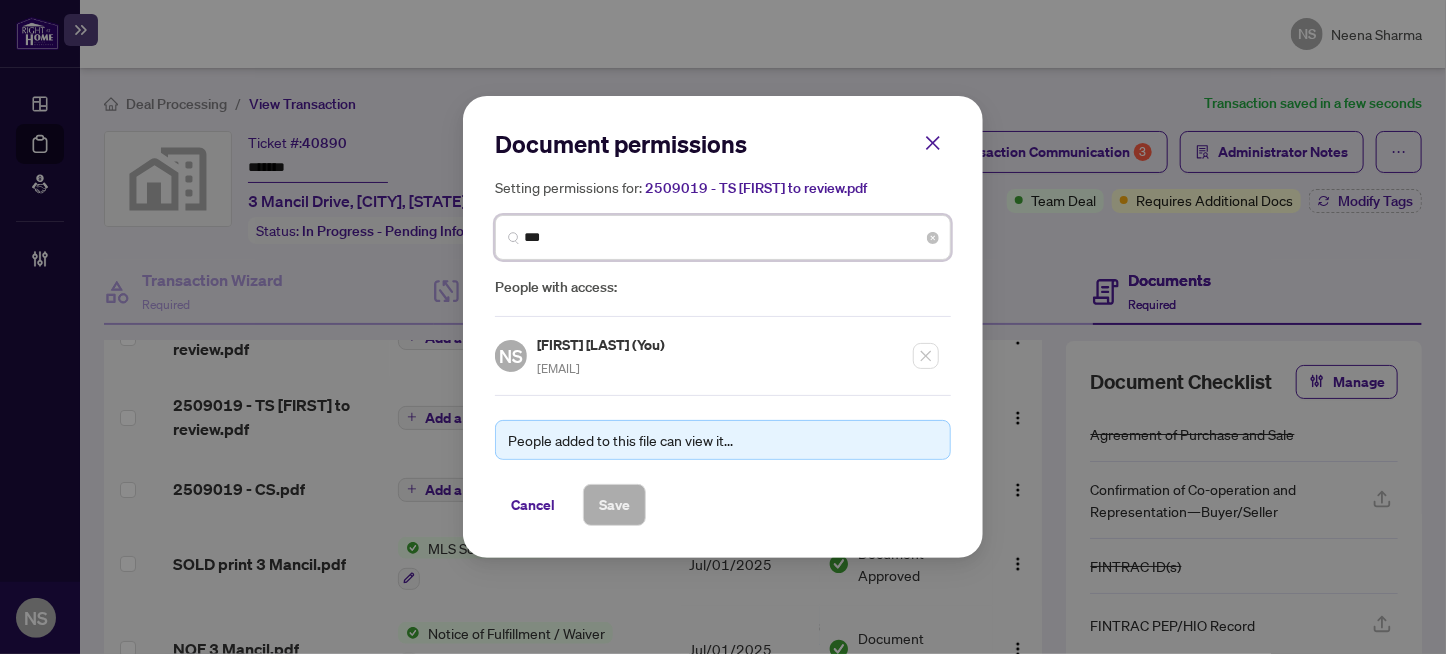 type on "****" 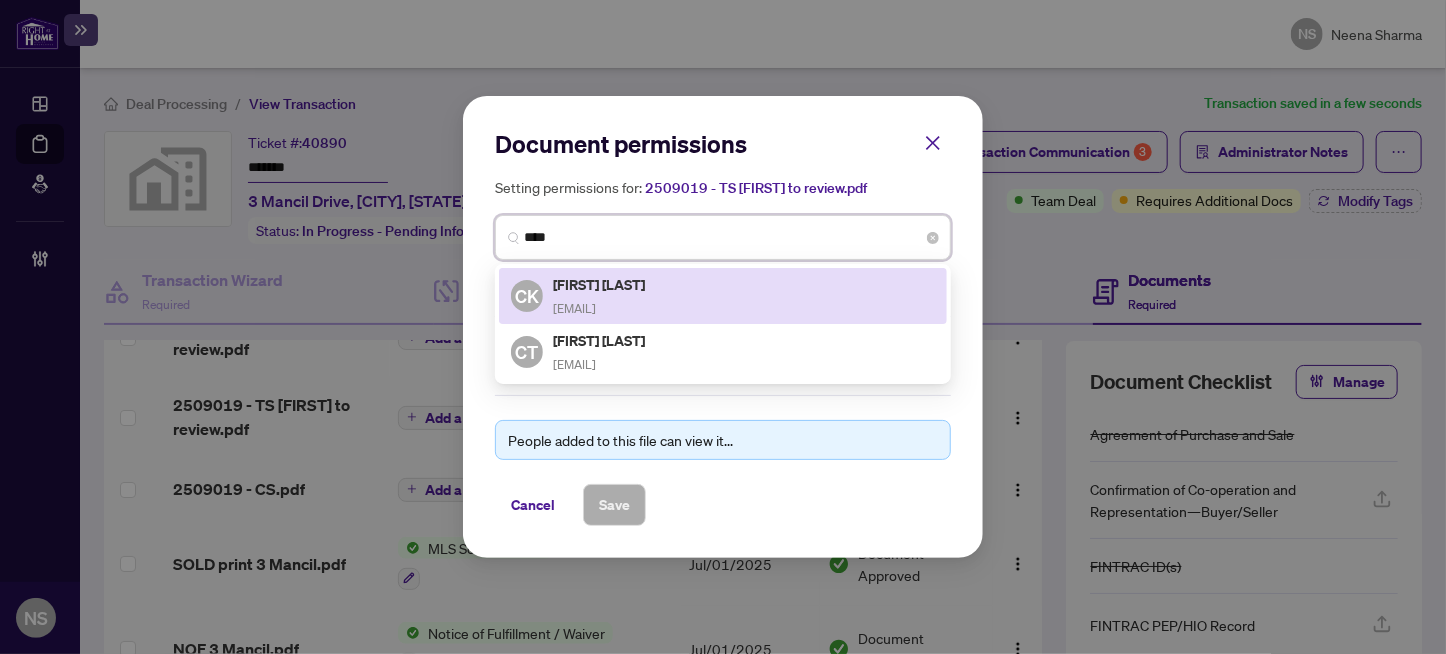 click on "coricoert@gmail.com" at bounding box center [574, 308] 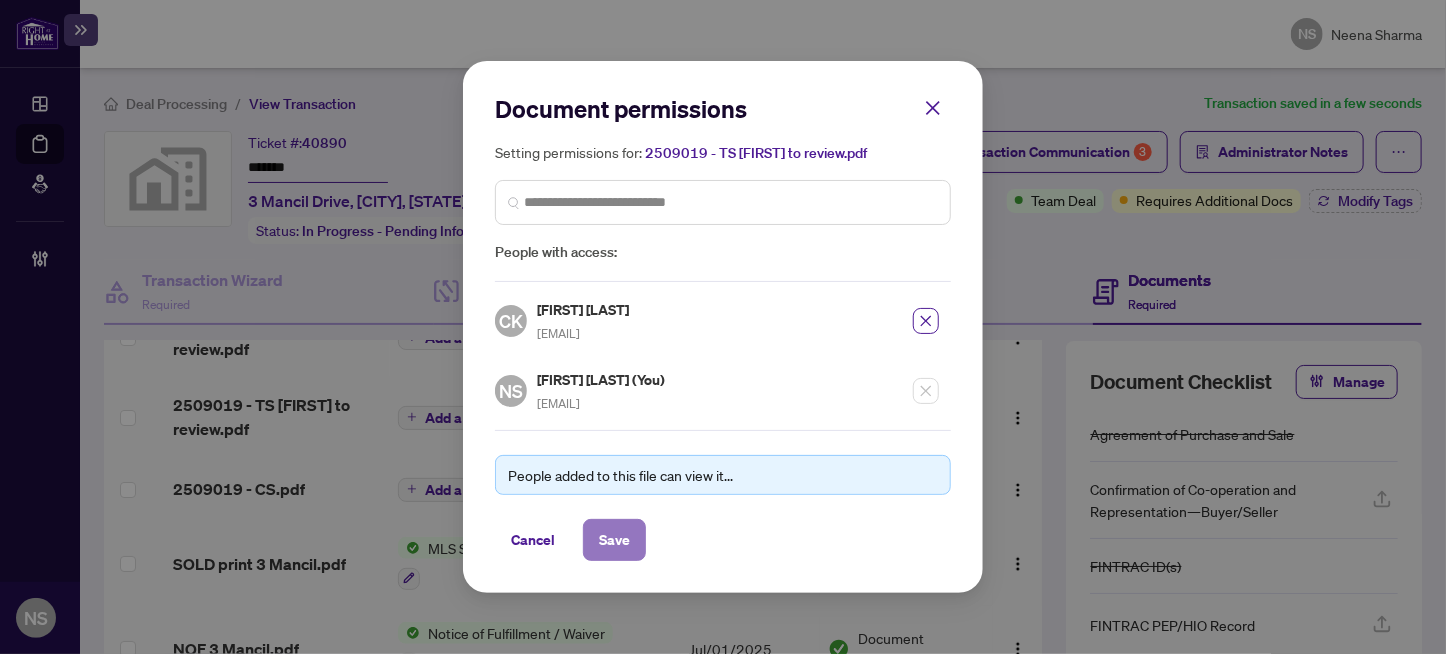 click on "Save" at bounding box center [614, 540] 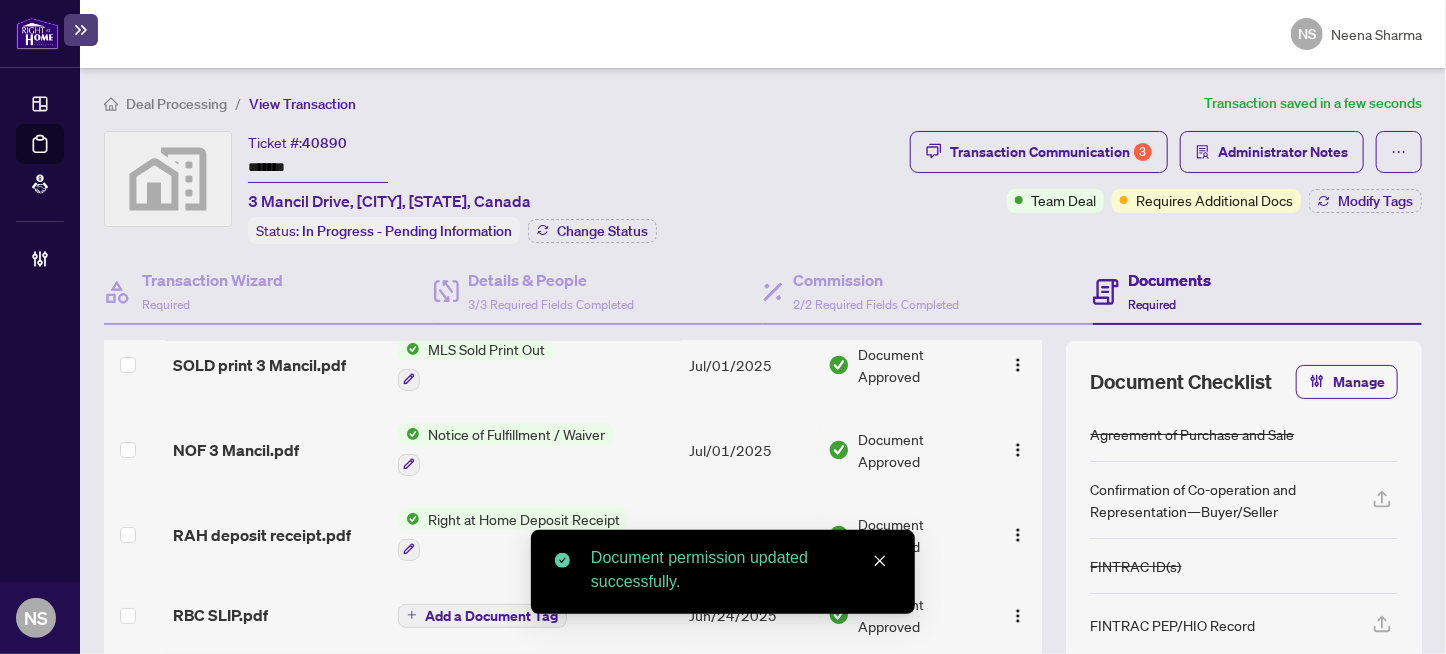 scroll, scrollTop: 100, scrollLeft: 0, axis: vertical 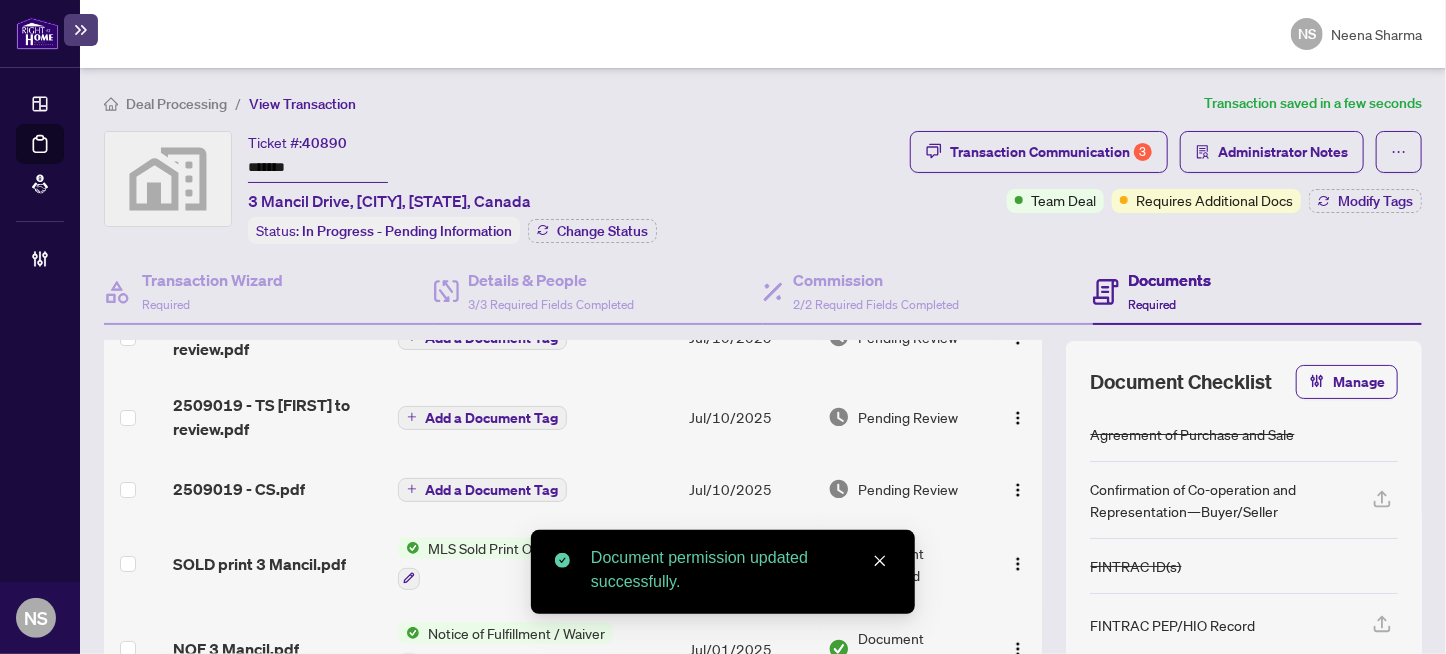 click on "Add a Document Tag" at bounding box center (491, 490) 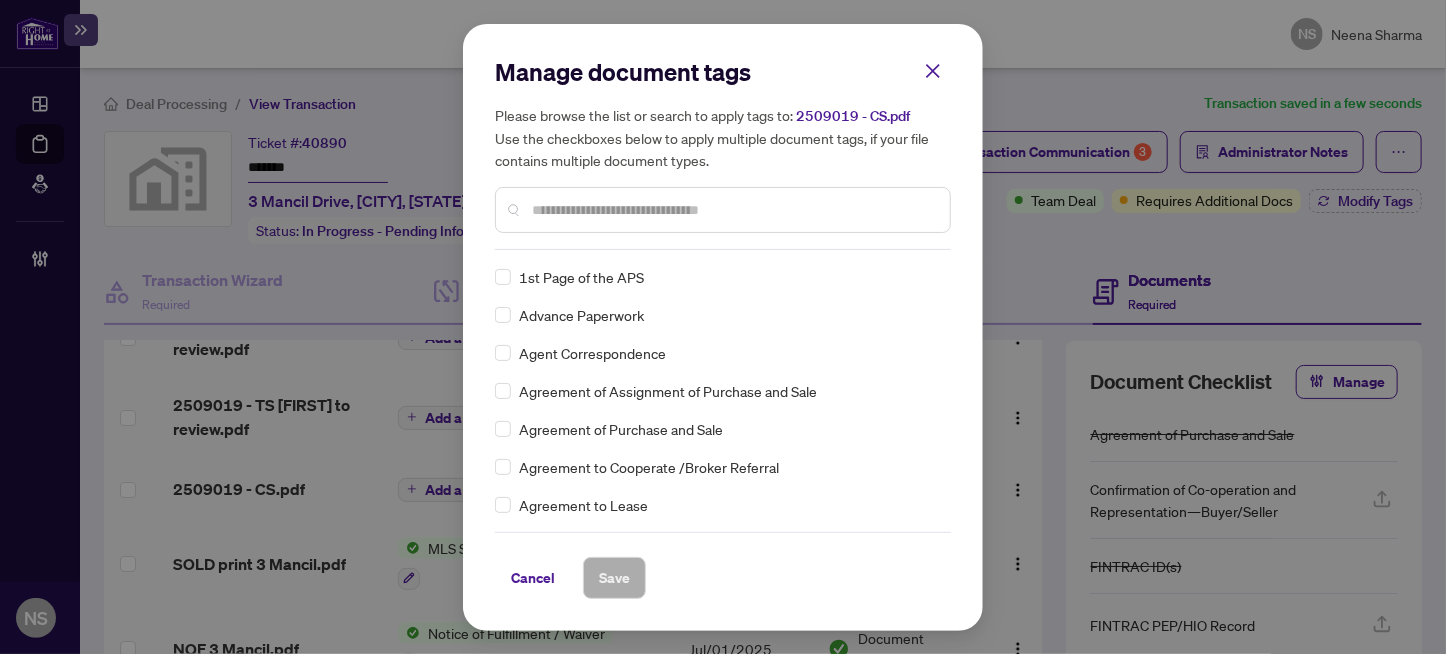 click at bounding box center (733, 210) 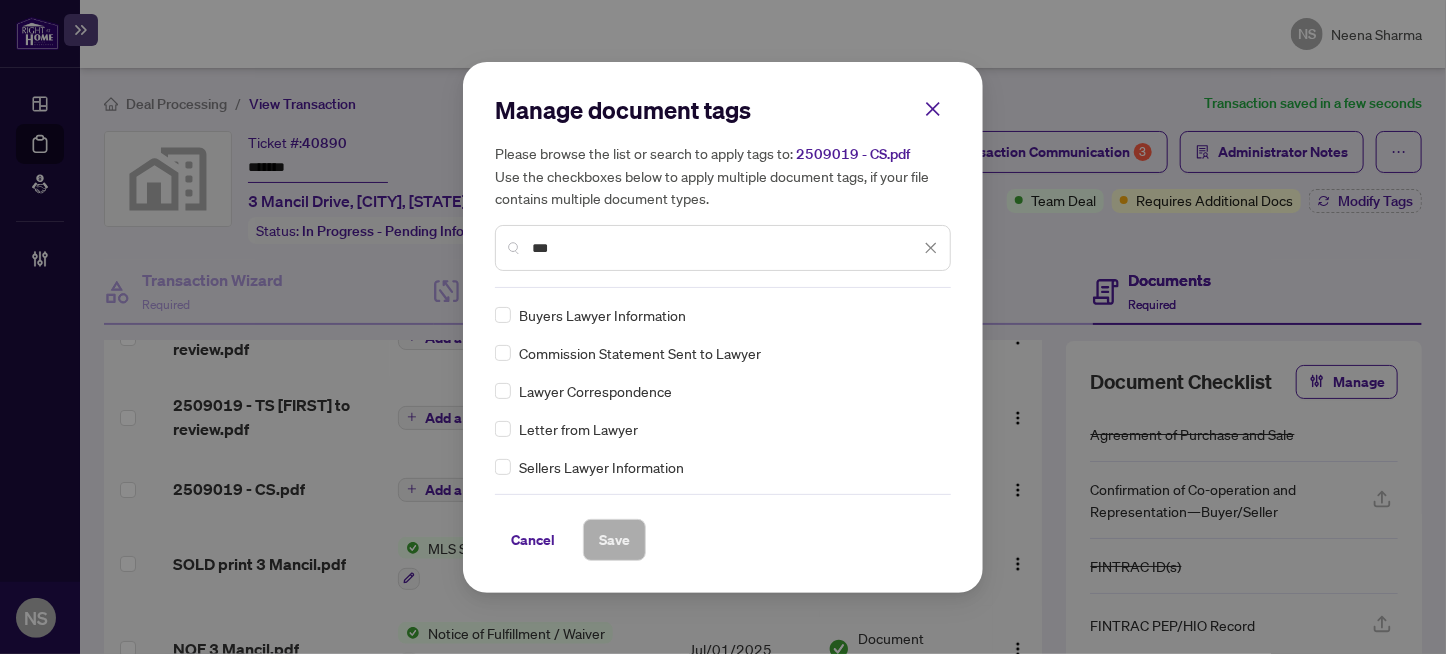 type on "***" 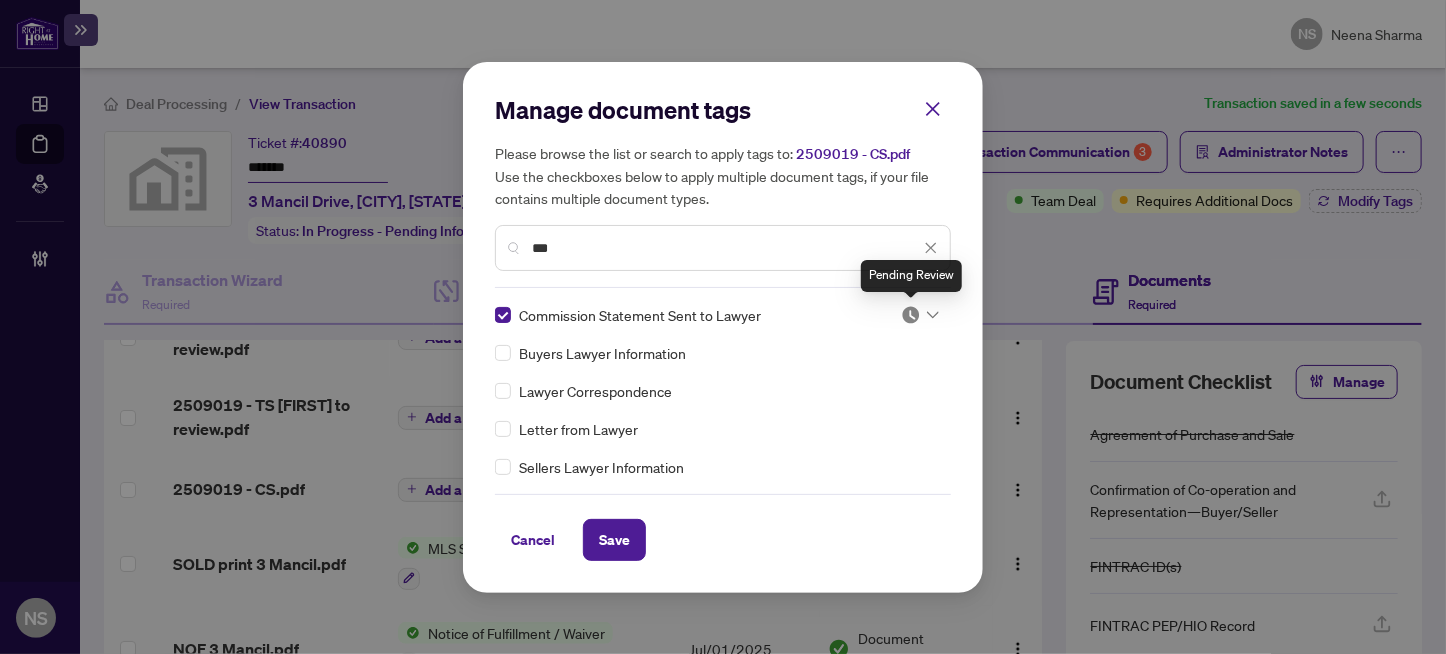 click at bounding box center (911, 315) 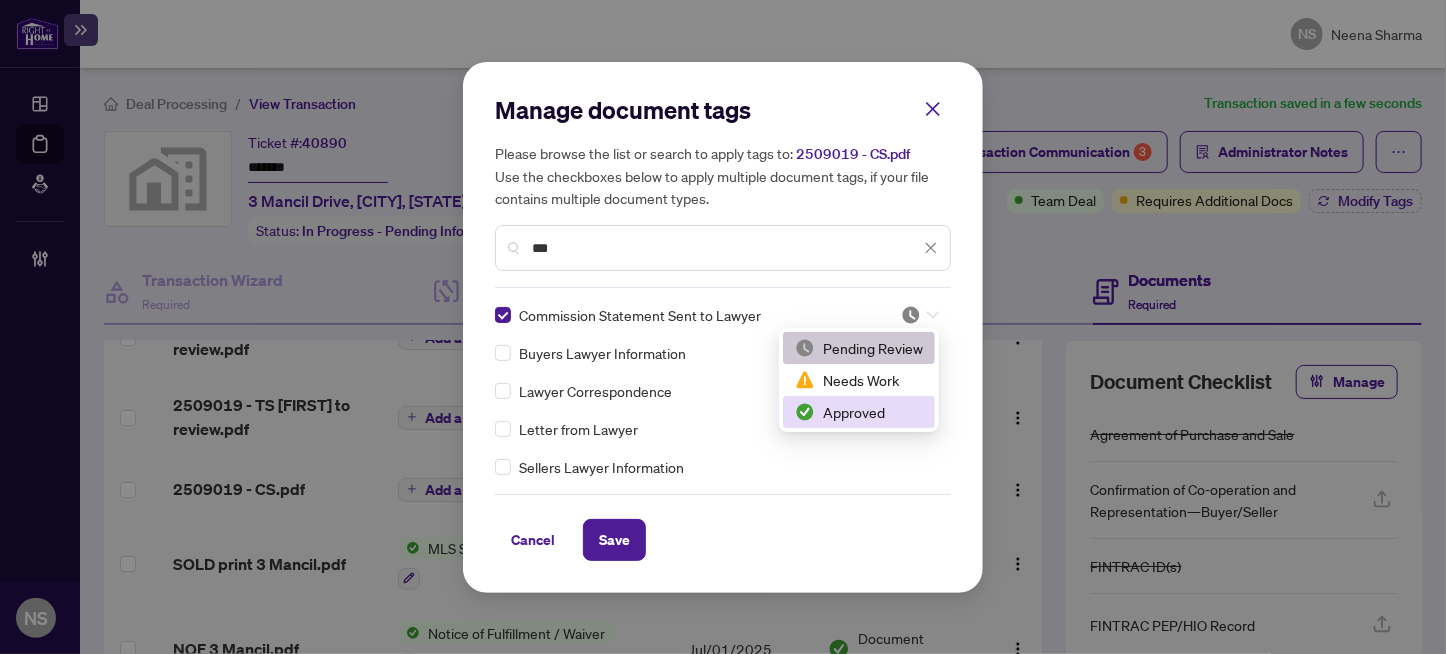 click on "Approved" at bounding box center (859, 412) 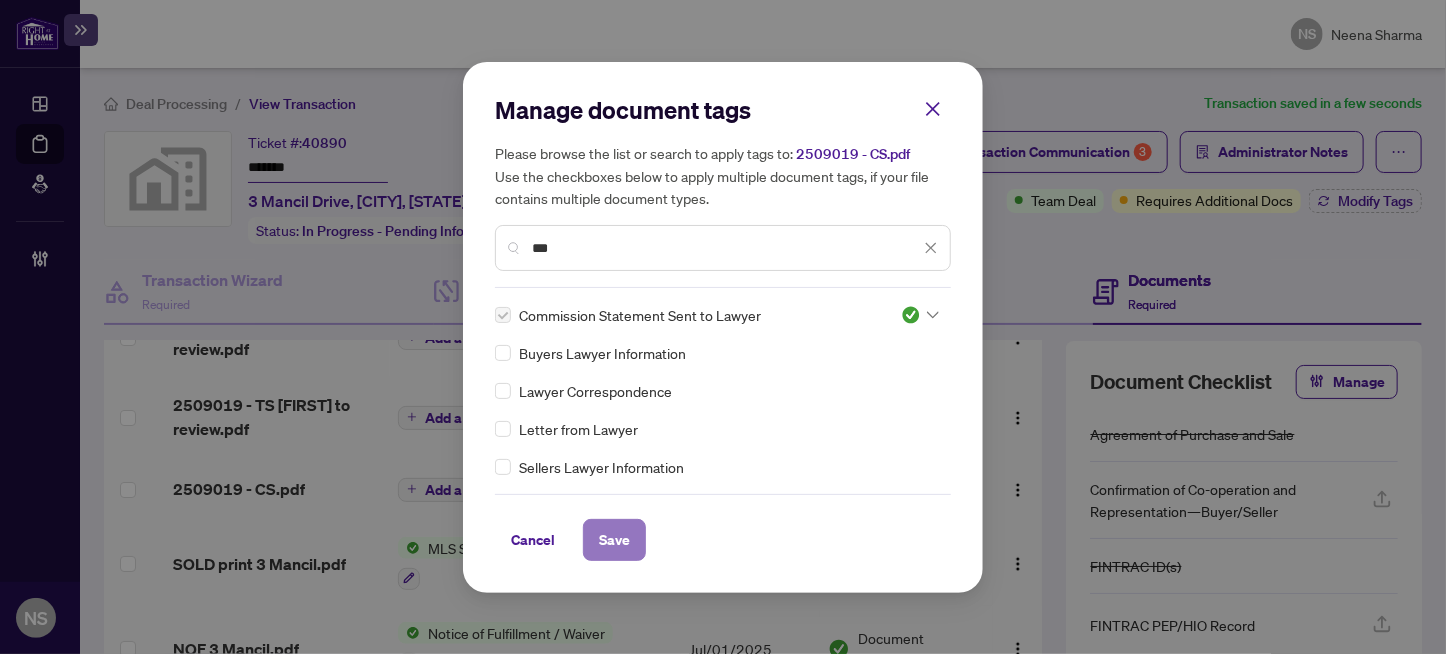 click on "Save" at bounding box center [614, 540] 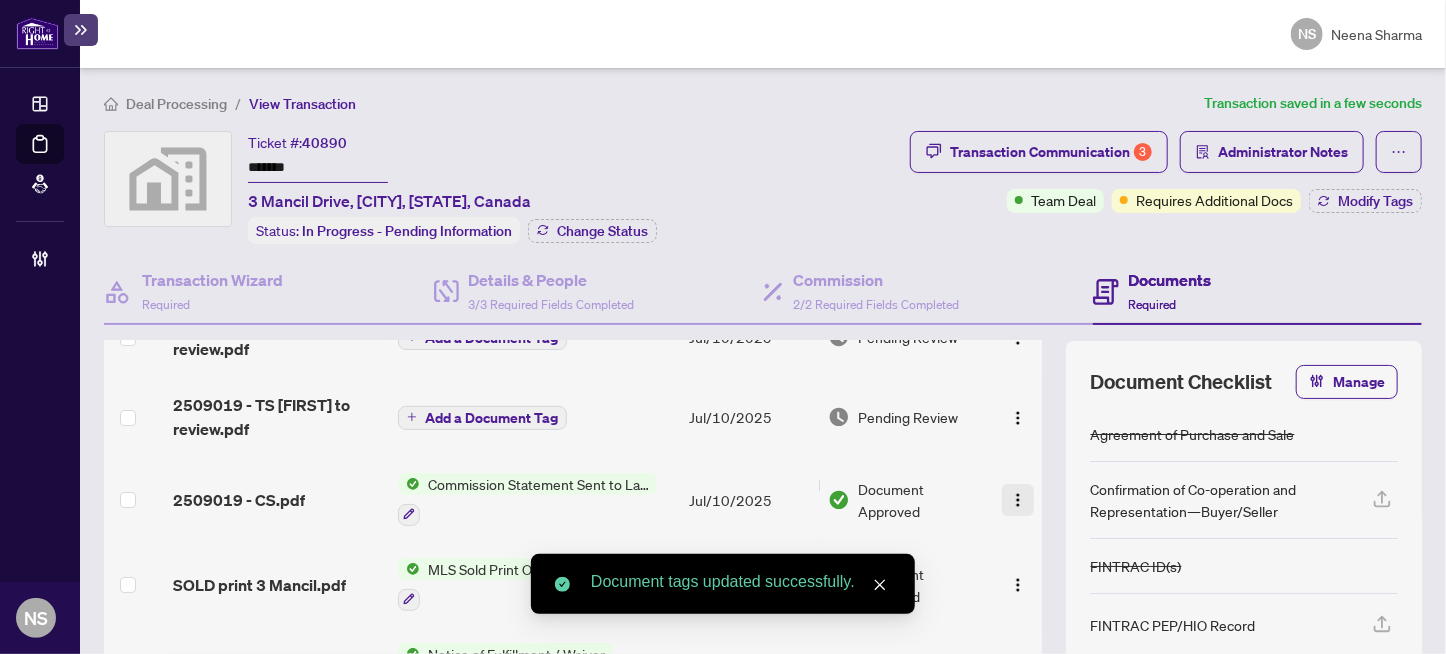 click at bounding box center (1018, 500) 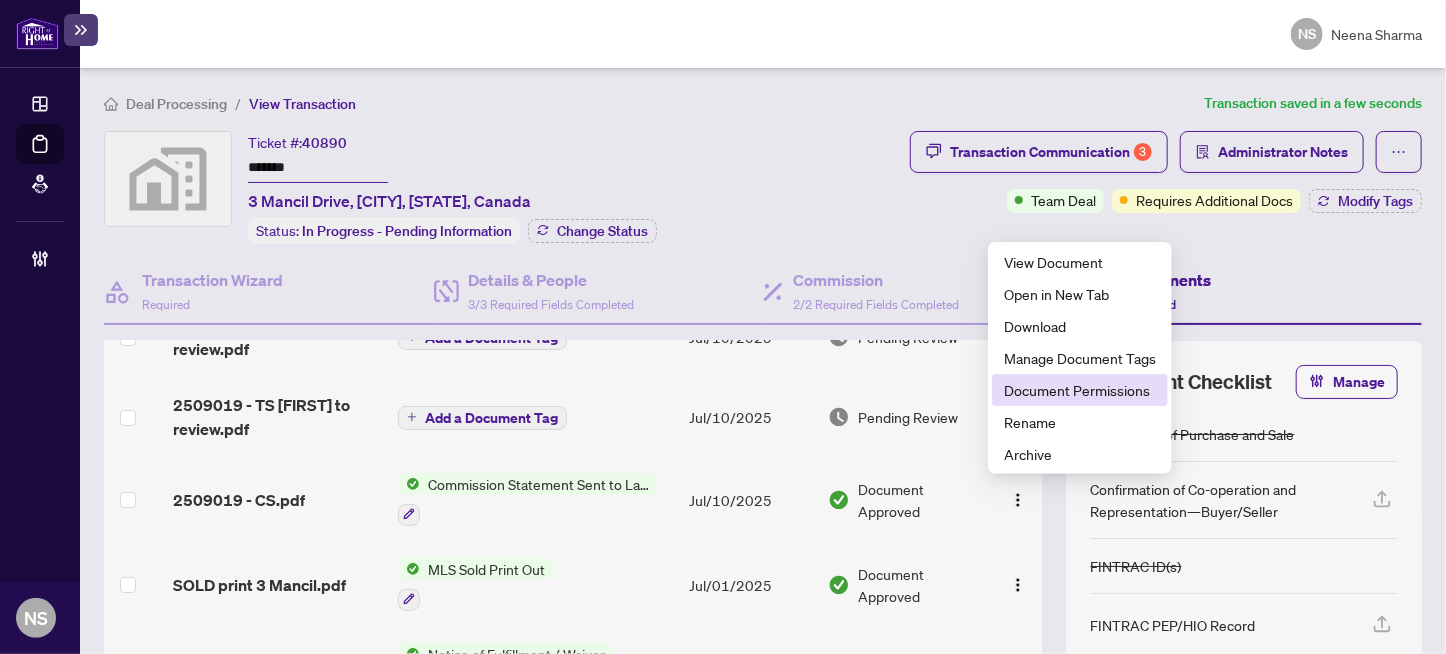 click on "Document Permissions" at bounding box center [1080, 390] 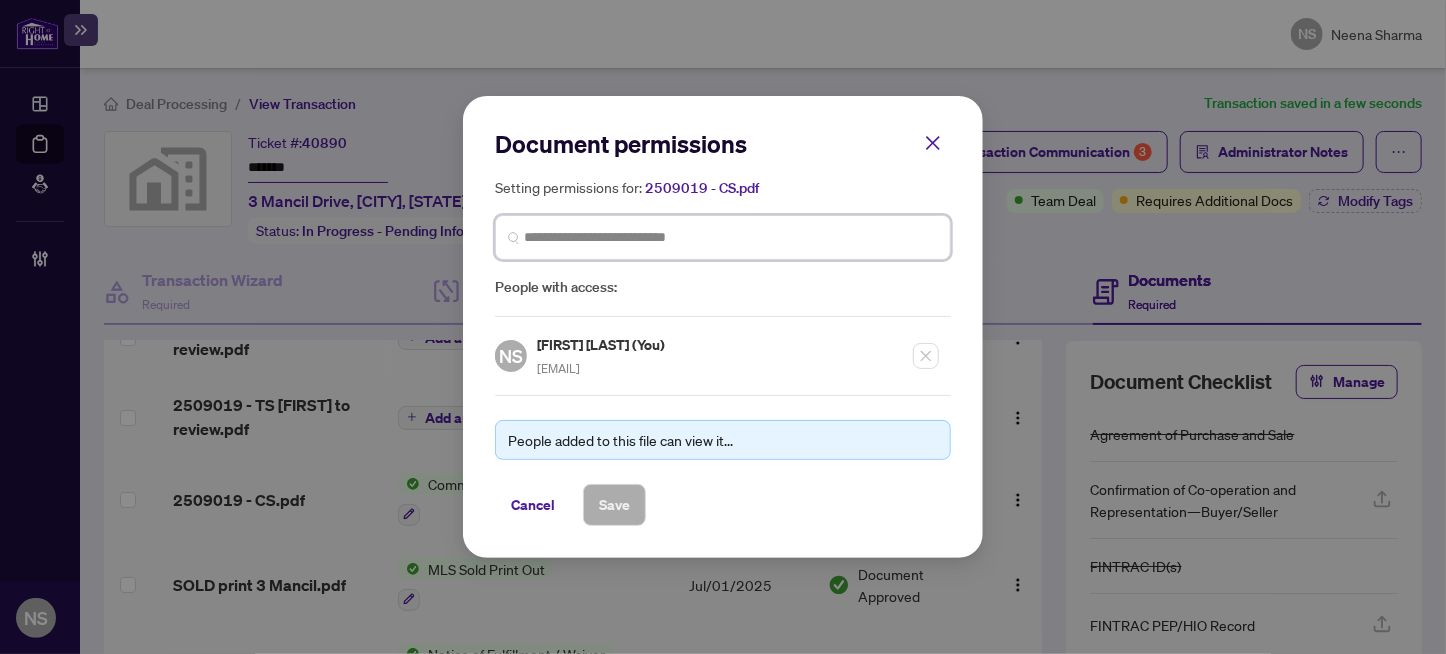 click at bounding box center (731, 237) 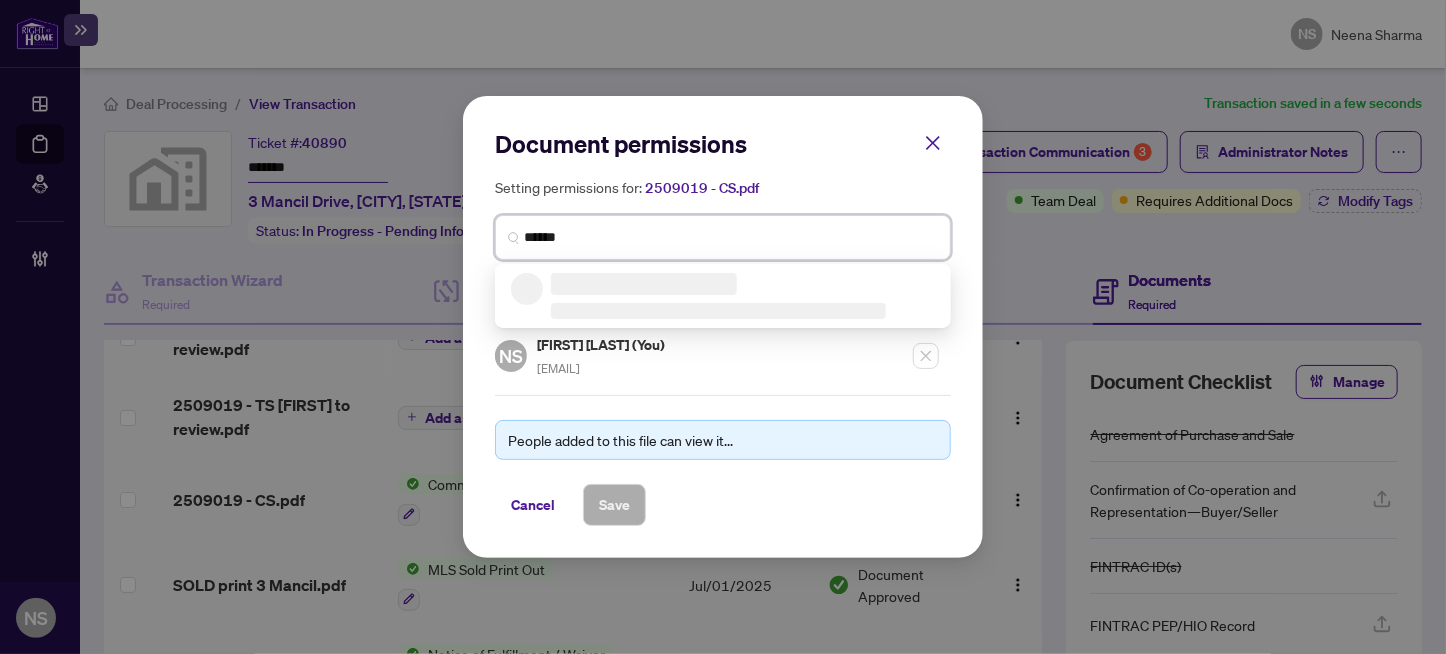 type on "*******" 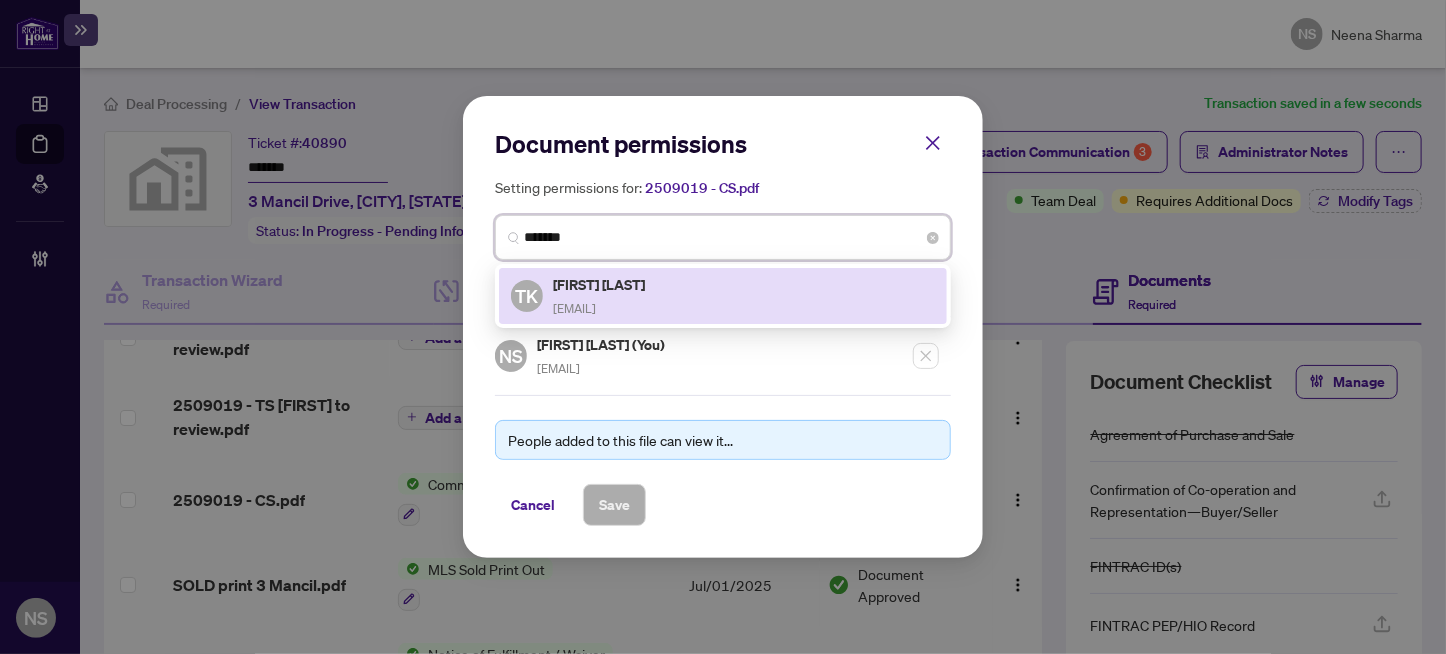 click on "Tara Kugler" at bounding box center (600, 284) 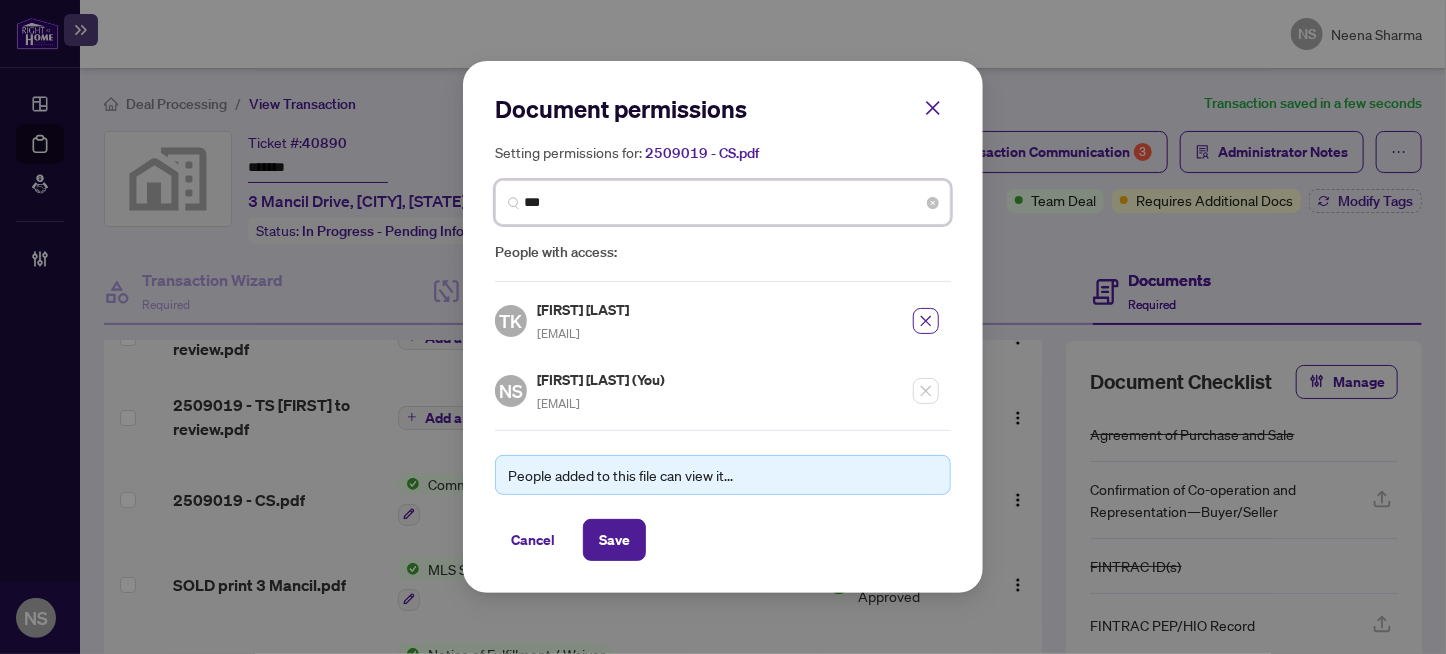 type on "****" 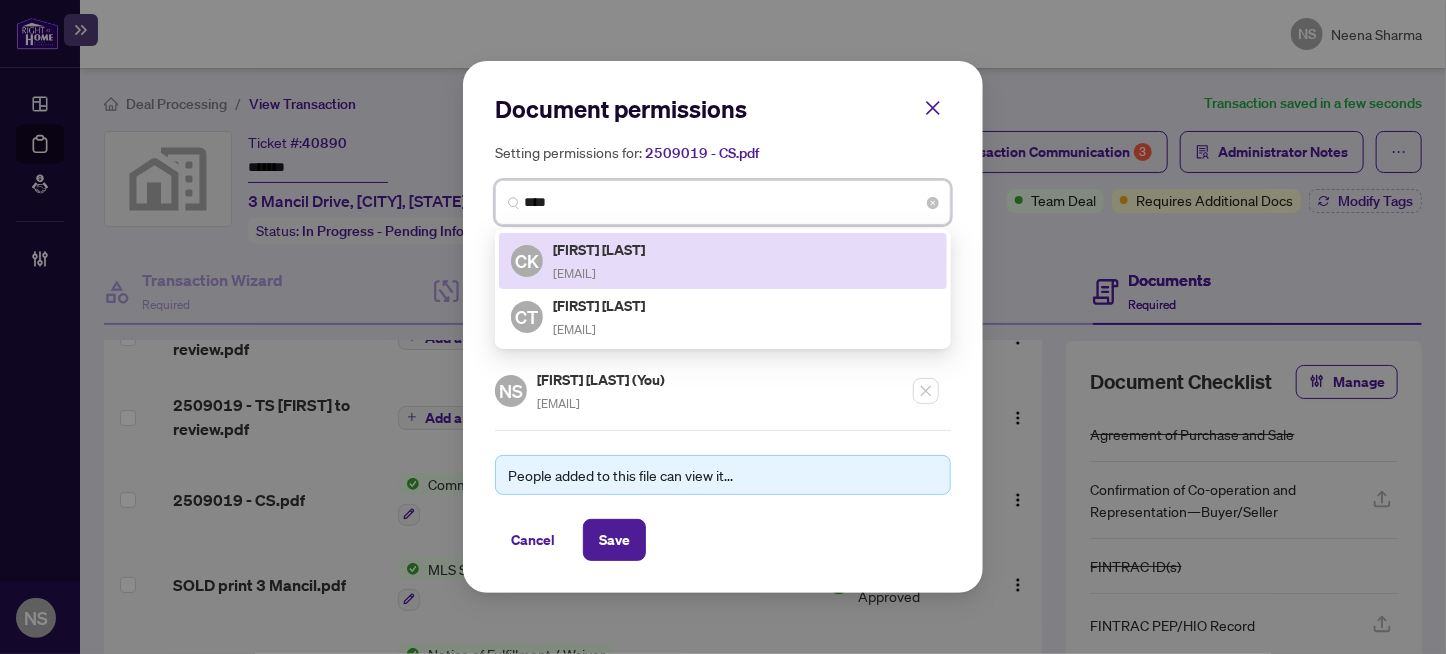 click on "Cori Kugler   coricoert@gmail.com" at bounding box center [600, 261] 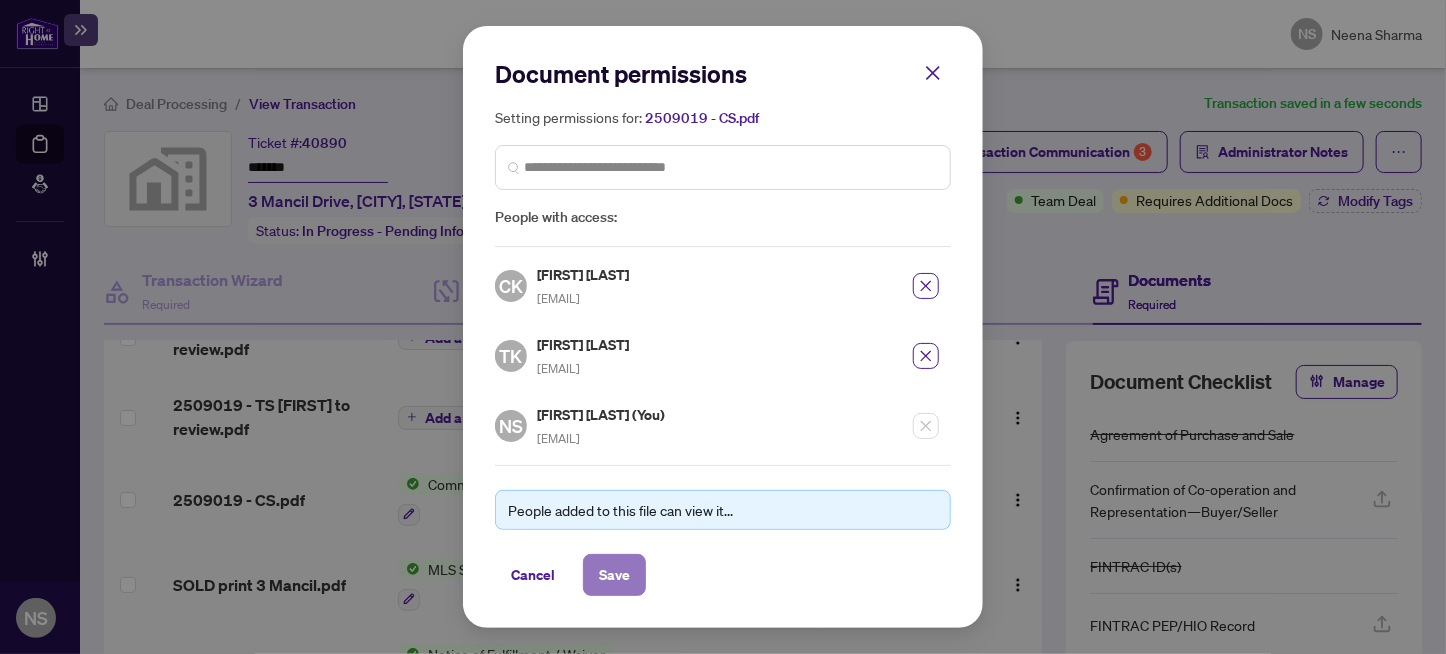 click on "Save" at bounding box center (614, 575) 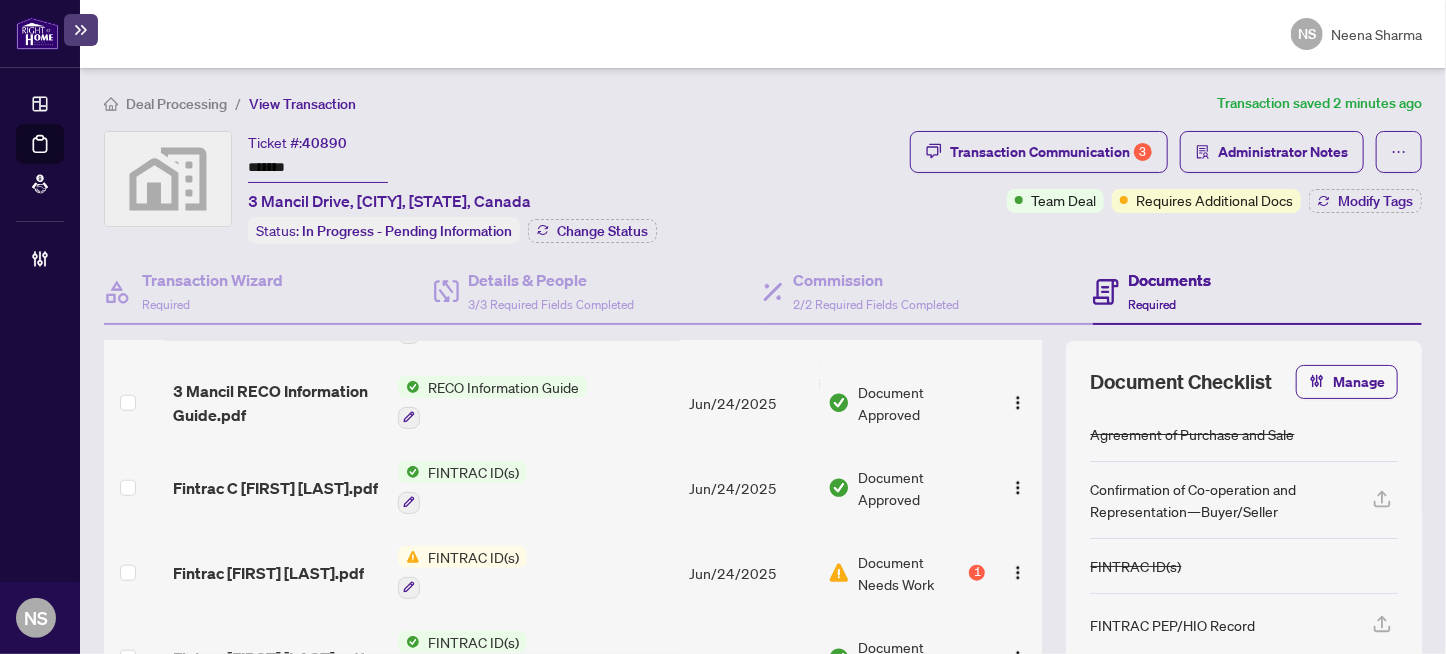 scroll, scrollTop: 944, scrollLeft: 0, axis: vertical 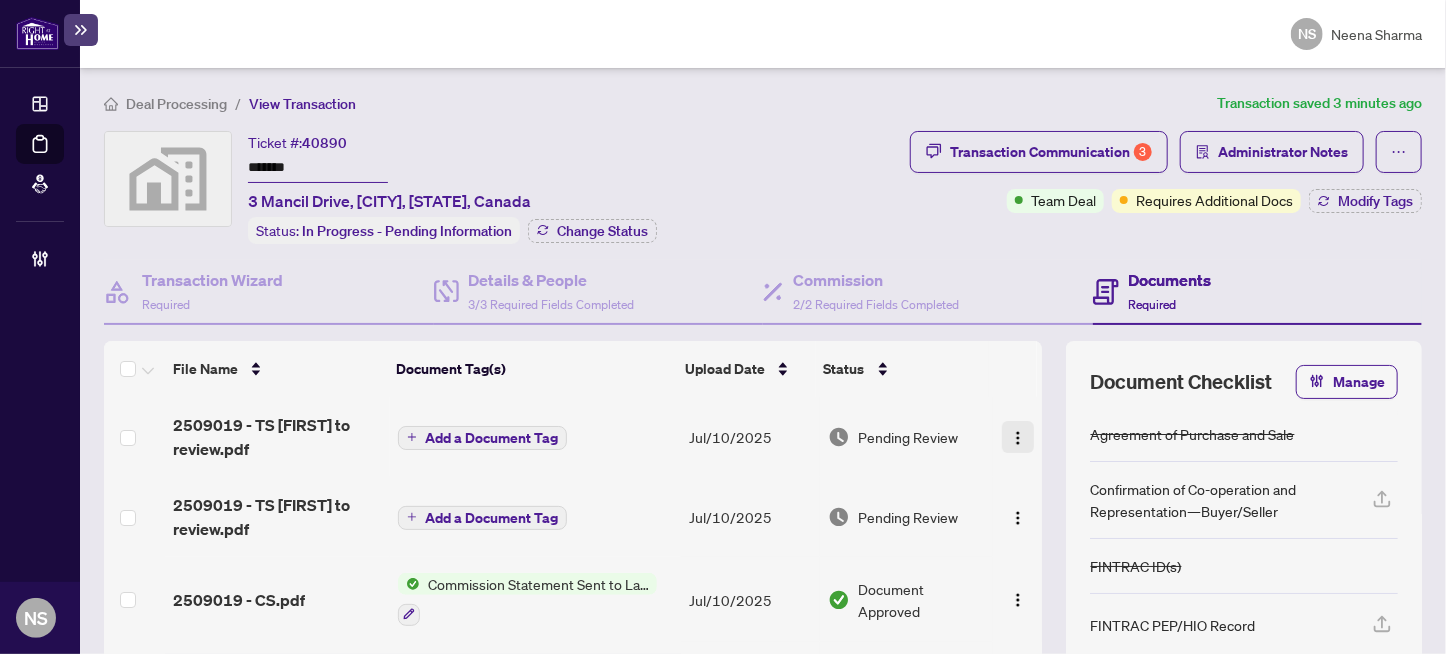 click at bounding box center [1018, 438] 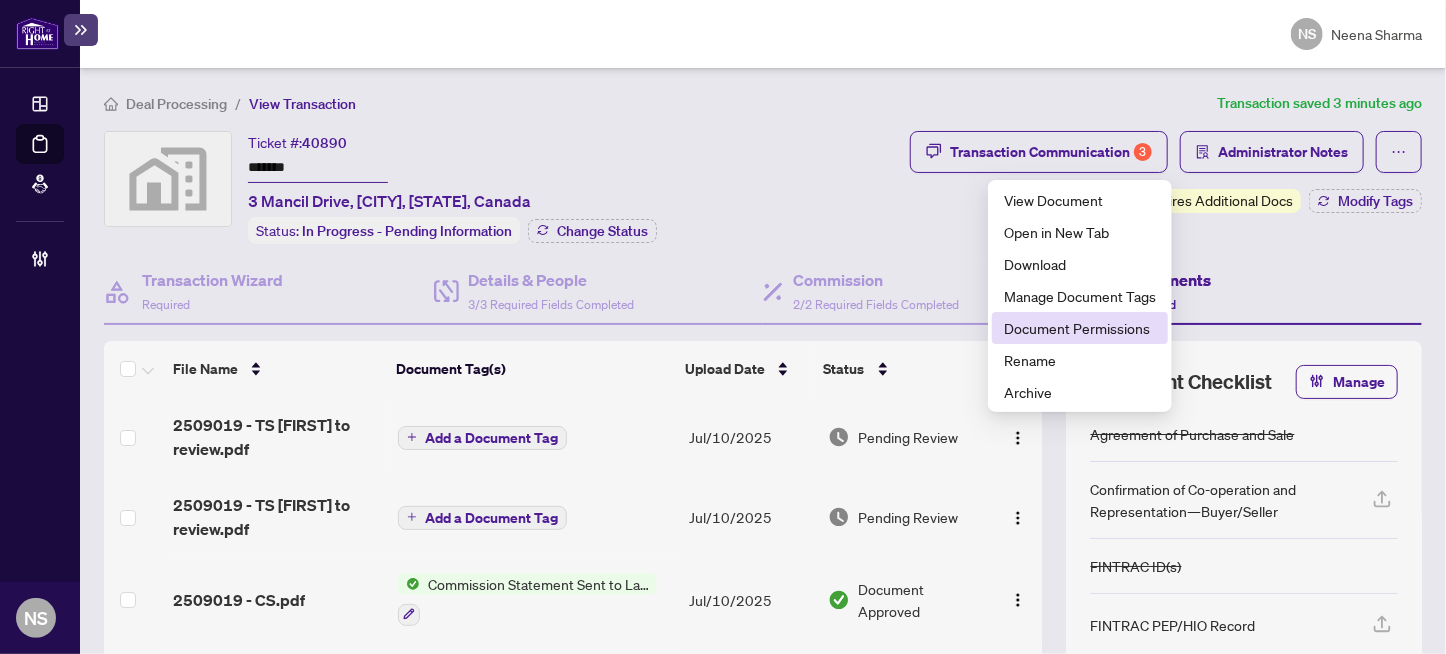 click on "Document Permissions" at bounding box center [1080, 328] 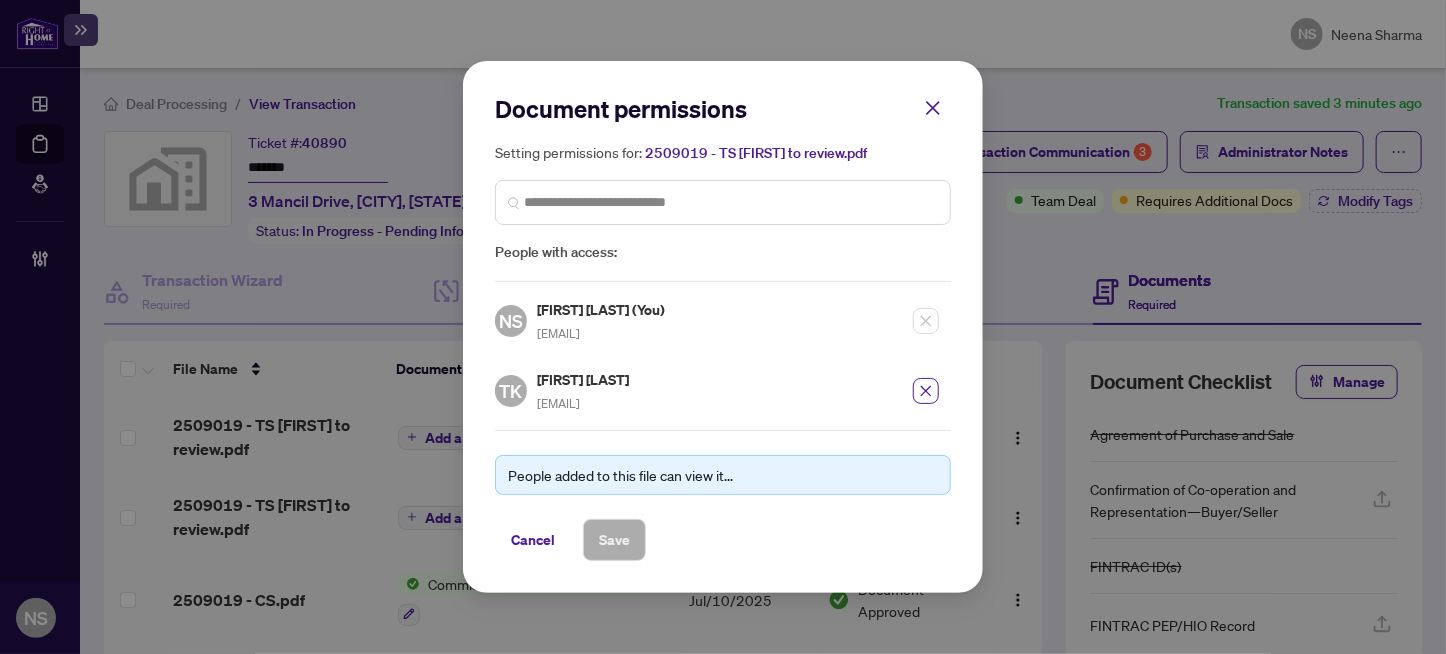 drag, startPoint x: 710, startPoint y: 404, endPoint x: 530, endPoint y: 415, distance: 180.3358 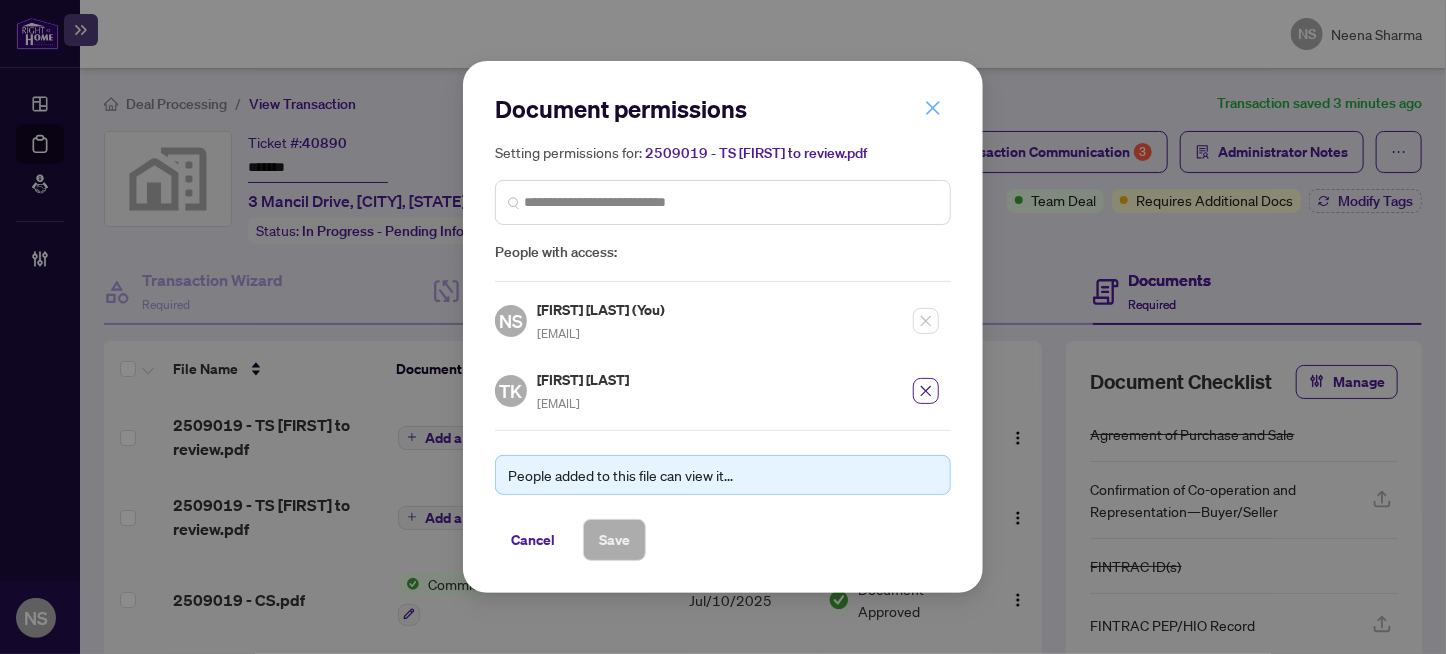 click 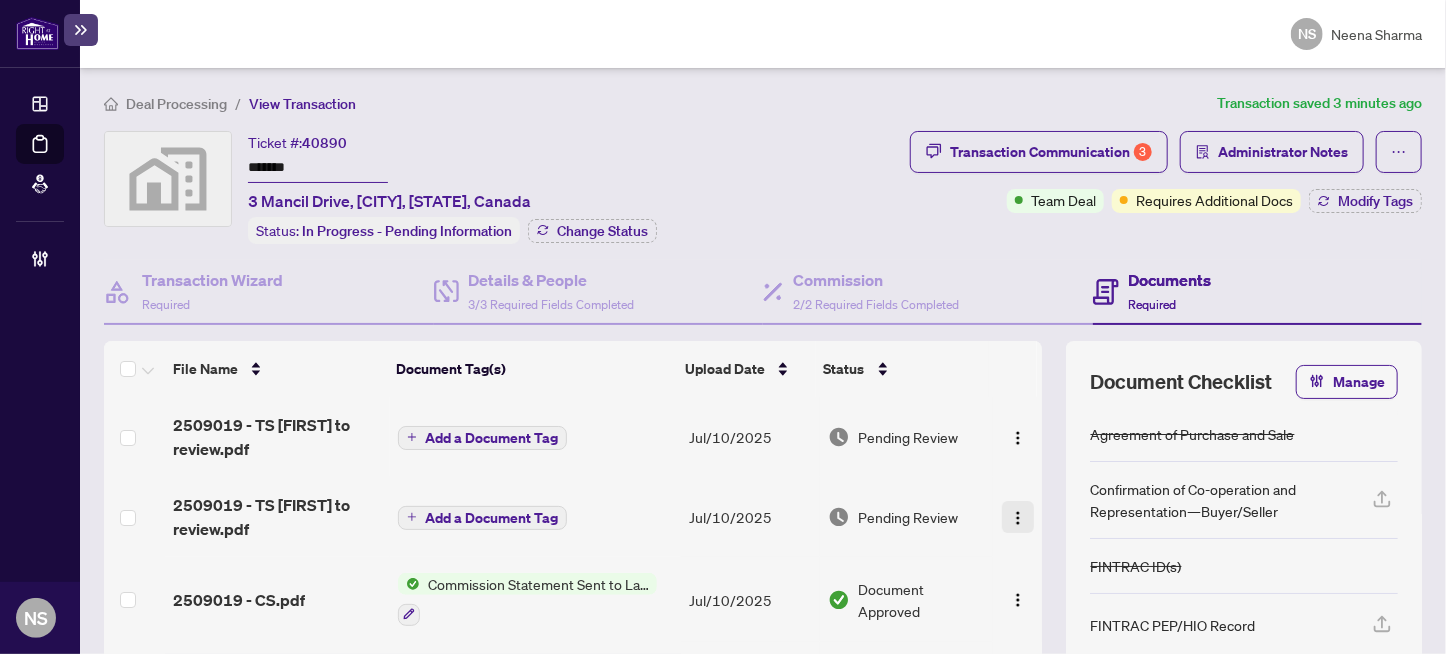 click at bounding box center (1018, 518) 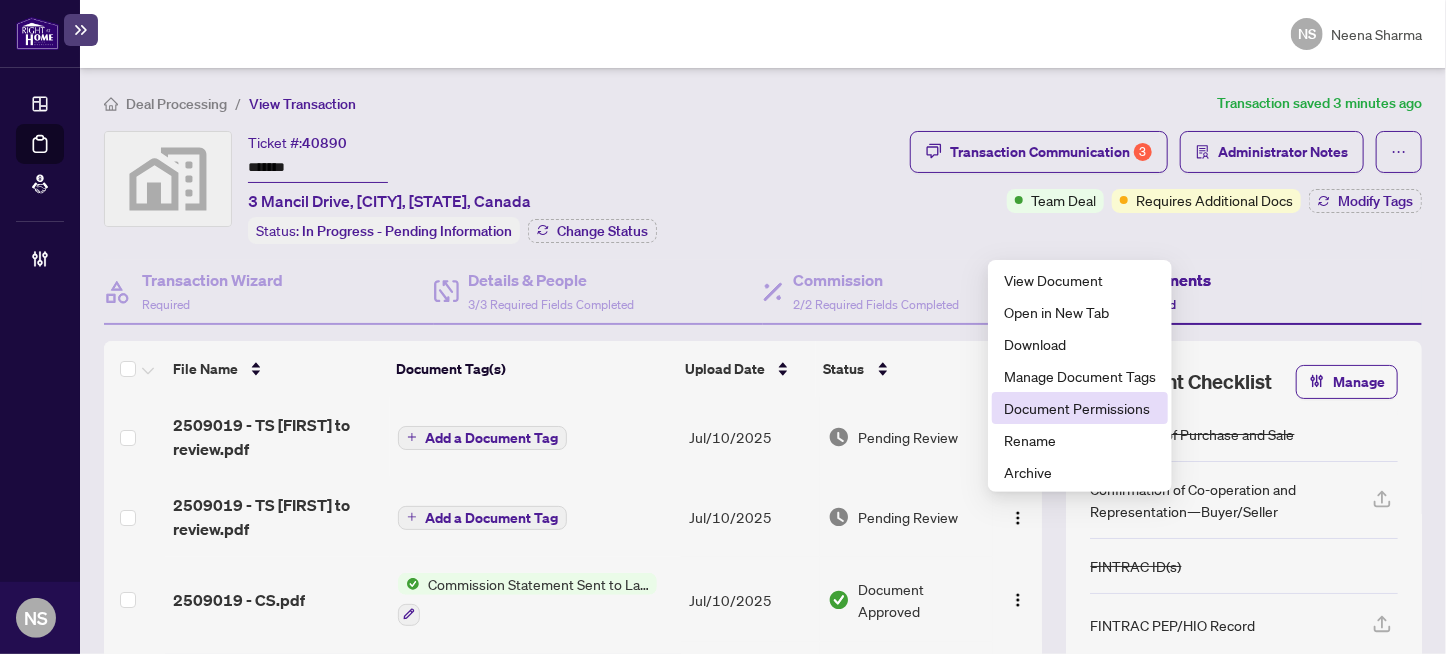 click on "Document Permissions" at bounding box center [1080, 408] 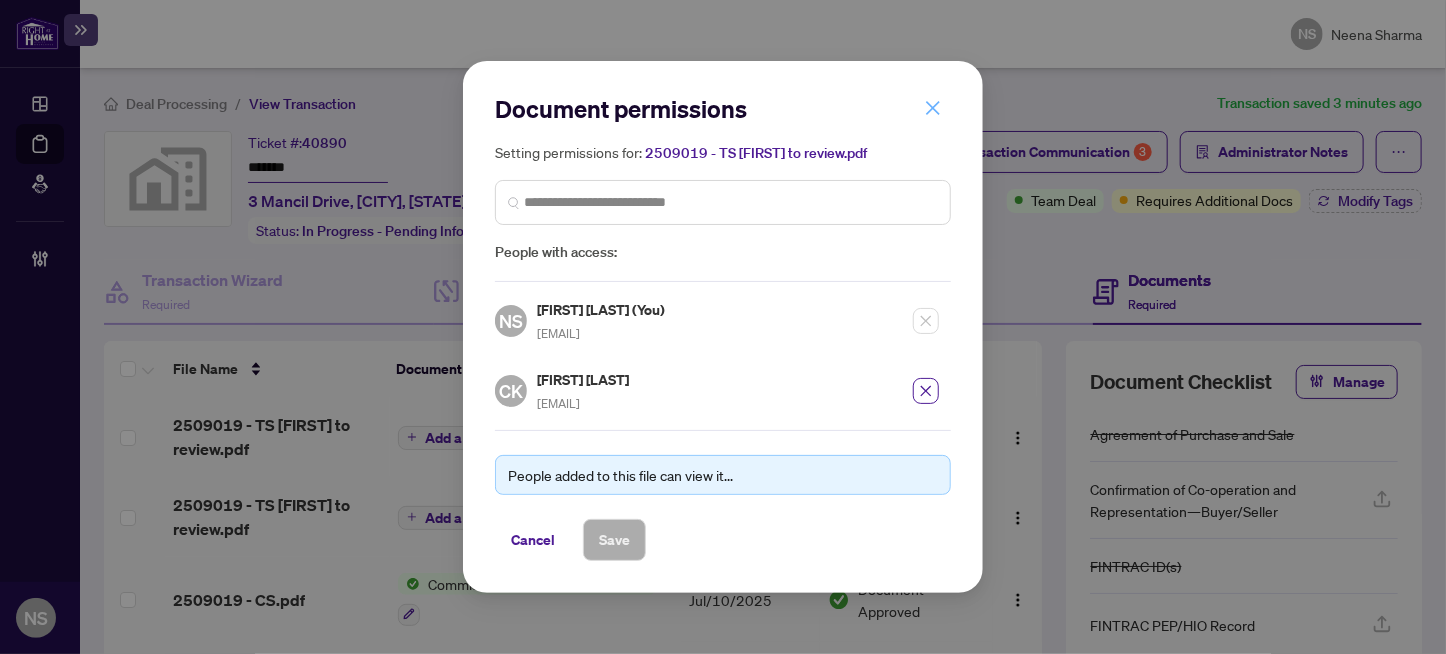 click 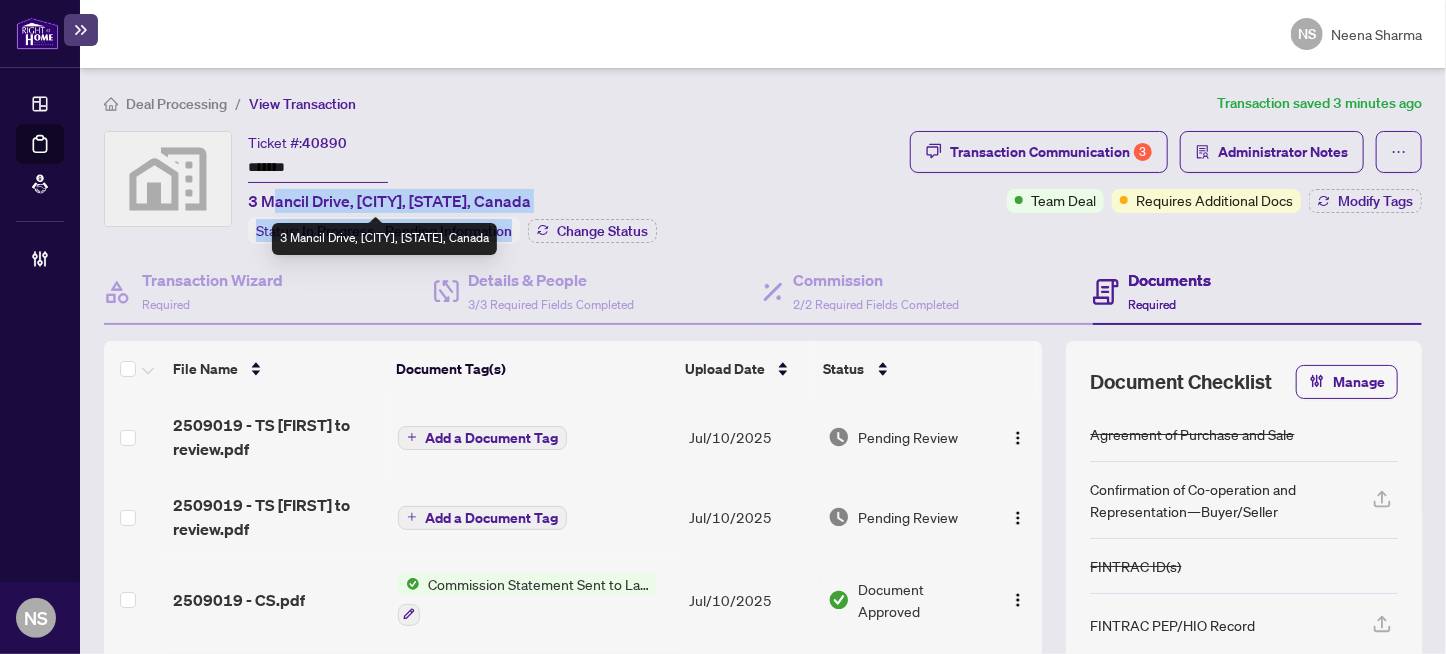 drag, startPoint x: 520, startPoint y: 198, endPoint x: 278, endPoint y: 202, distance: 242.03305 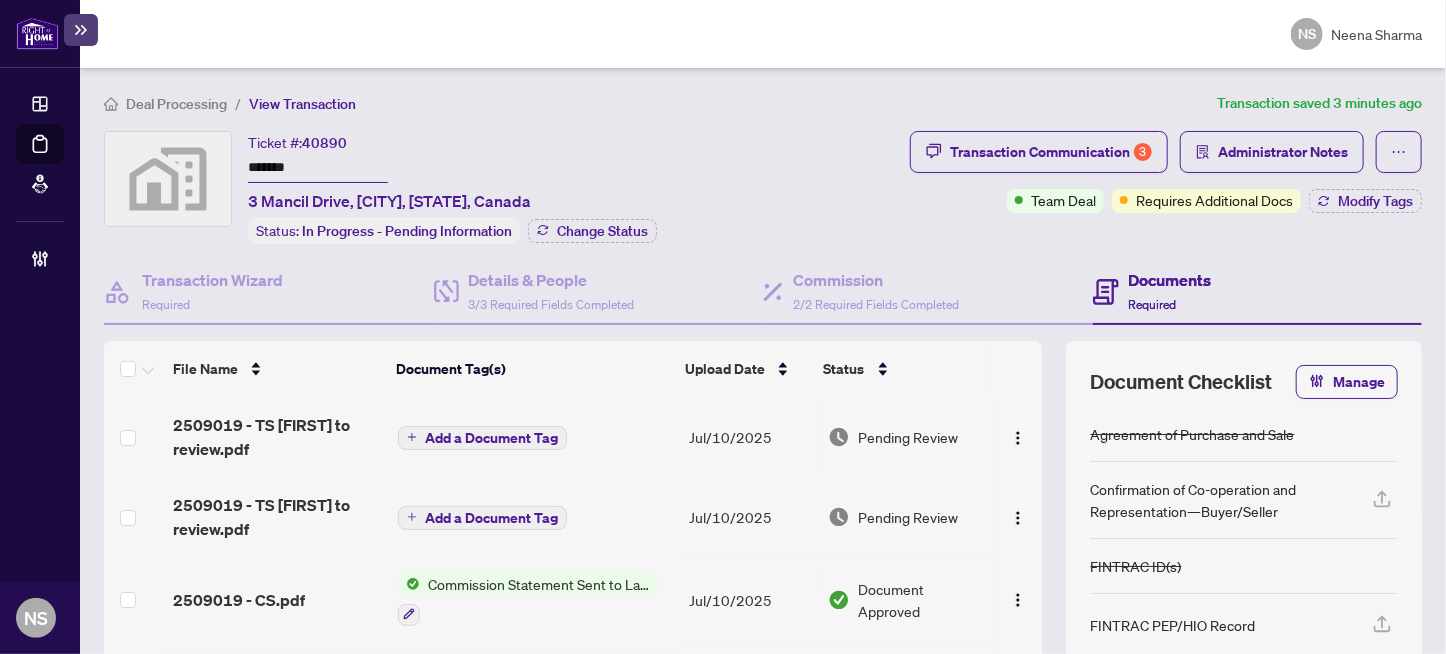 click on "Ticket #:  40890 ******* 3 Mancil Drive, Nepean, ON, Canada Status:   In Progress - Pending Information Change Status" at bounding box center [452, 187] 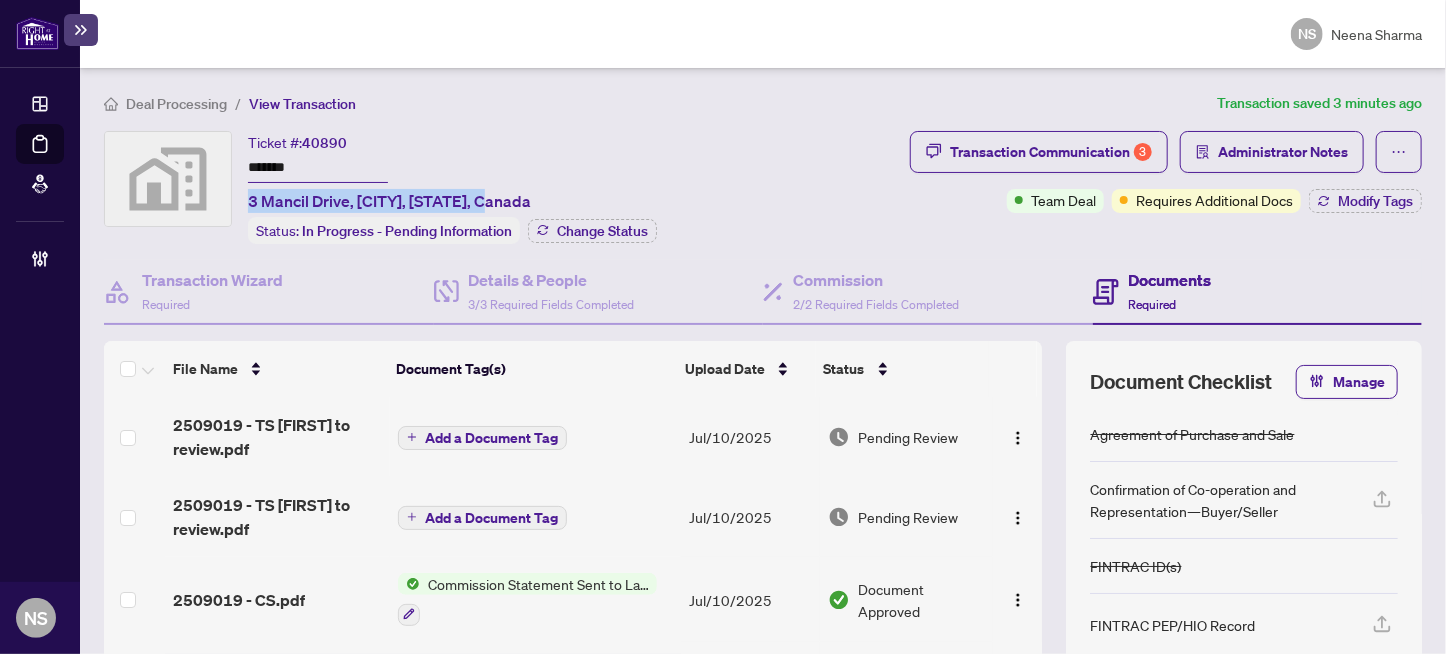 drag, startPoint x: 249, startPoint y: 195, endPoint x: 513, endPoint y: 191, distance: 264.0303 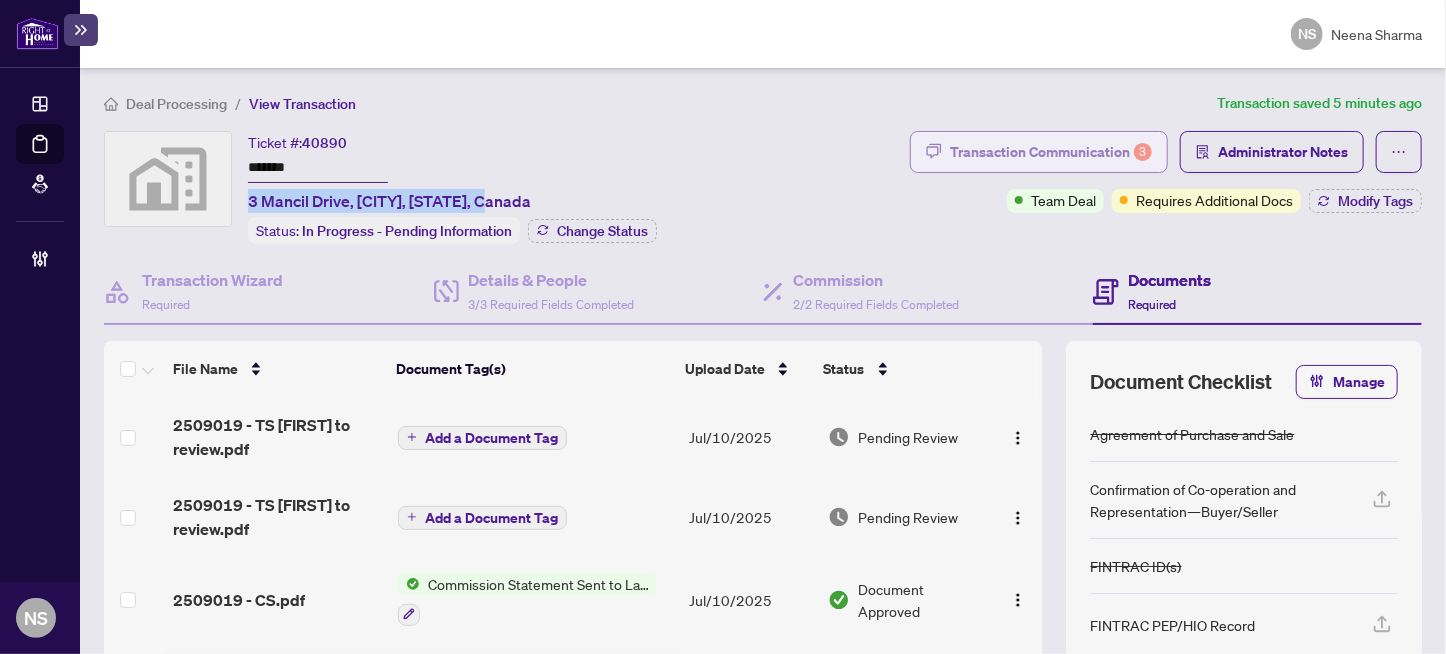 click on "Transaction Communication 3" at bounding box center (1051, 152) 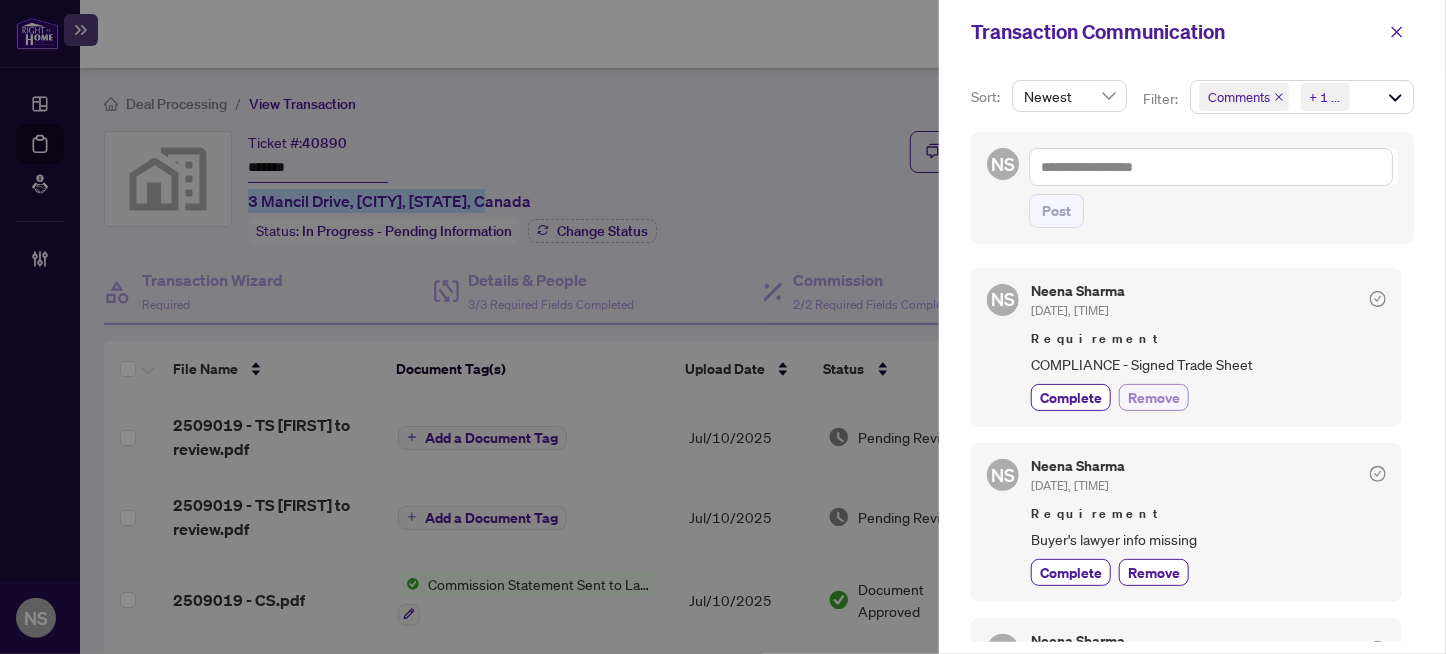 click on "Remove" at bounding box center (1154, 397) 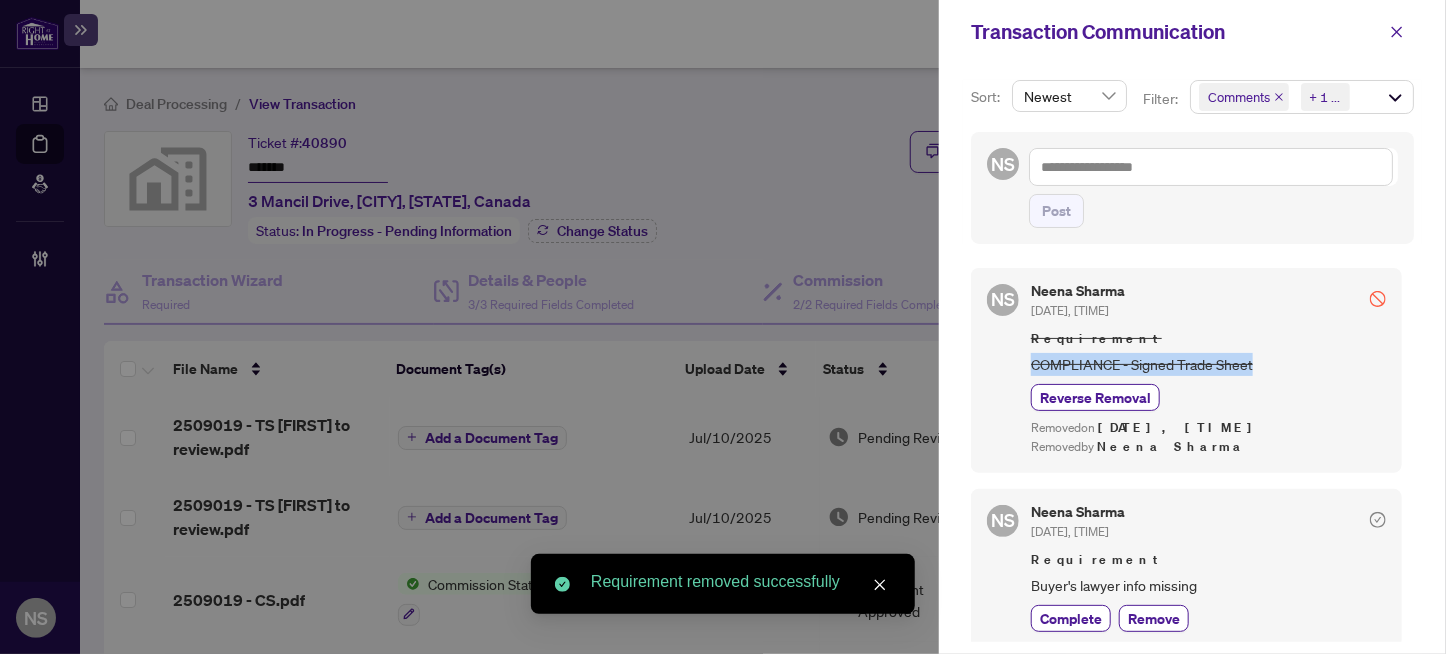drag, startPoint x: 1274, startPoint y: 364, endPoint x: 1024, endPoint y: 371, distance: 250.09798 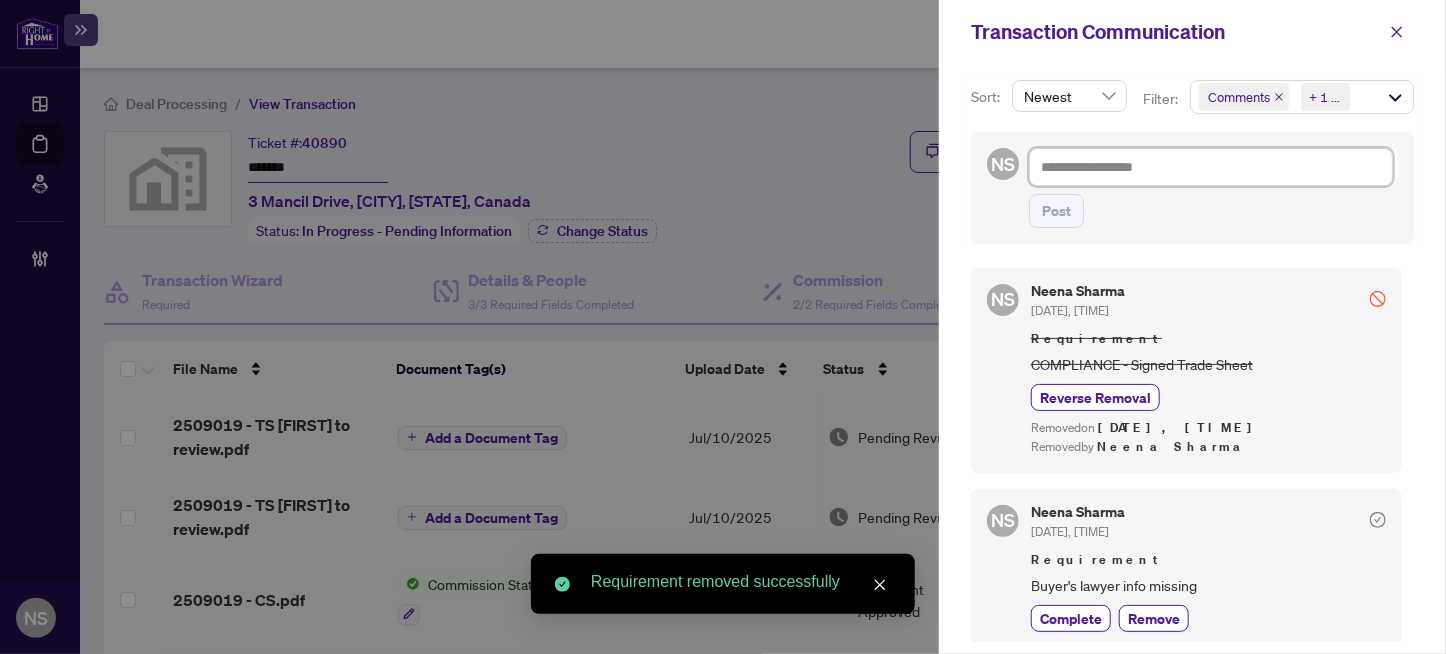 click at bounding box center [1211, 167] 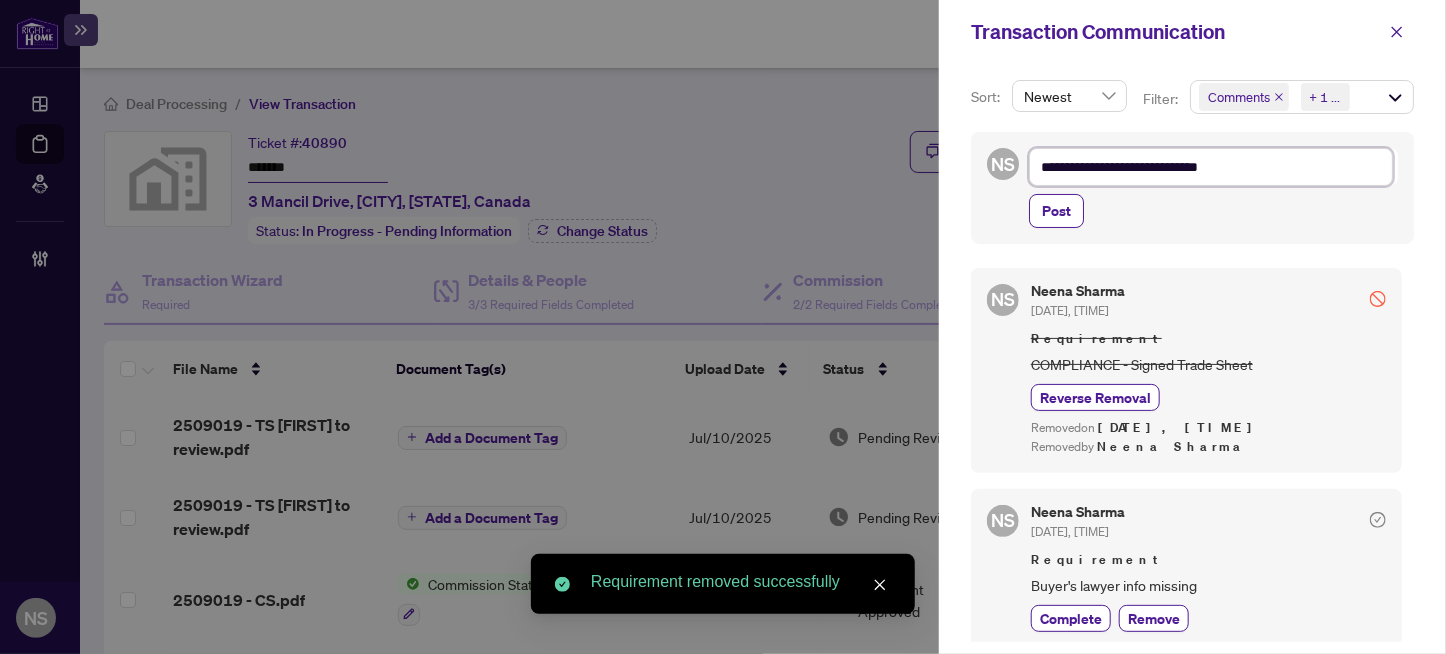 type on "**********" 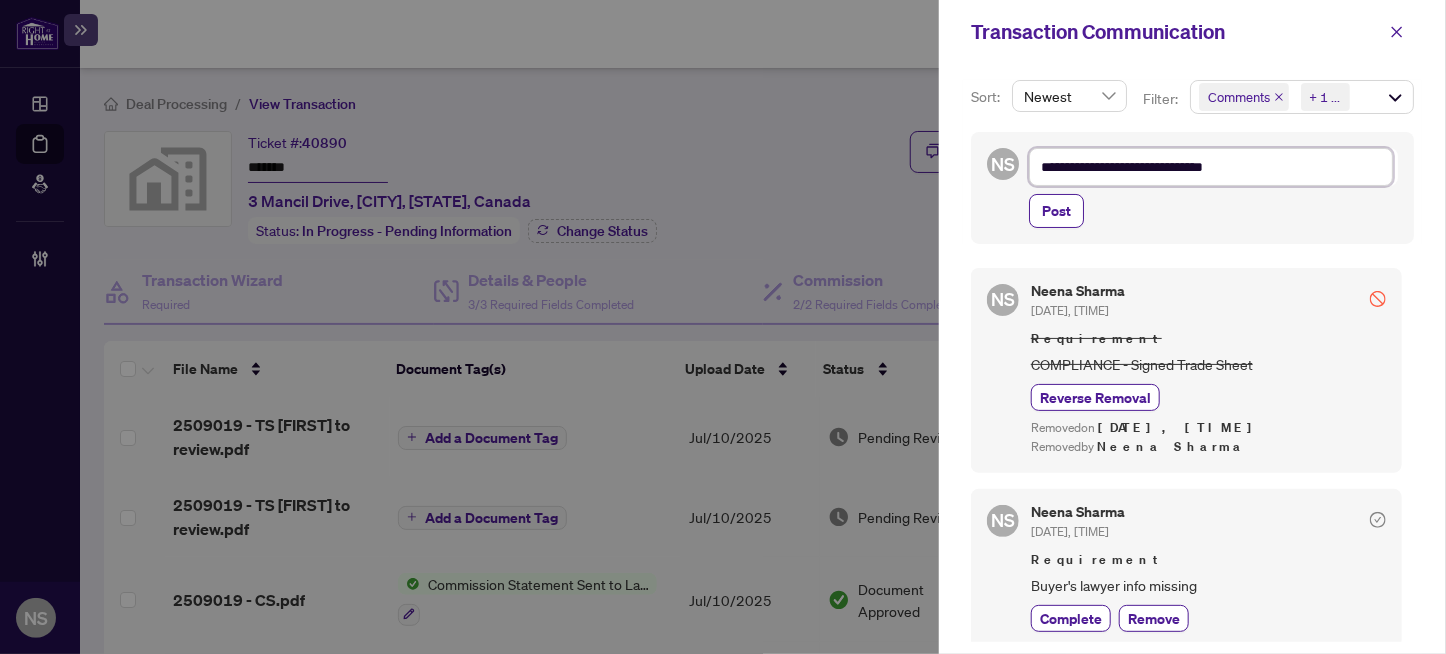 type on "**********" 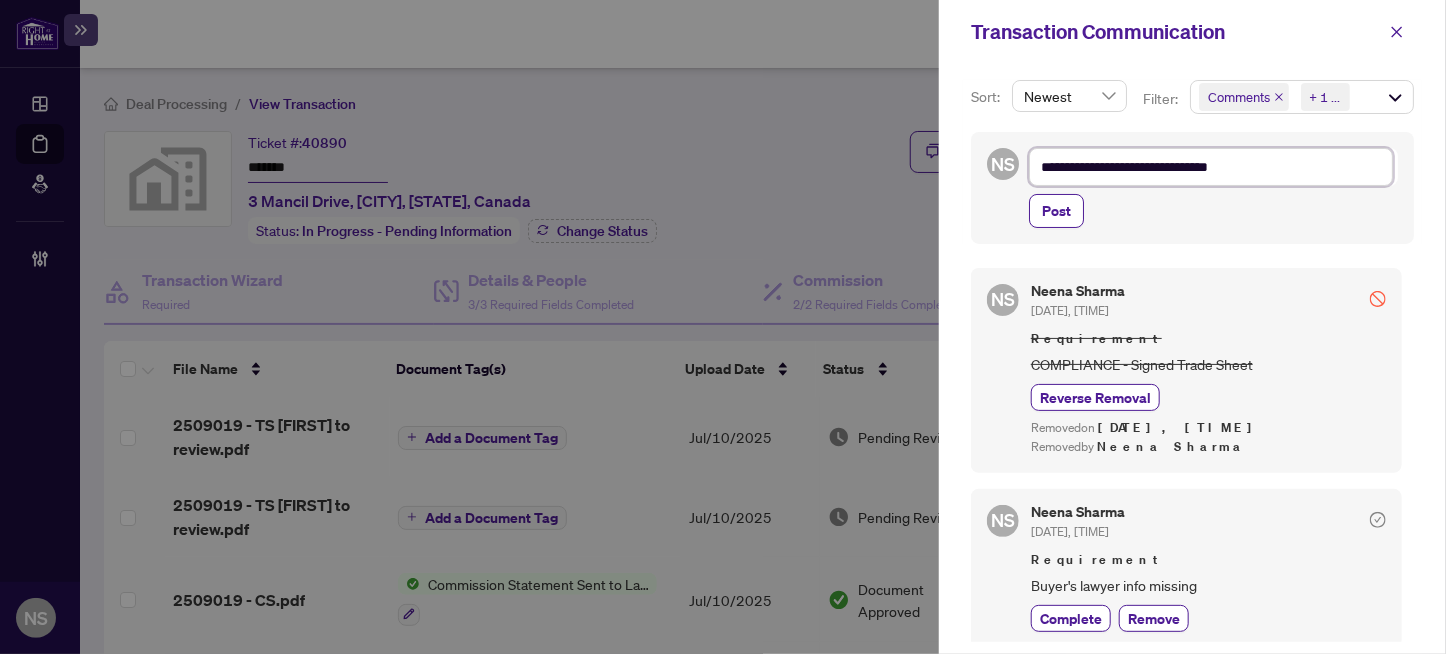 type on "**********" 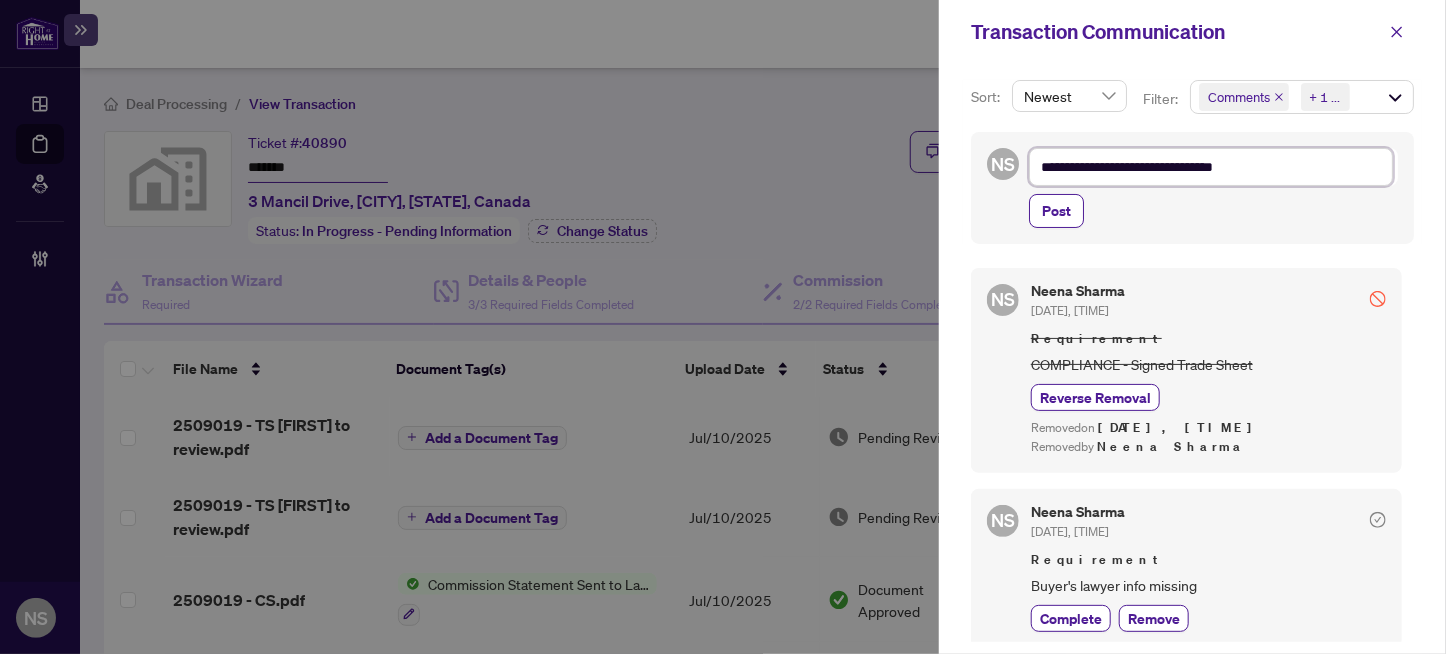 type on "**********" 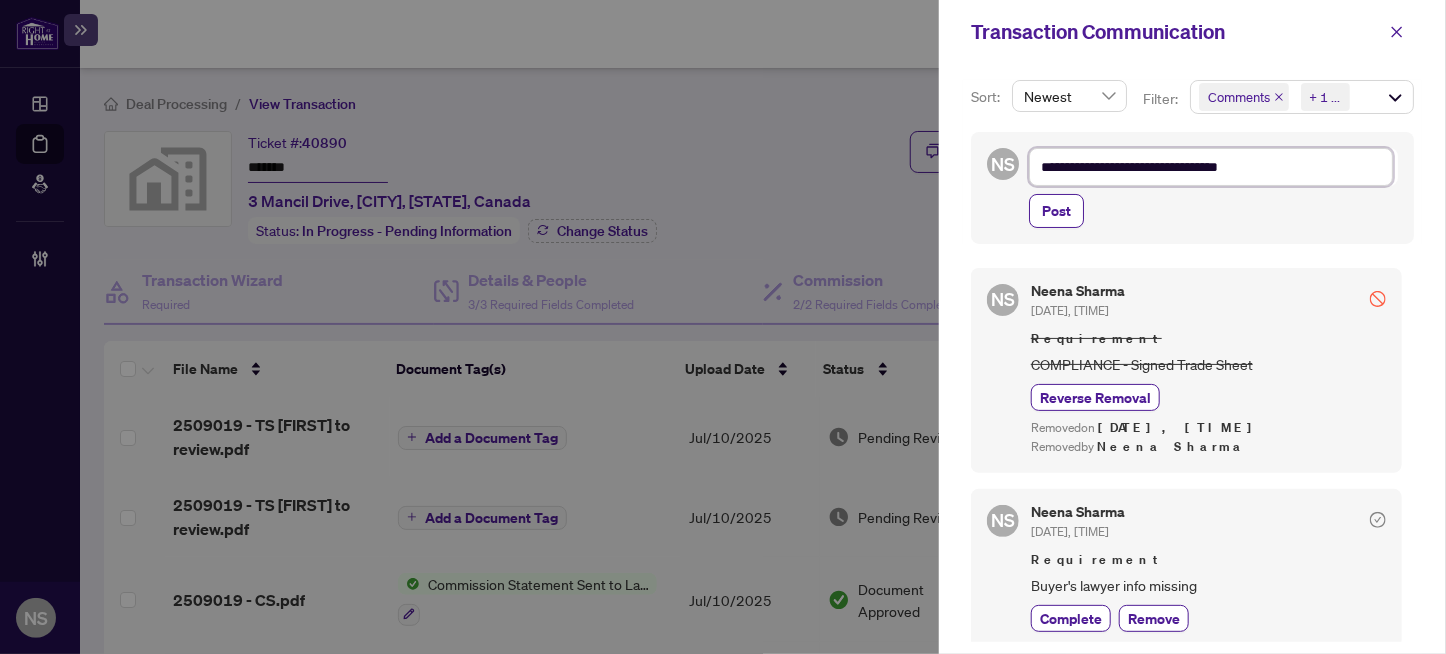 type on "**********" 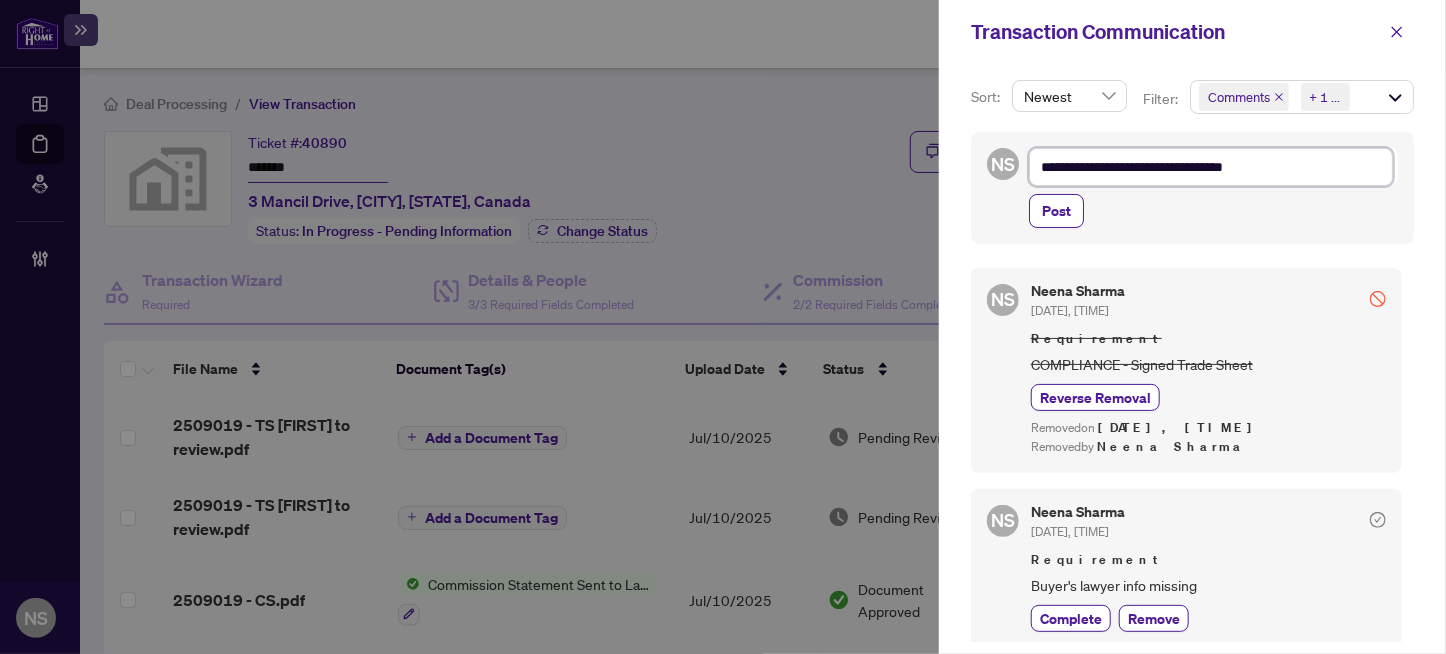 type on "**********" 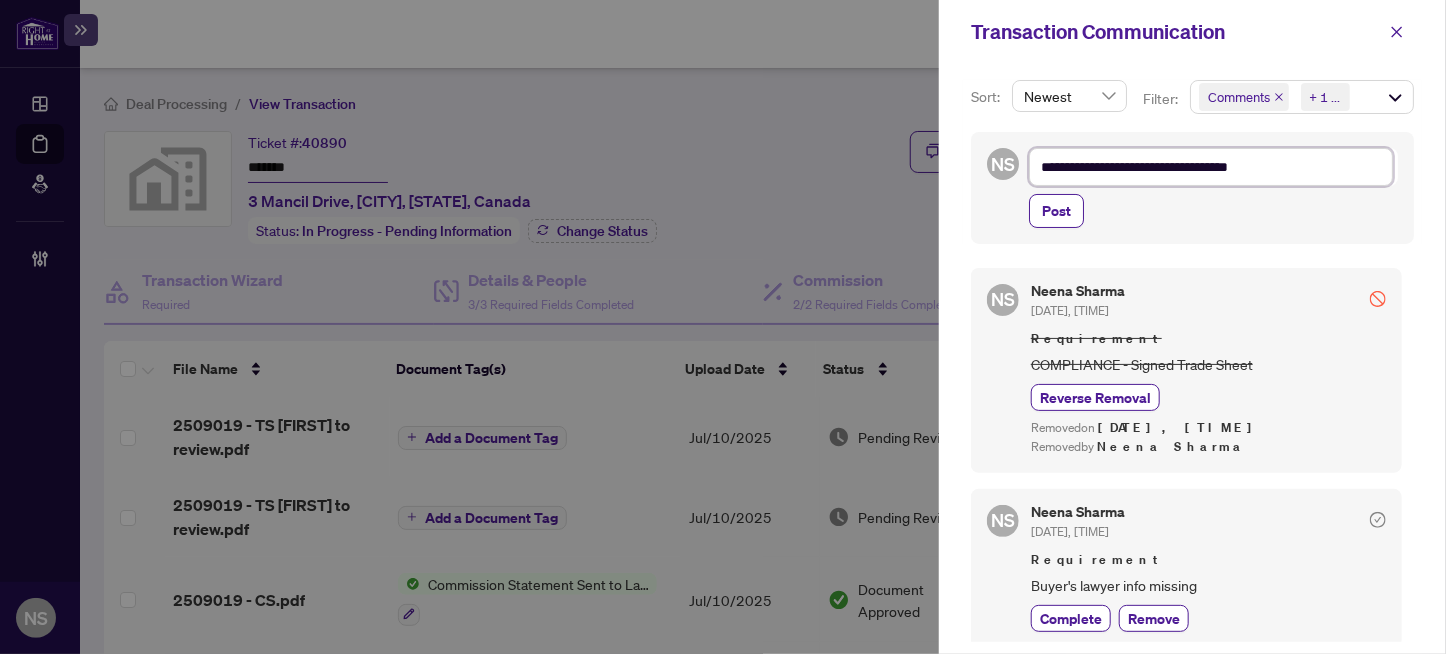 type on "**********" 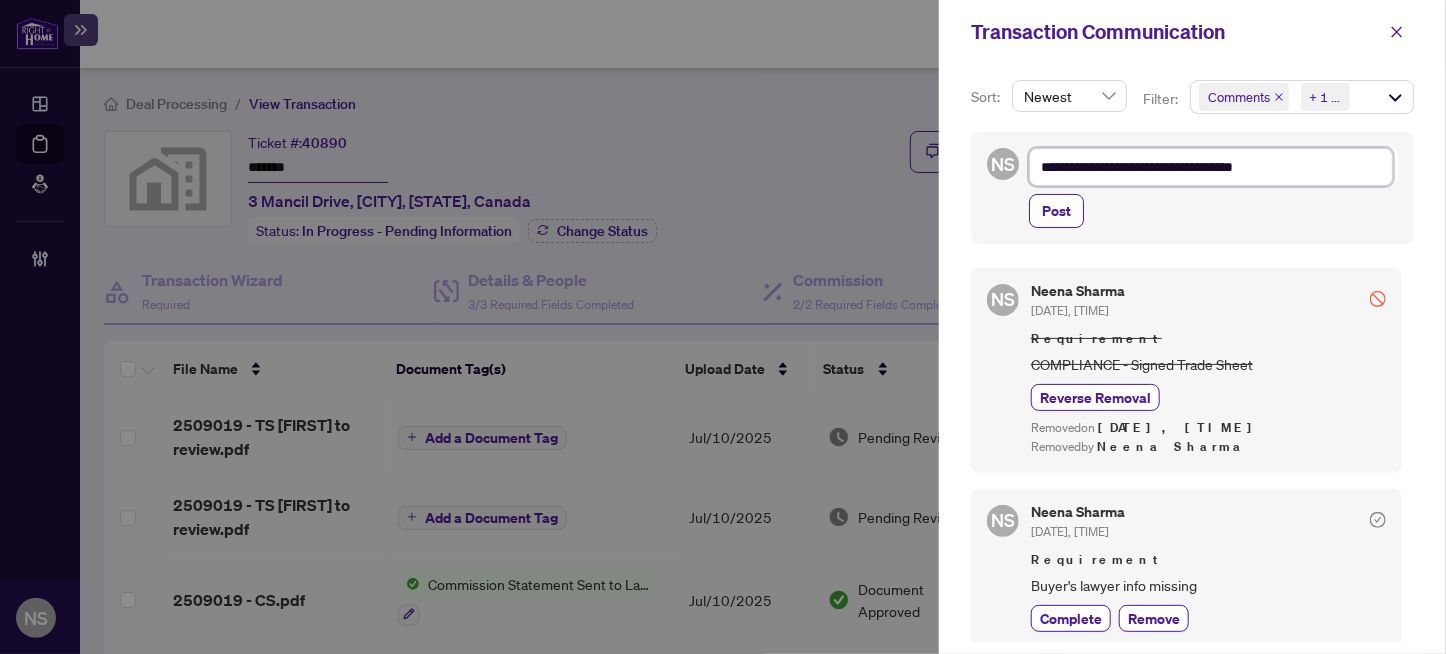 type on "**********" 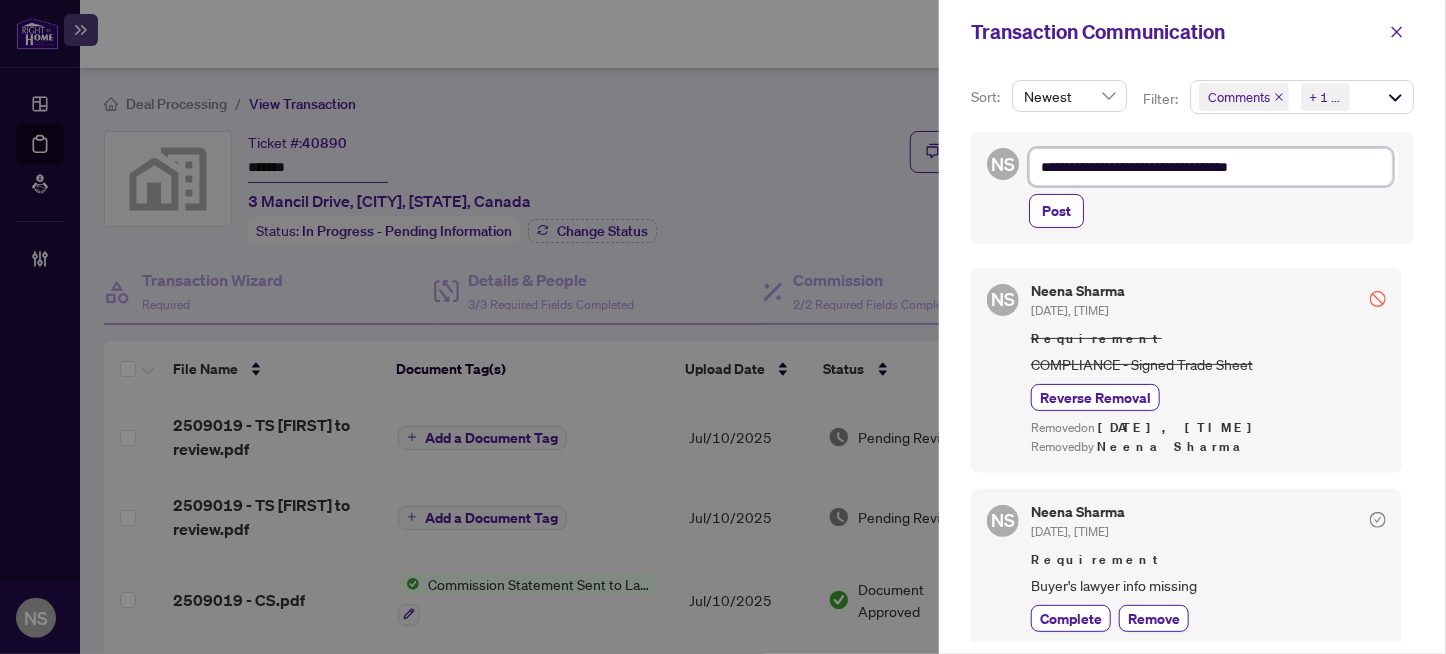 type on "**********" 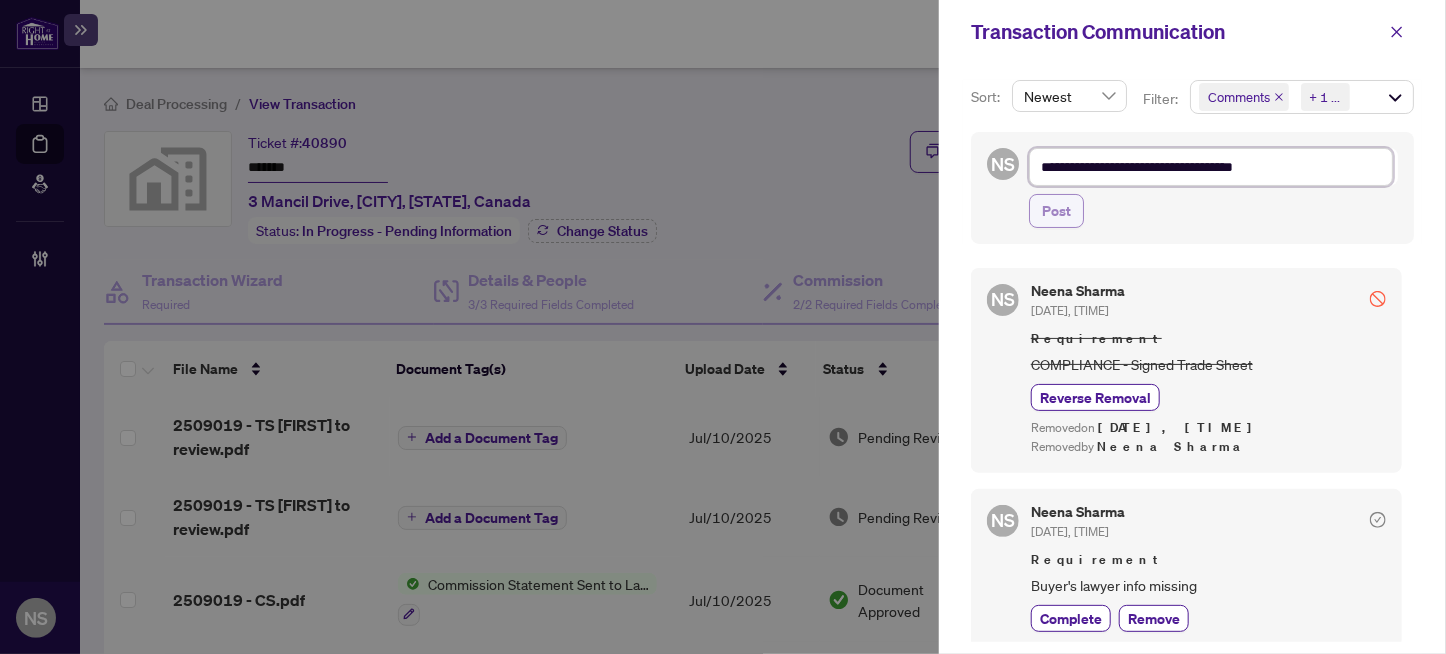 type on "**********" 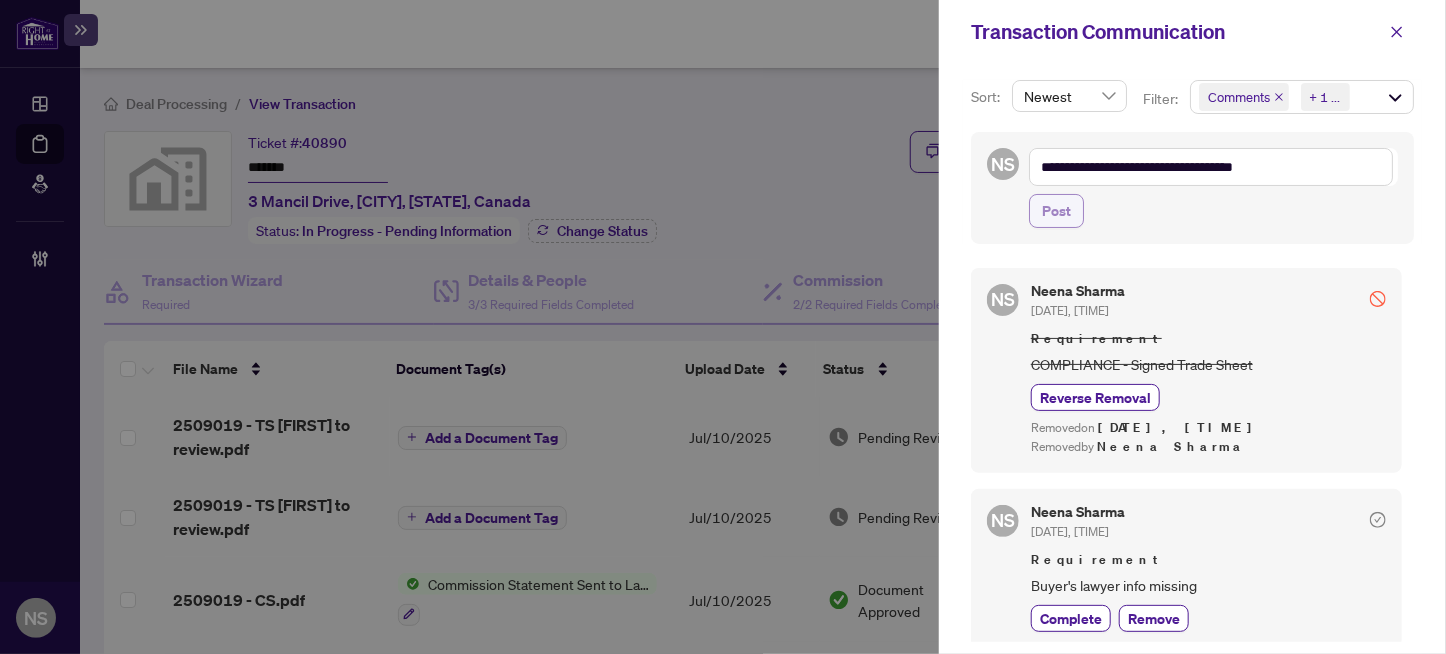 click on "Post" at bounding box center [1056, 211] 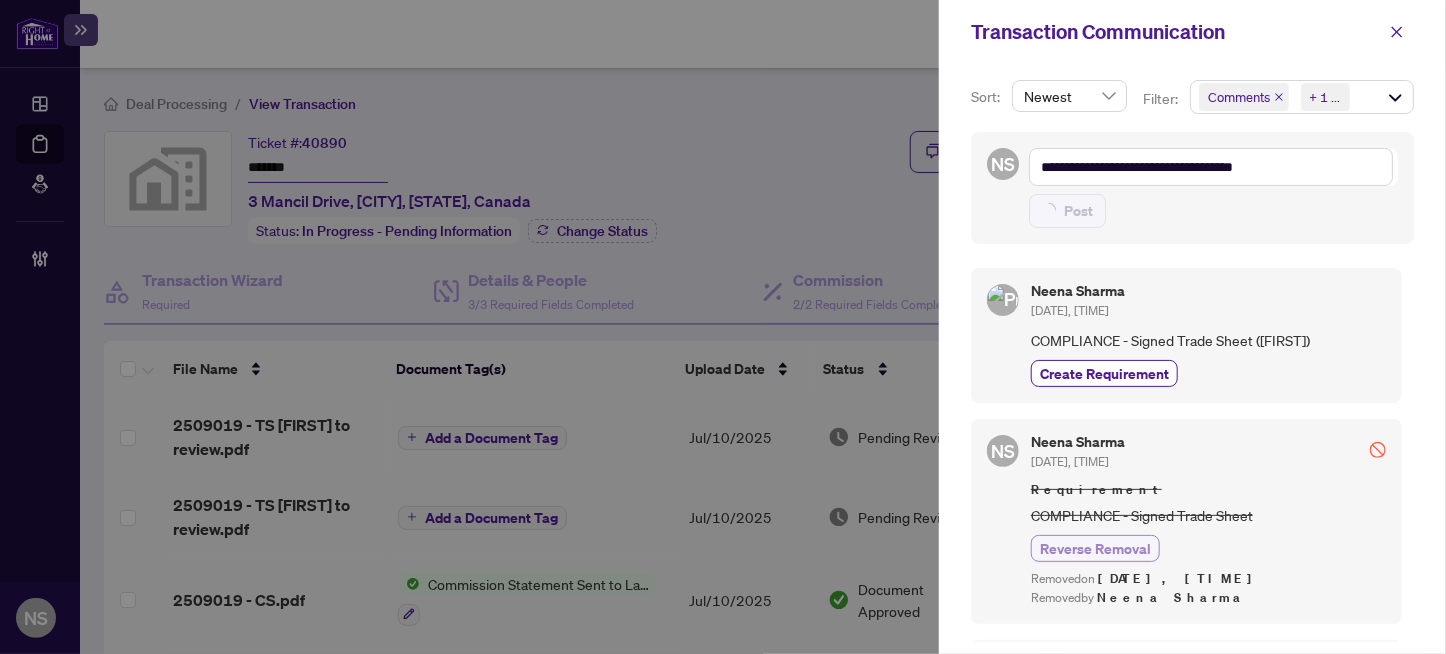 type on "**********" 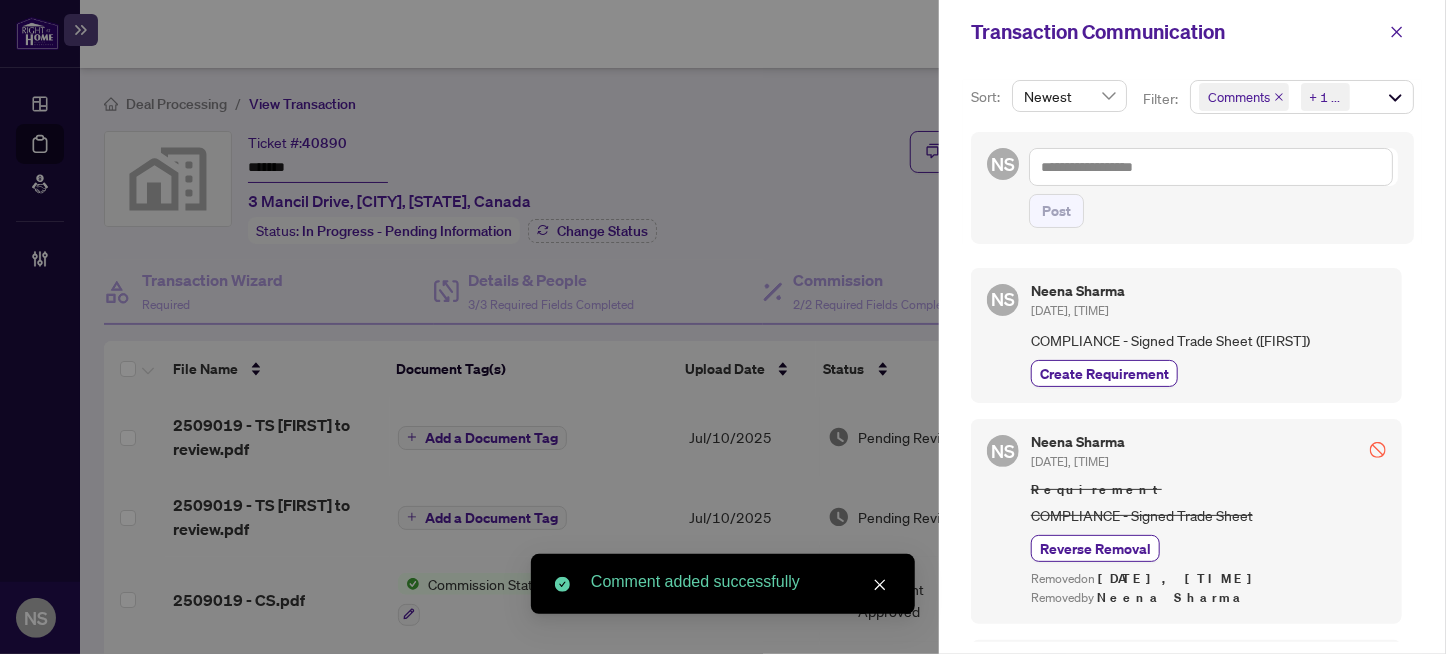 drag, startPoint x: 1105, startPoint y: 376, endPoint x: 1095, endPoint y: 208, distance: 168.29736 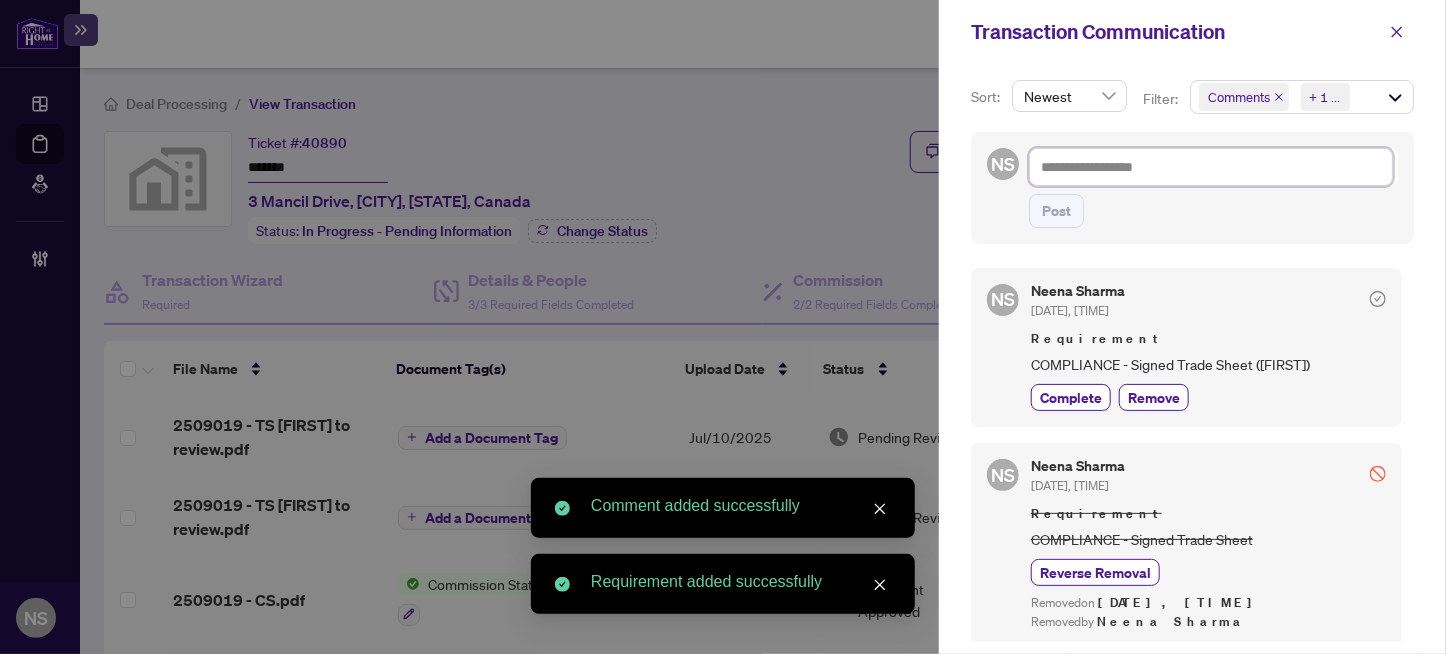 click at bounding box center [1211, 167] 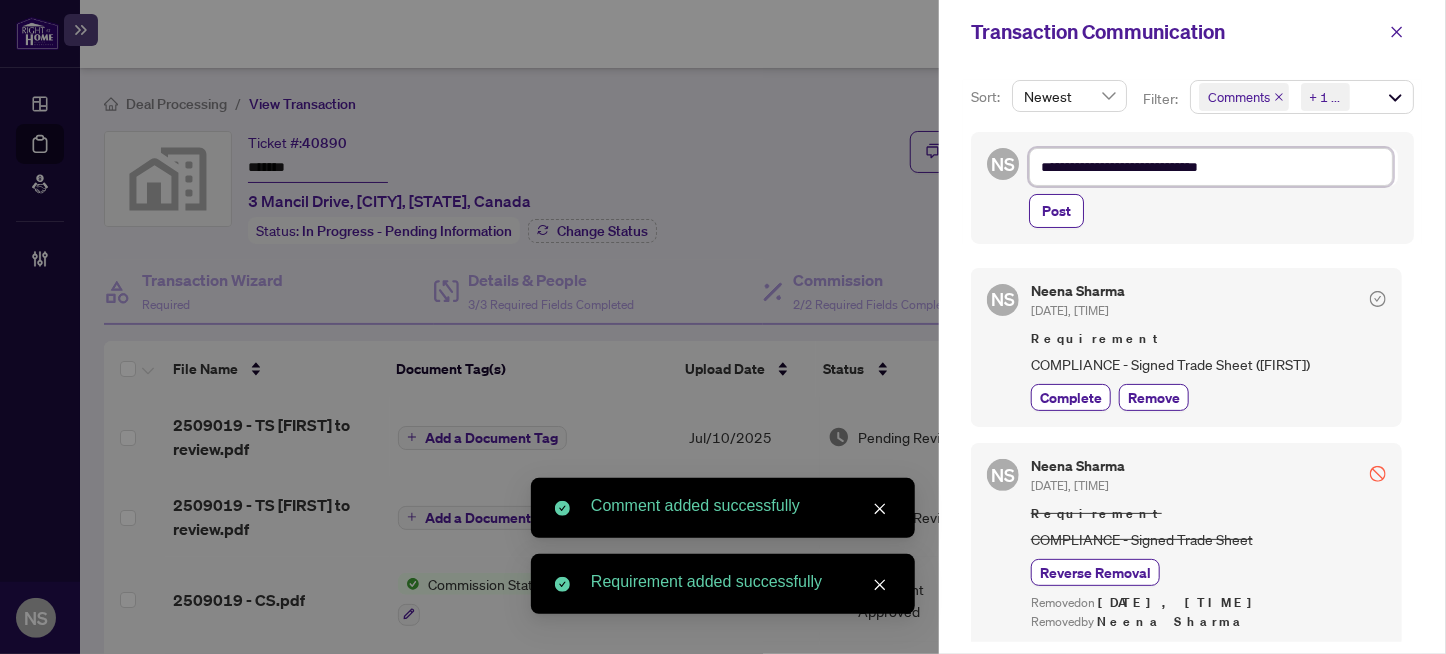 type on "**********" 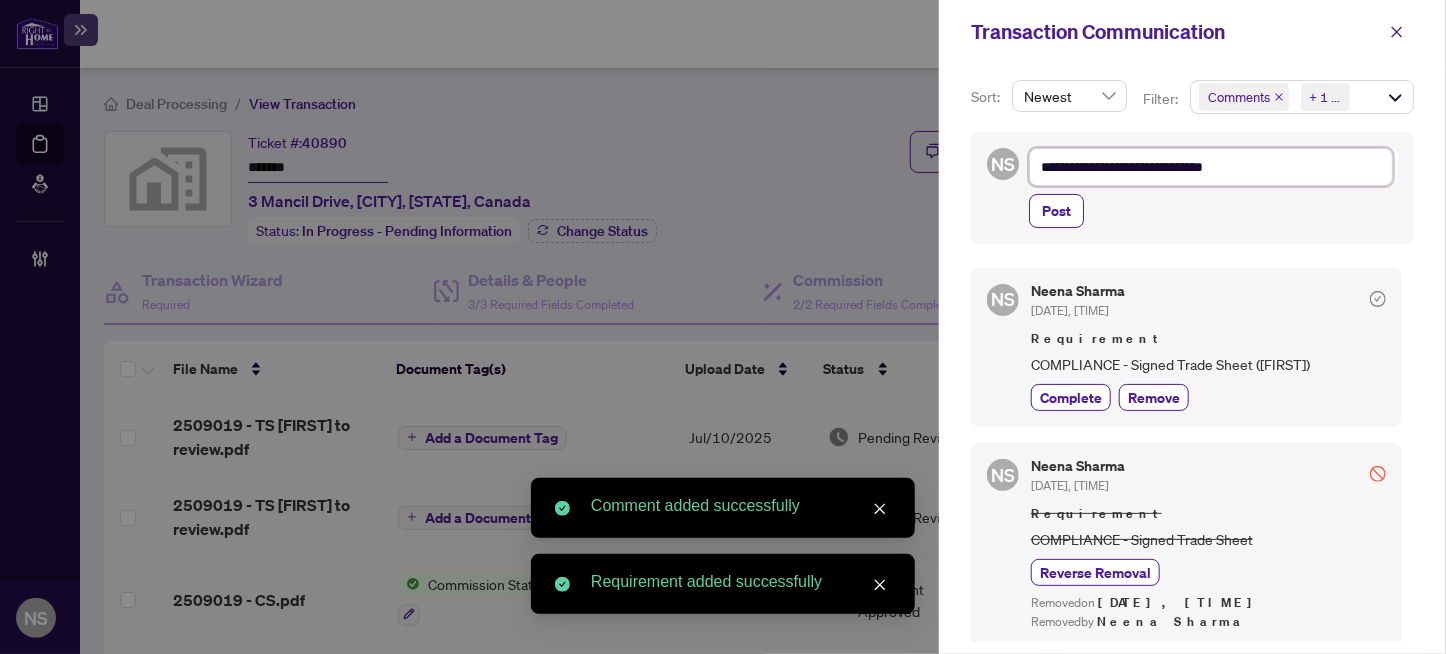 type on "**********" 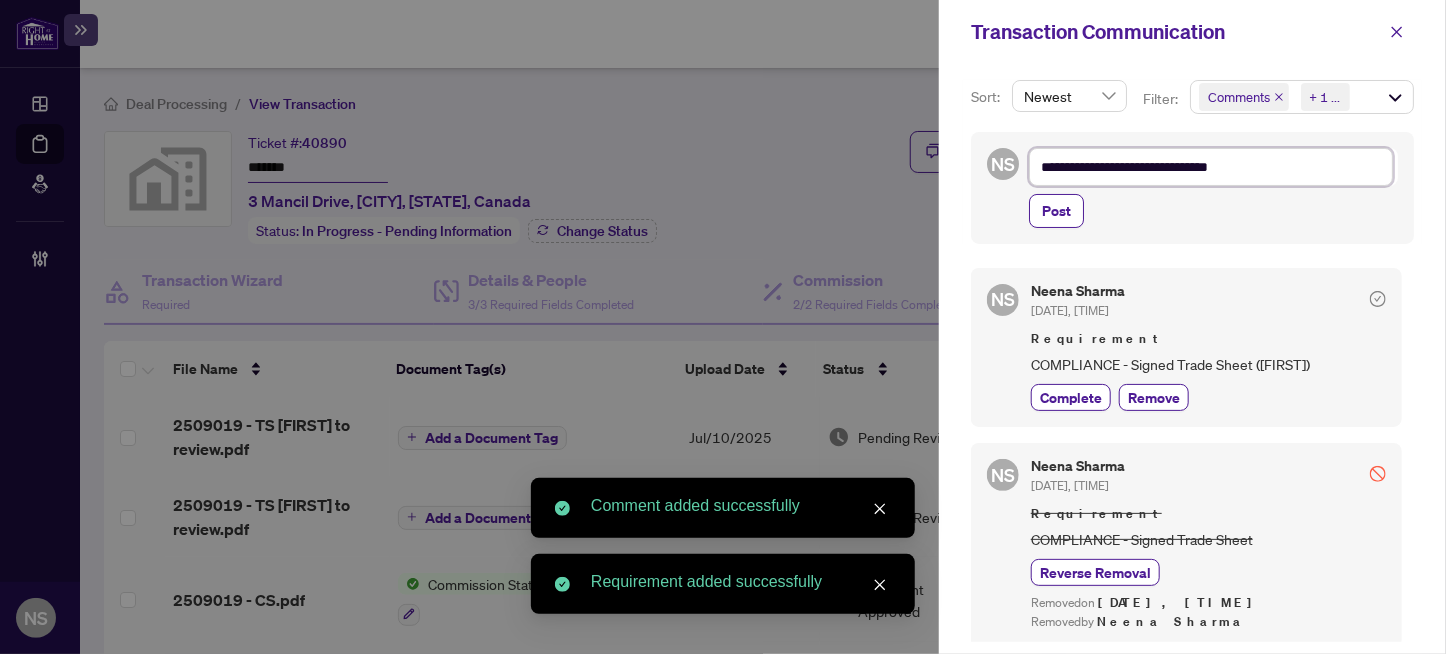 type on "**********" 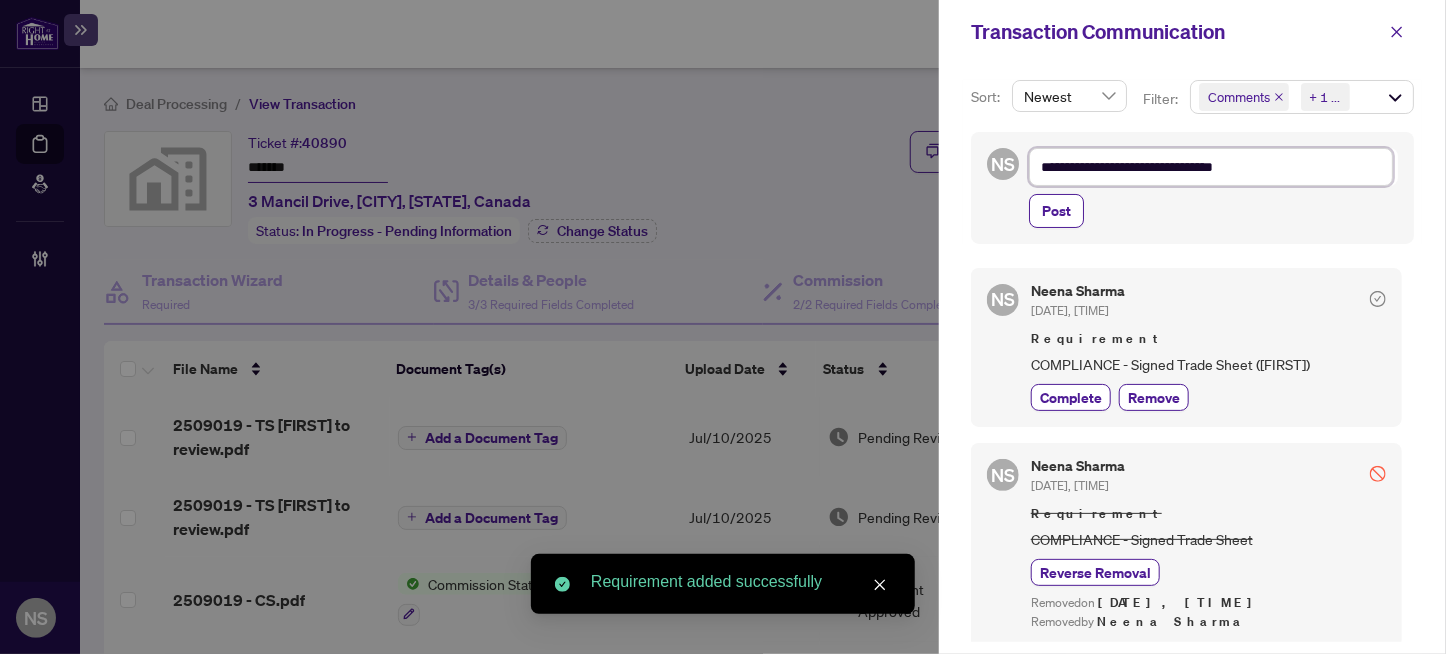 type on "**********" 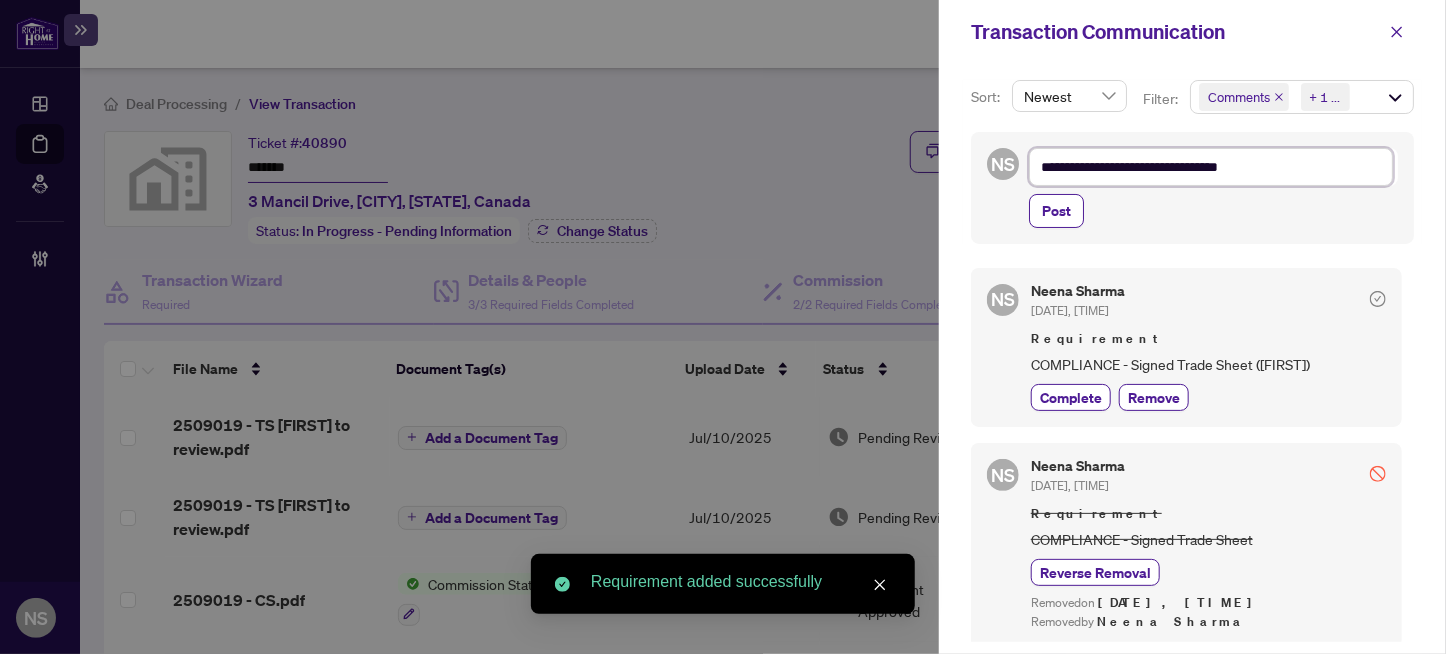 type on "**********" 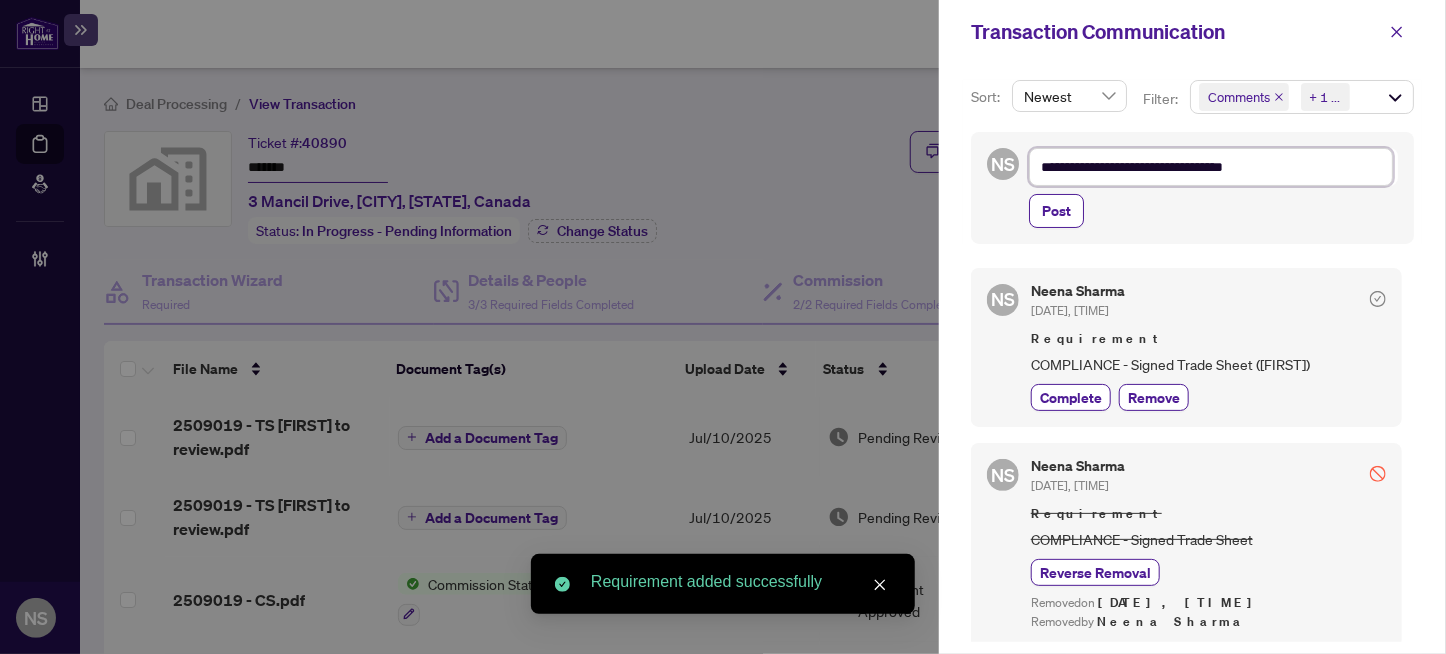 type on "**********" 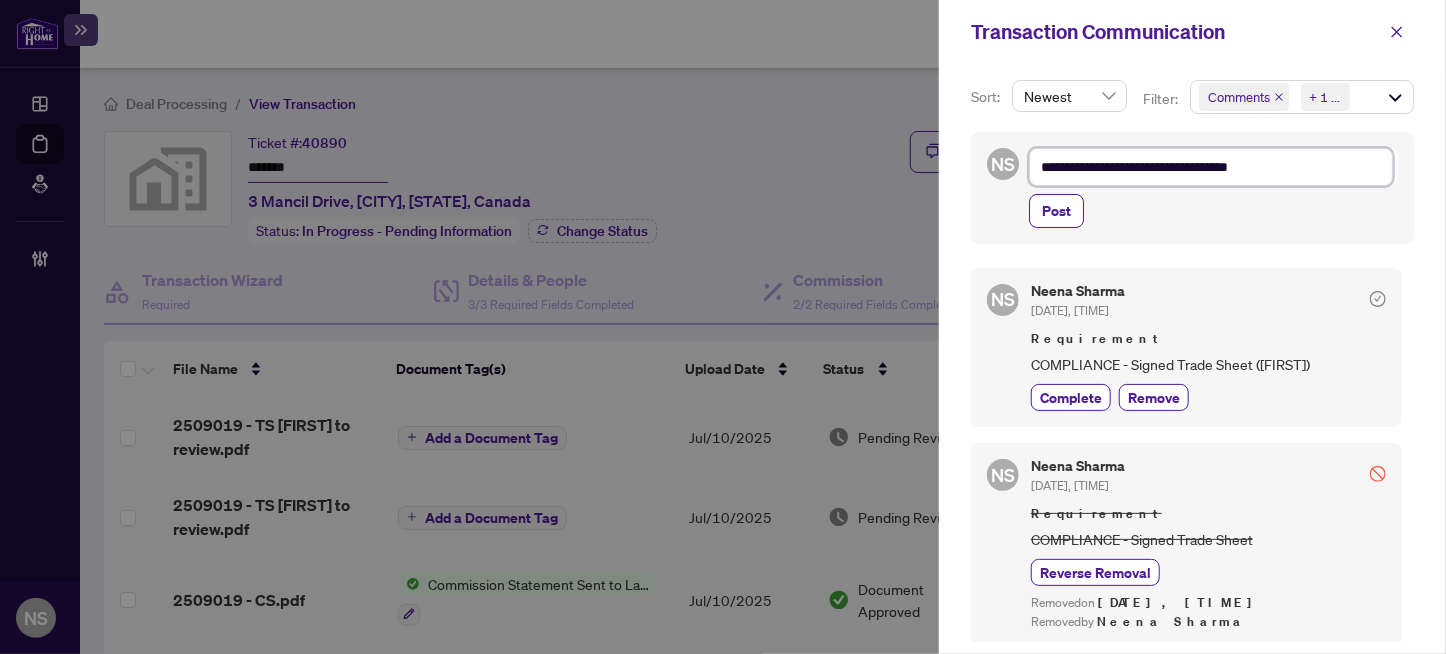 type on "**********" 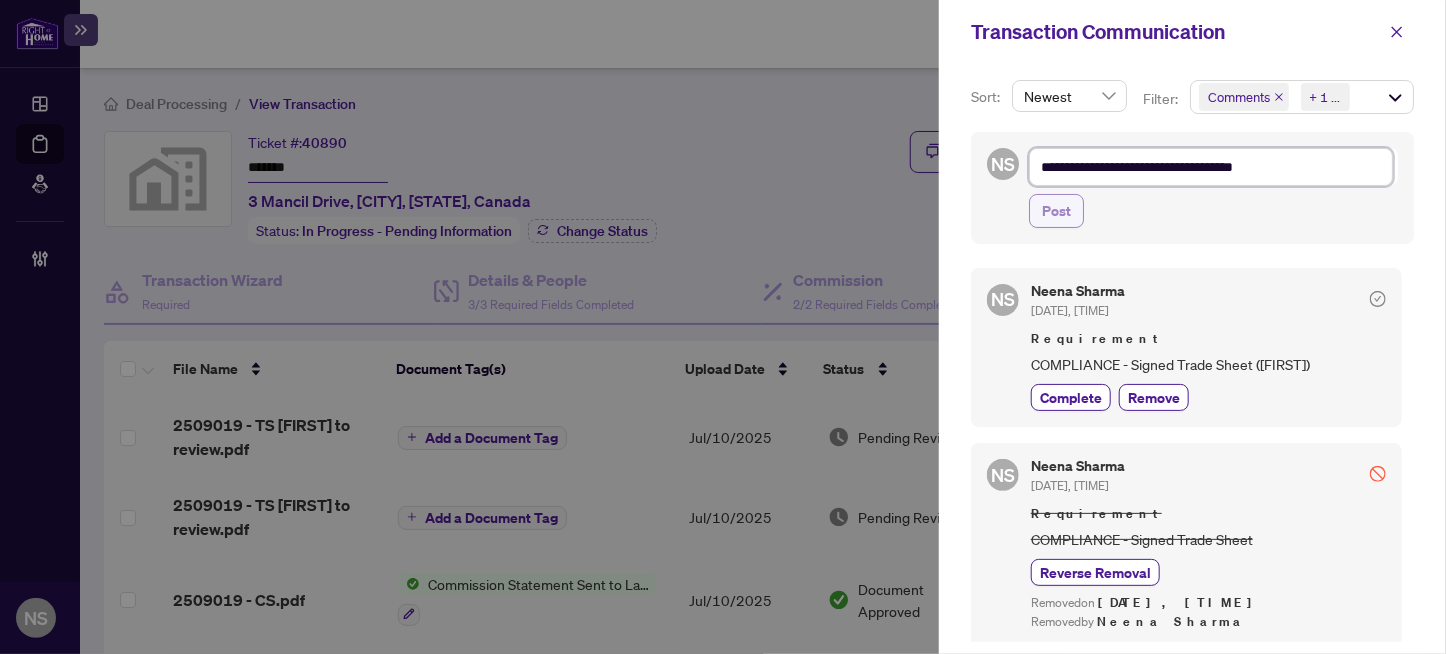 type on "**********" 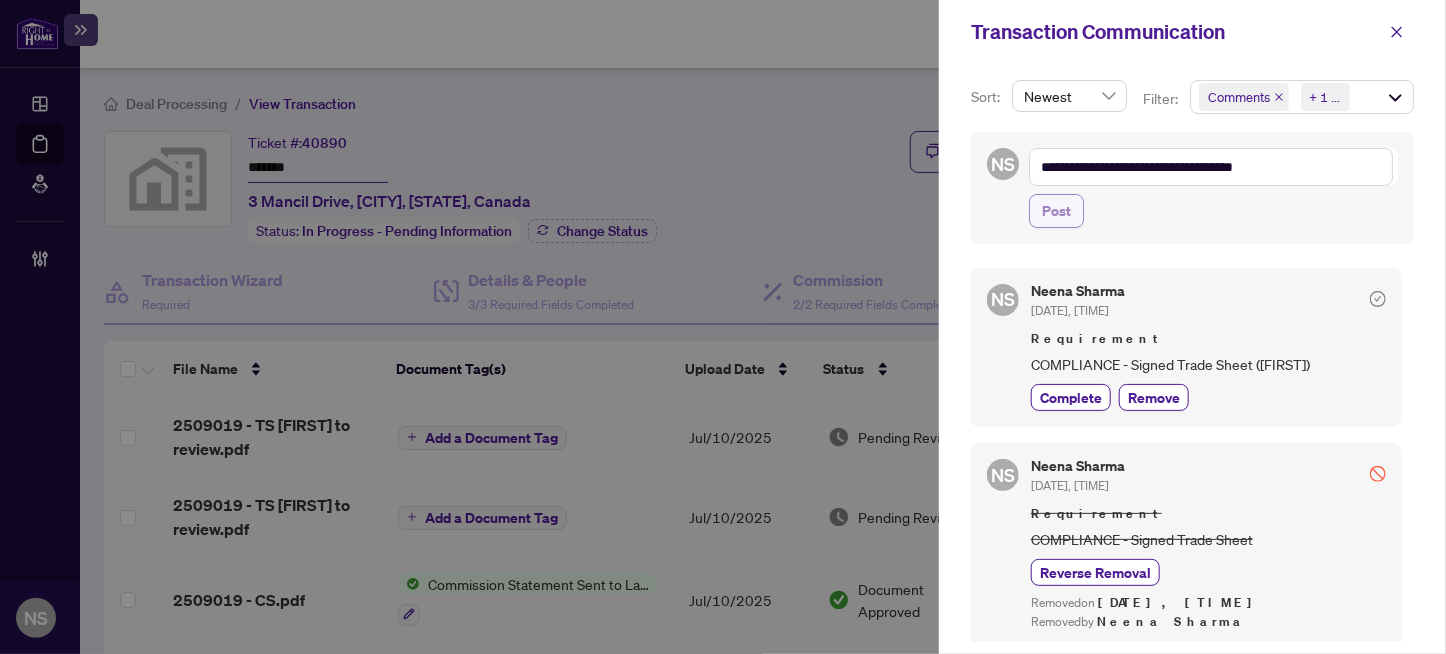 click on "Post" at bounding box center (1056, 211) 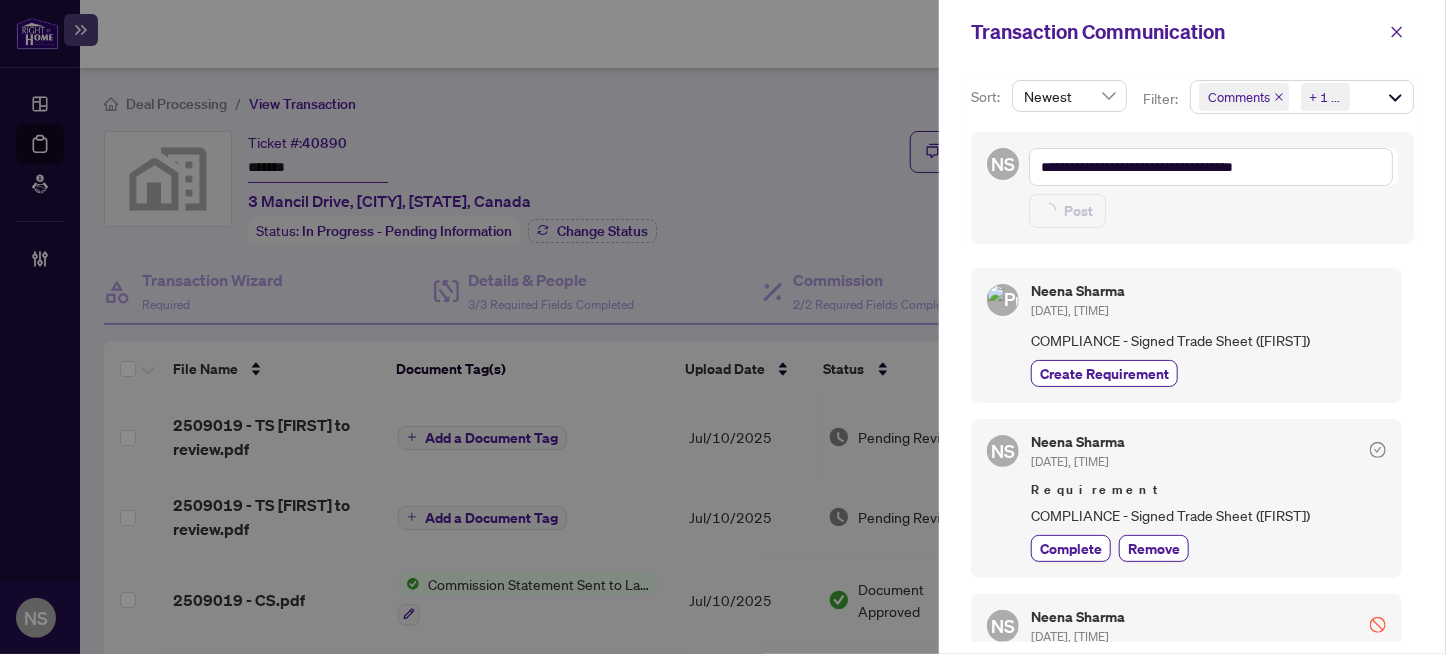 type on "**********" 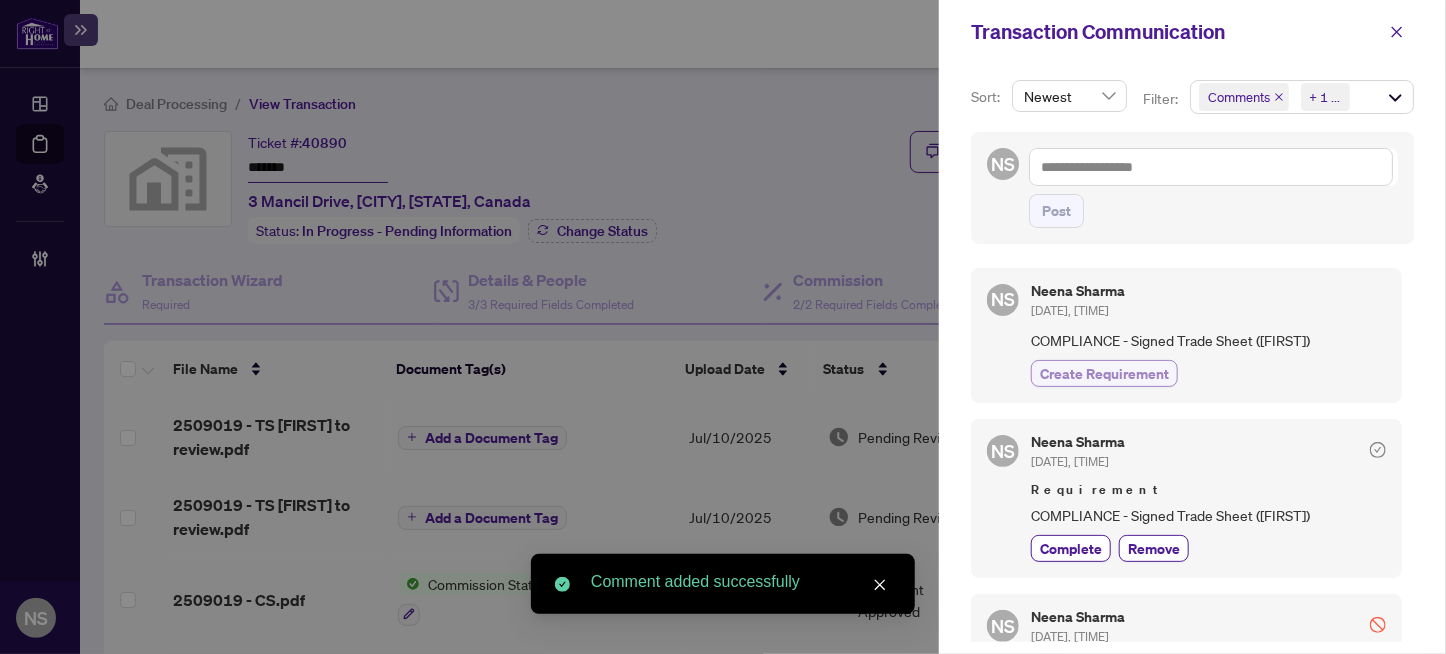 click on "Create Requirement" at bounding box center (1104, 373) 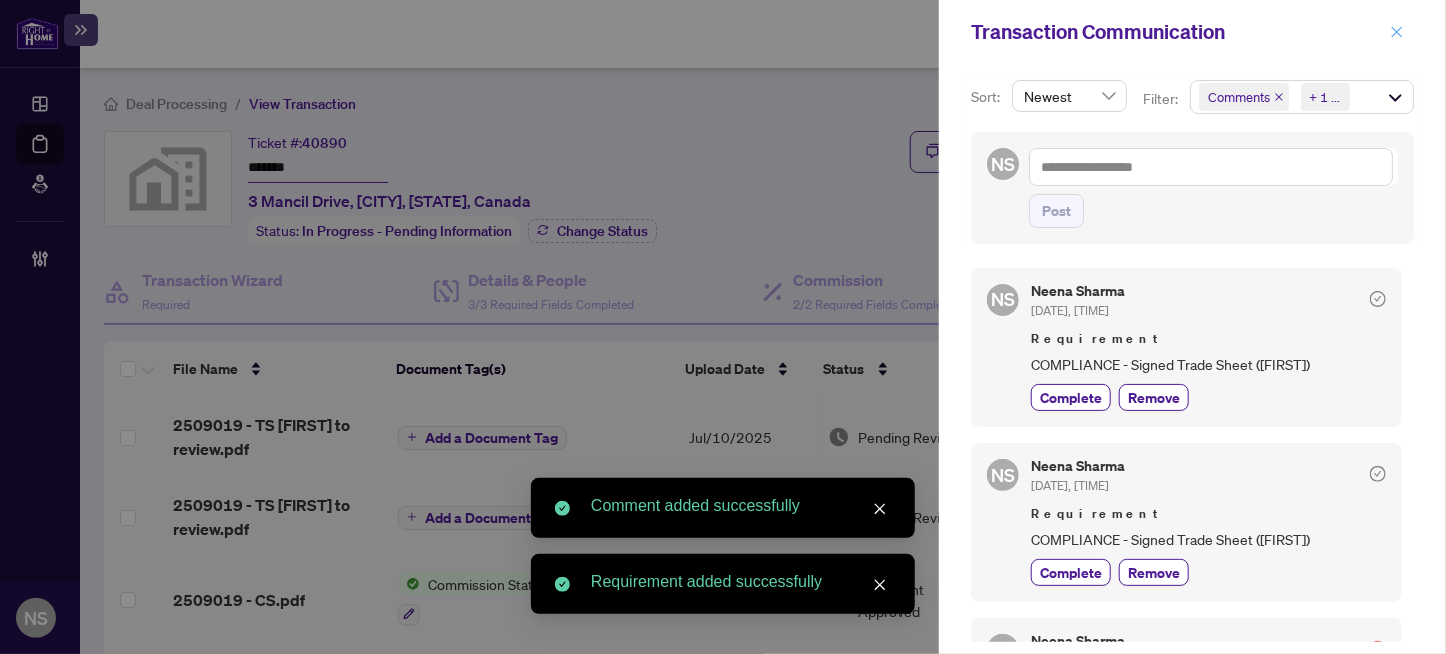 click 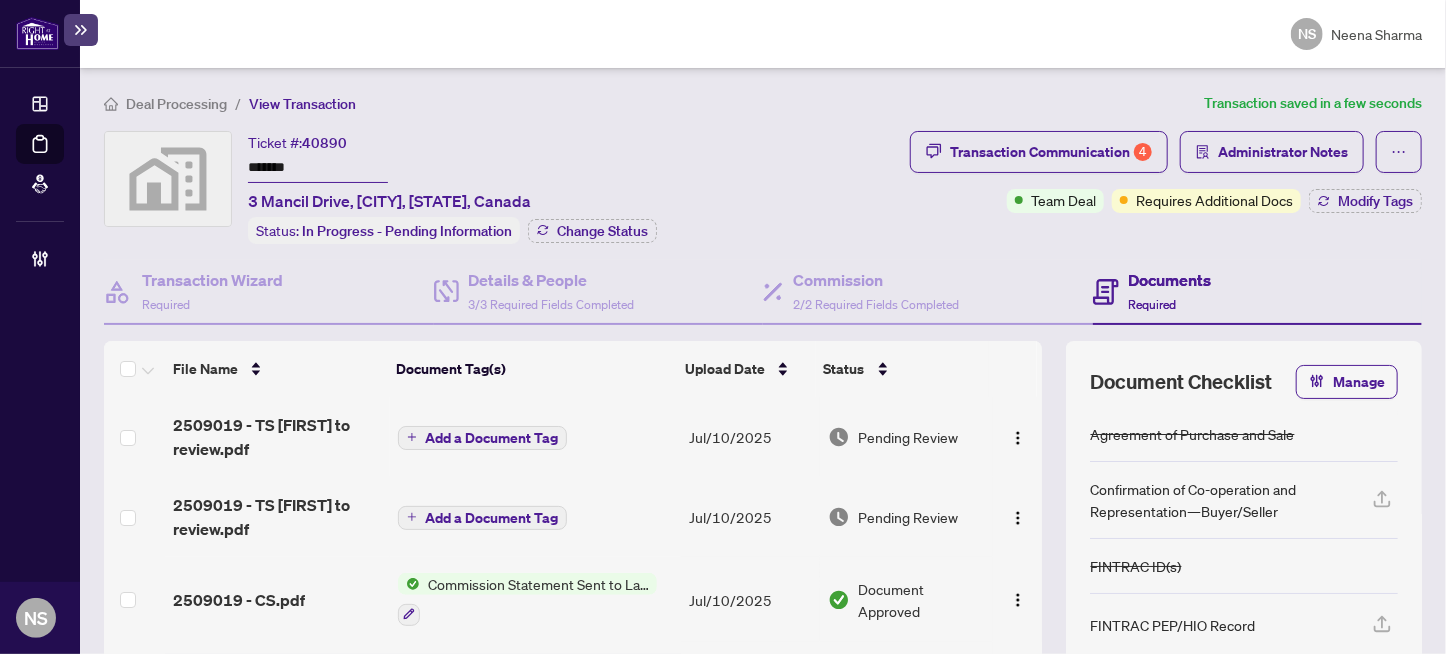 click on "Required" at bounding box center (1153, 304) 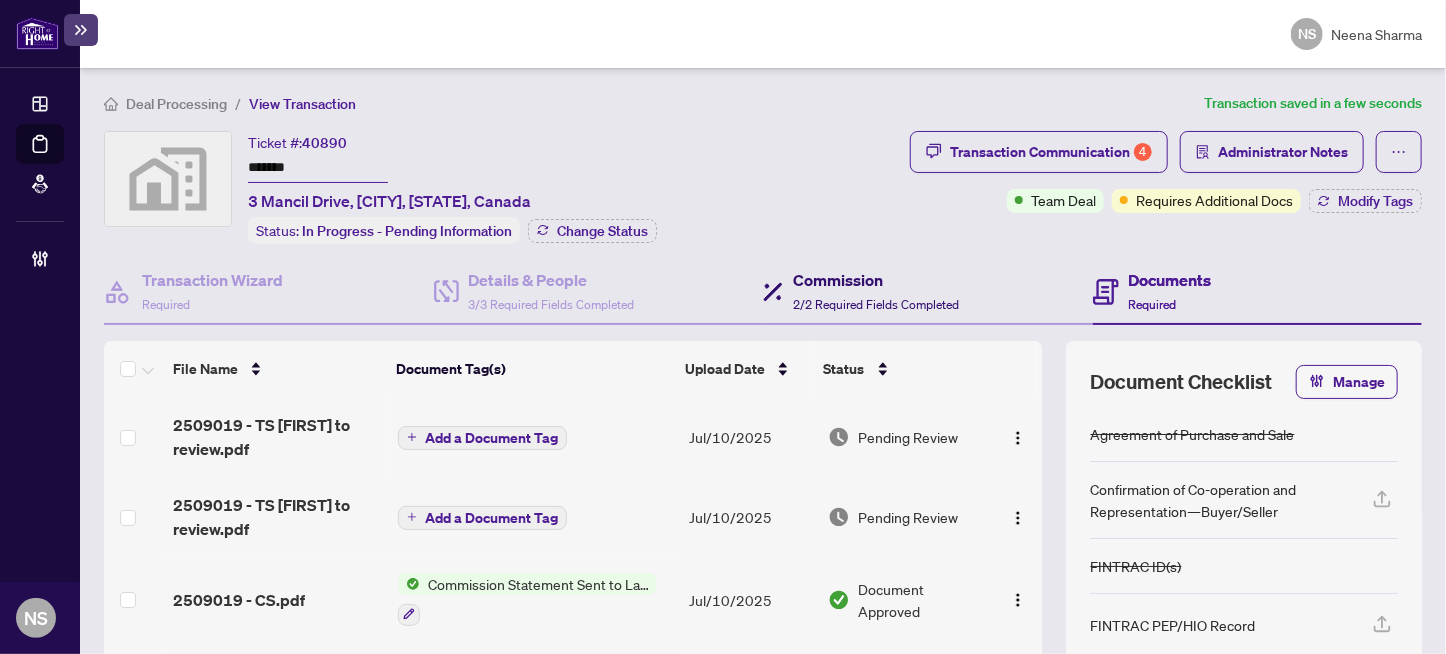click on "Commission" at bounding box center [876, 280] 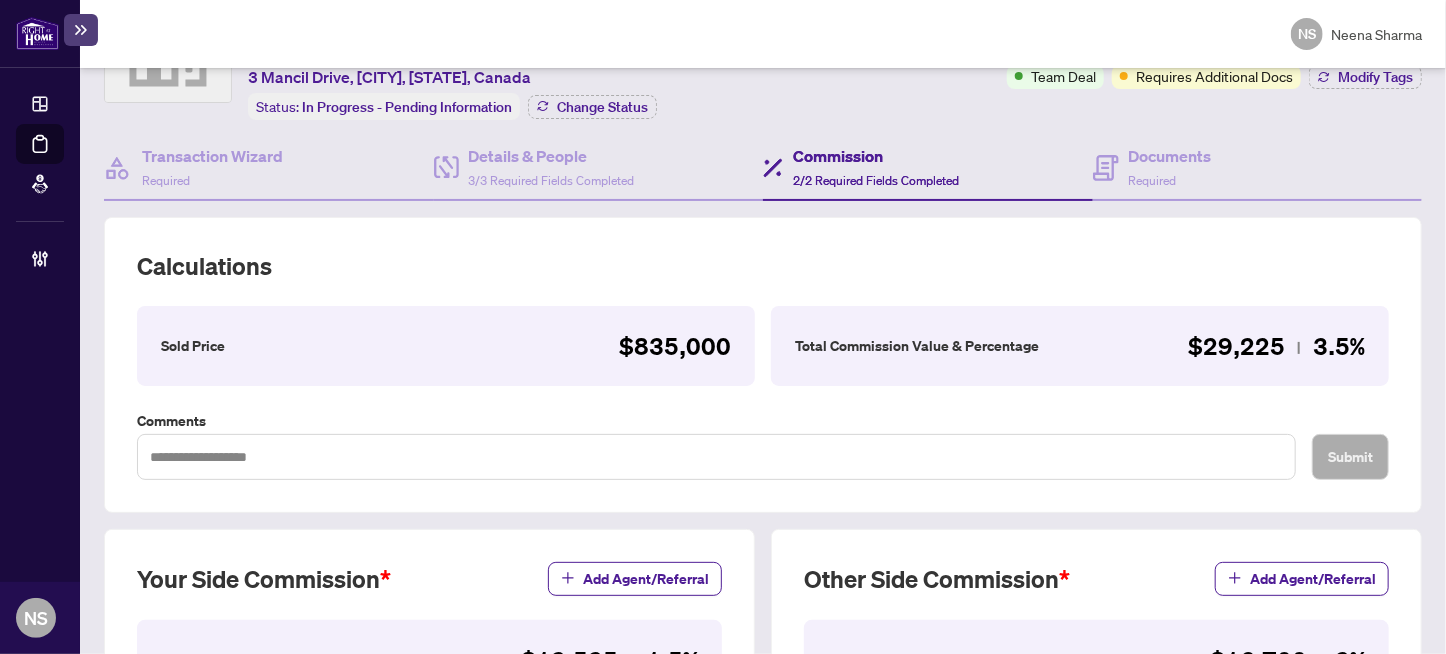 scroll, scrollTop: 0, scrollLeft: 0, axis: both 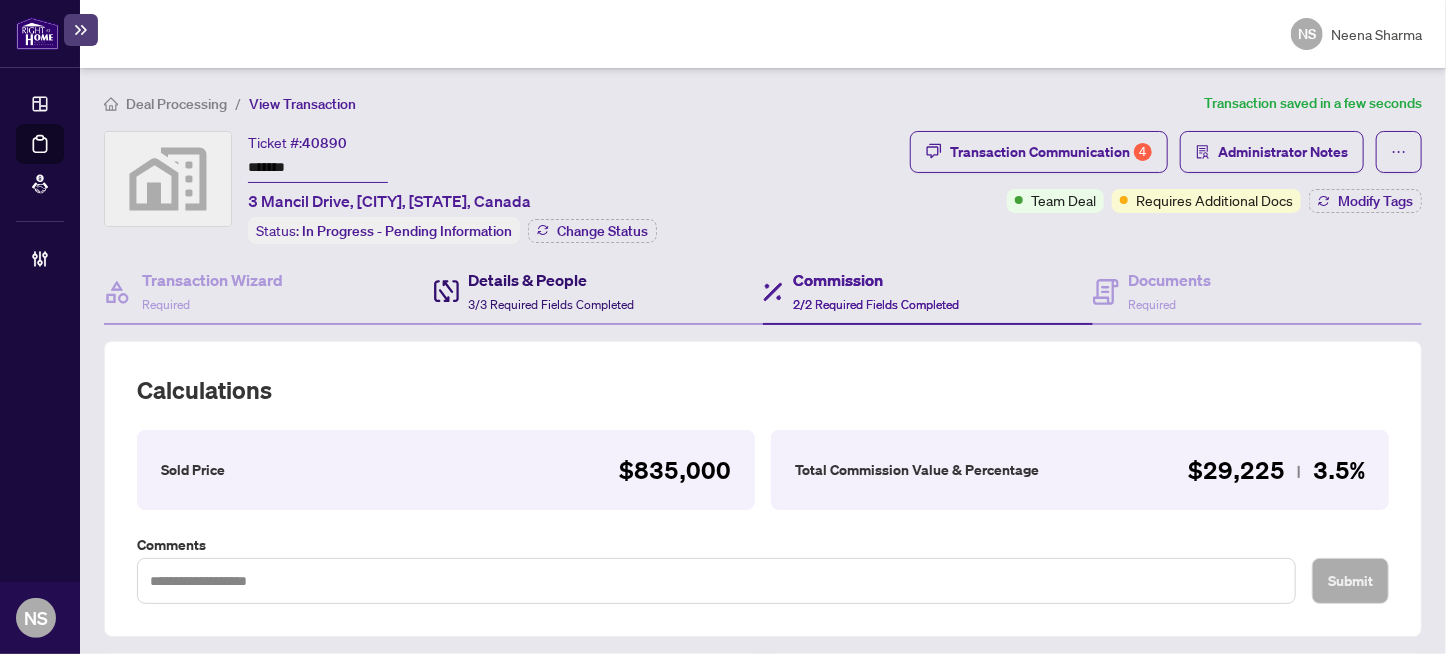 click on "3/3 Required Fields Completed" at bounding box center [552, 304] 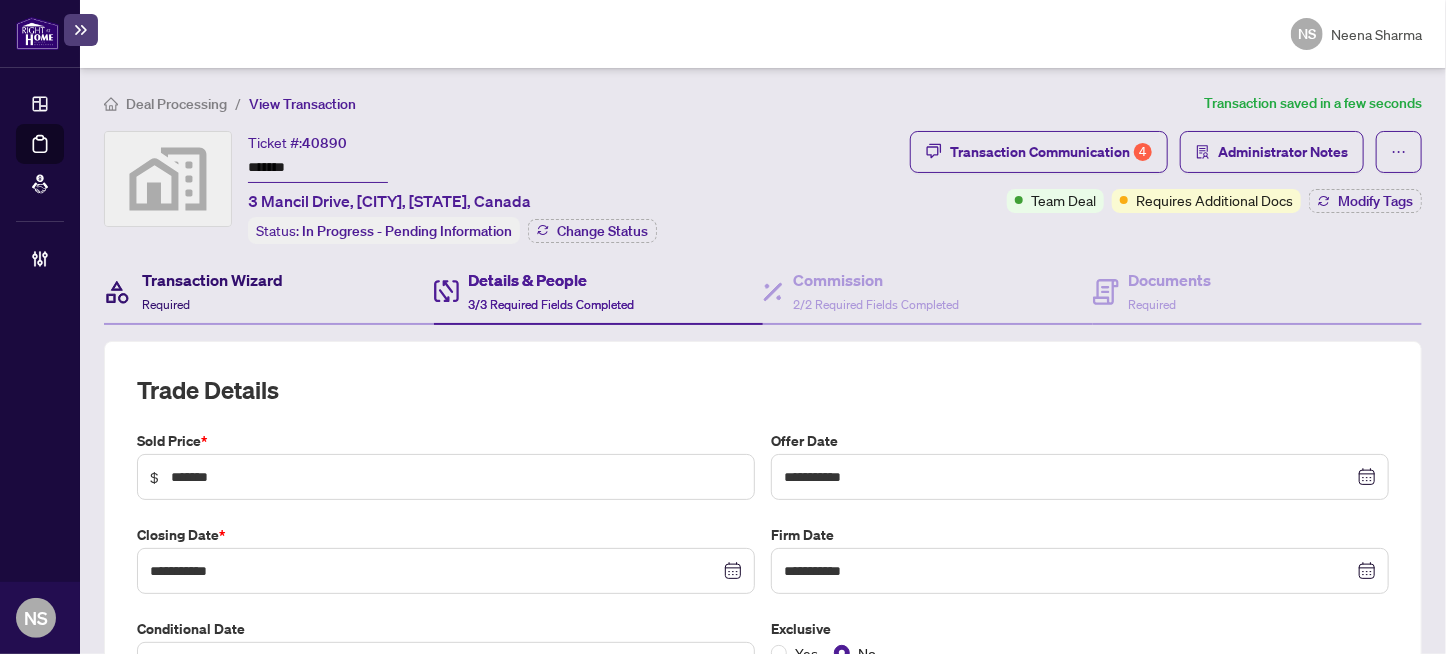 click on "Transaction Wizard" at bounding box center (212, 280) 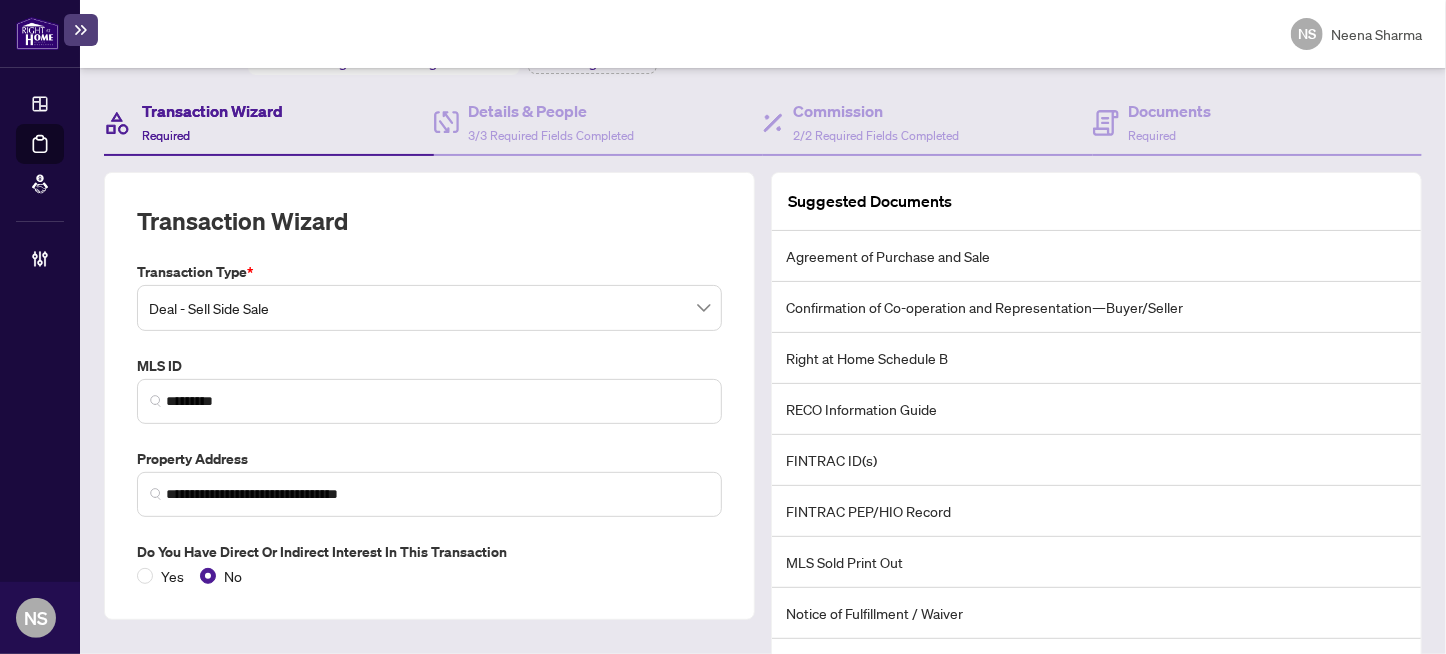 scroll, scrollTop: 0, scrollLeft: 0, axis: both 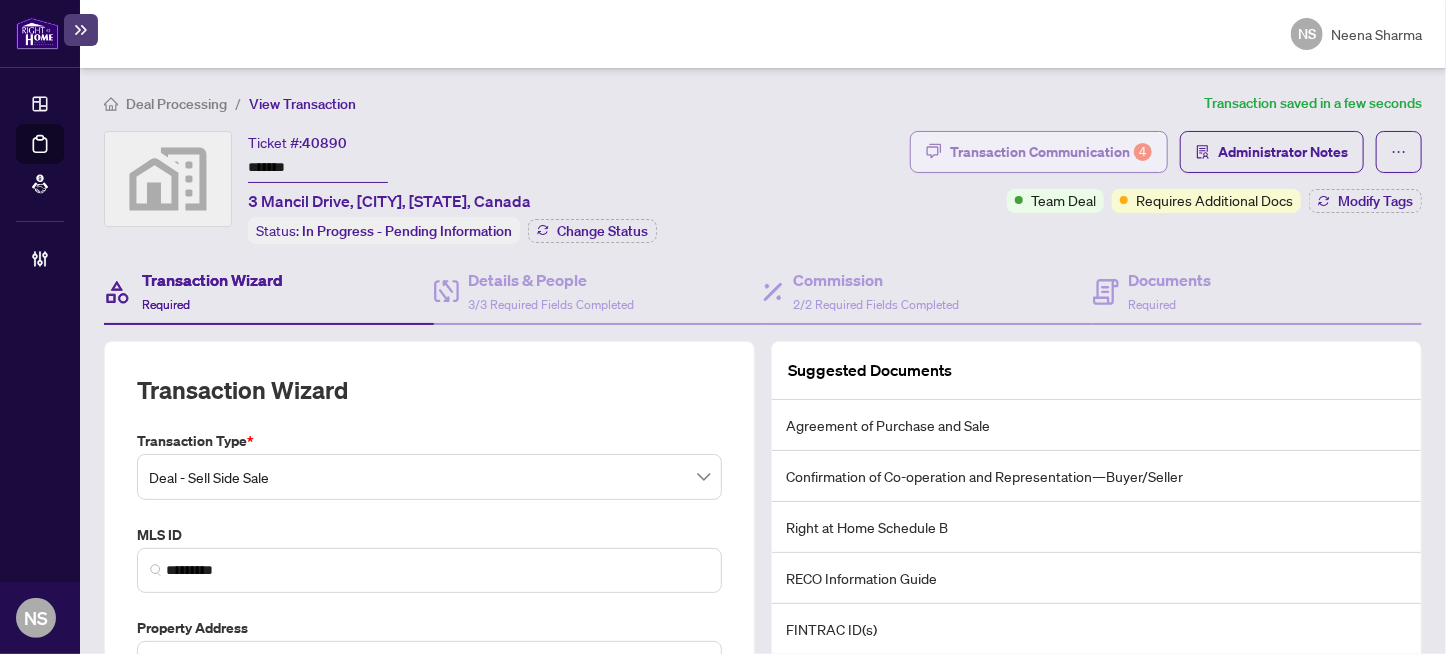 click on "Transaction Communication 4" at bounding box center [1051, 152] 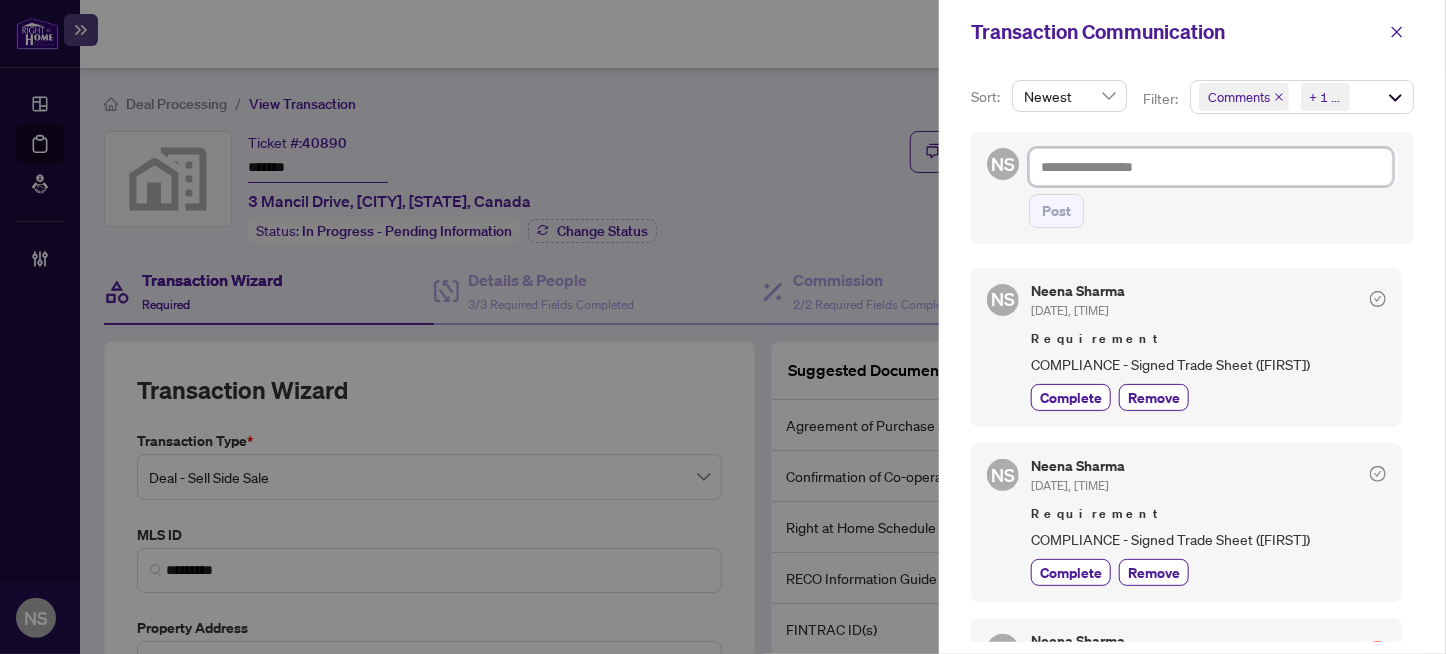 click at bounding box center (1211, 167) 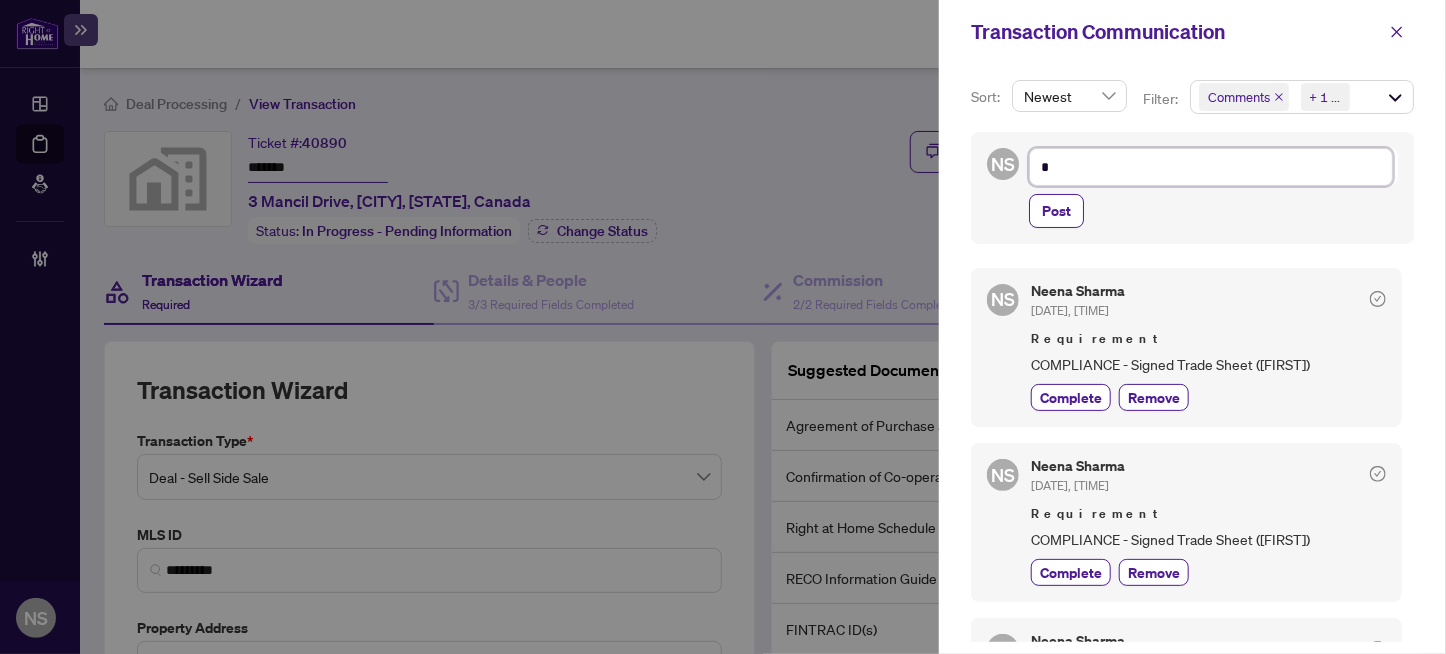 type on "**" 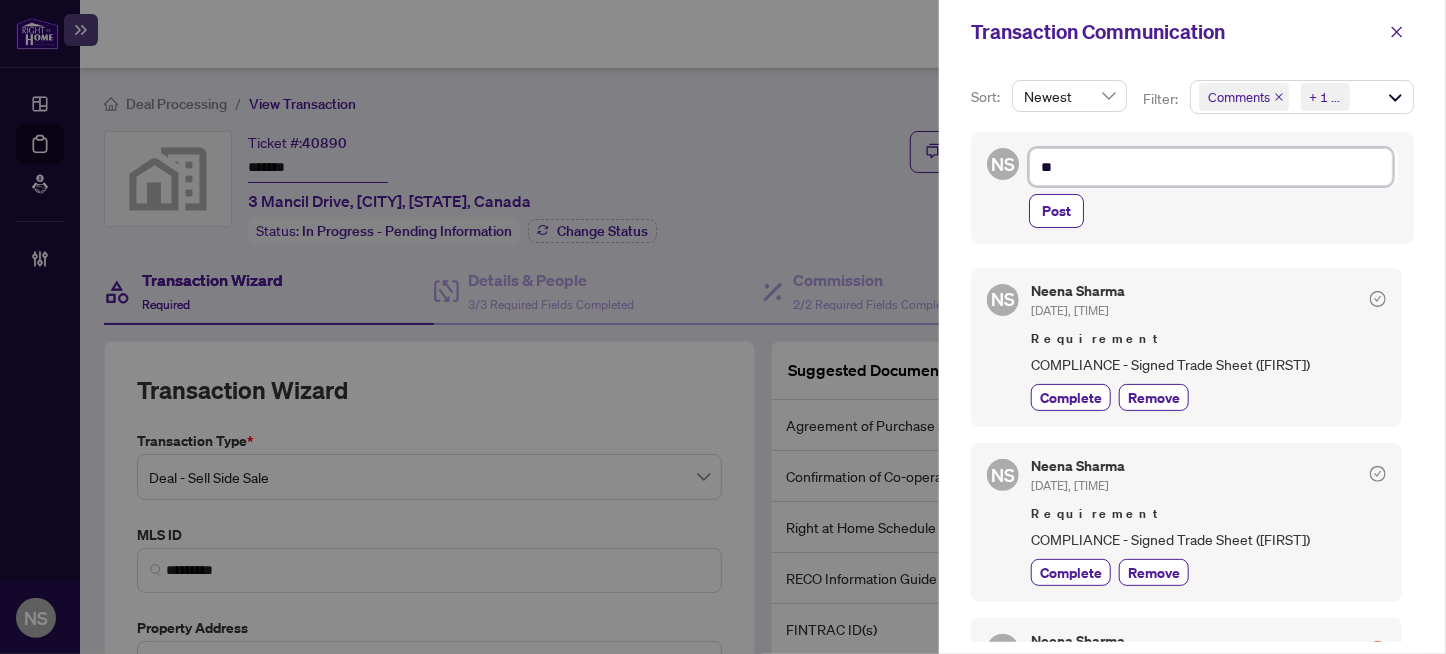 type on "**" 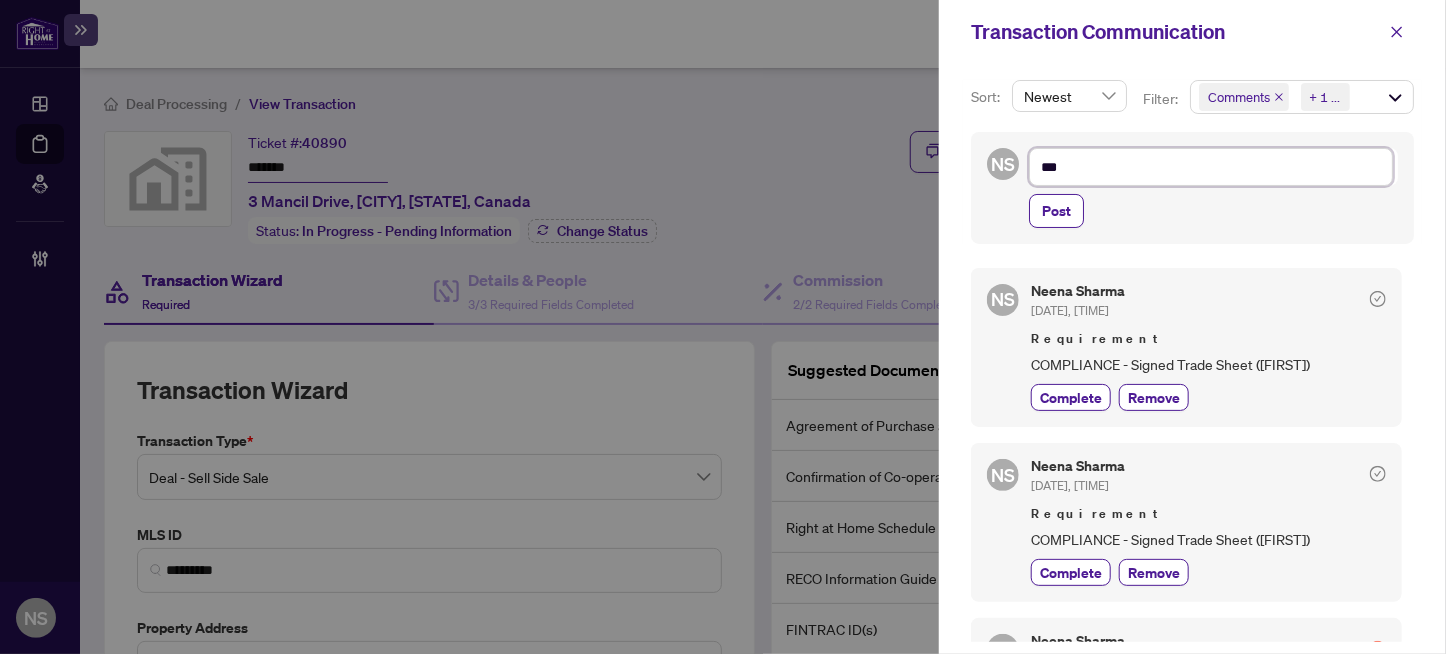 type on "****" 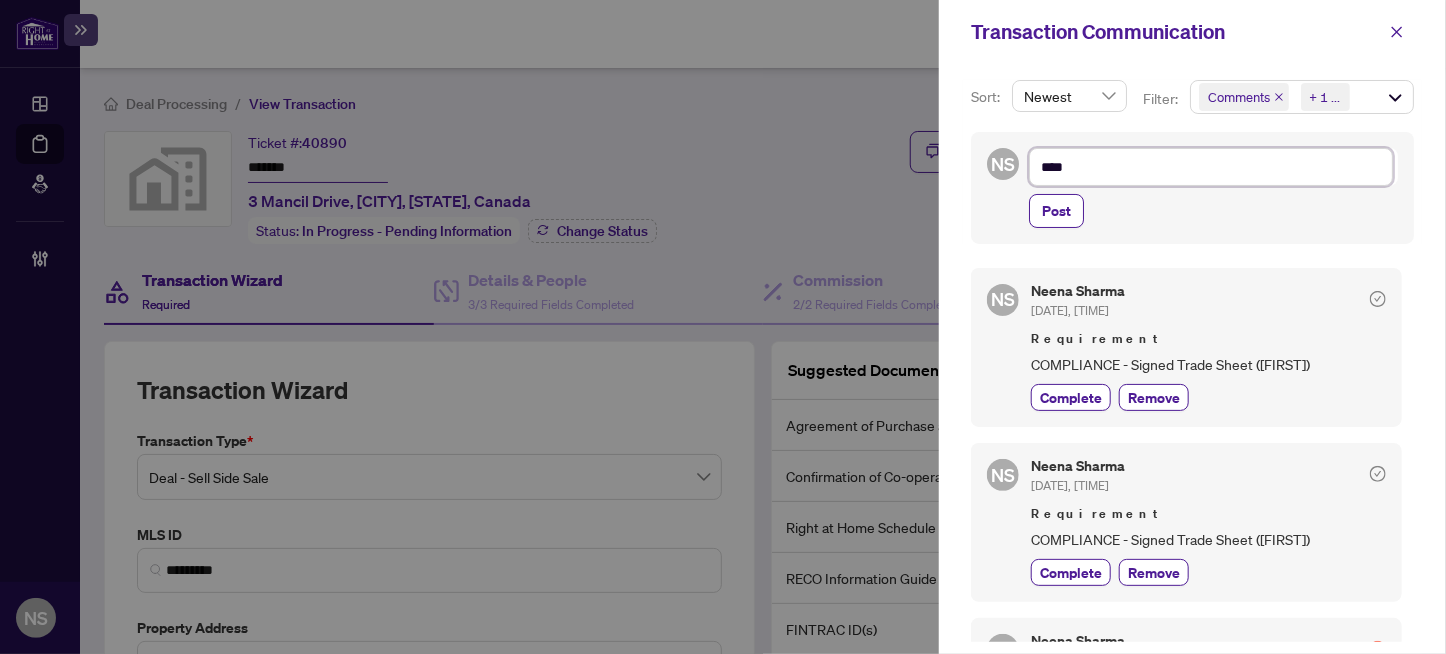 type on "*****" 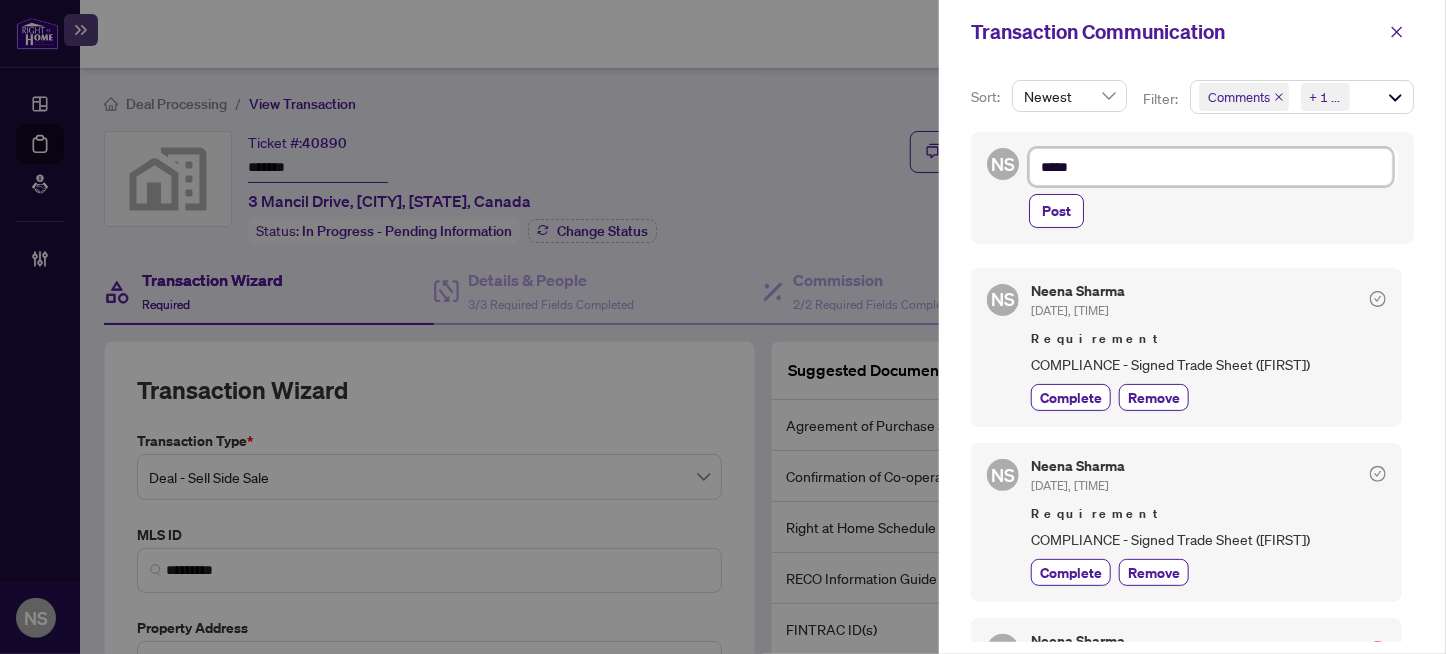 type on "******" 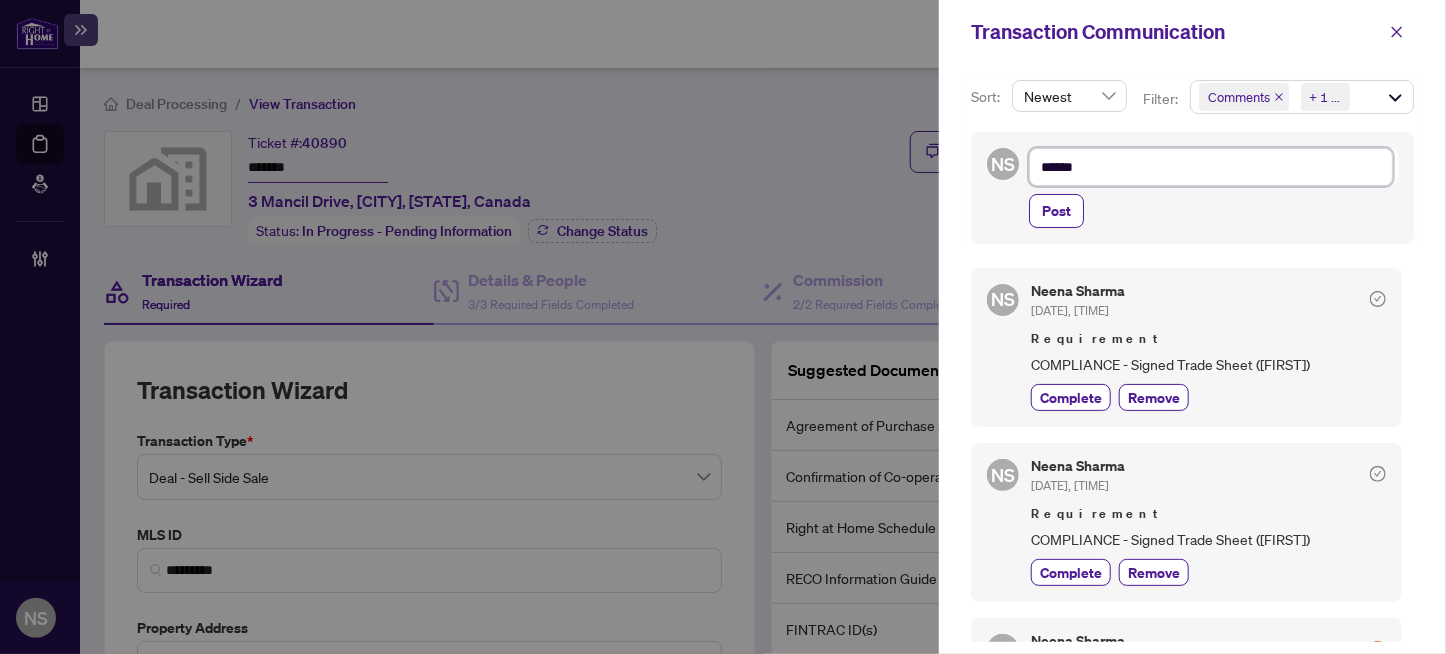 type on "*****" 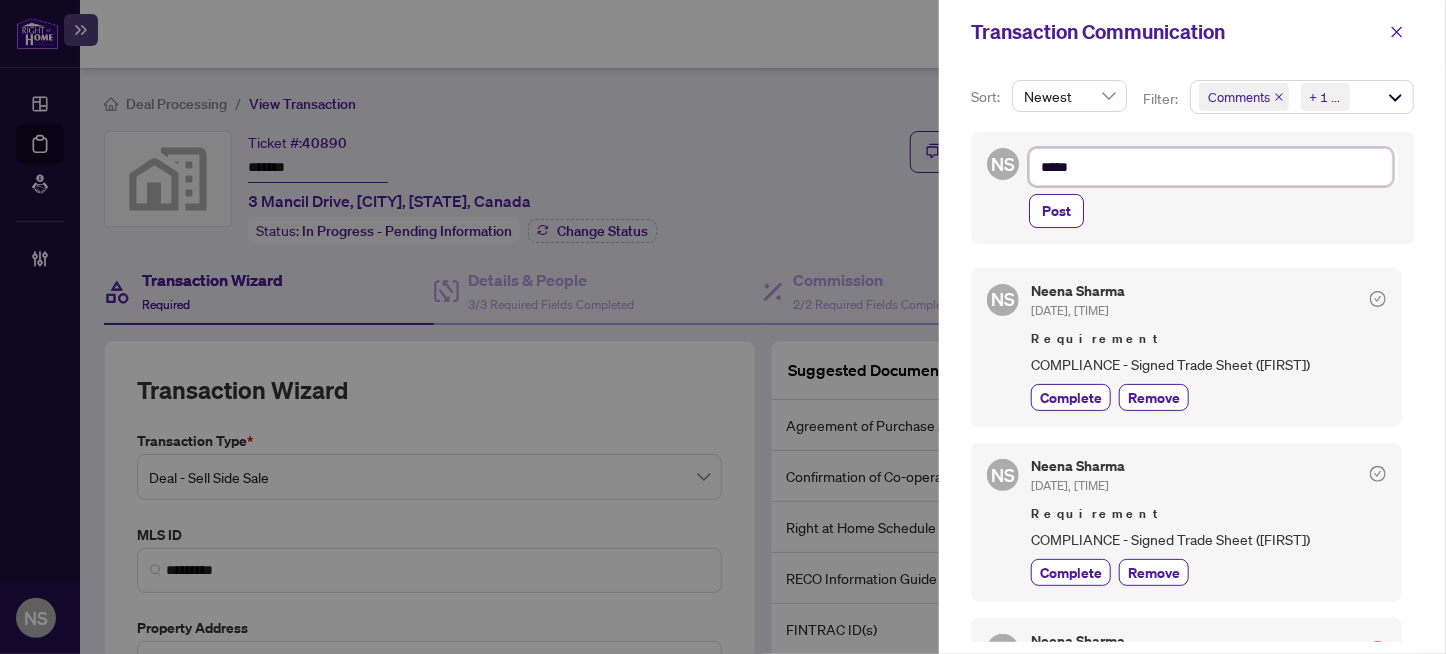 type on "****" 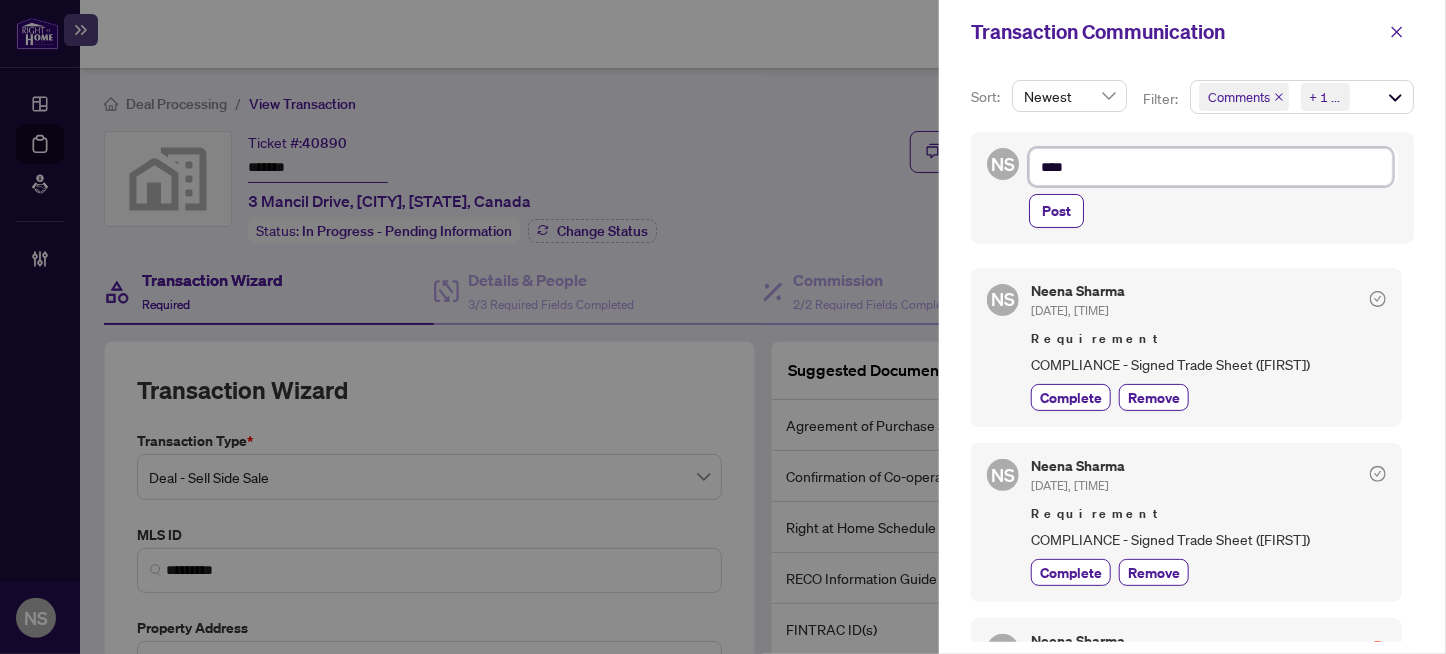 type on "*****" 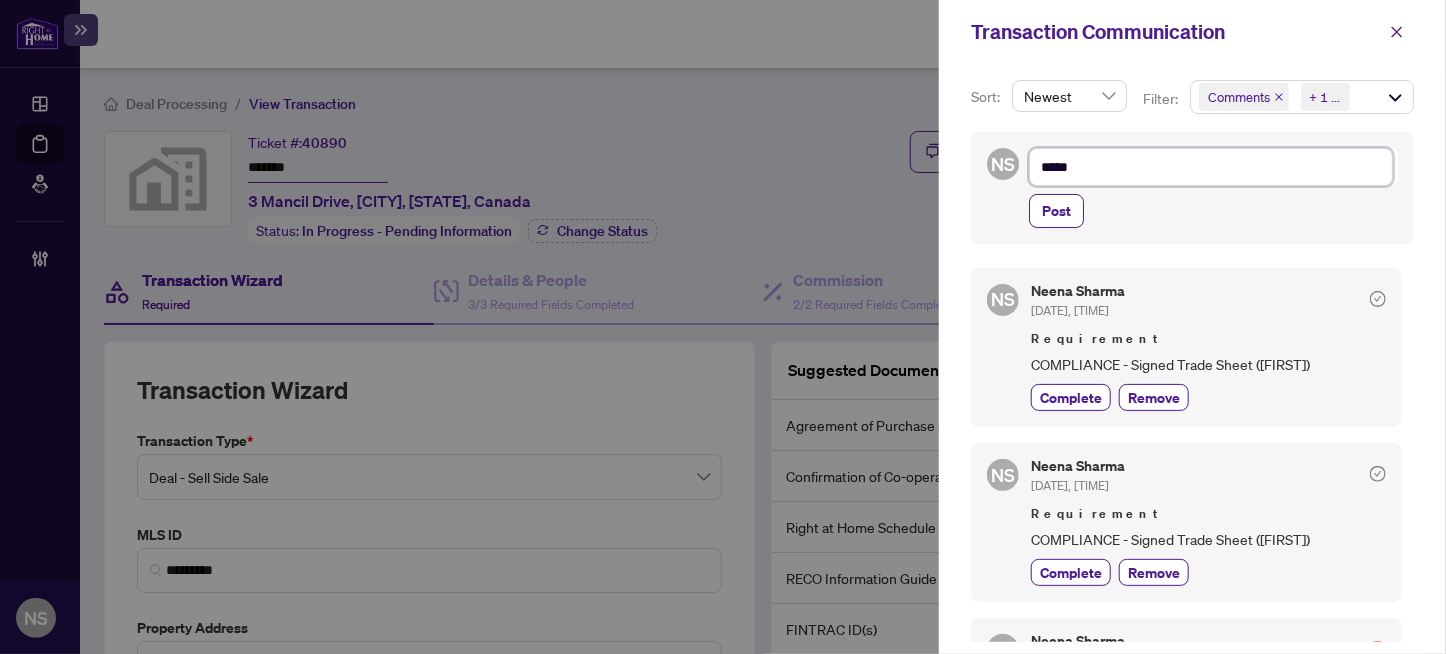 type on "******" 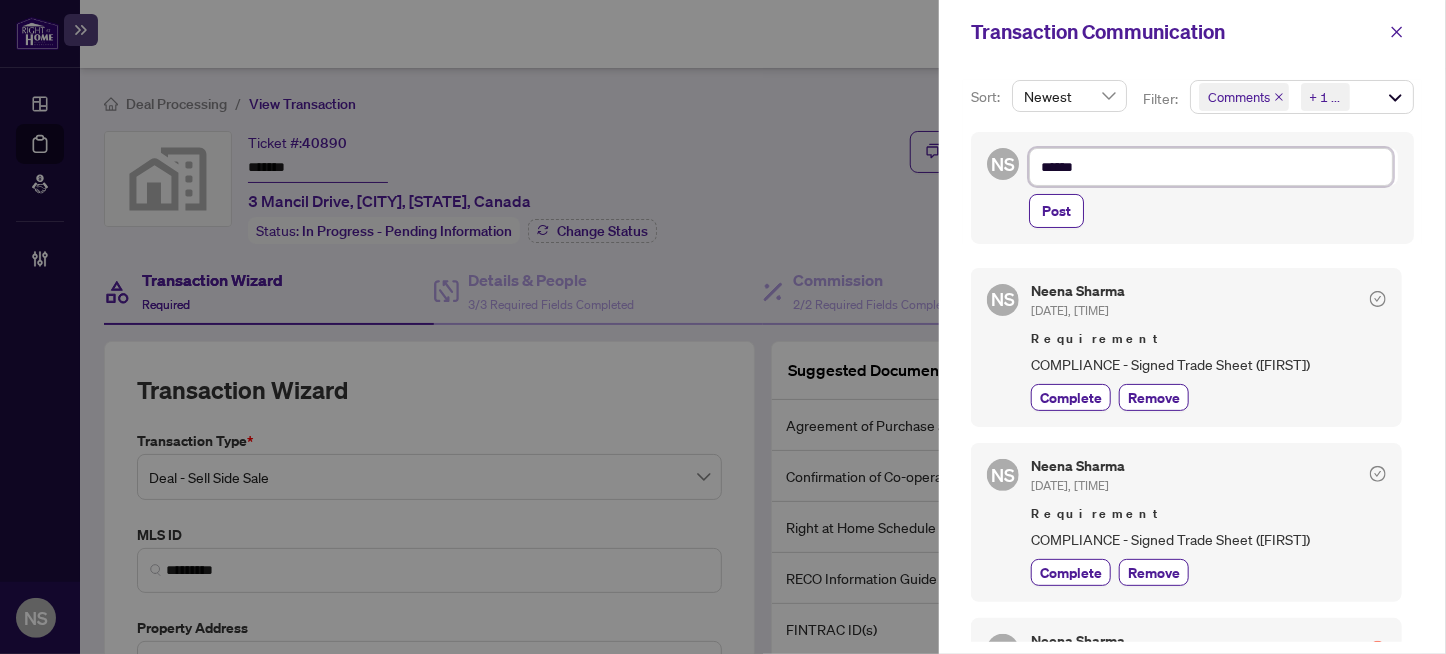 type on "*******" 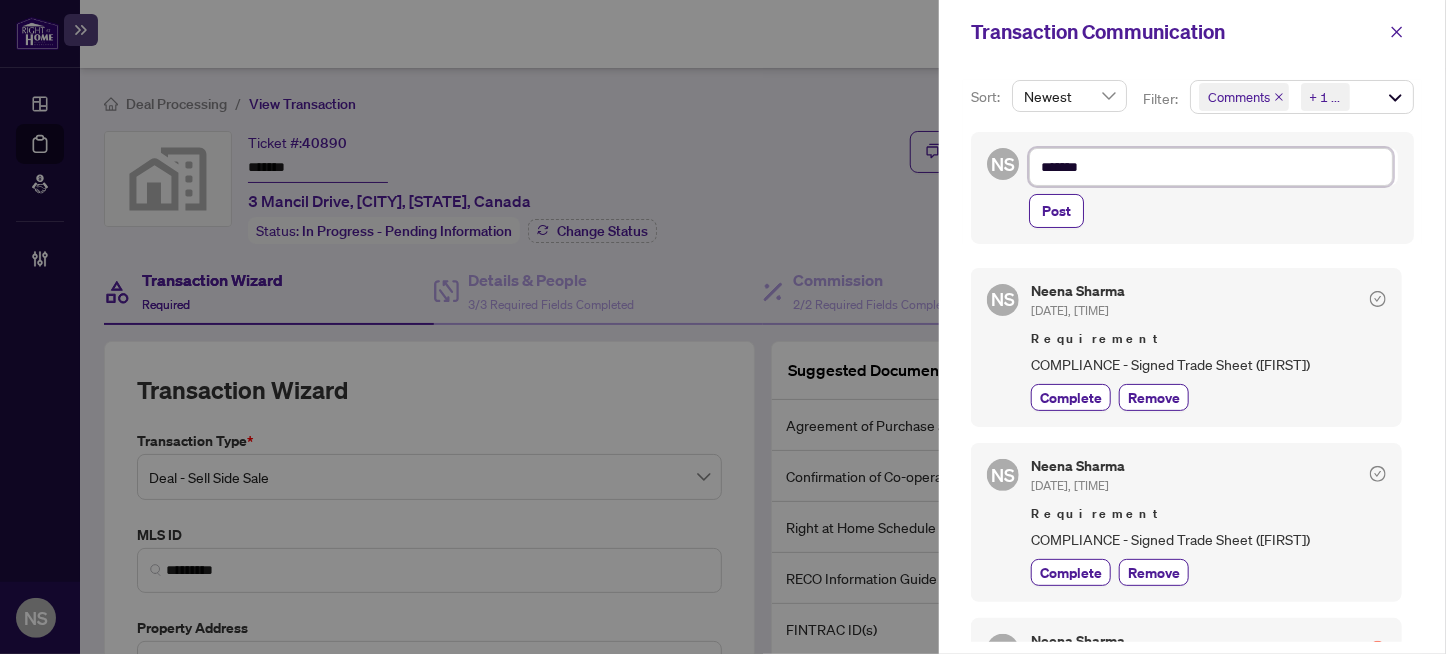 type on "*******" 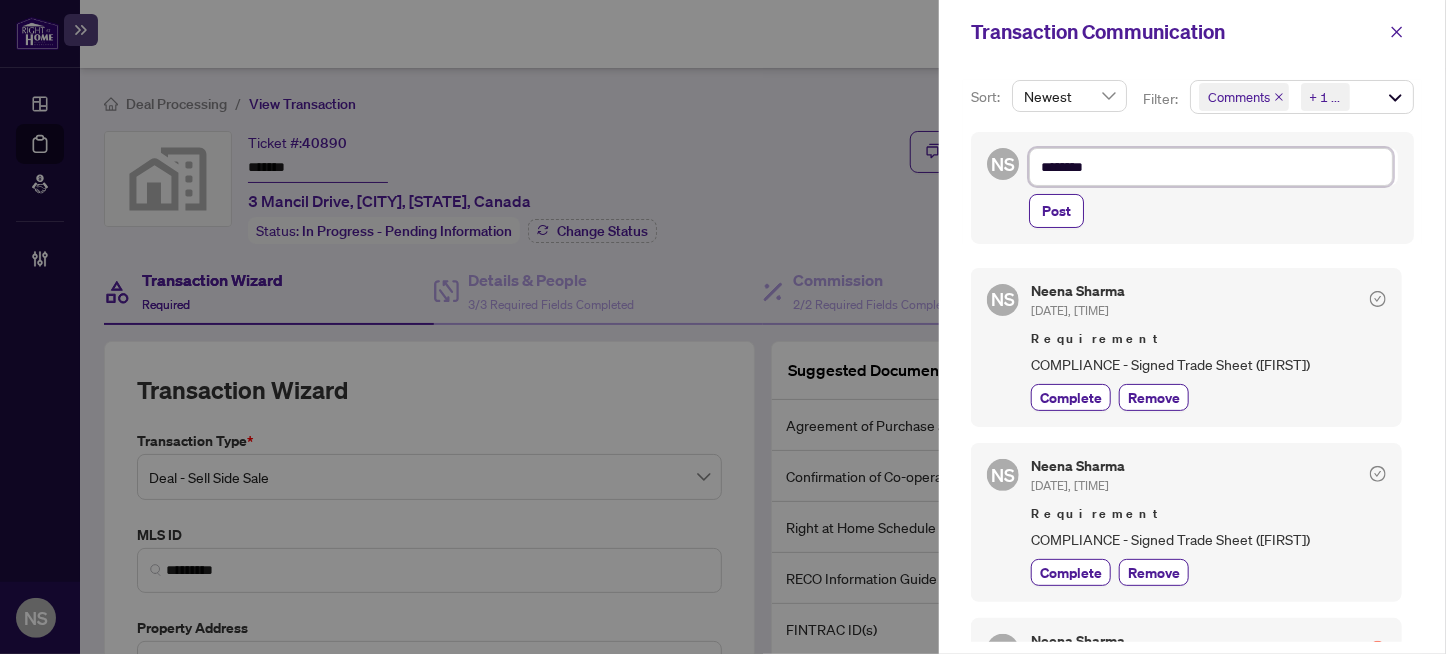 type on "*********" 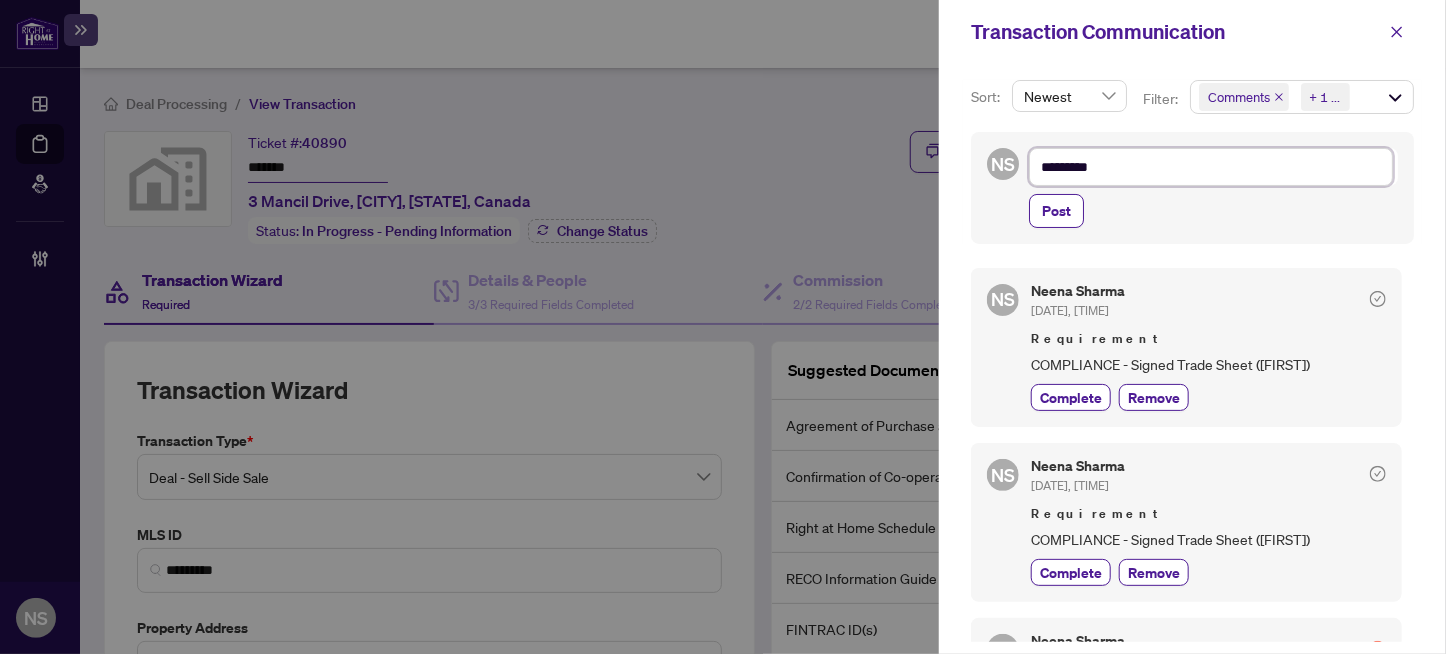type on "**********" 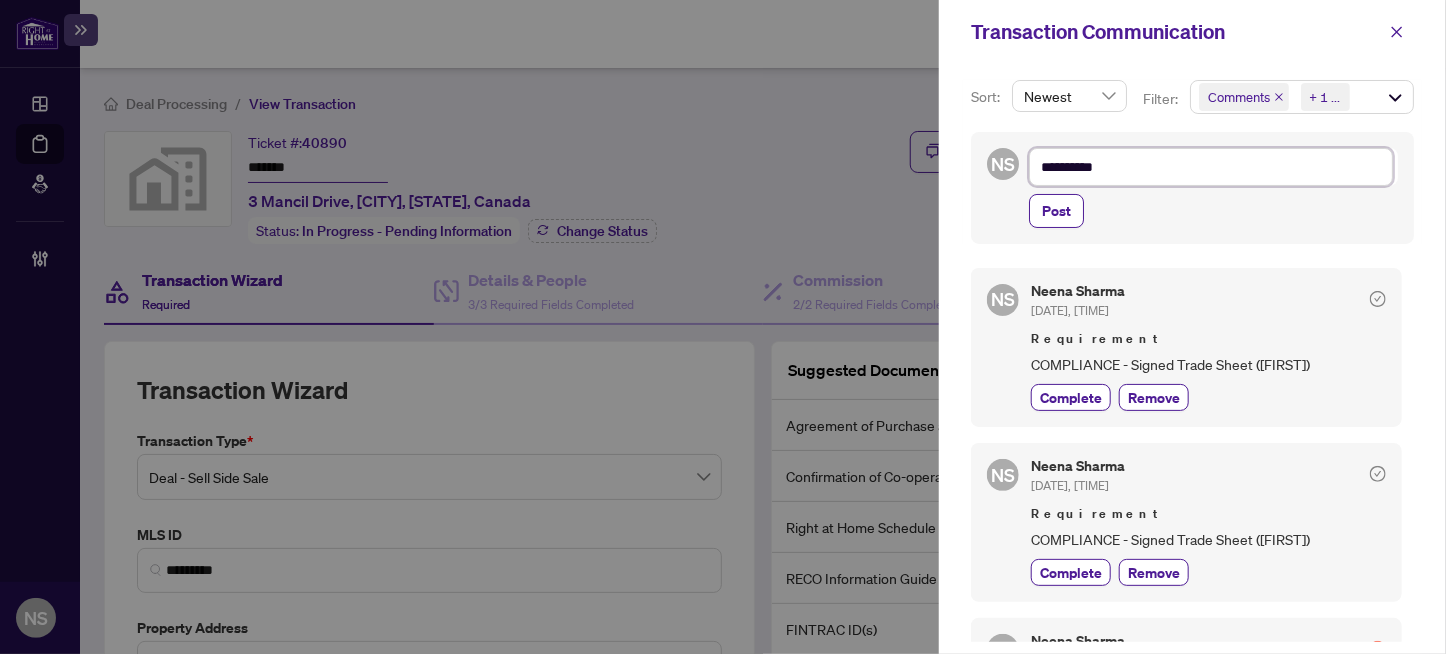 type on "**********" 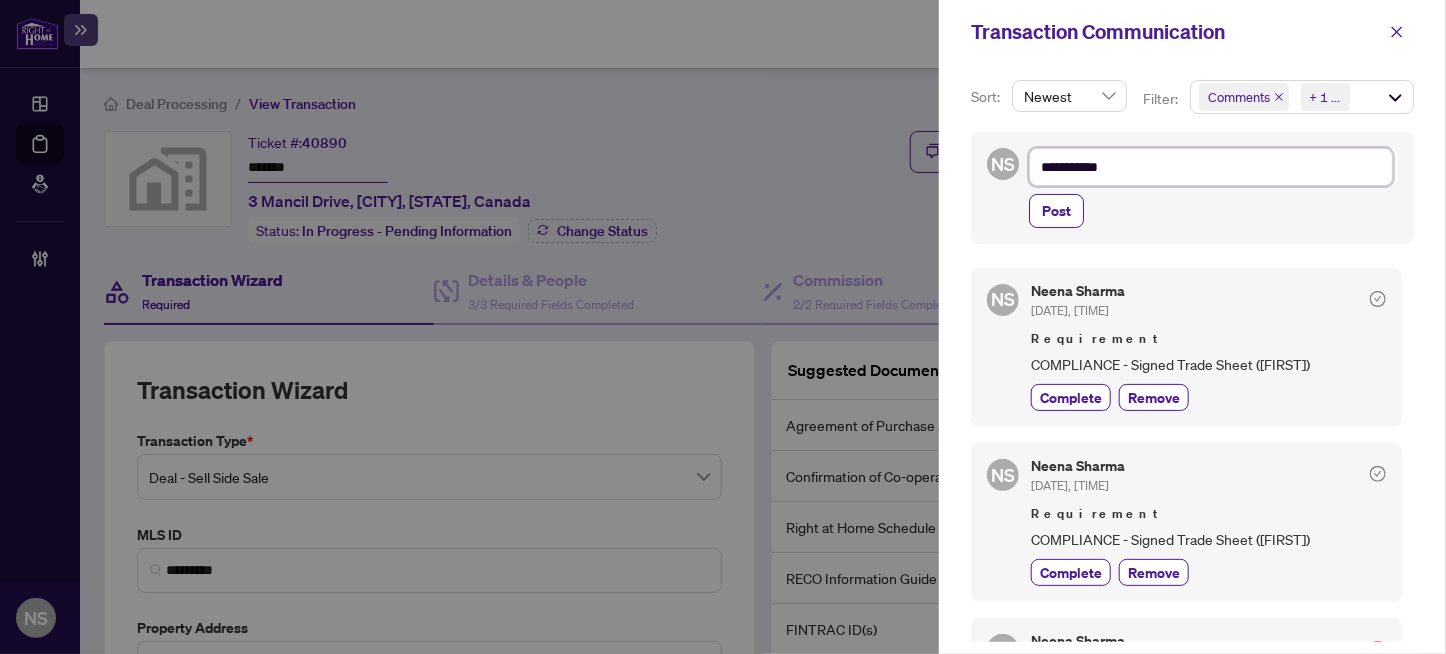 type on "**********" 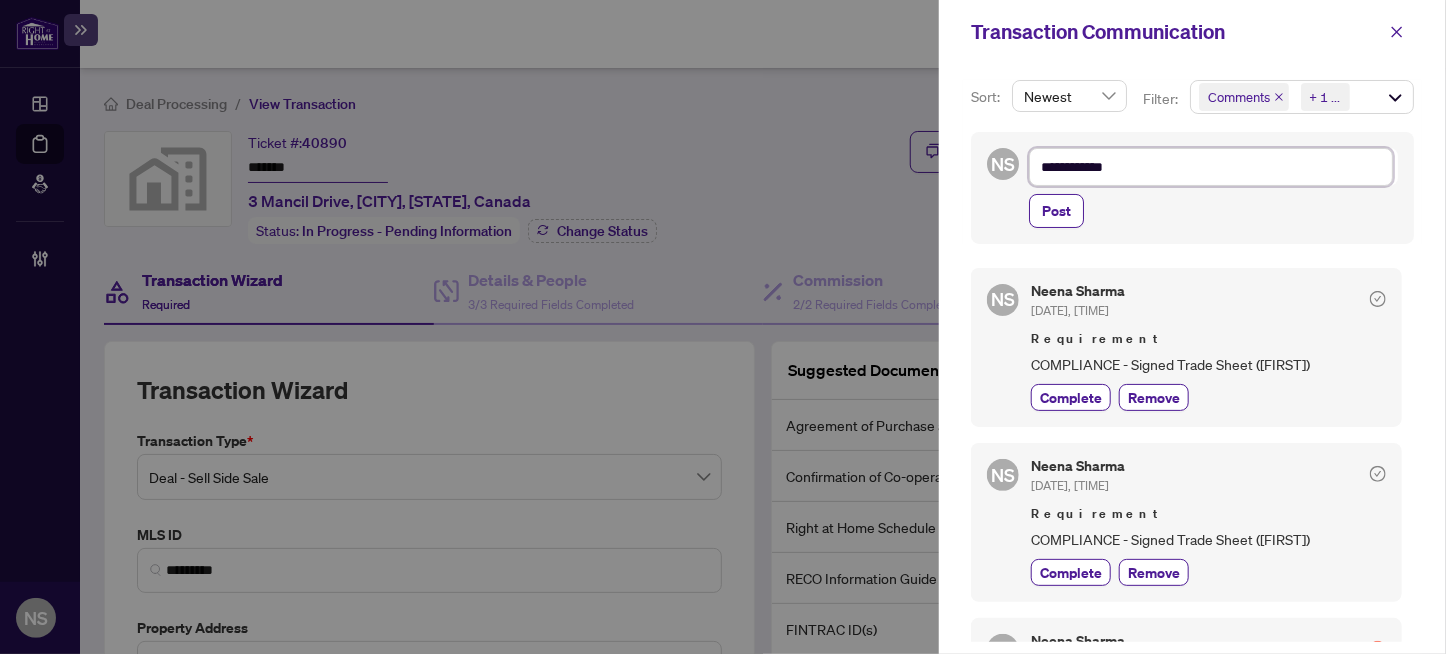 type on "**********" 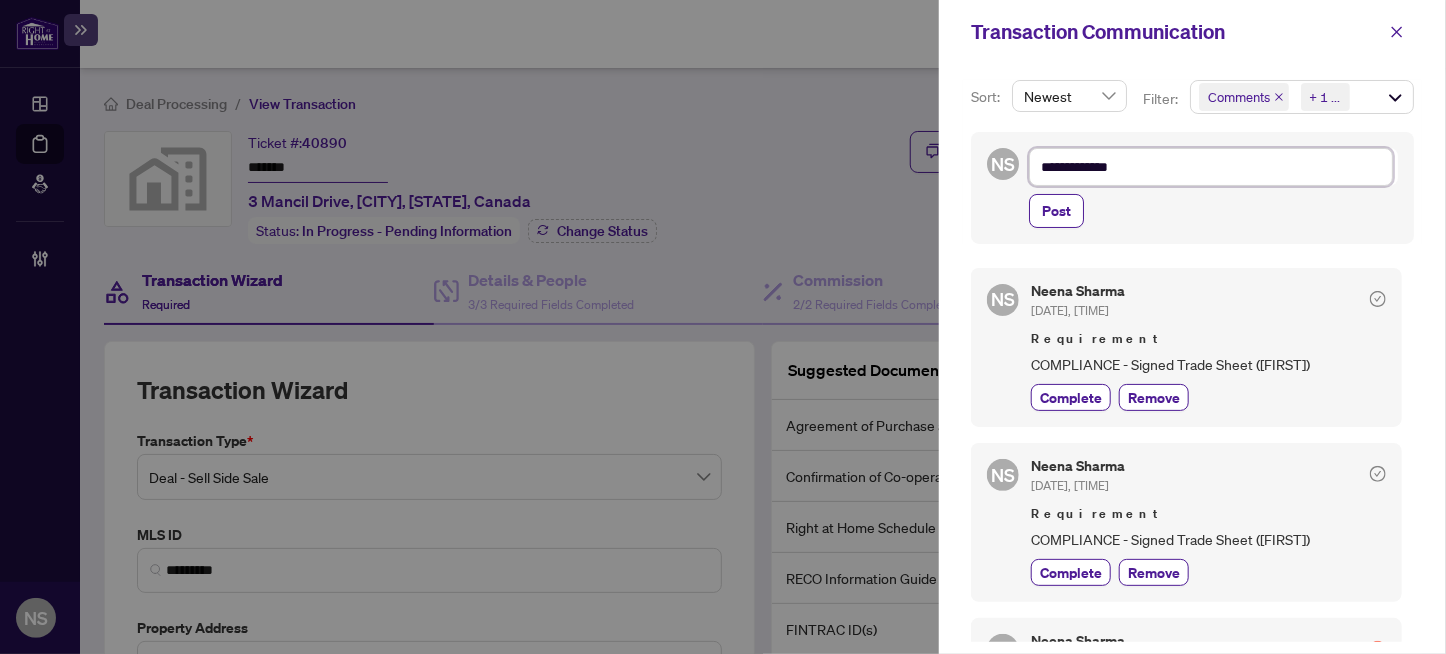 type on "**********" 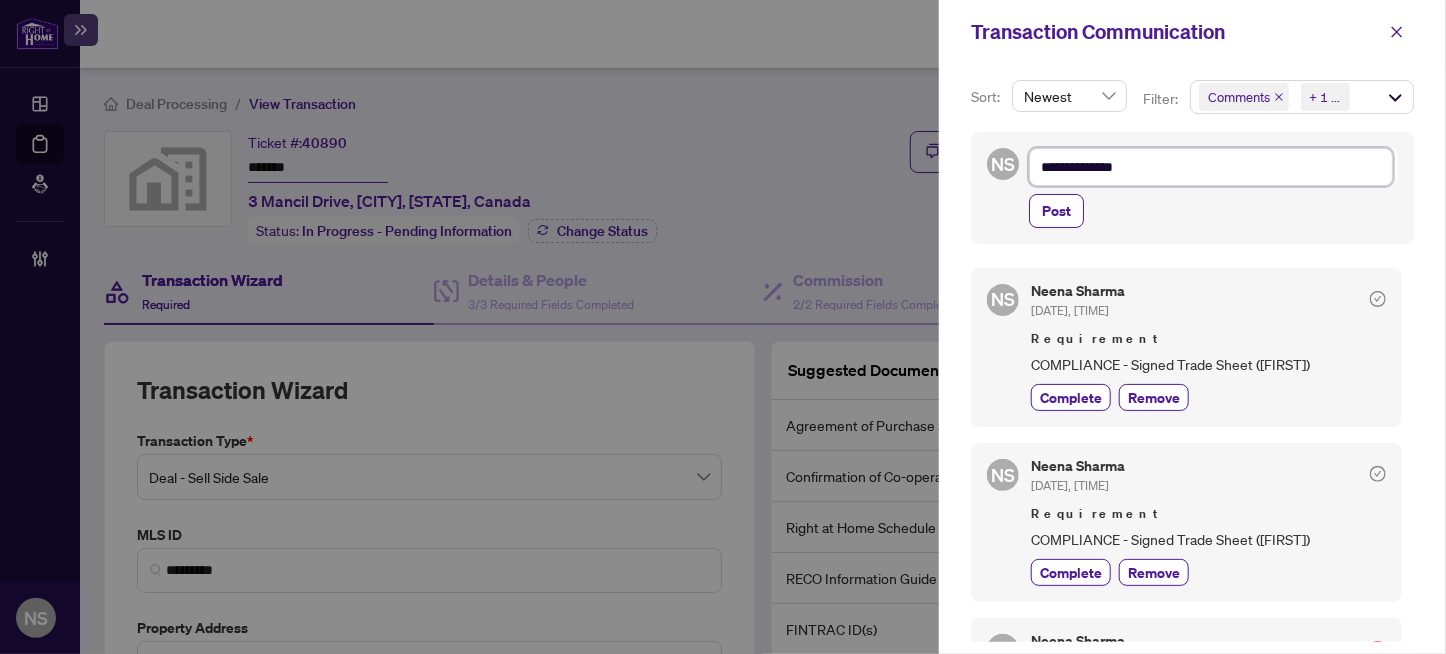 type on "**********" 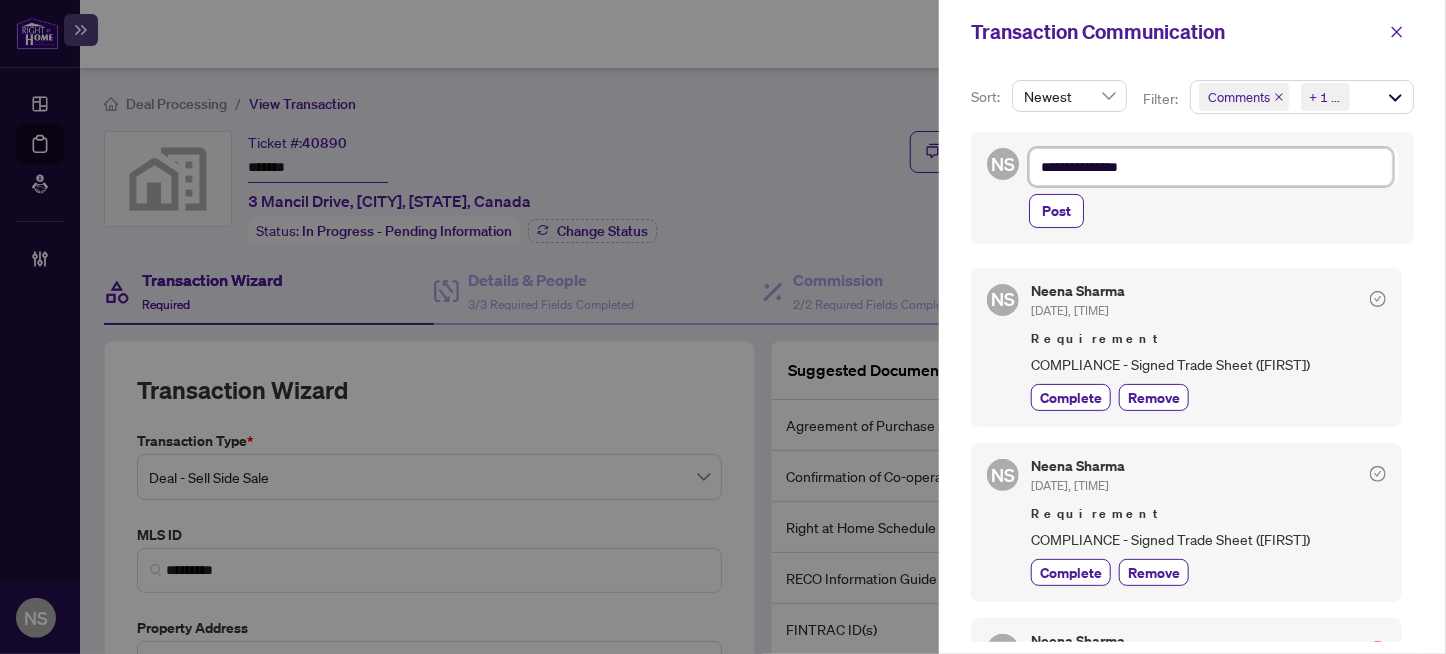 type on "**********" 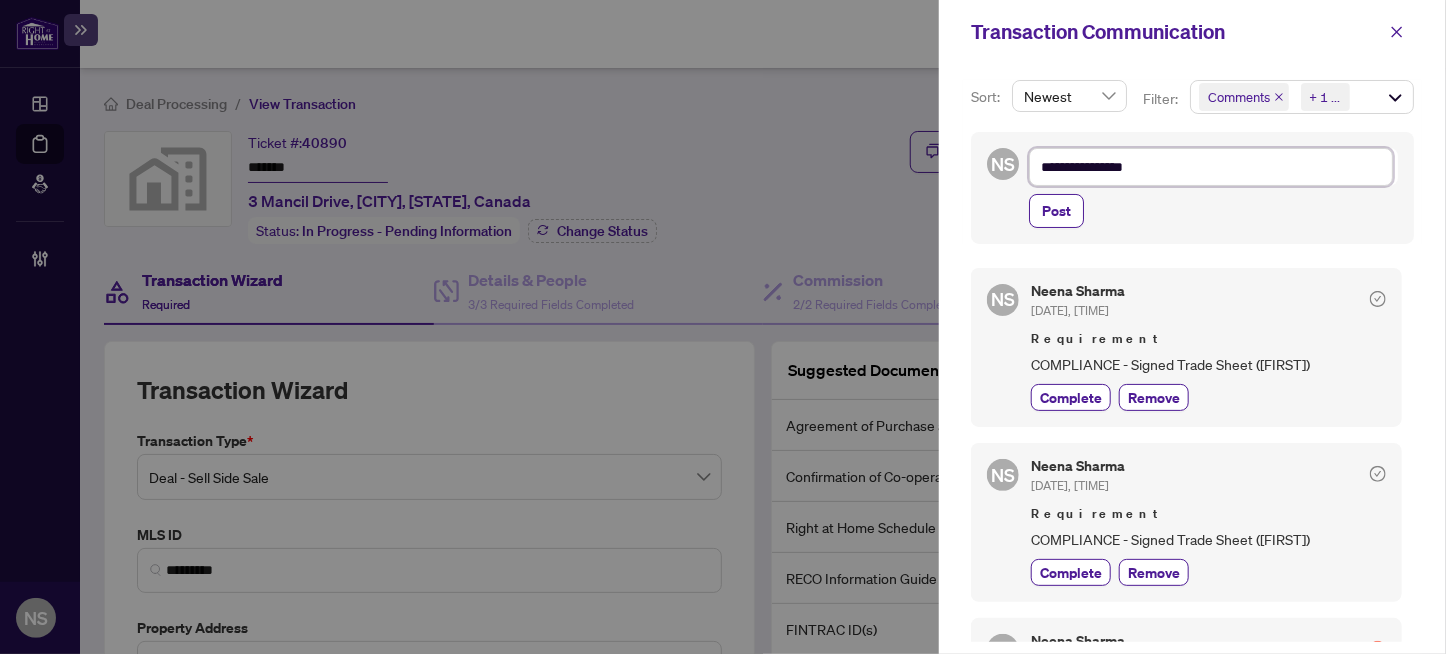 type on "**********" 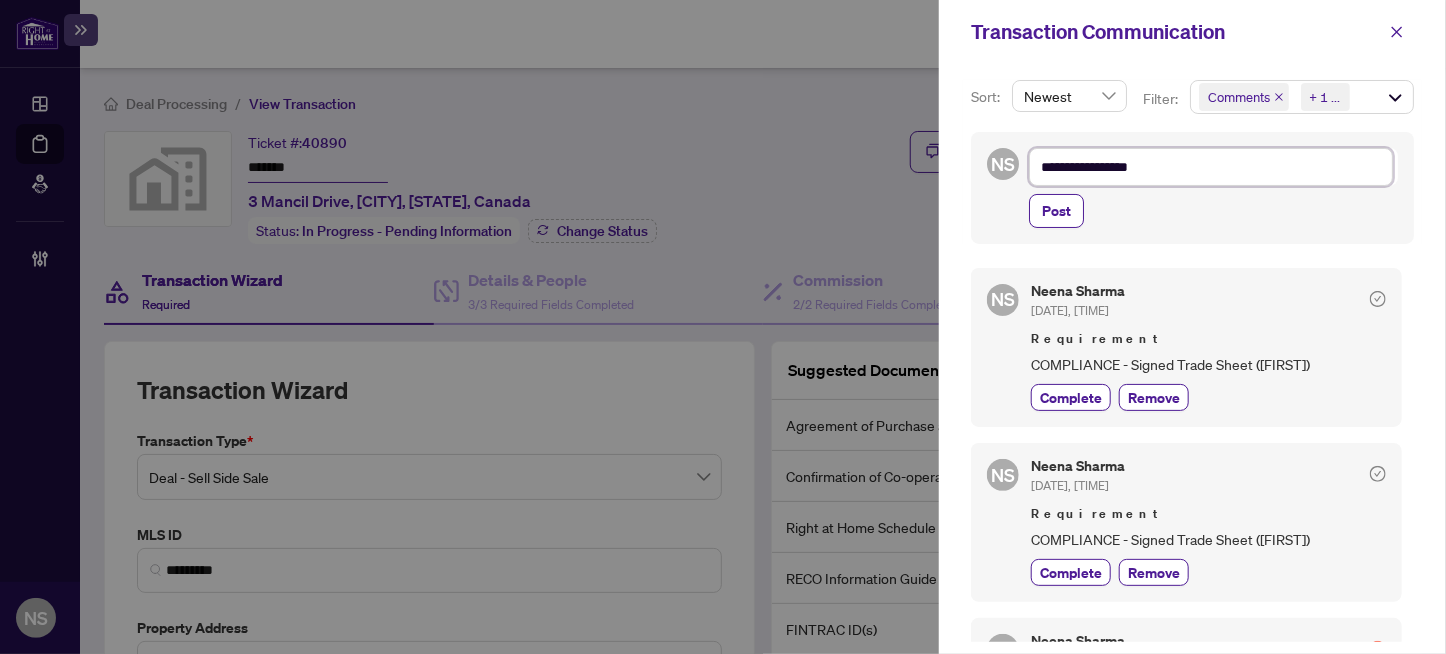 type on "**********" 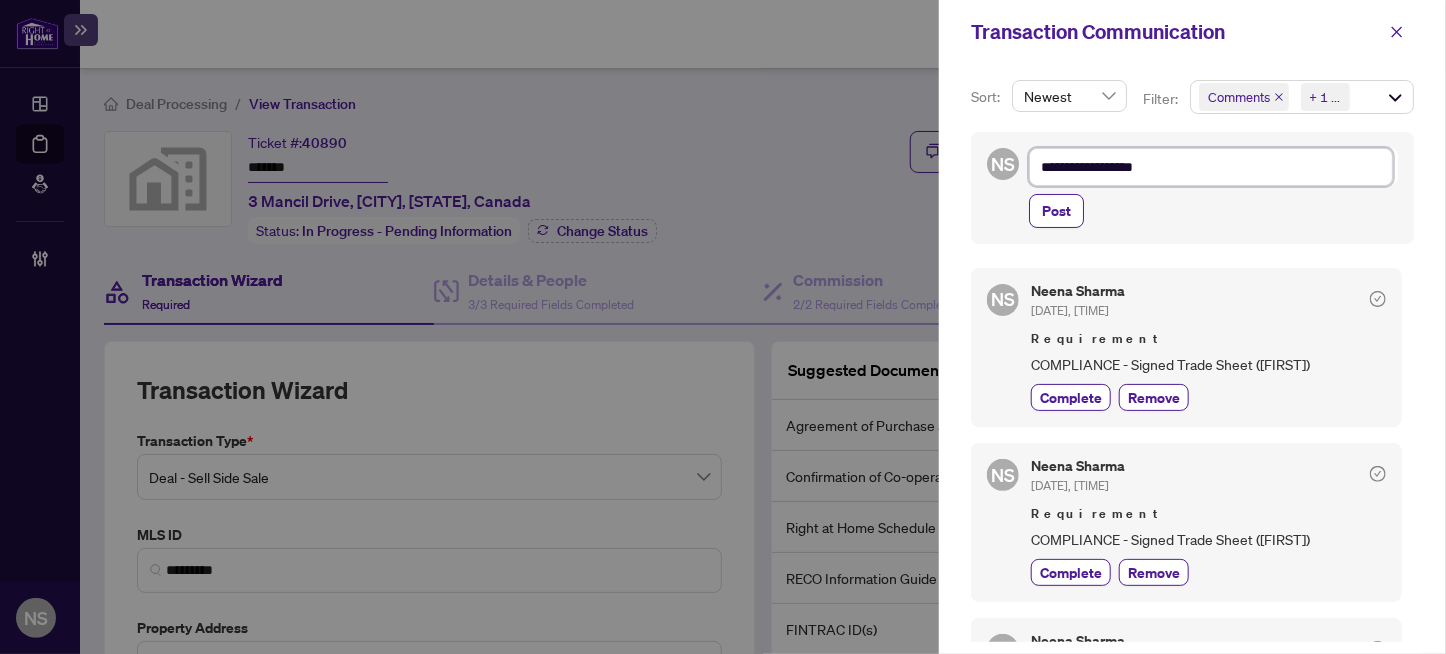 type on "**********" 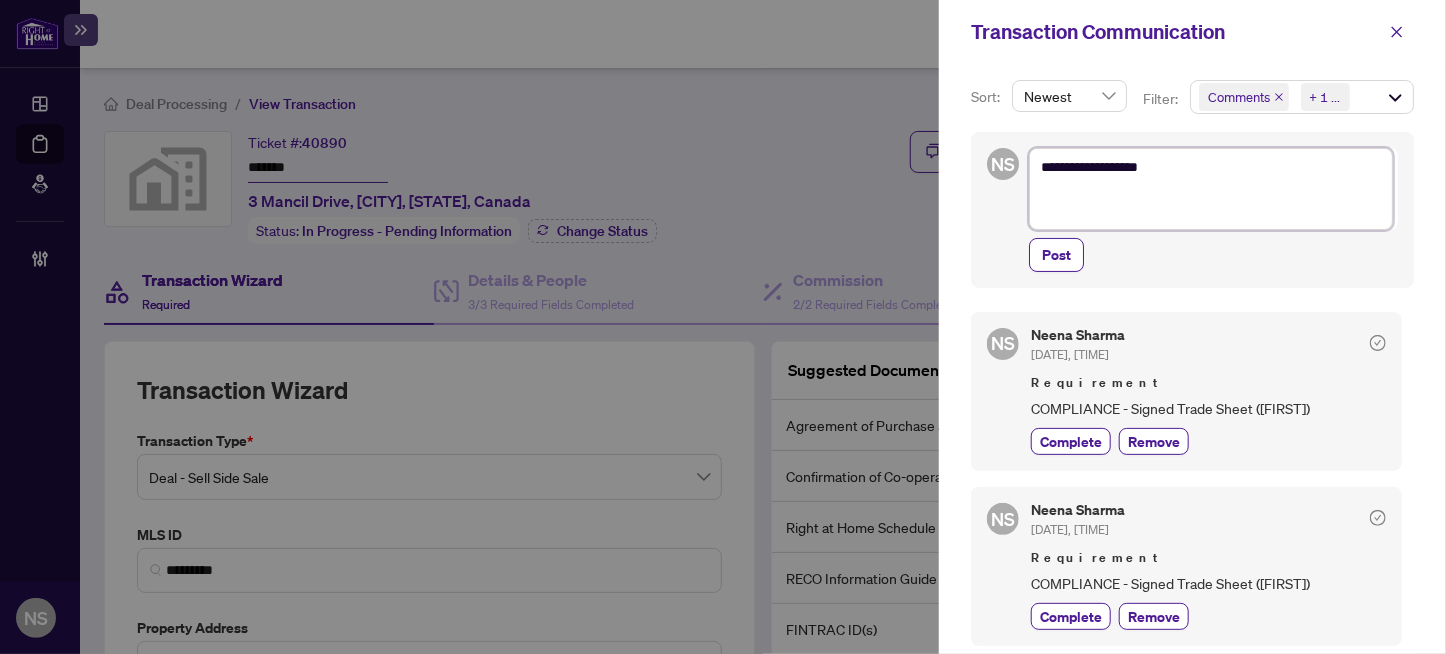 type on "**********" 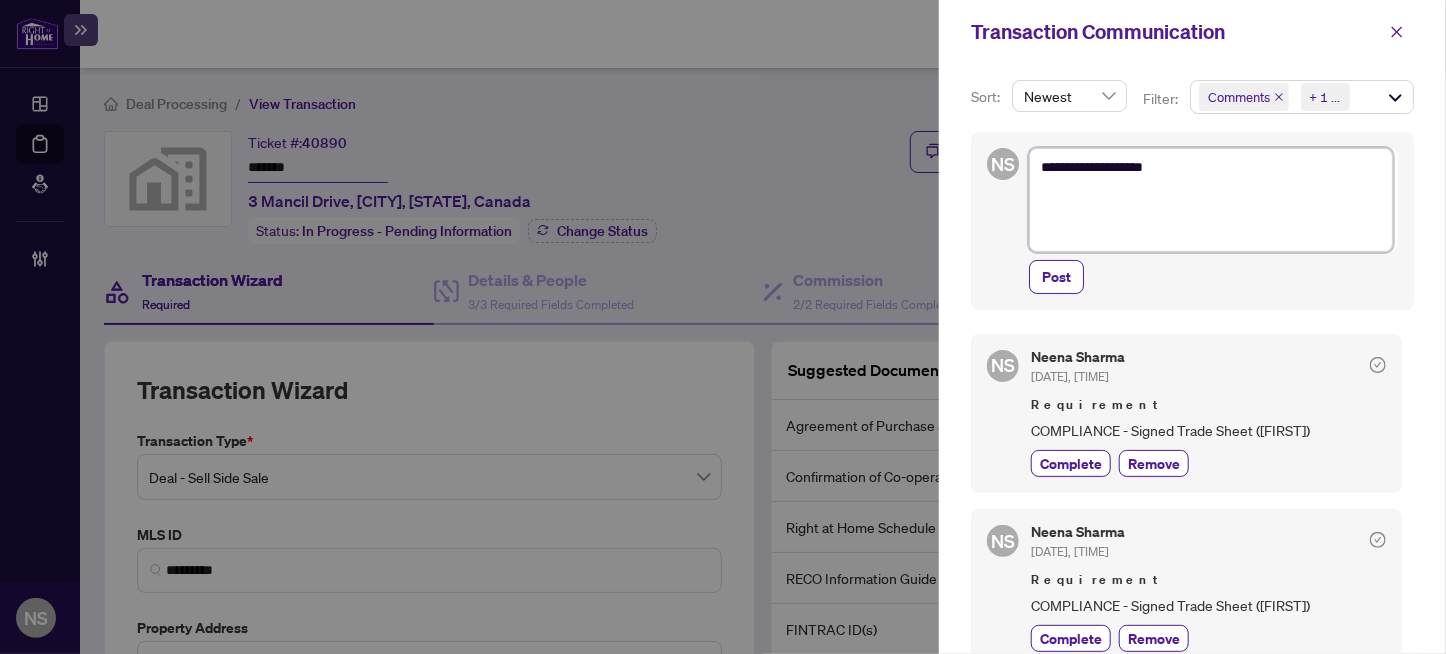 type on "**********" 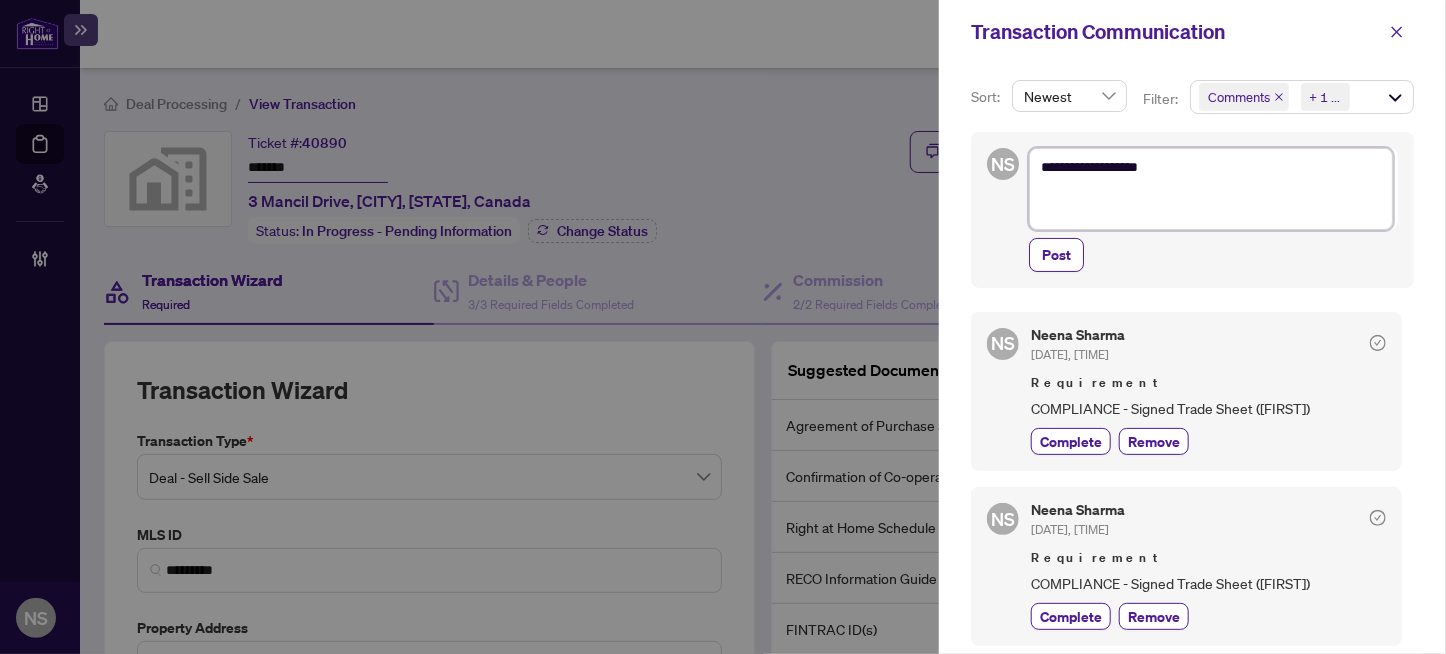 type on "**********" 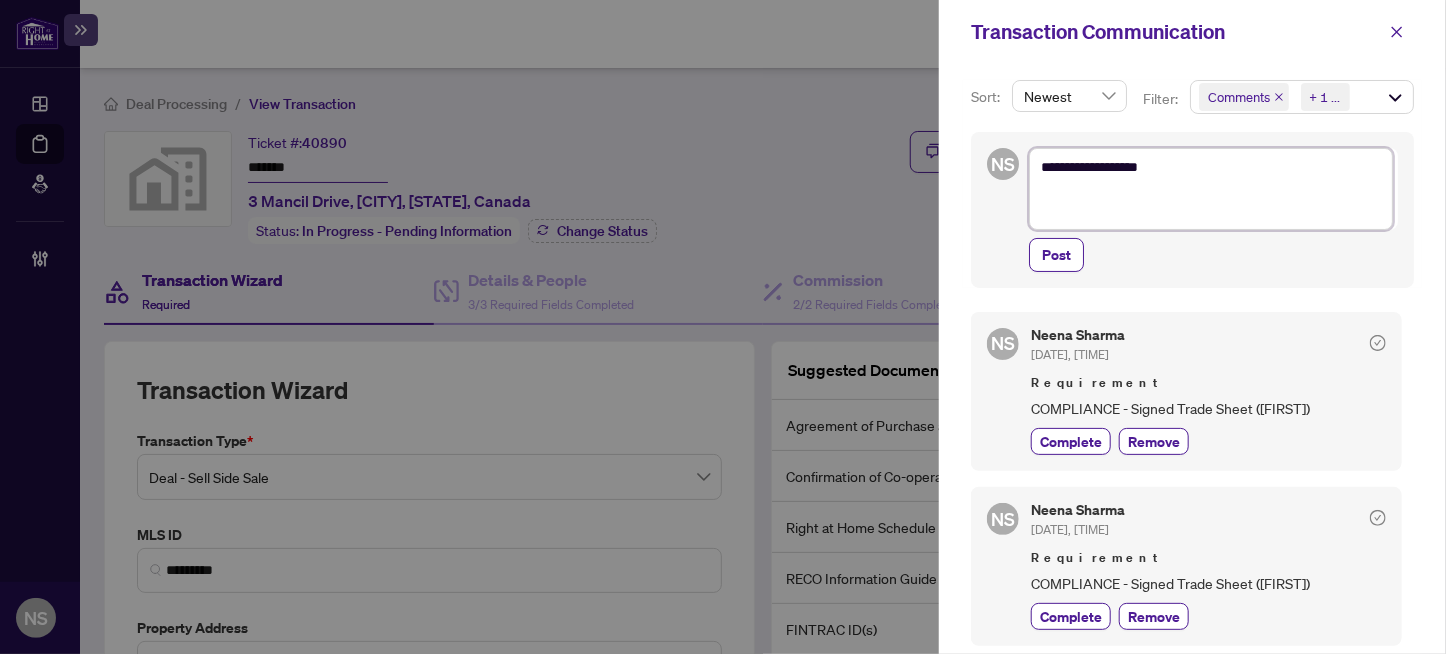 paste on "**********" 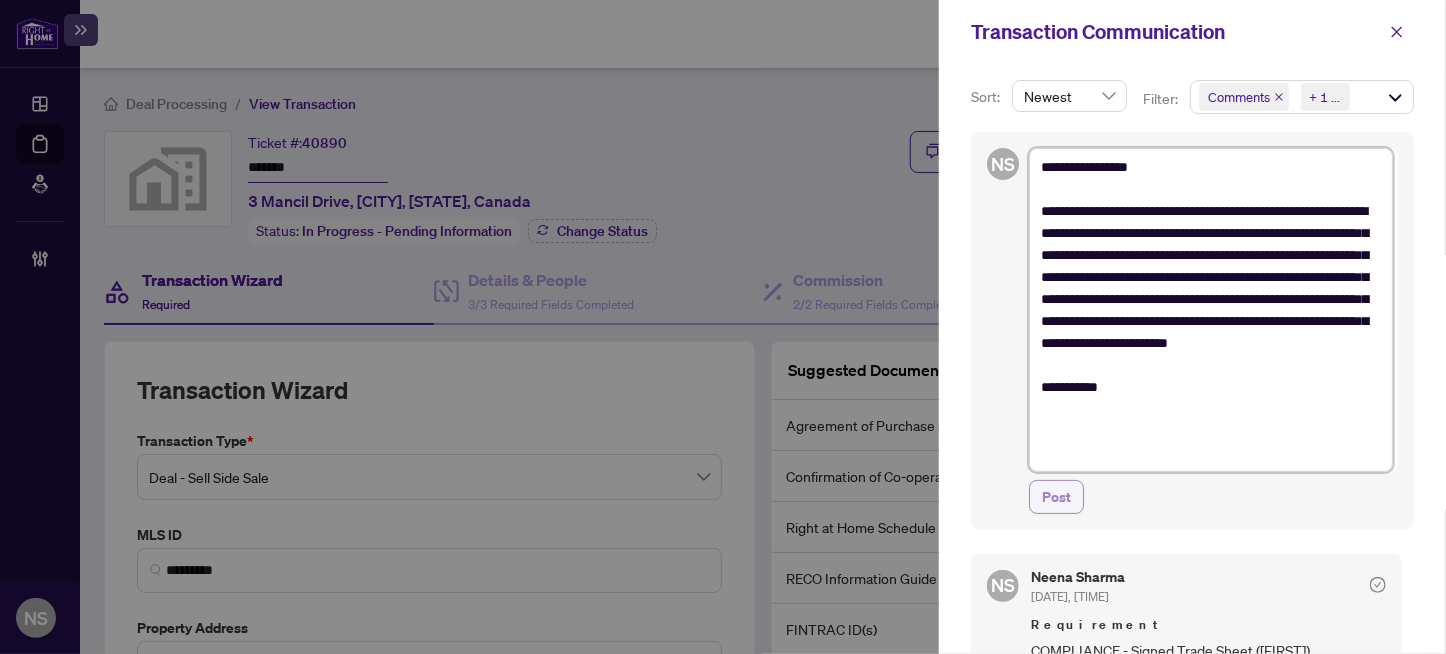 type on "**********" 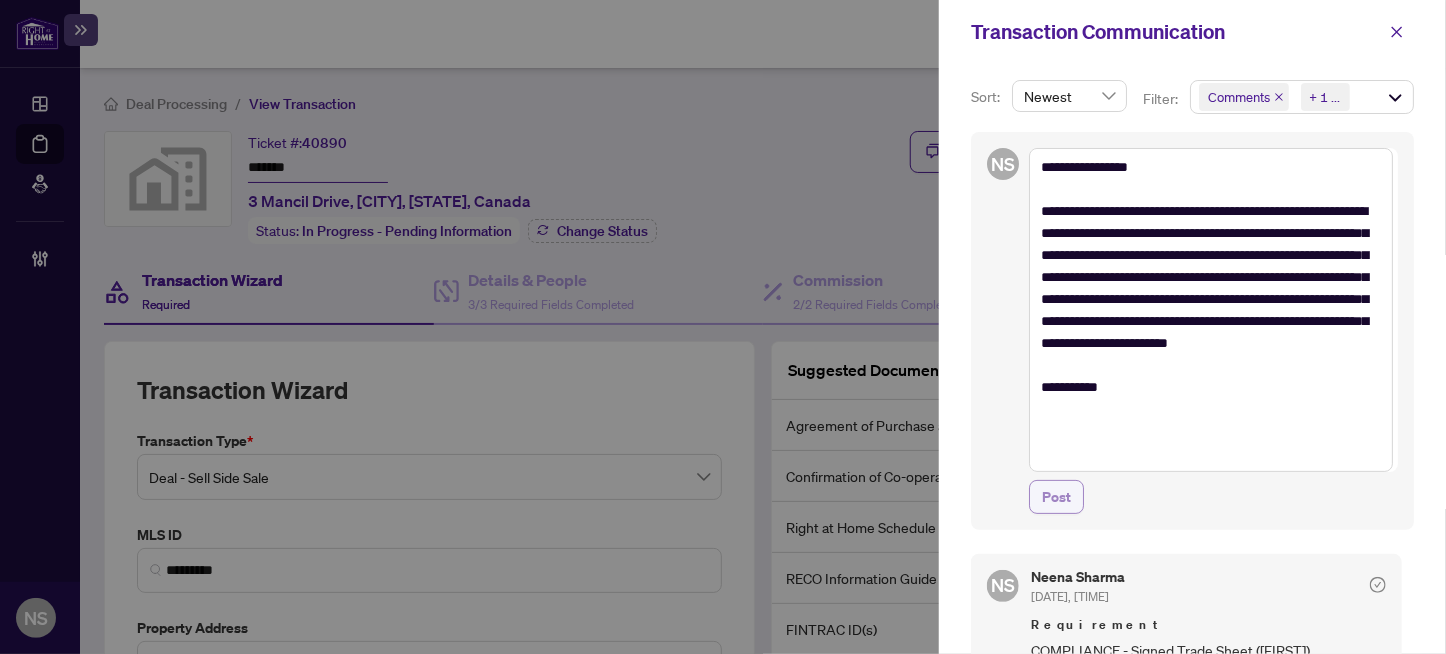 click on "Post" at bounding box center [1056, 497] 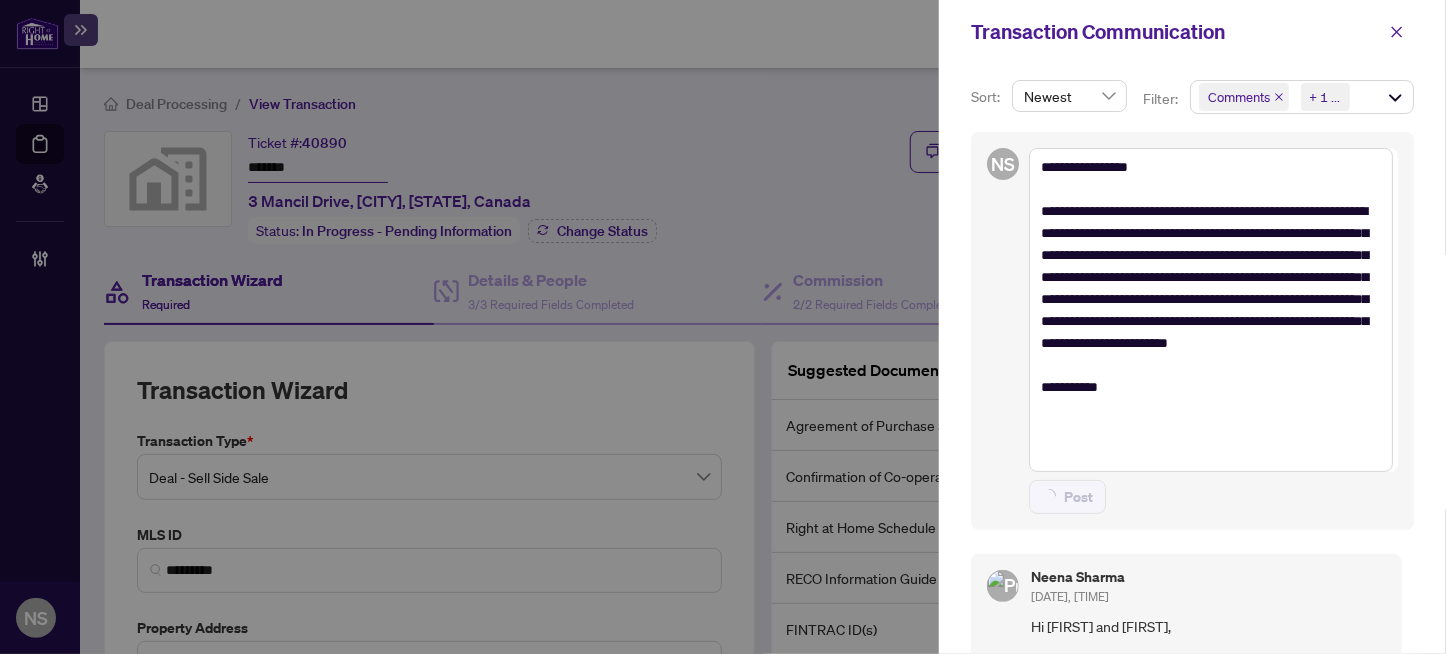 type on "**********" 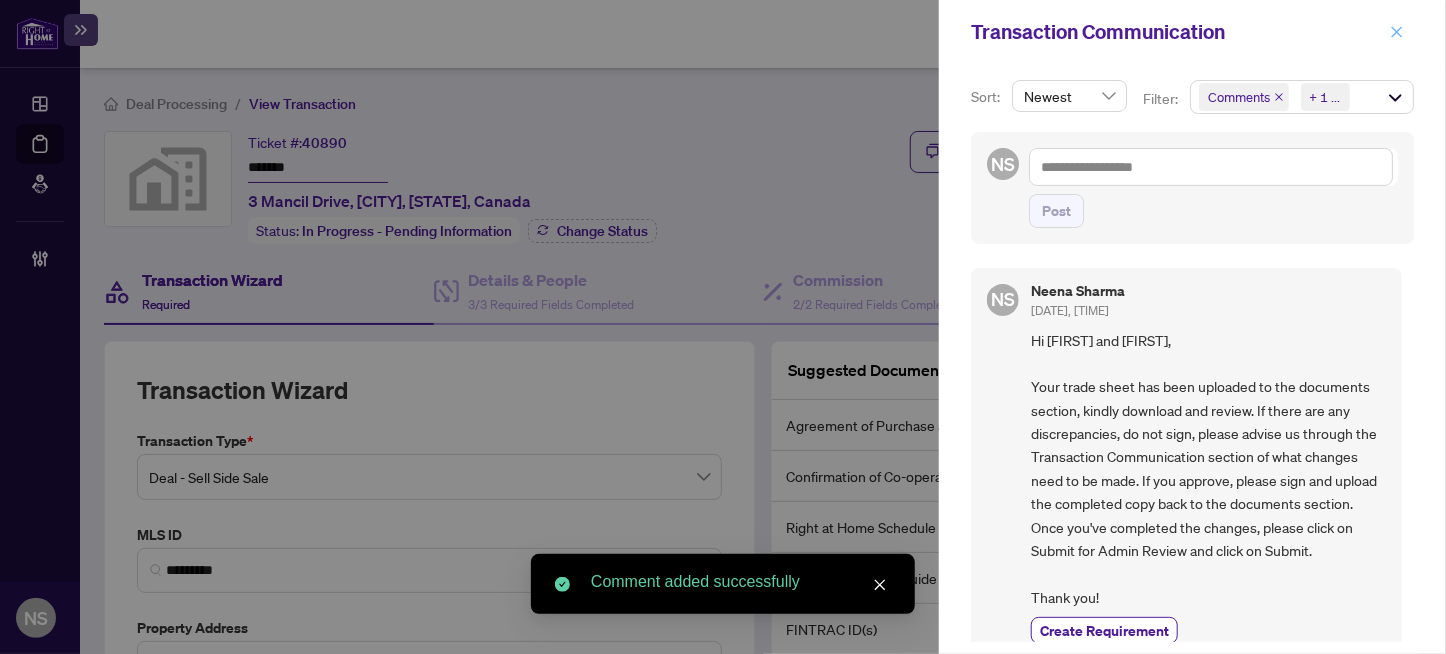 click 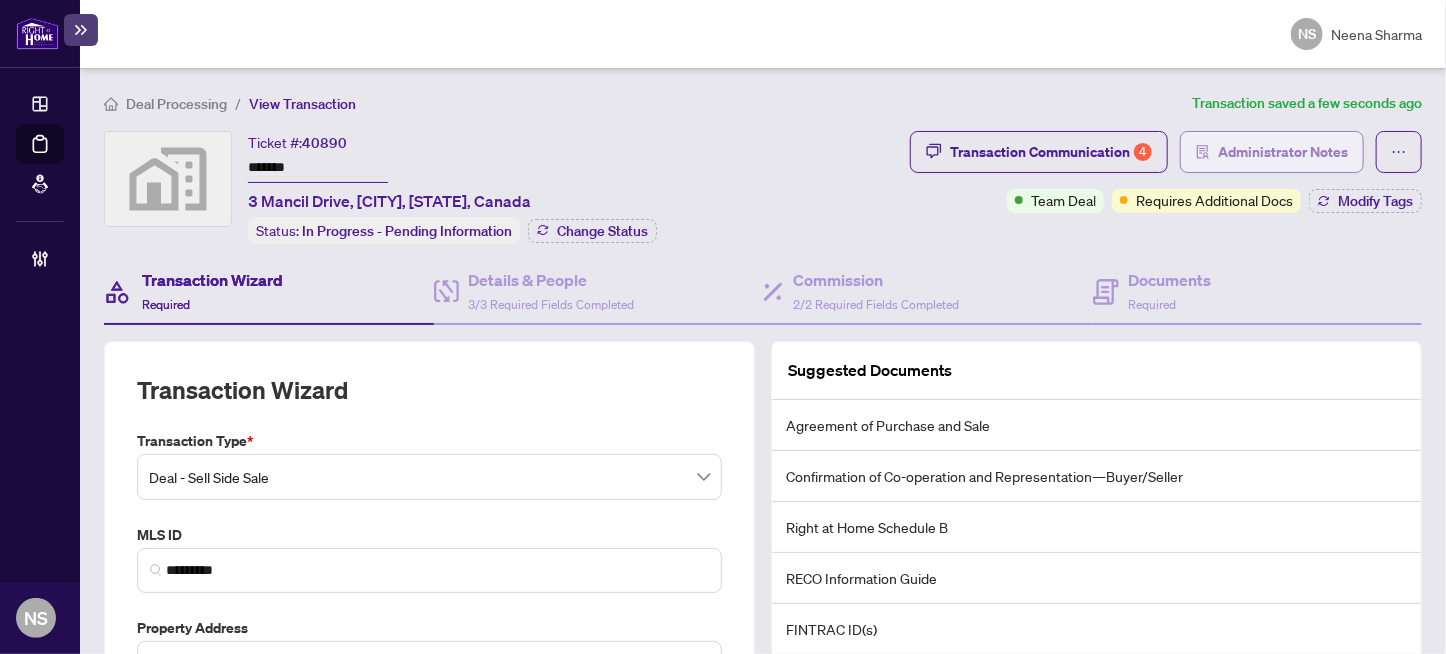 click on "Administrator Notes" at bounding box center [1283, 152] 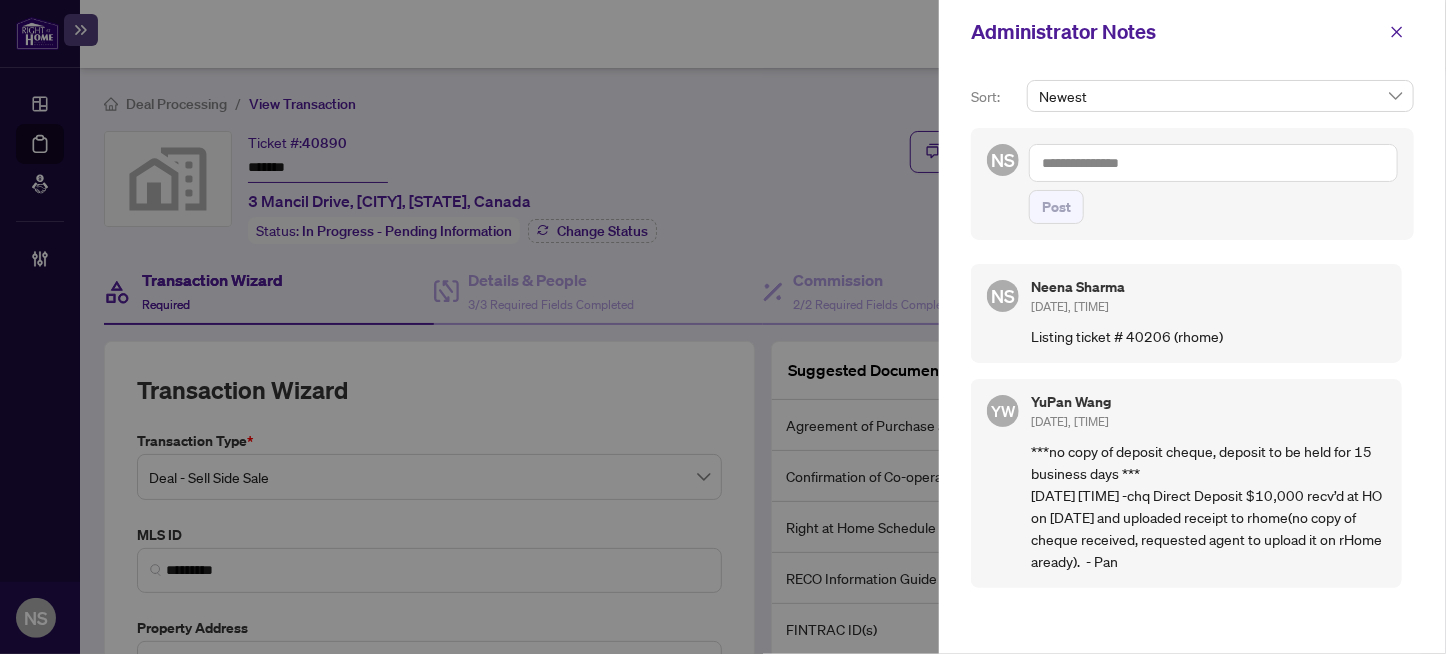 click at bounding box center [1213, 163] 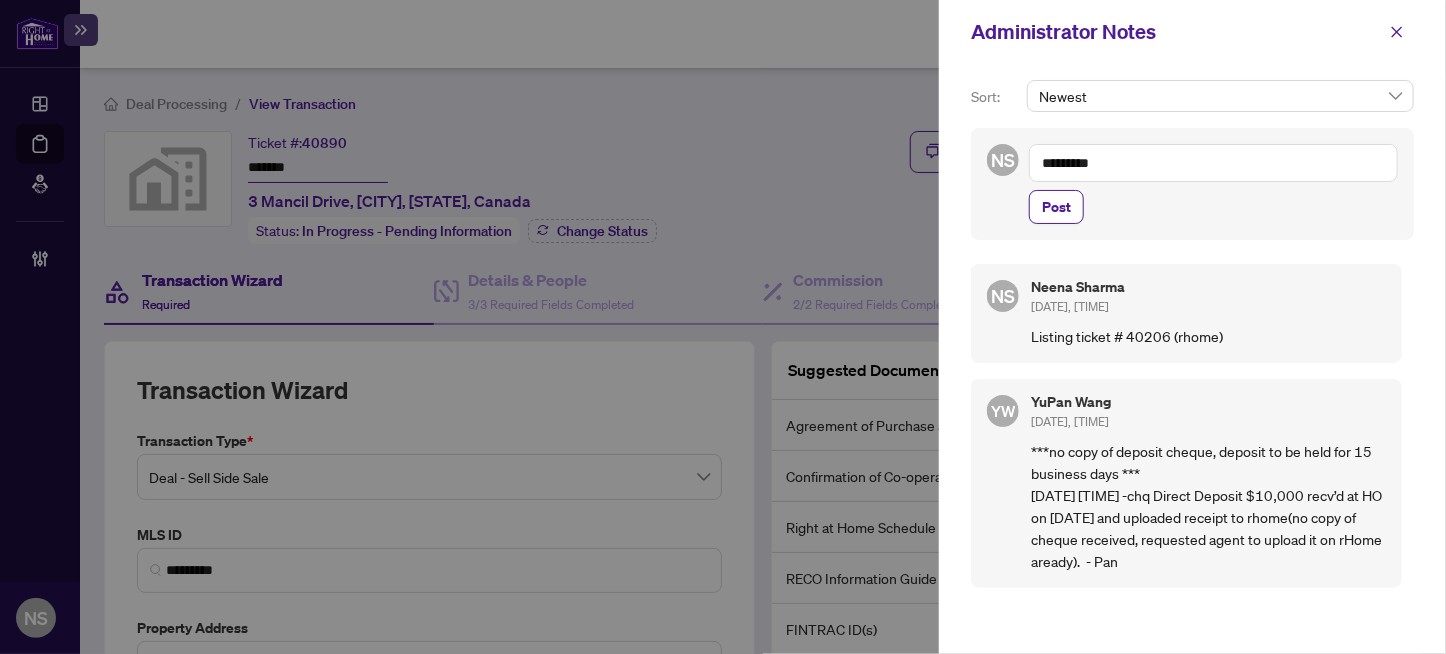 paste on "**********" 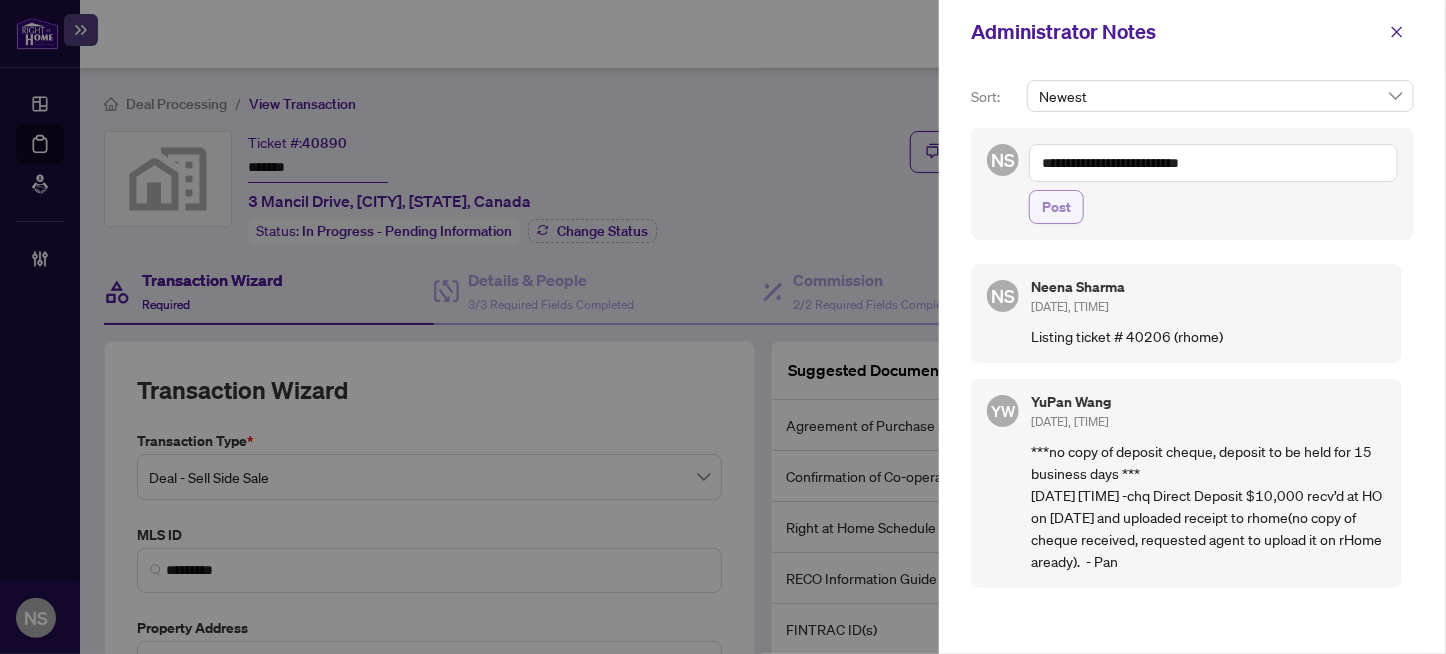 click on "Post" at bounding box center (1056, 207) 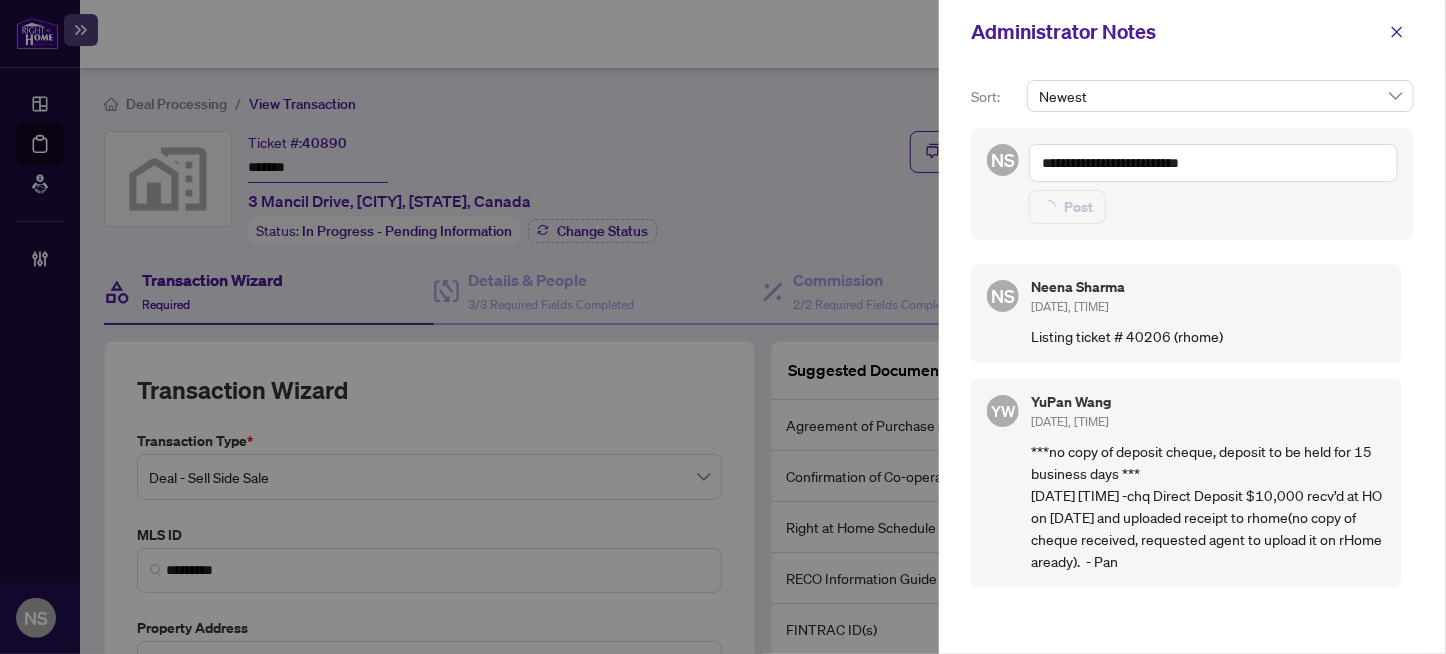 type 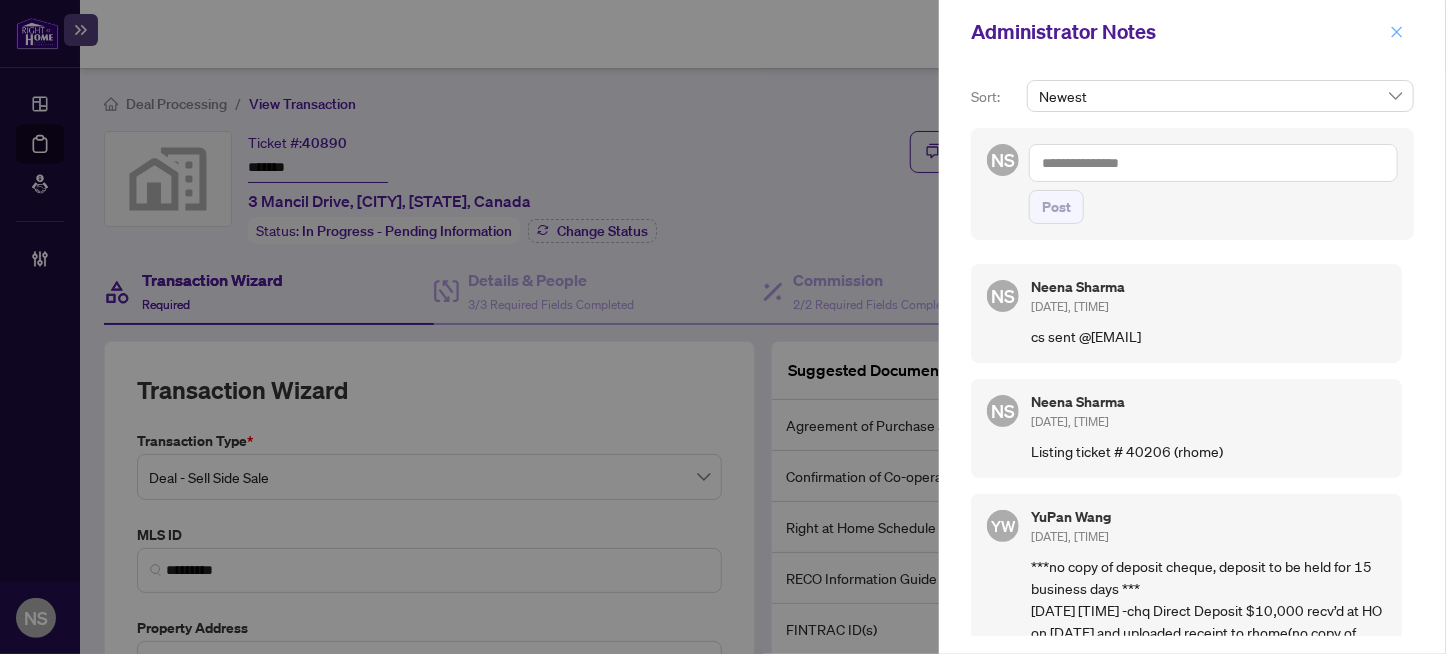 click 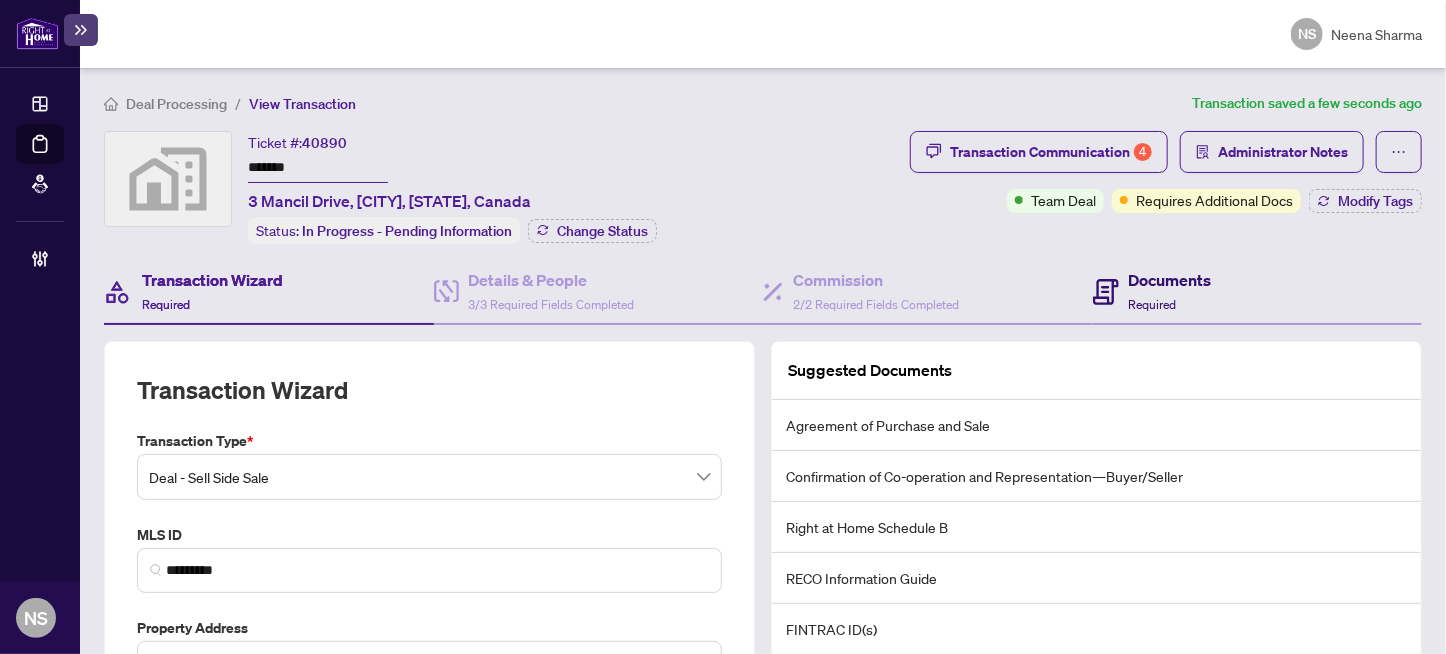 click on "Documents" at bounding box center (1170, 280) 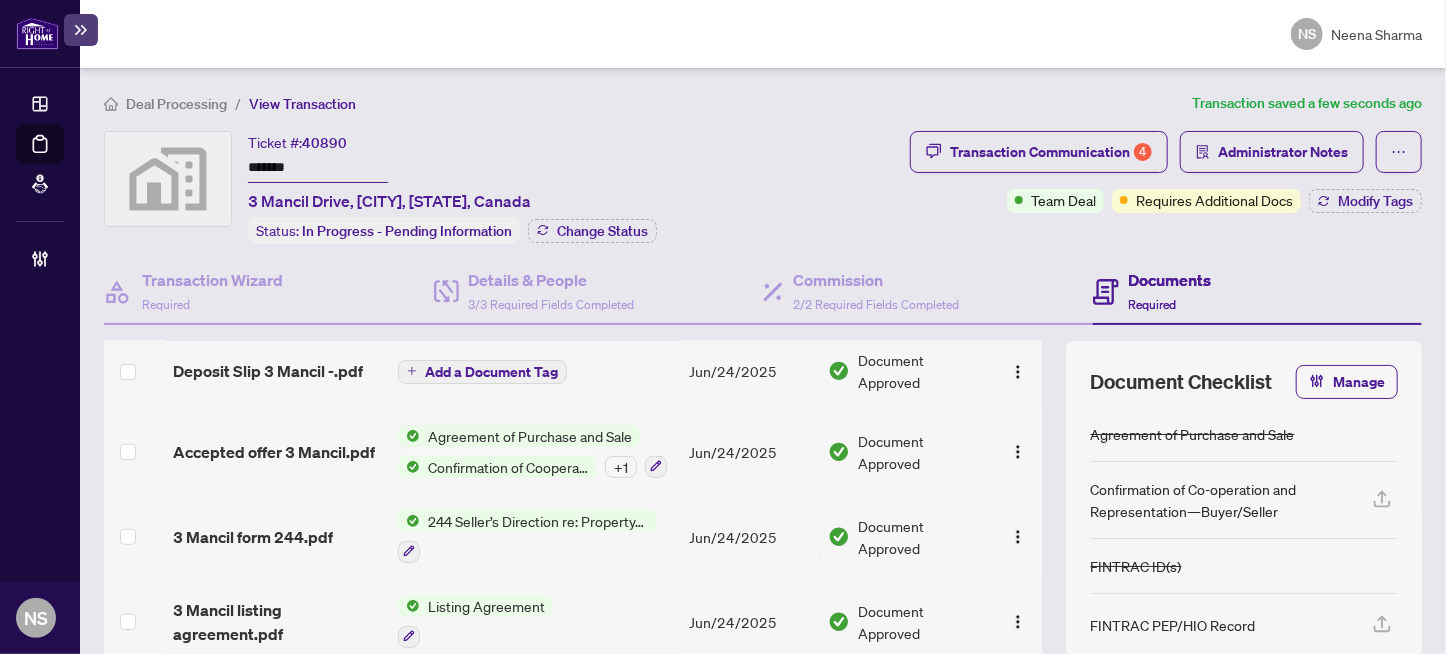 scroll, scrollTop: 0, scrollLeft: 0, axis: both 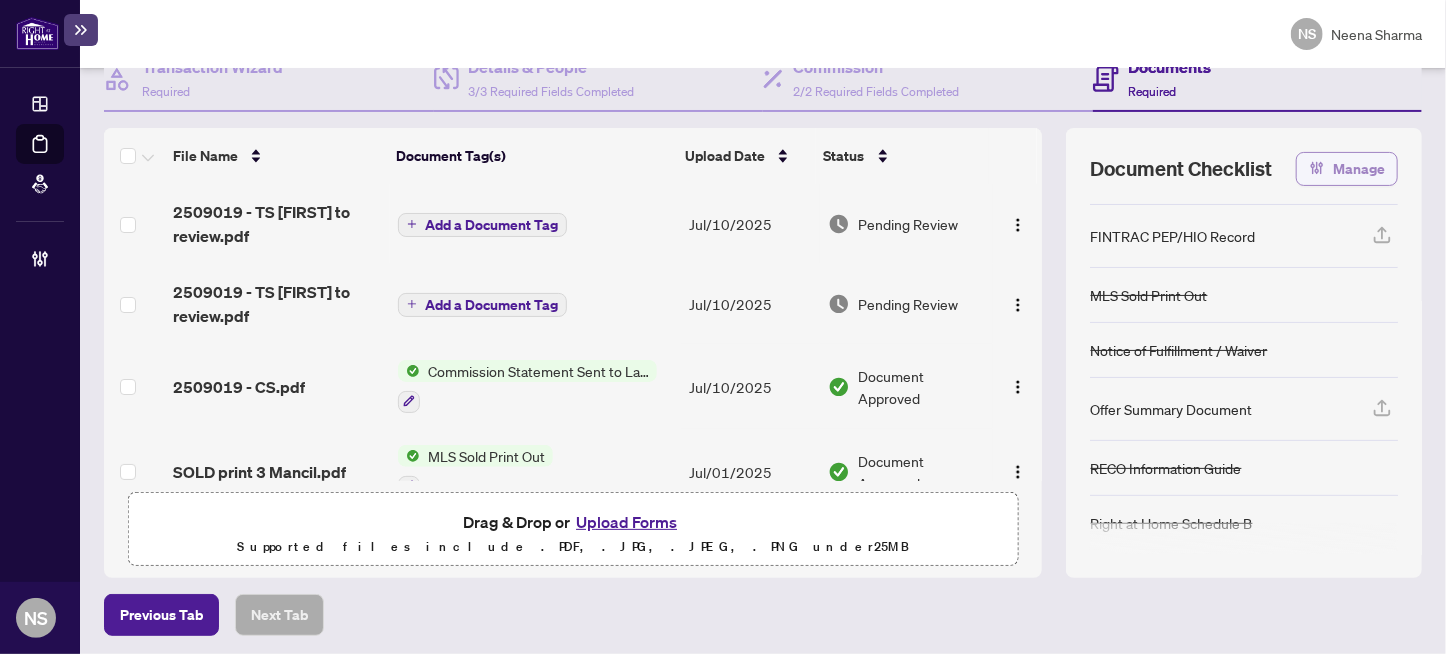 click on "Manage" at bounding box center [1359, 169] 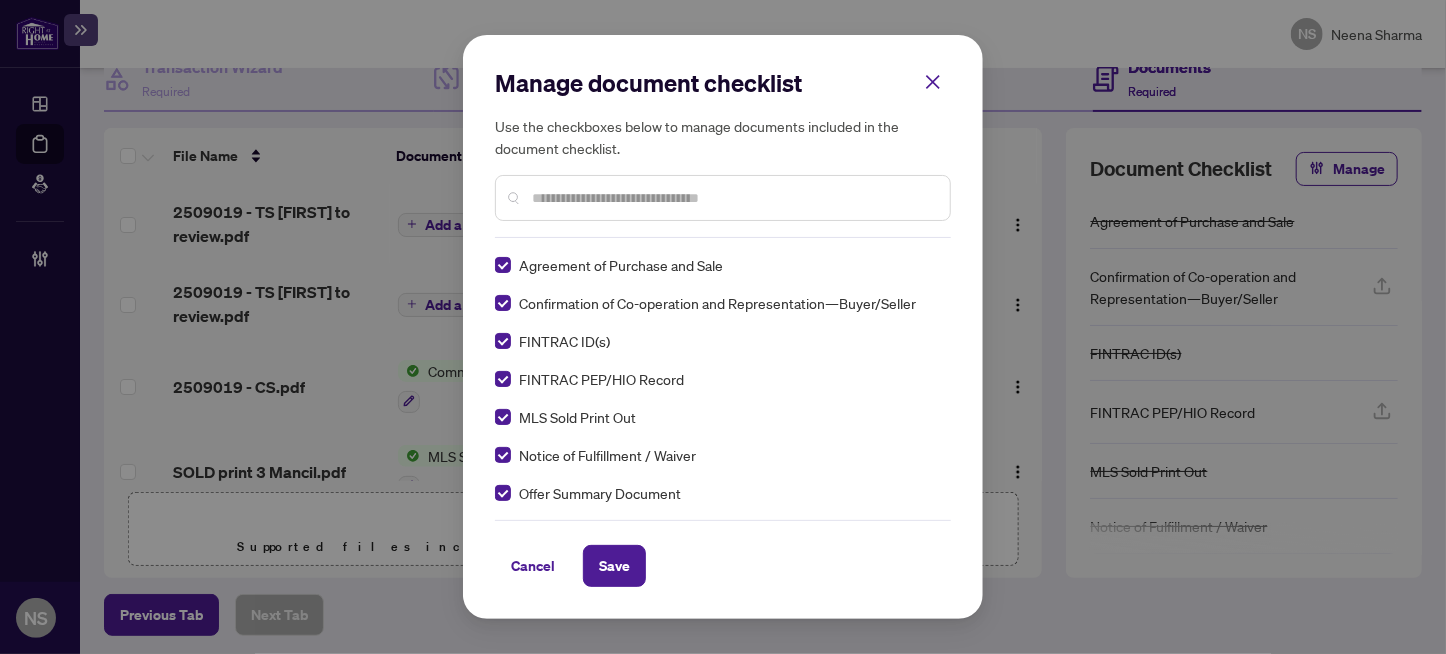 click on "Manage document checklist Use the checkboxes below to manage documents included in the document checklist.   Agreement of Purchase and Sale Confirmation of Co-operation and Representation—Buyer/Seller FINTRAC ID(s) FINTRAC PEP/HIO Record MLS Sold Print Out Notice of Fulfillment / Waiver Offer Summary Document RECO Information Guide Right at Home Schedule B 1st Page of the APS Advance Paperwork Agent Correspondence Agreement of Assignment of Purchase and Sale Agreement to Cooperate /Broker Referral Agreement to Lease Articles of Incorporation Back to Vendor Letter Belongs to Another Transaction Builder's Consent Buyer Designated Representation Agreement Buyer Designated Representation Agreement Buyers Lawyer Information Certificate of Estate Trustee(s) Client Refused to Sign Closing Date Change Co-op Brokerage Commission Statement Co-op EFT Co-operating Indemnity Agreement Commission Adjustment Commission Agreement Commission Calculation Commission Statement Sent Commission Statement Sent to Landlord EFT OK" at bounding box center [723, 327] 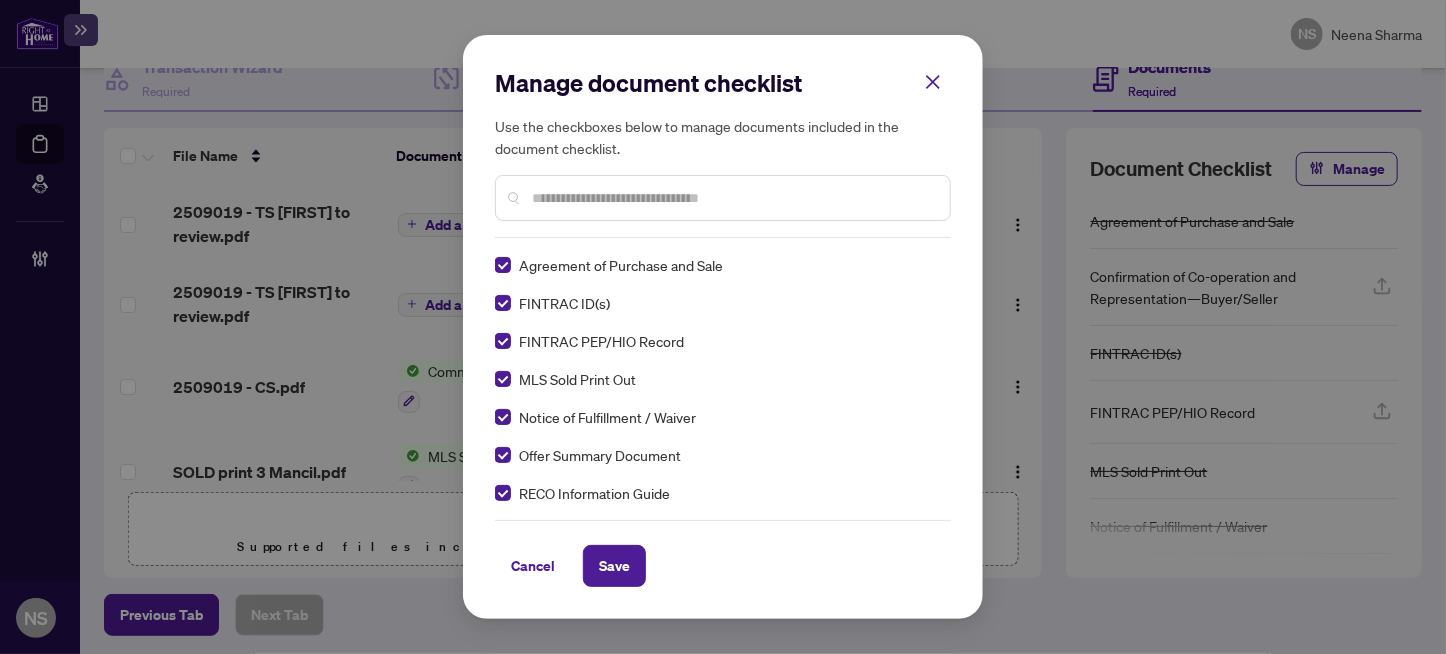 scroll, scrollTop: 0, scrollLeft: 0, axis: both 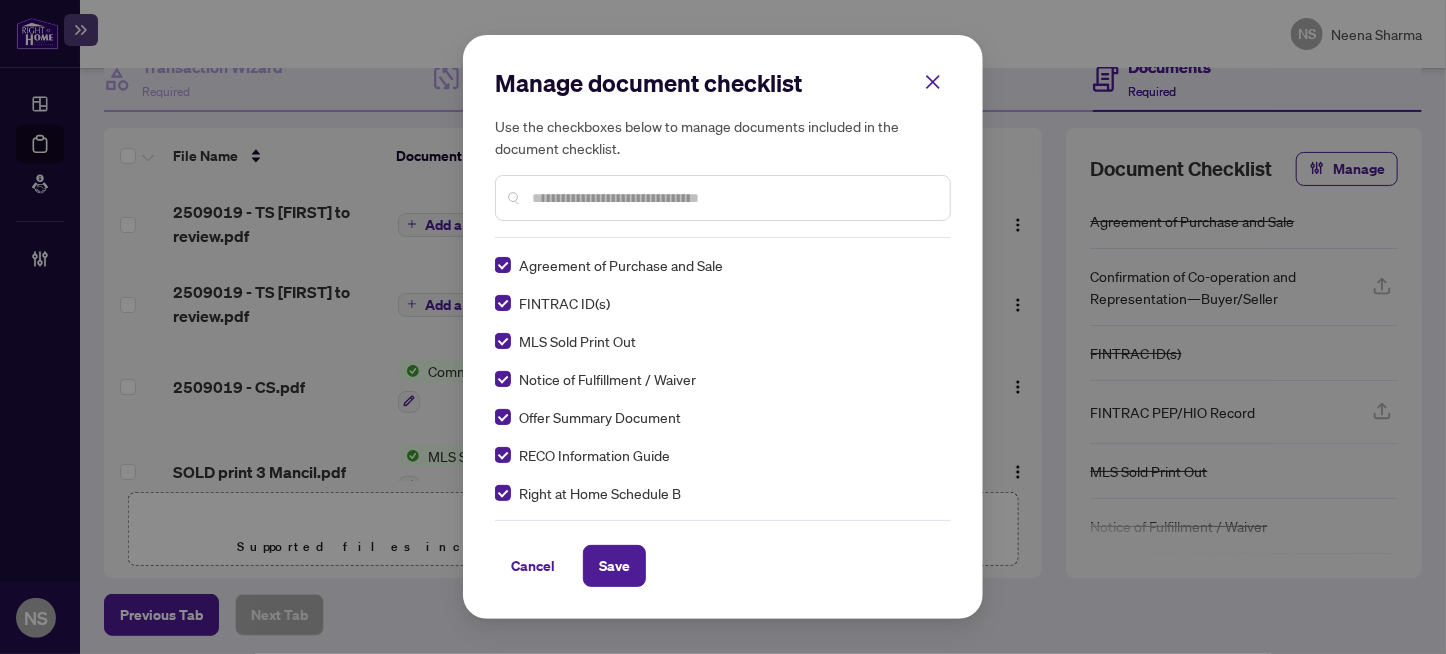 click at bounding box center [733, 198] 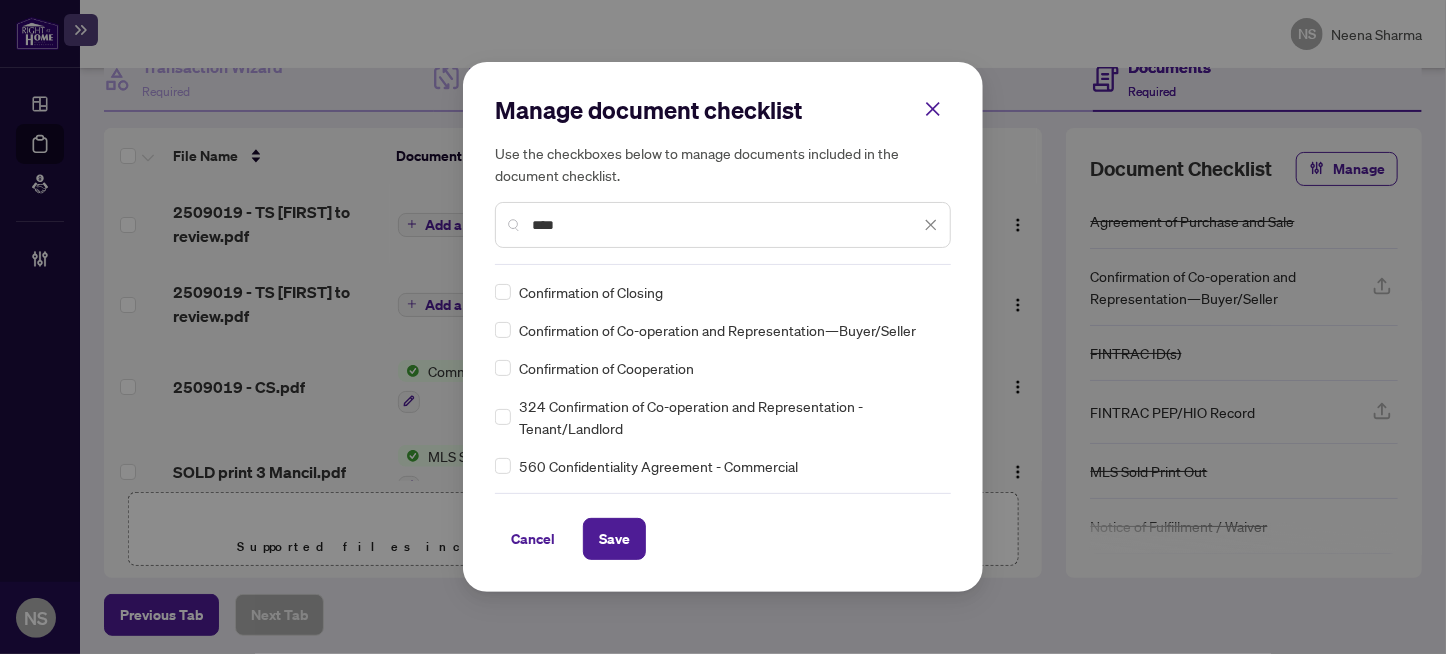 type on "****" 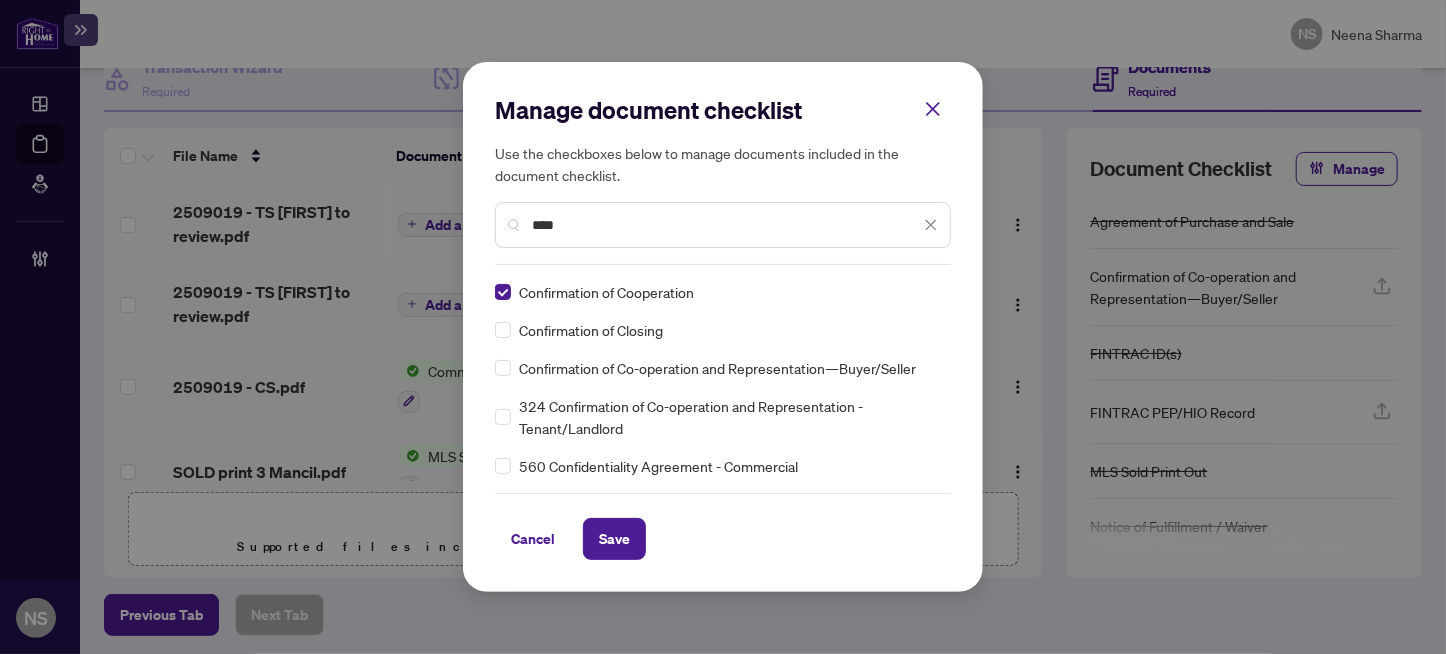 click 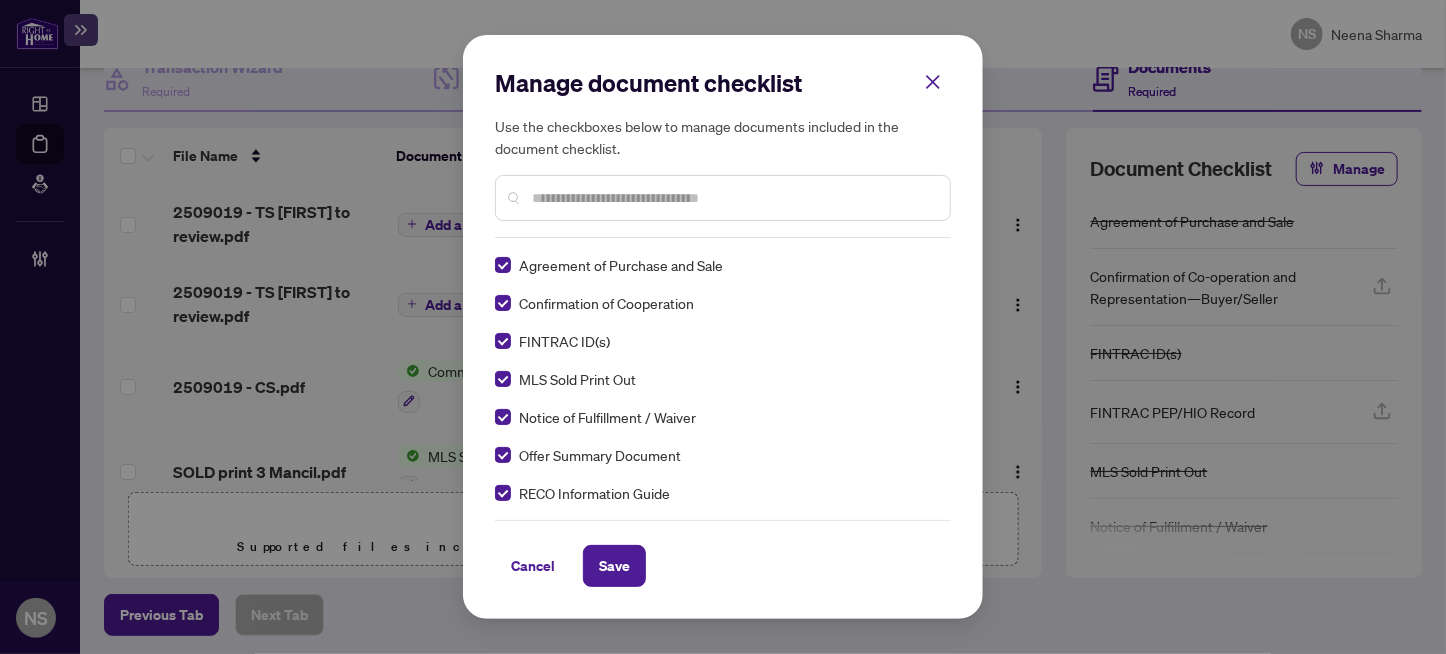 scroll, scrollTop: 100, scrollLeft: 0, axis: vertical 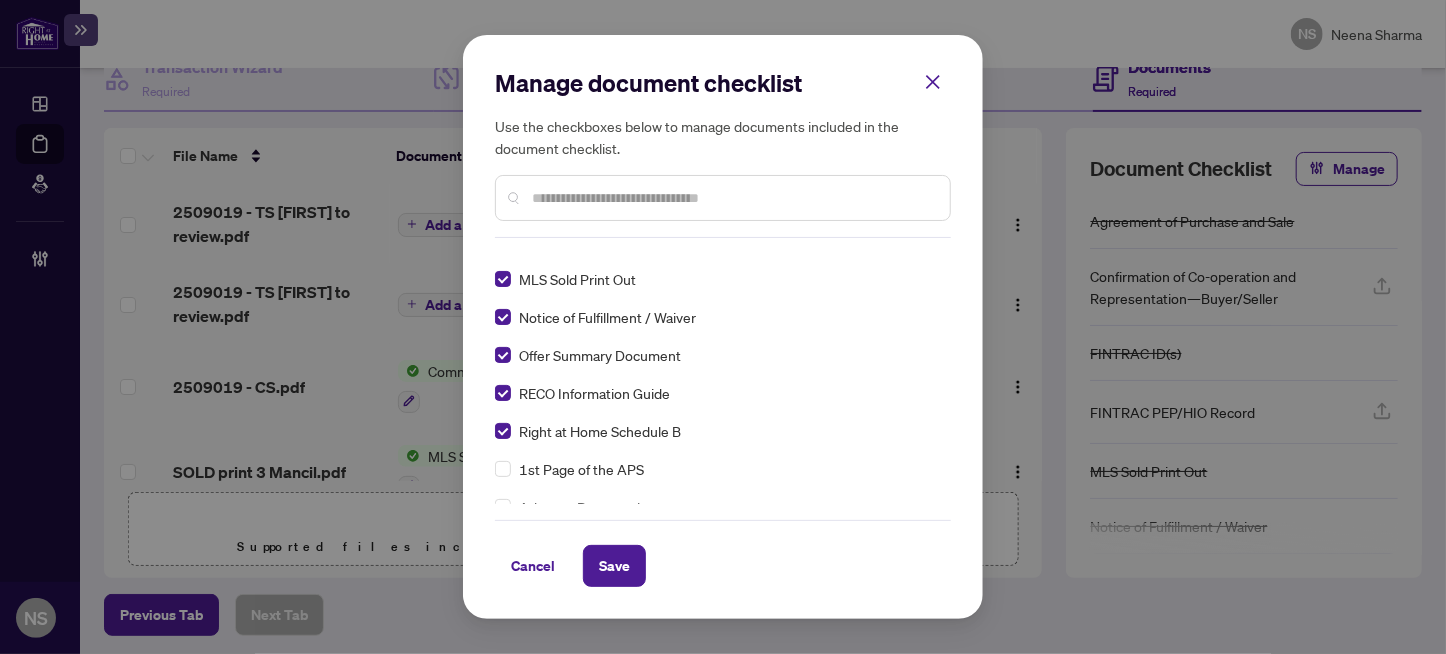 click at bounding box center (733, 198) 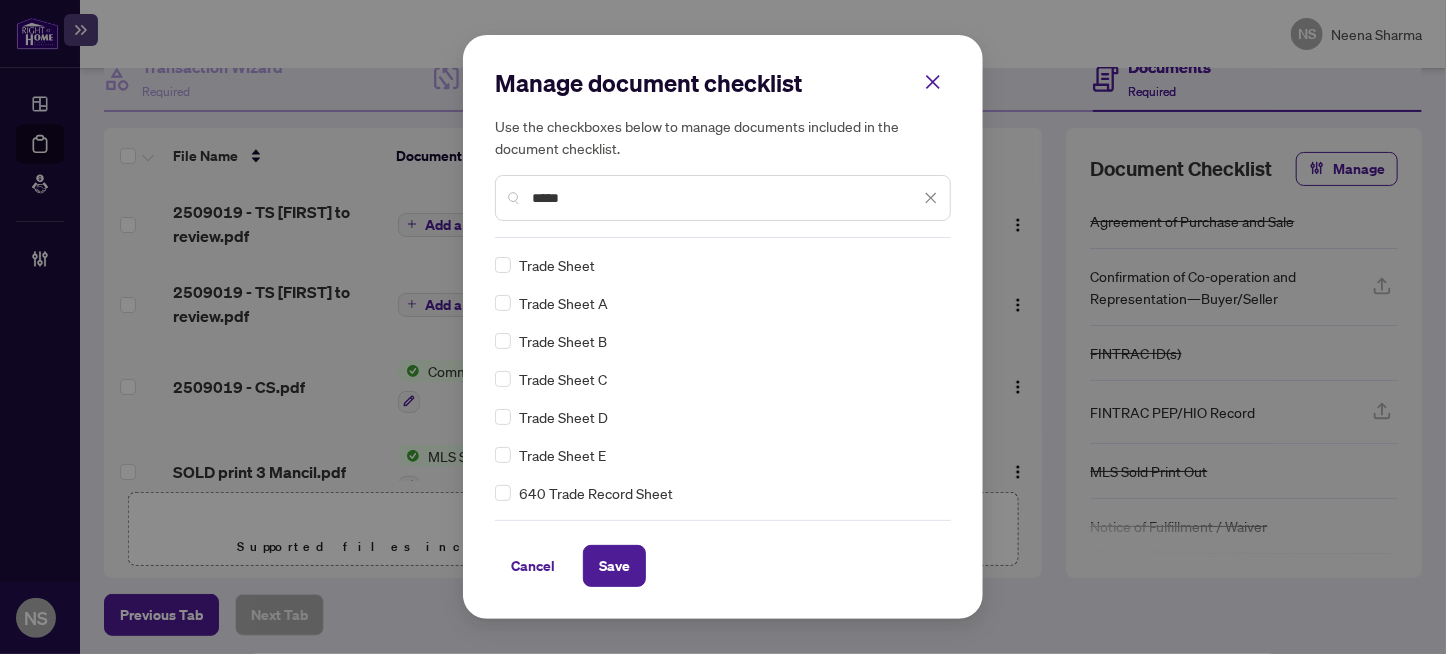 scroll, scrollTop: 0, scrollLeft: 0, axis: both 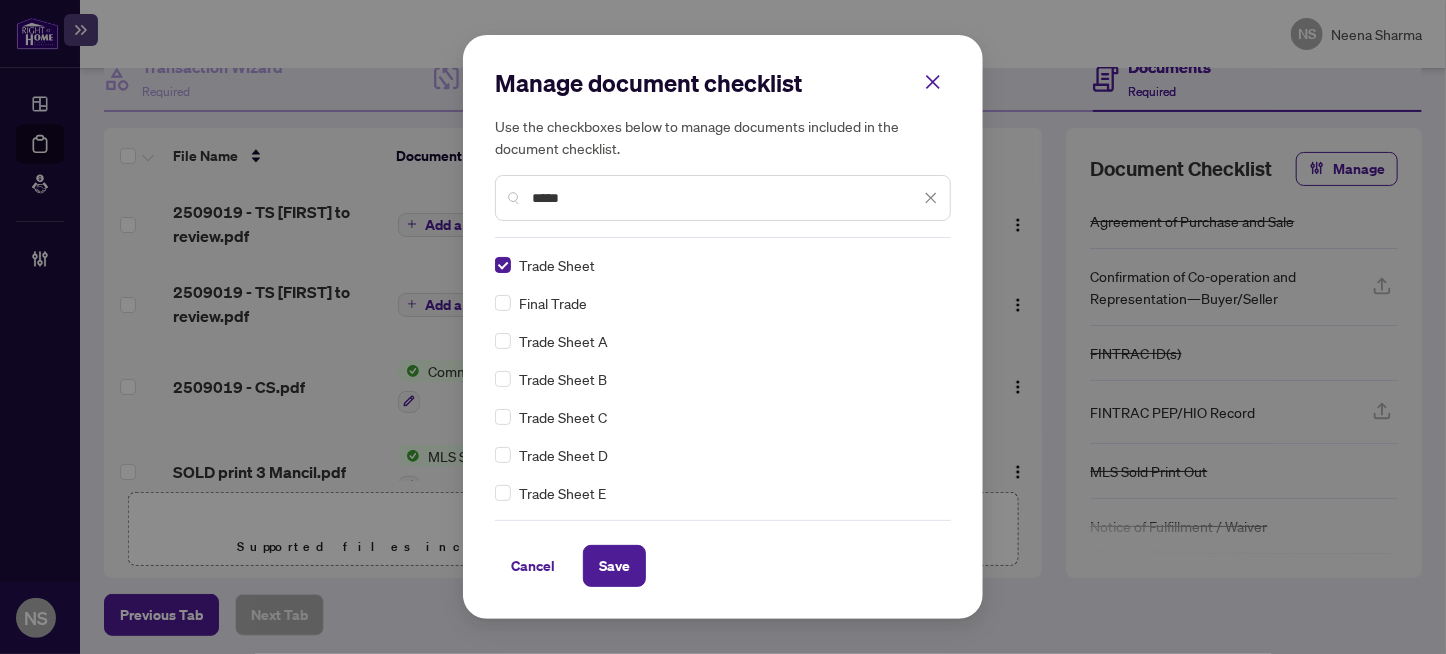 drag, startPoint x: 598, startPoint y: 208, endPoint x: 408, endPoint y: 217, distance: 190.21304 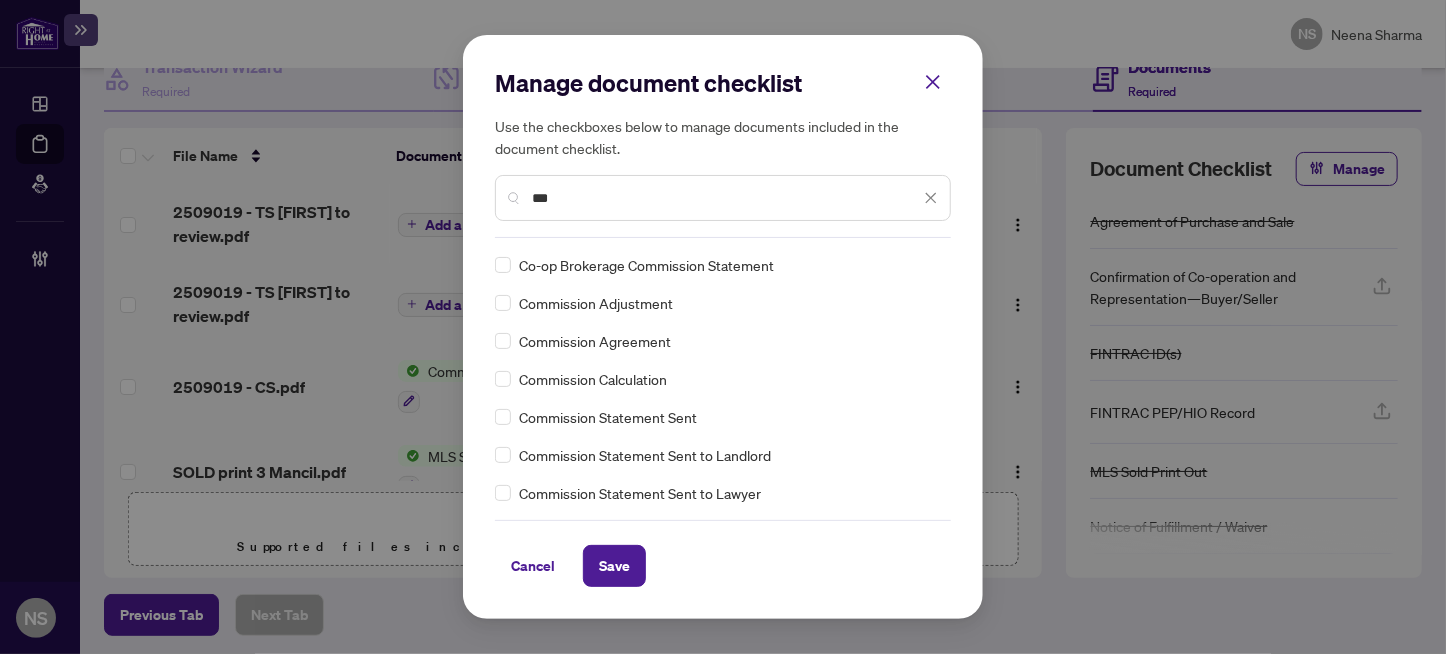 type on "***" 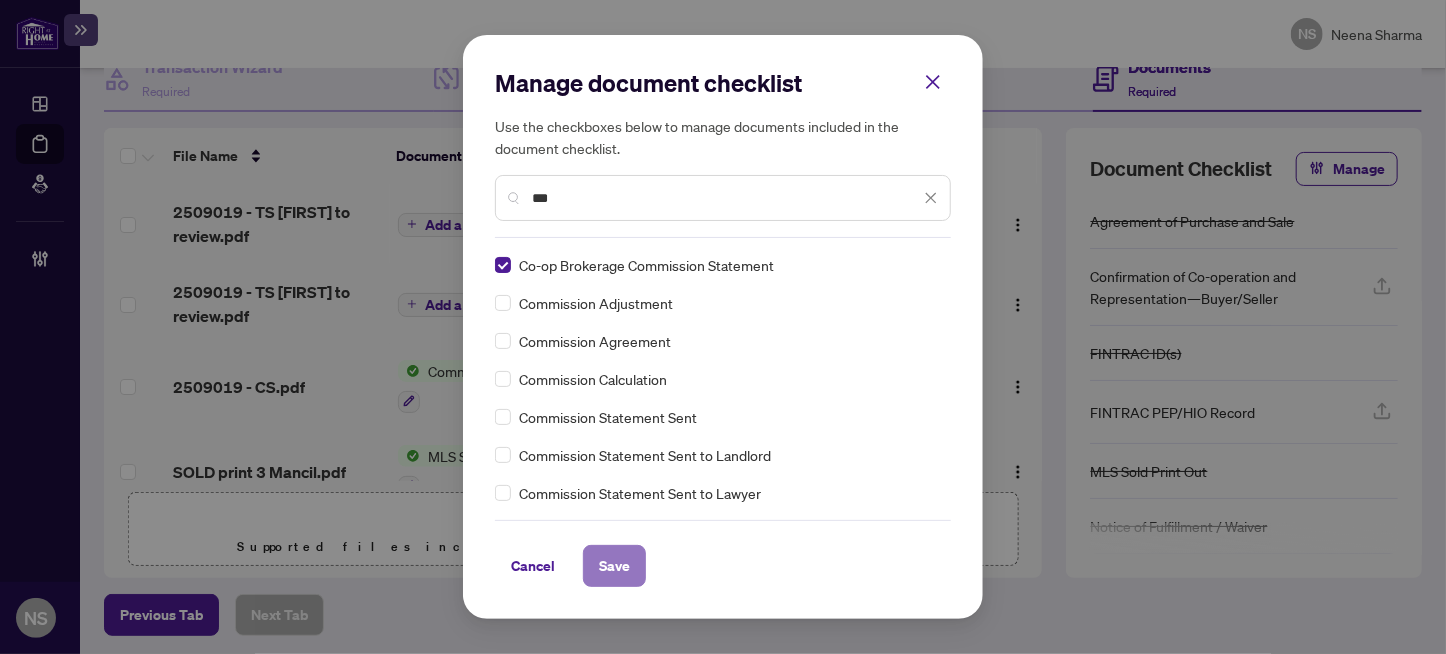 click on "Save" at bounding box center (614, 566) 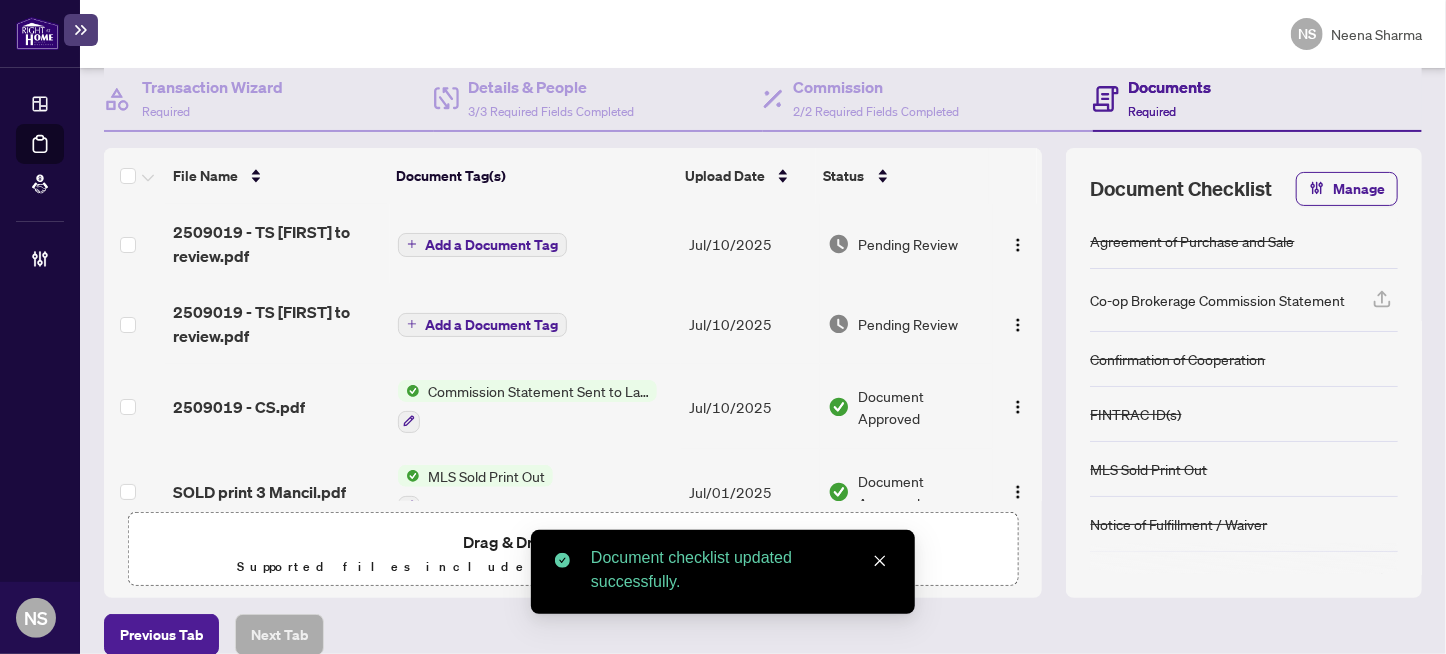 scroll, scrollTop: 200, scrollLeft: 0, axis: vertical 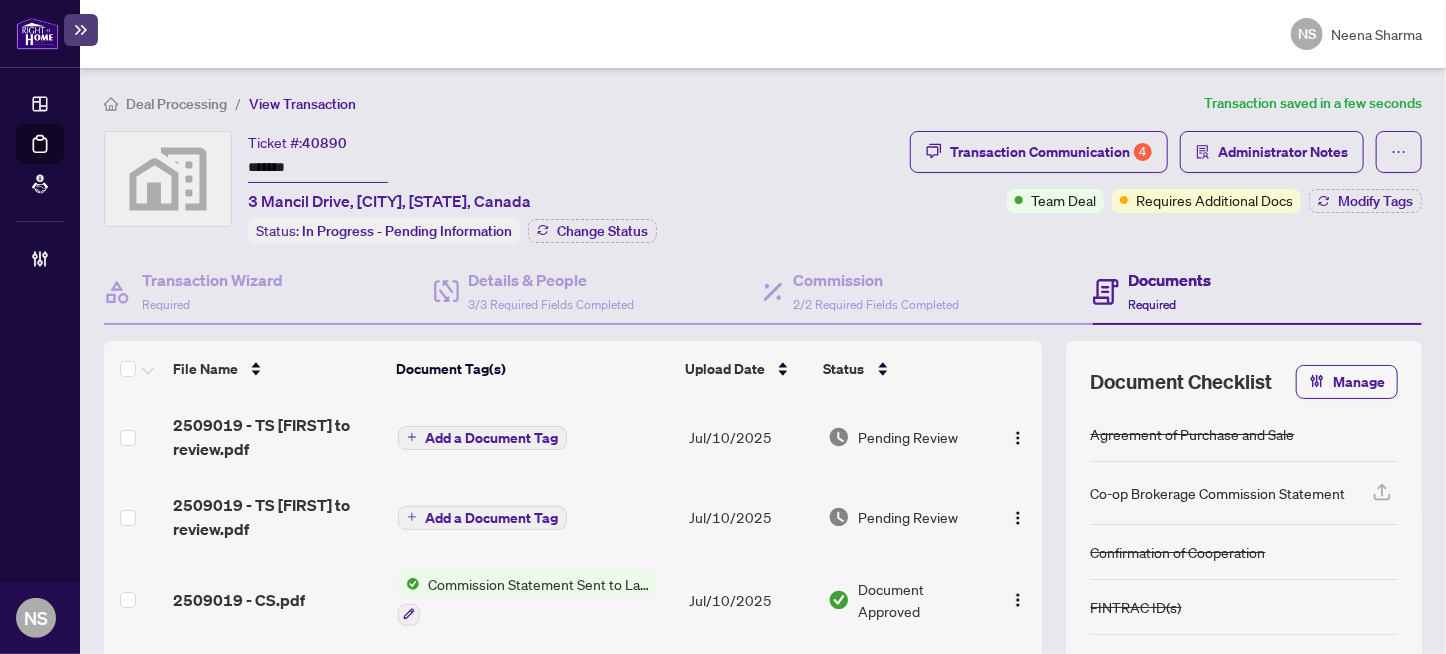 click on "Ticket #:  40890 ******* 3 Mancil Drive, Nepean, ON, Canada Status:   In Progress - Pending Information Change Status" at bounding box center [503, 187] 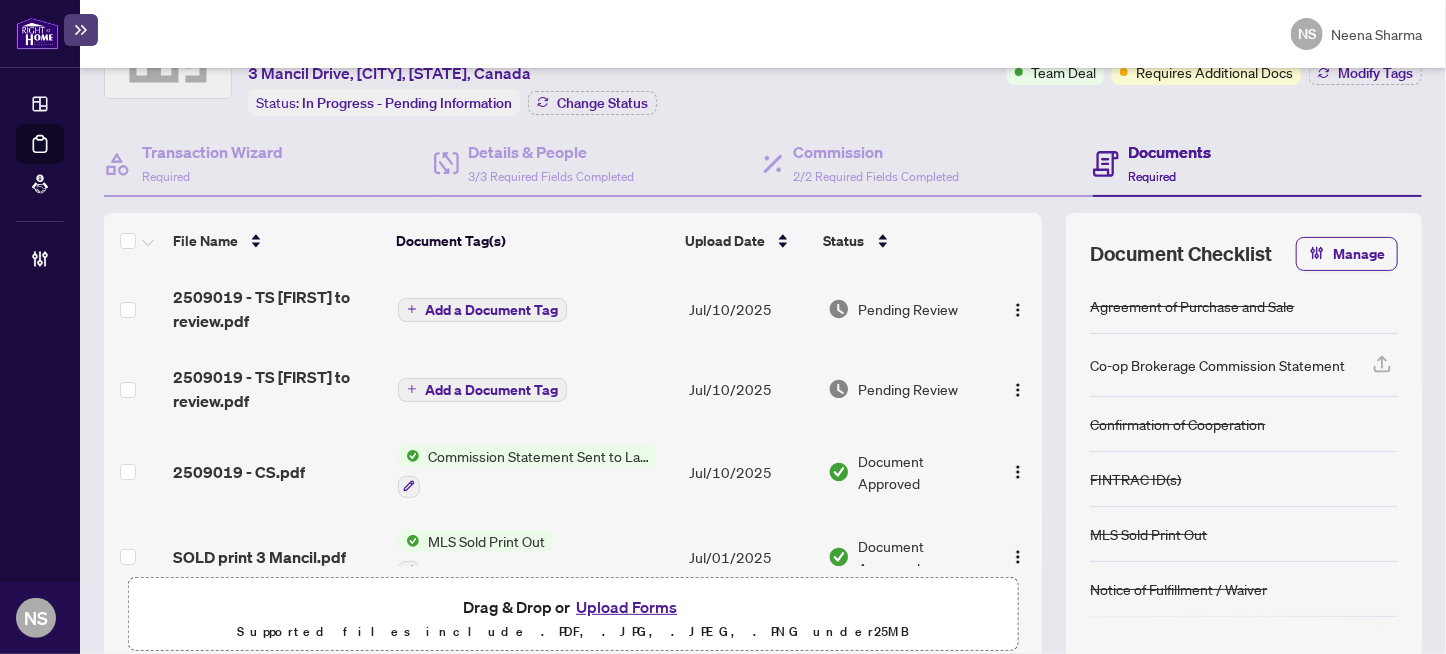 scroll, scrollTop: 213, scrollLeft: 0, axis: vertical 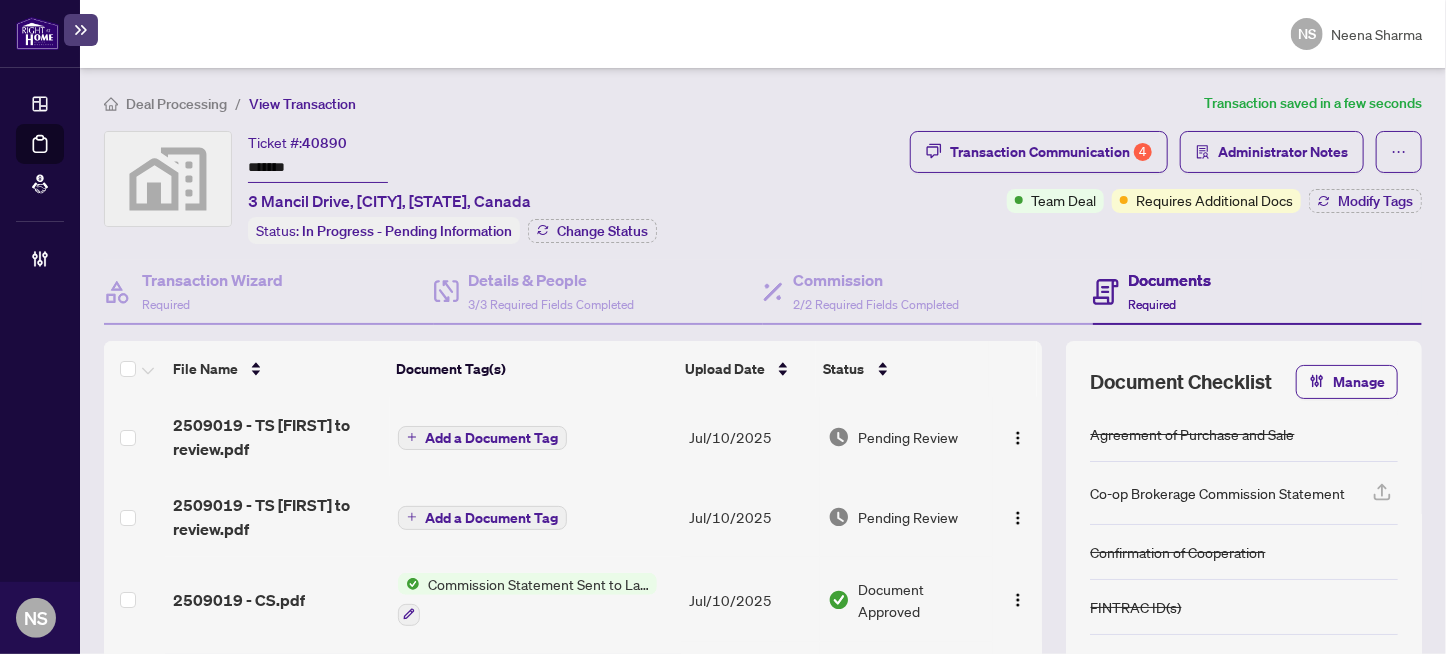 click on "Ticket #:  40890 ******* 3 Mancil Drive, Nepean, ON, Canada Status:   In Progress - Pending Information Change Status" at bounding box center (503, 187) 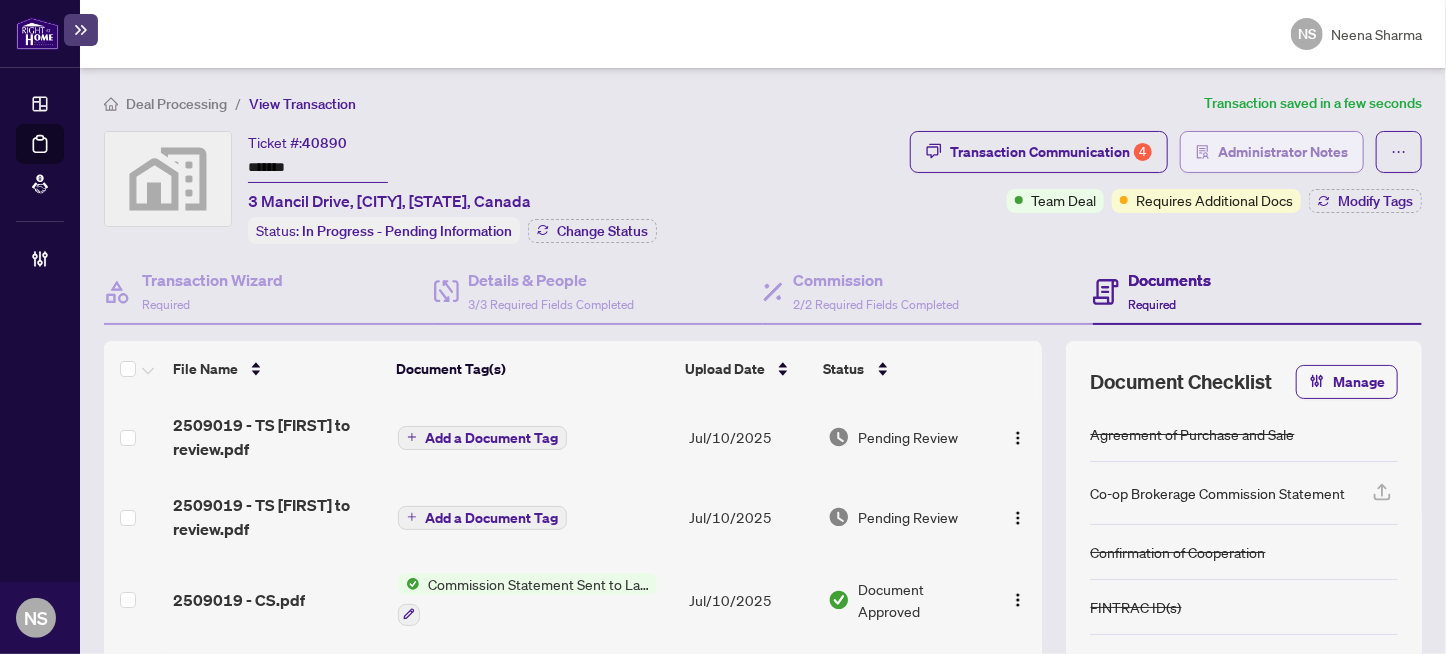 click on "Administrator Notes" at bounding box center (1283, 152) 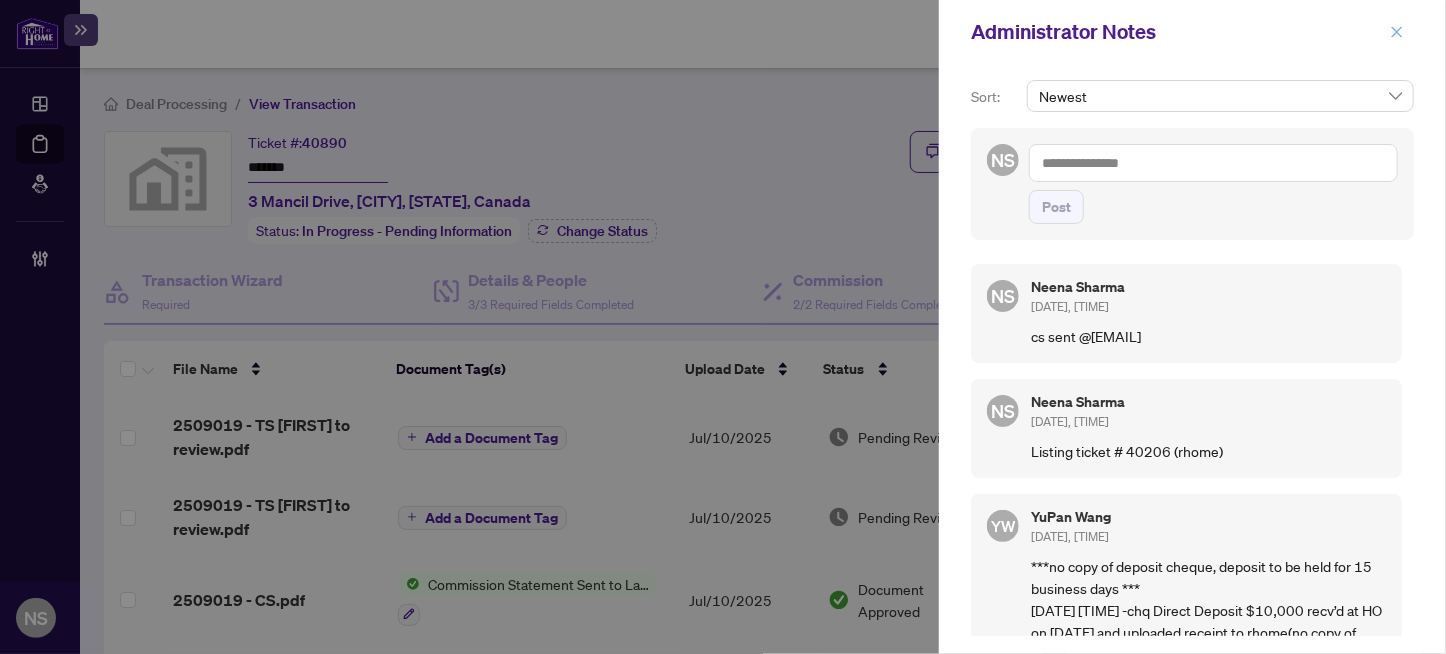 click 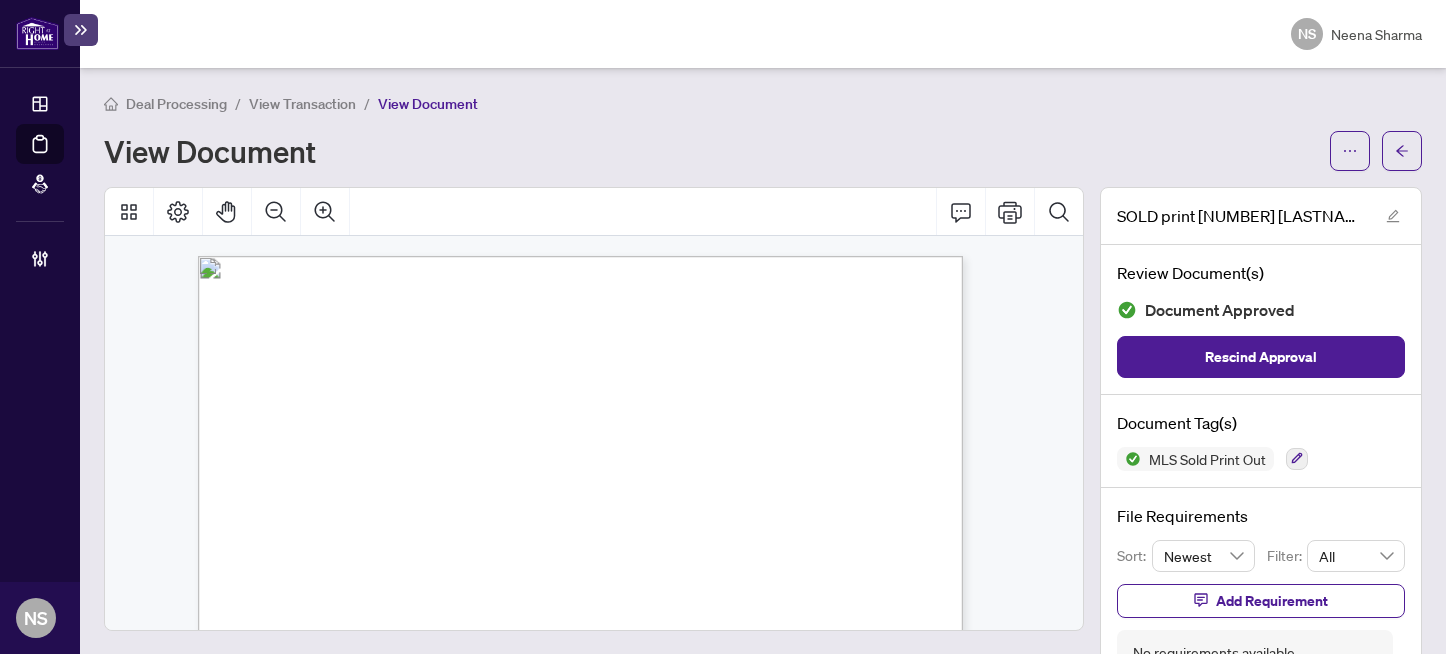 scroll, scrollTop: 0, scrollLeft: 0, axis: both 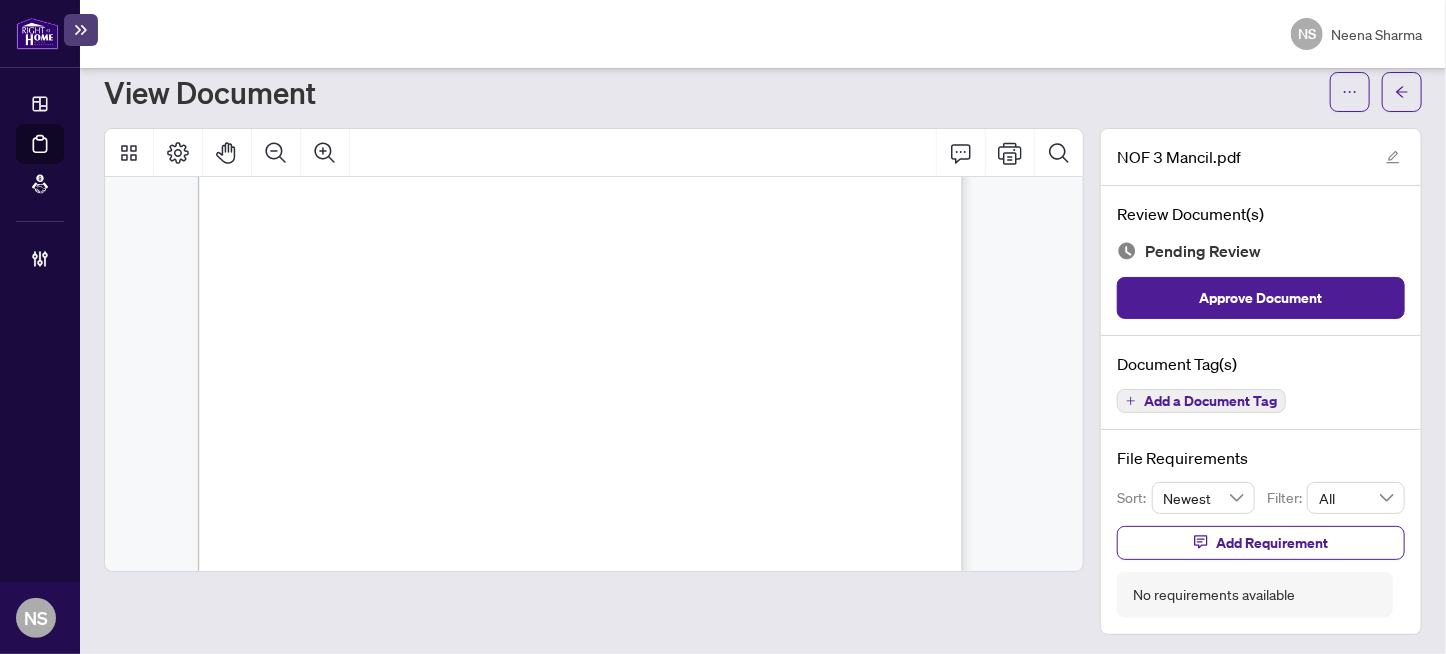 click on "deposit shall be returned to the Buyer in full without deduction. The Seller agrees to co-operate in providing access to" at bounding box center [574, 354] 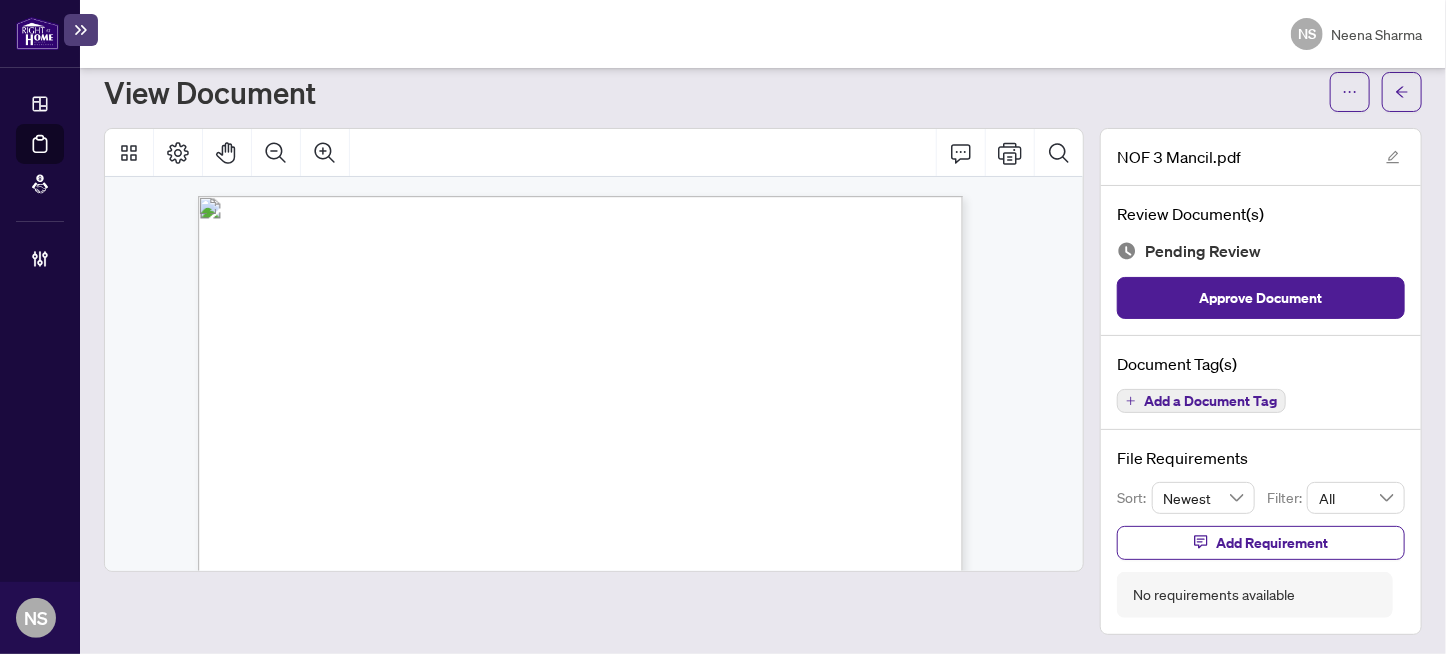 scroll, scrollTop: 0, scrollLeft: 0, axis: both 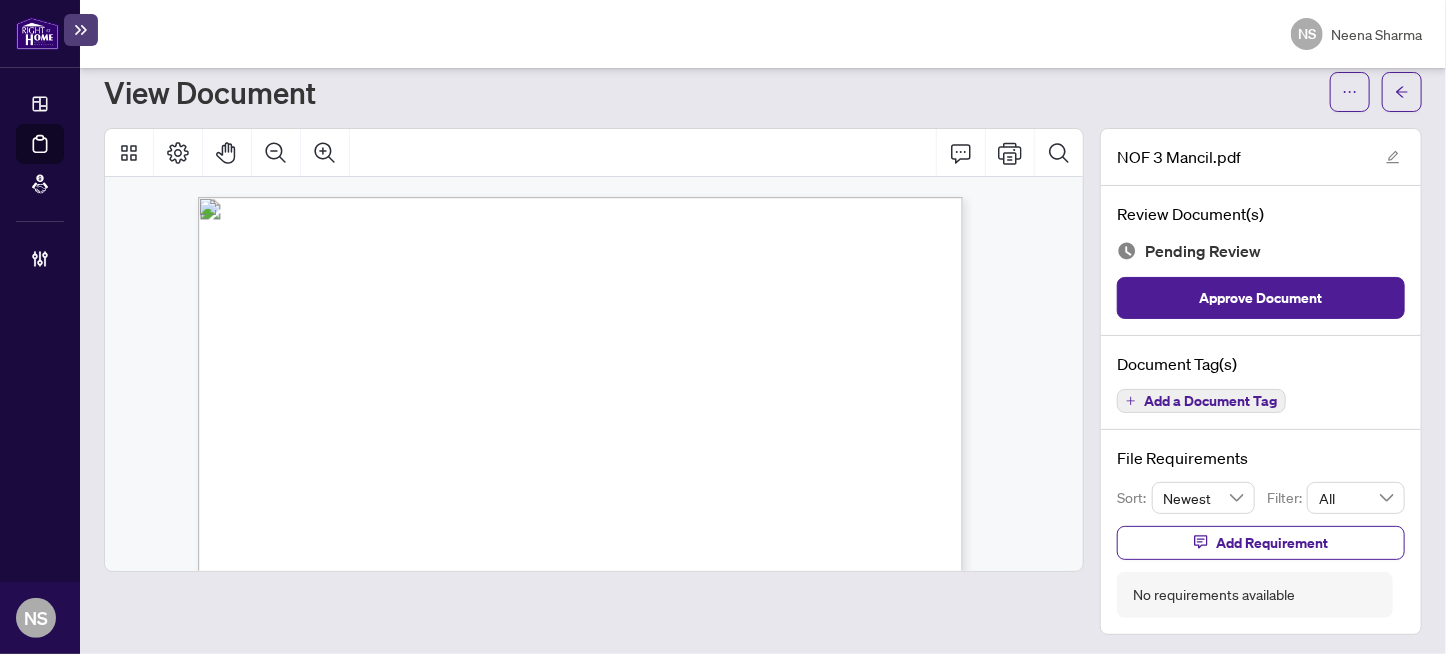 click on "Add a Document Tag" at bounding box center [1210, 401] 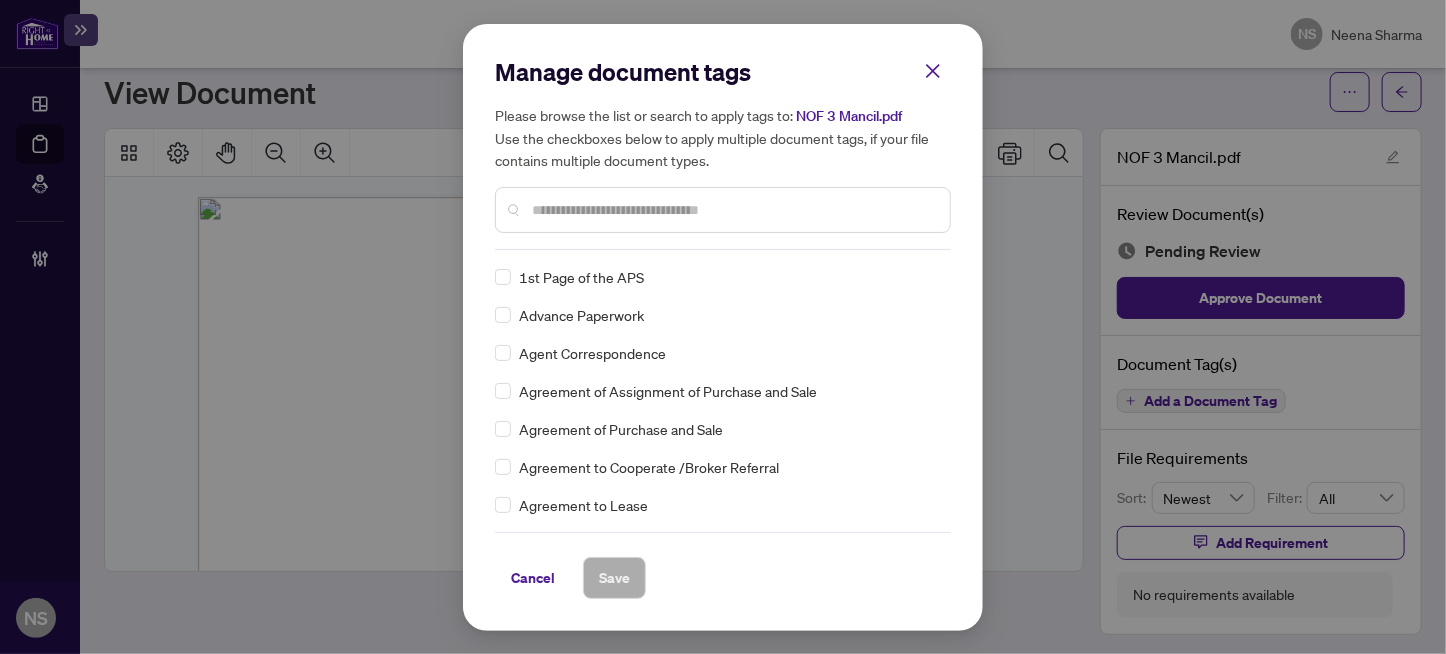 click at bounding box center (733, 210) 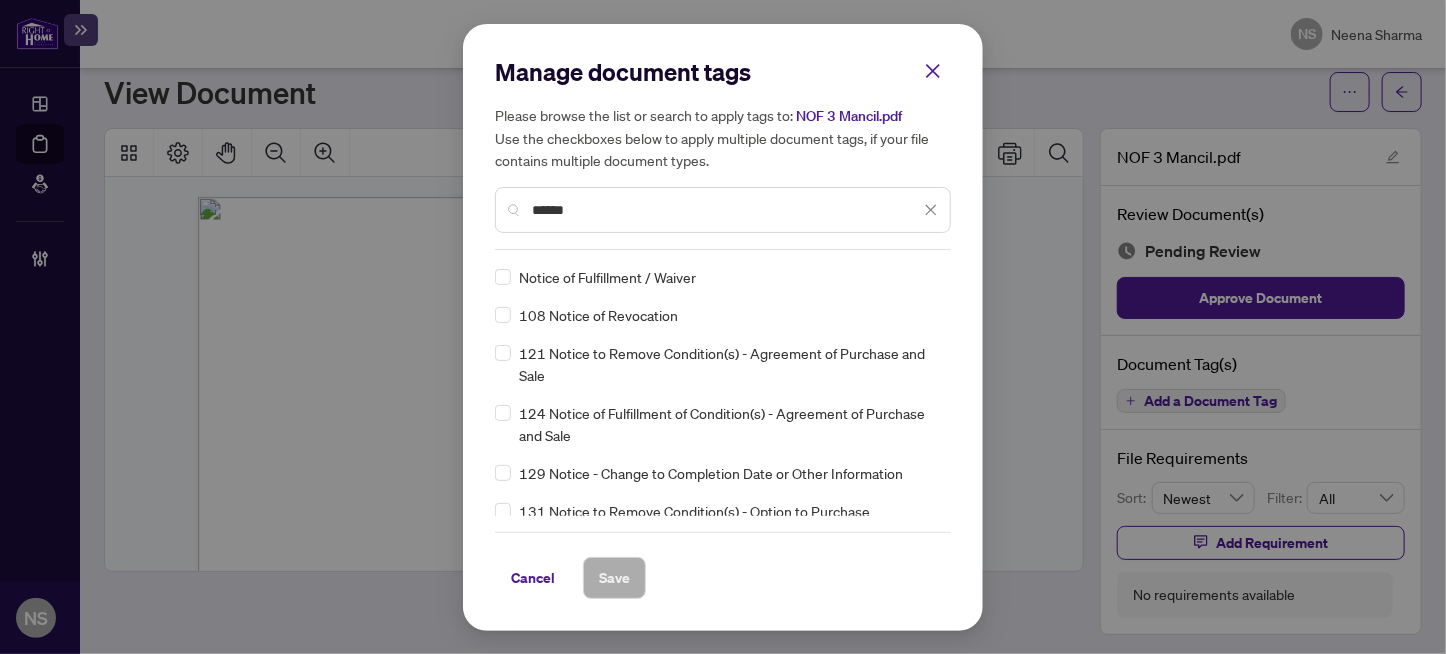 type on "******" 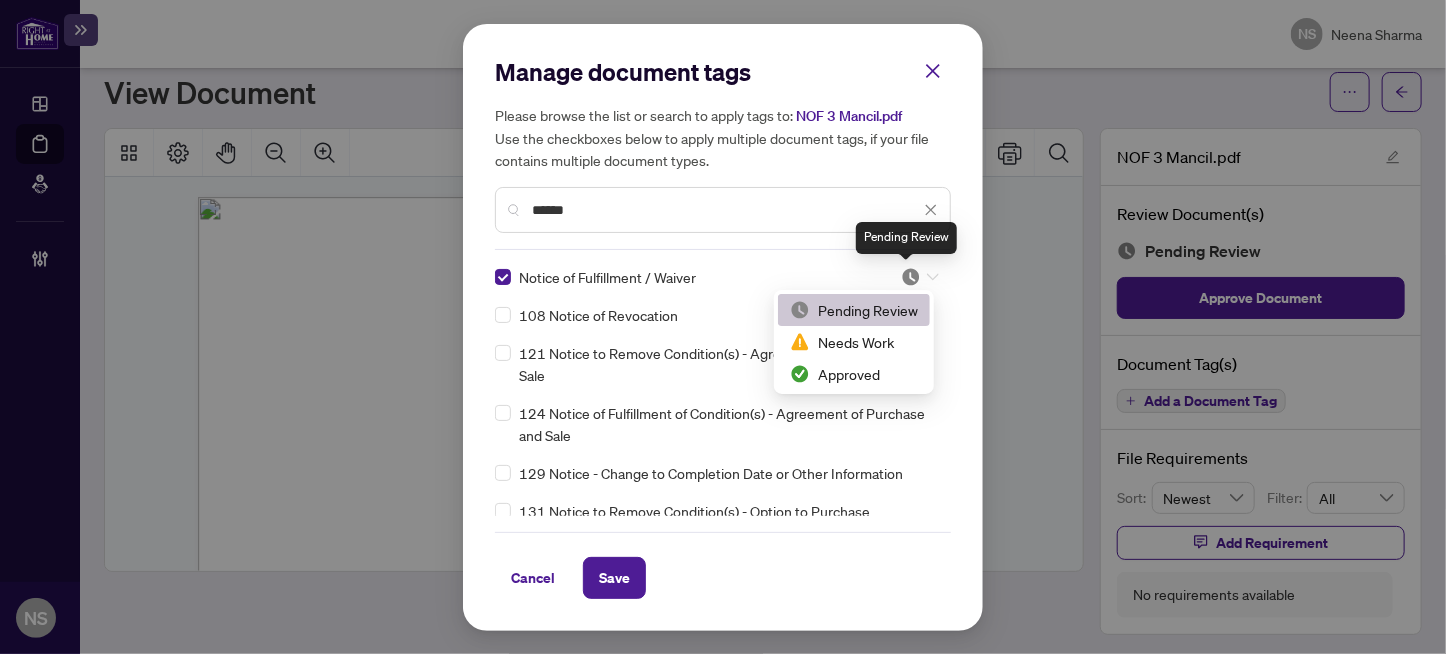 click at bounding box center [911, 277] 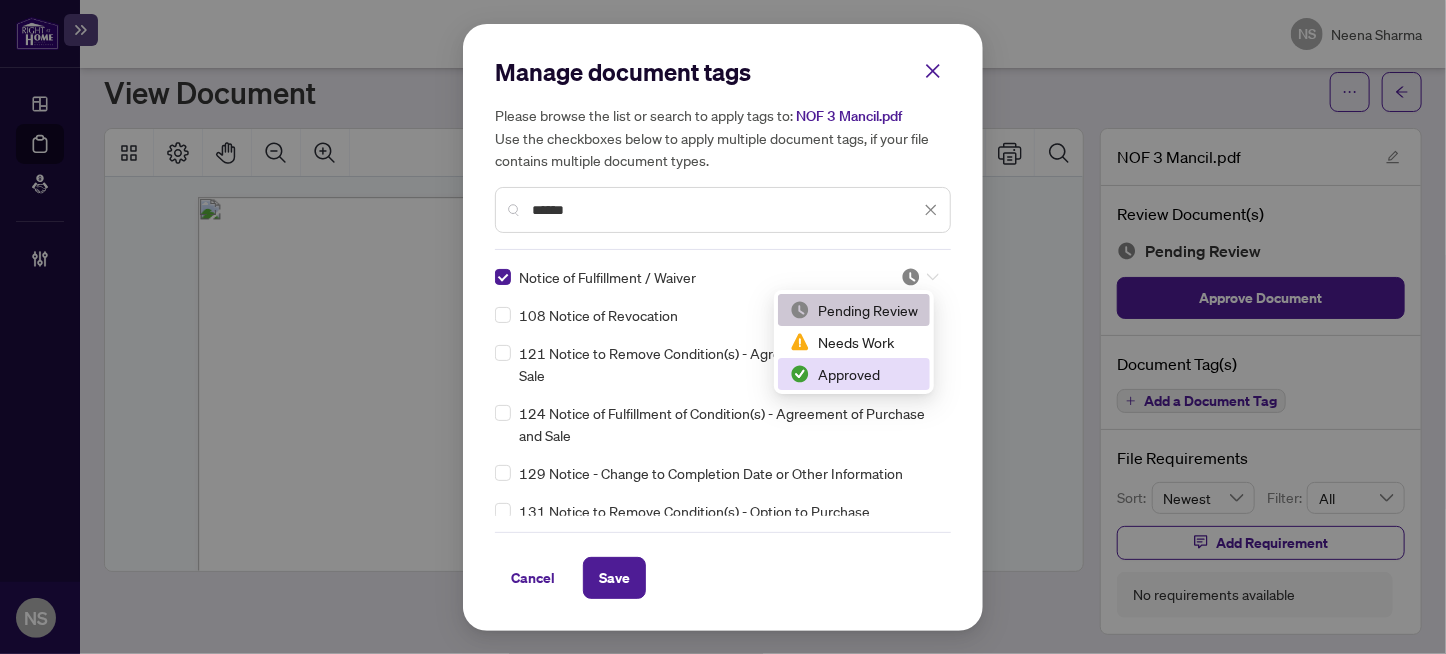 click on "Approved" at bounding box center [854, 374] 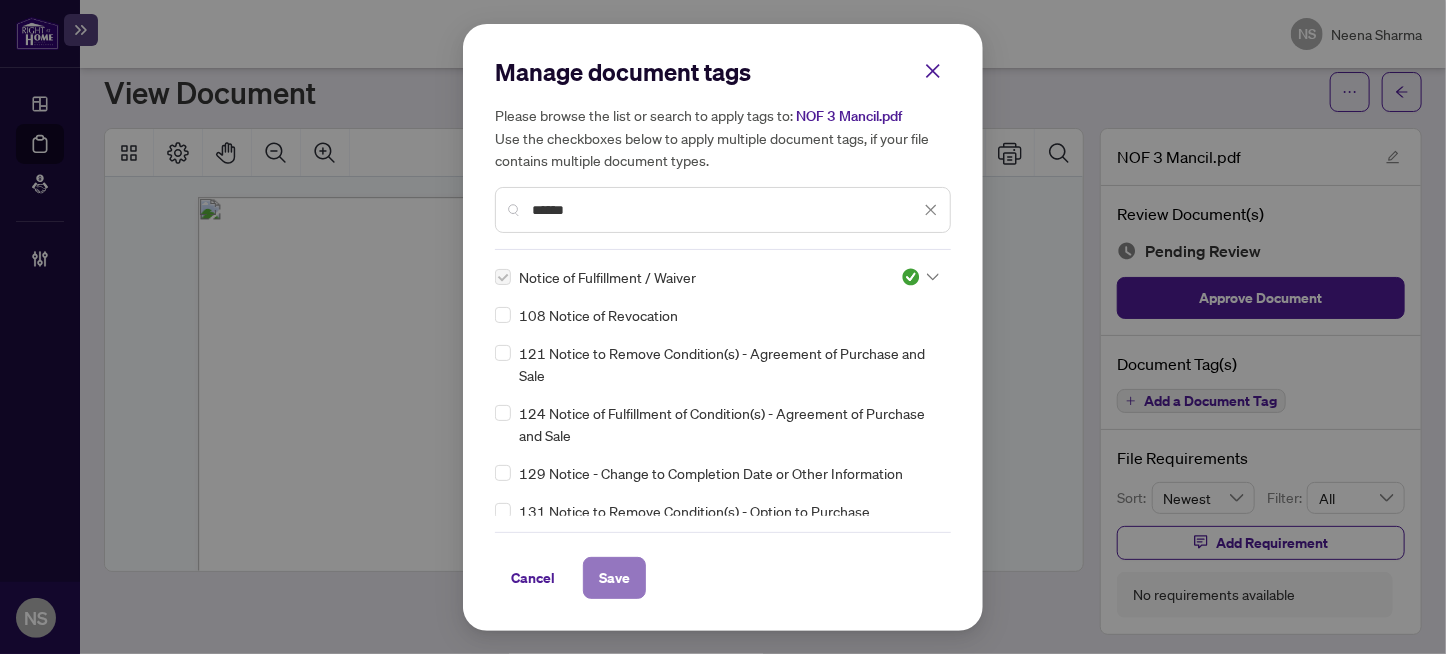 click on "Save" at bounding box center [614, 578] 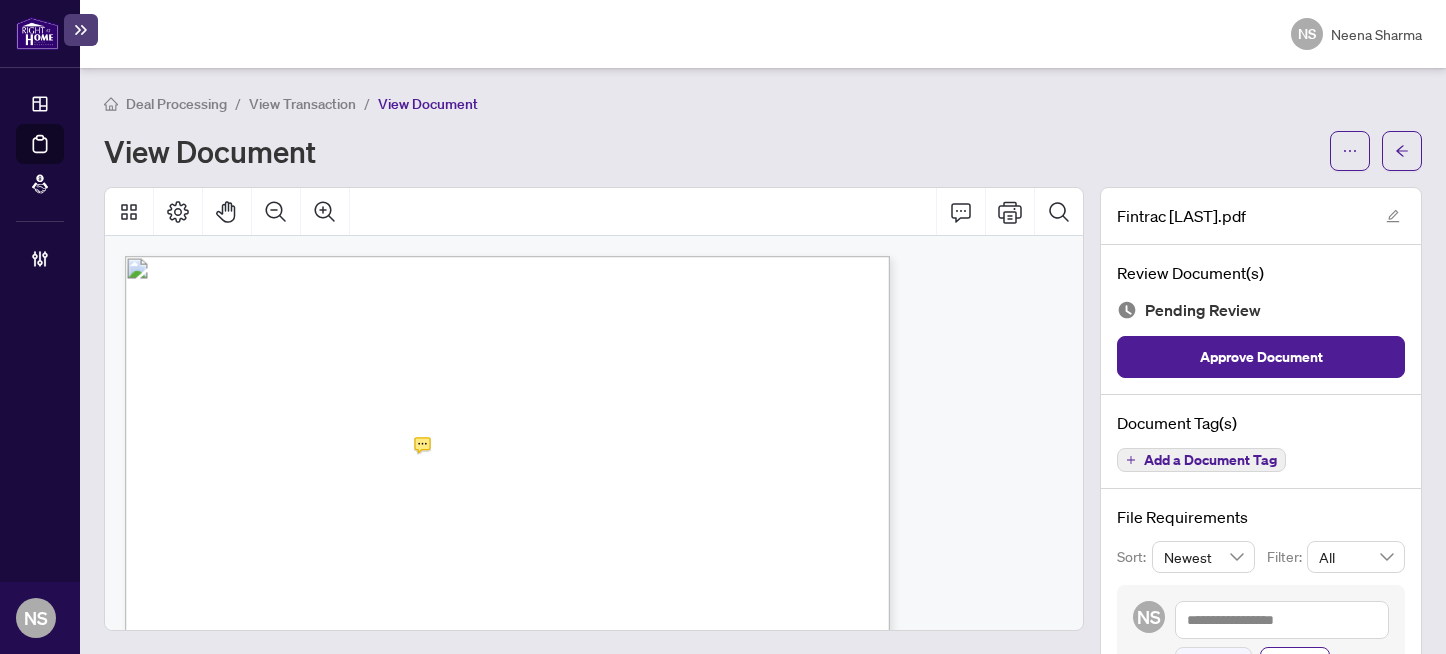 scroll, scrollTop: 0, scrollLeft: 0, axis: both 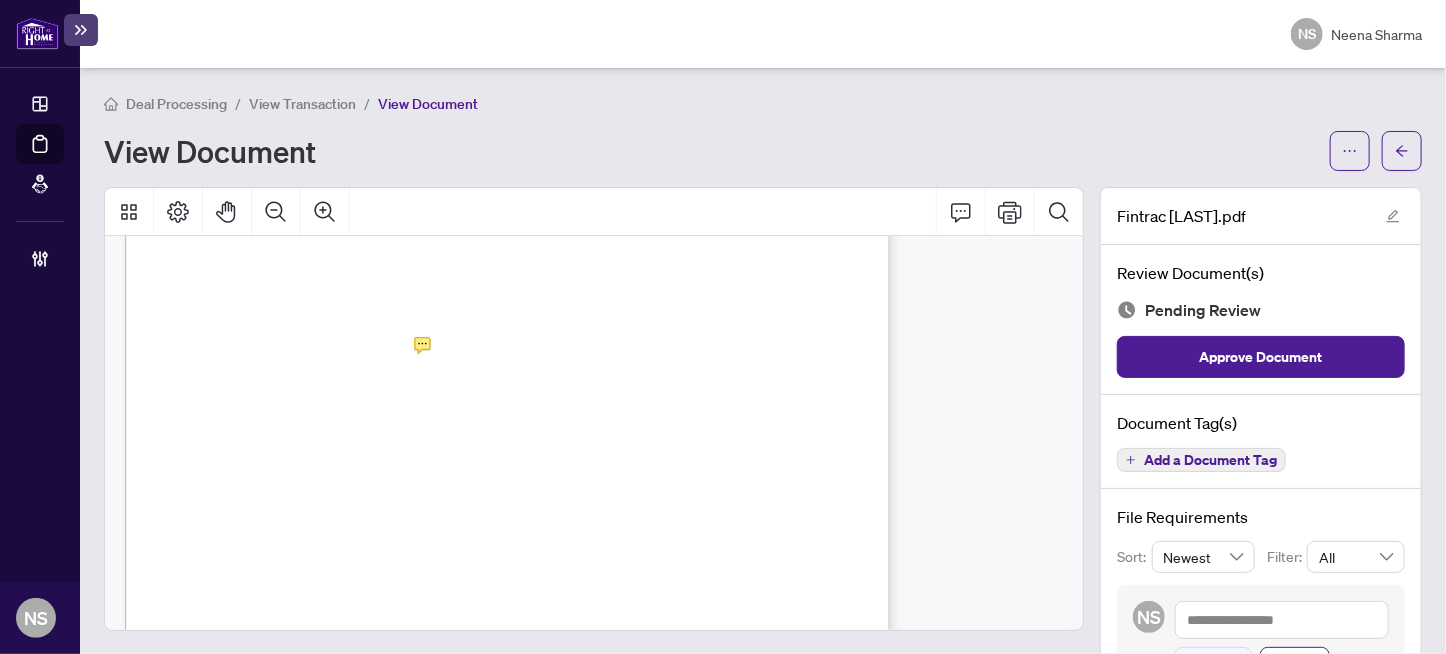 click on "3. Date of Birth:" at bounding box center [195, 505] 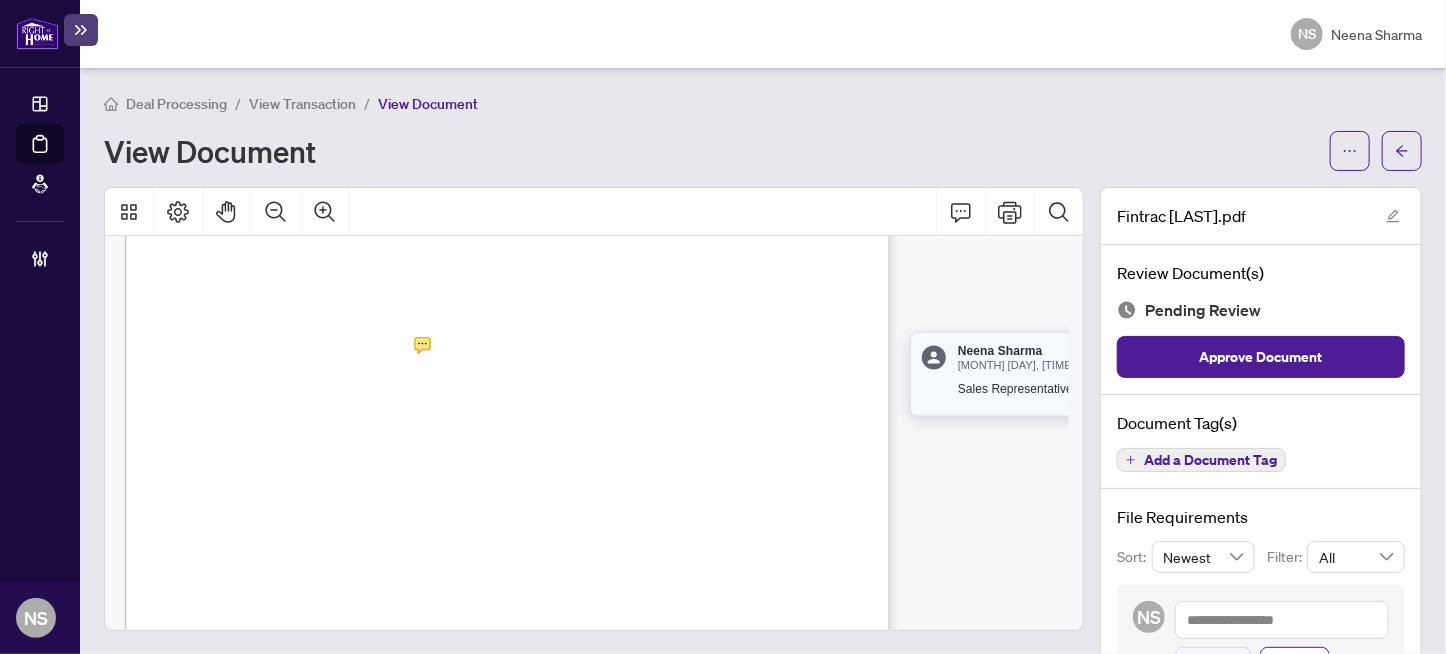 click on "3. Date of Birth:" at bounding box center [195, 505] 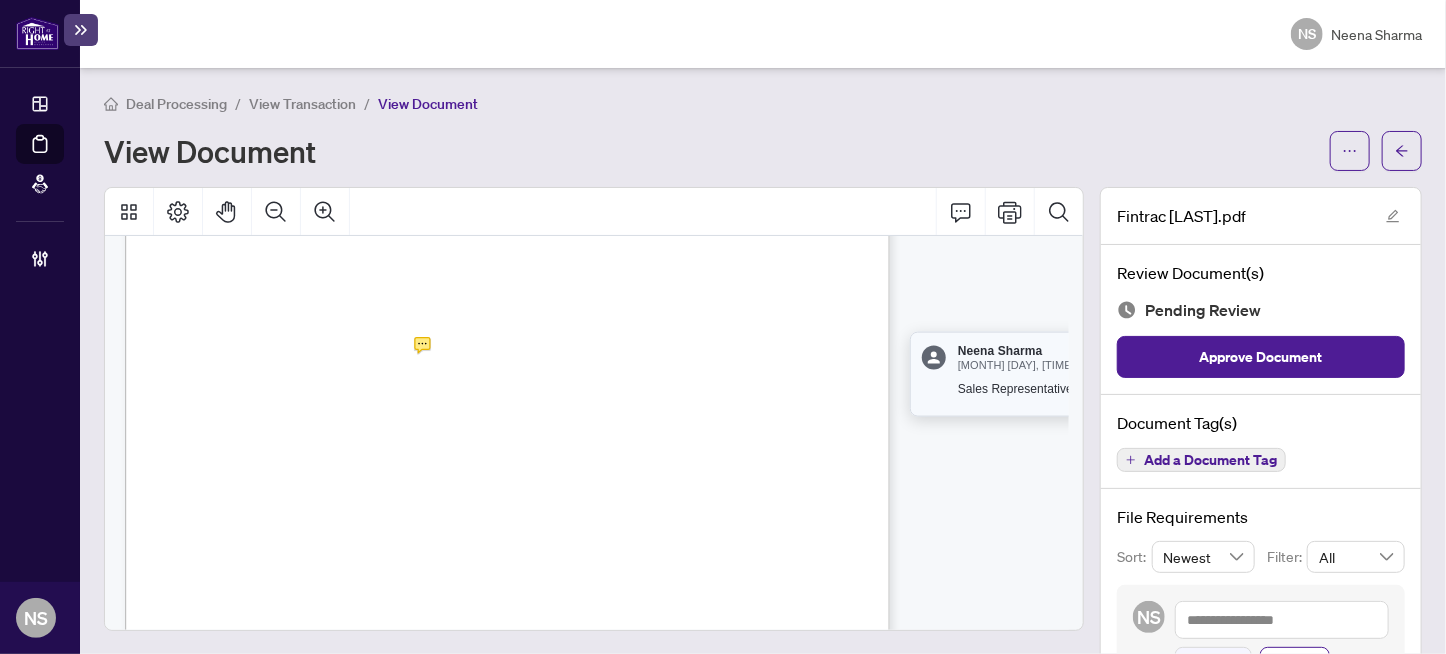 click on "3. Date of Birth:" at bounding box center (195, 505) 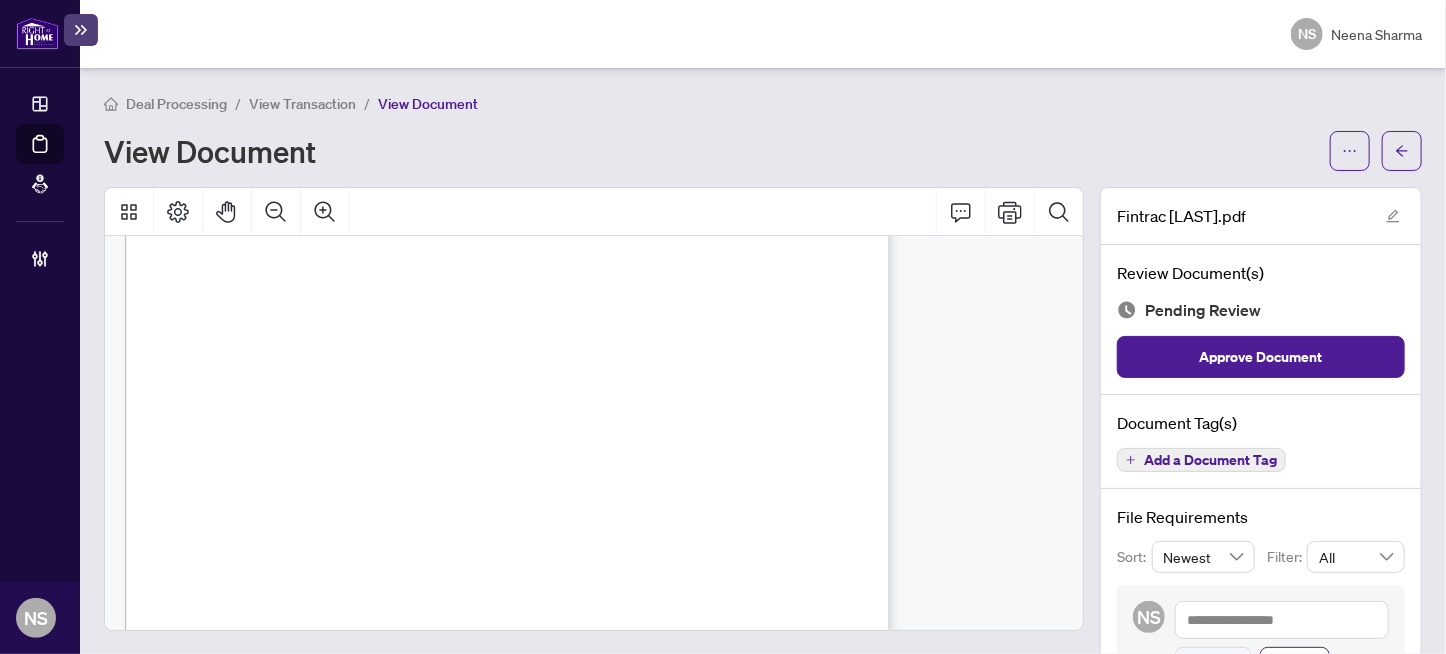 scroll, scrollTop: 3695, scrollLeft: 0, axis: vertical 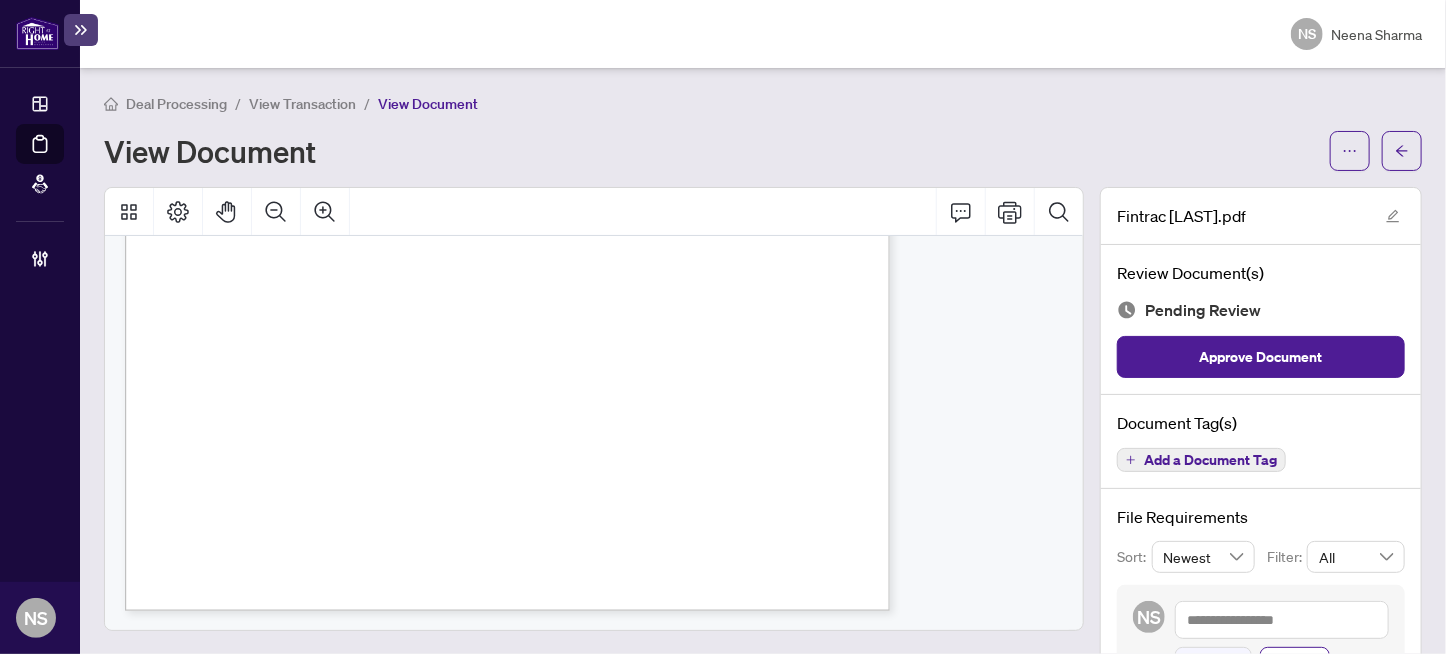 click on "Add a Document Tag" at bounding box center [1210, 460] 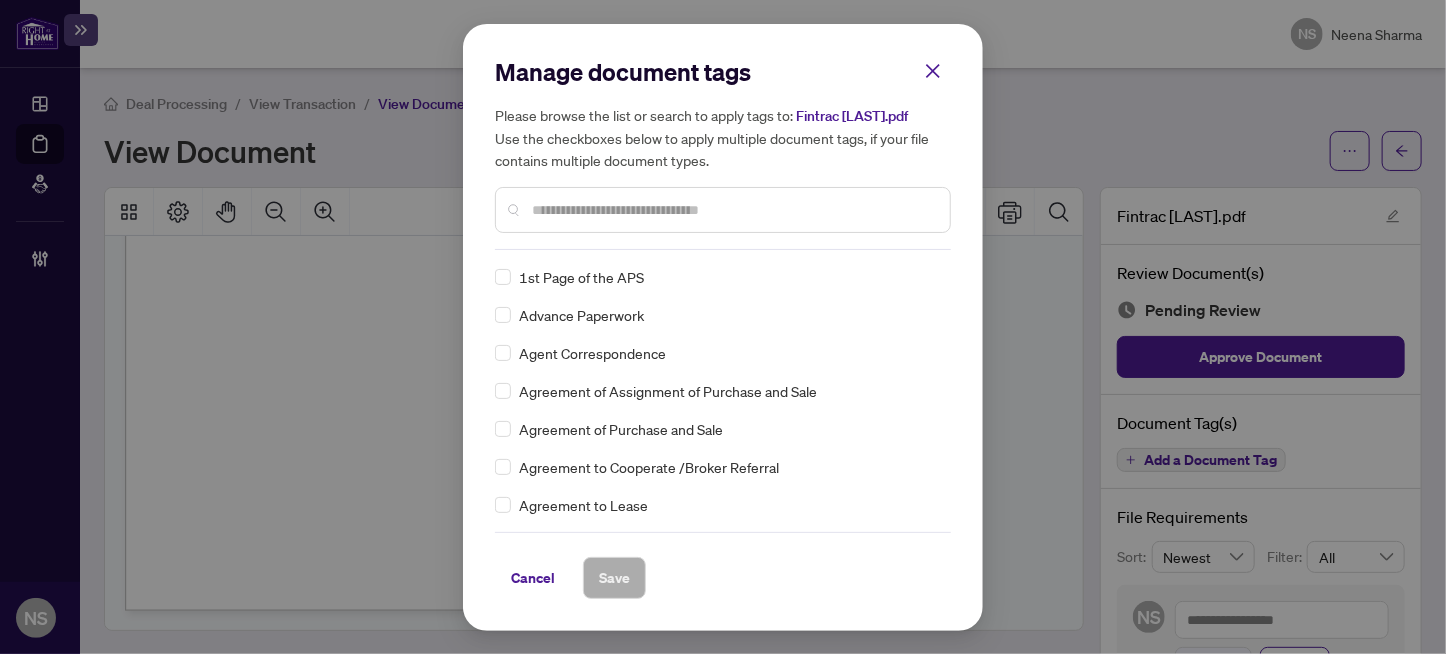 click at bounding box center (733, 210) 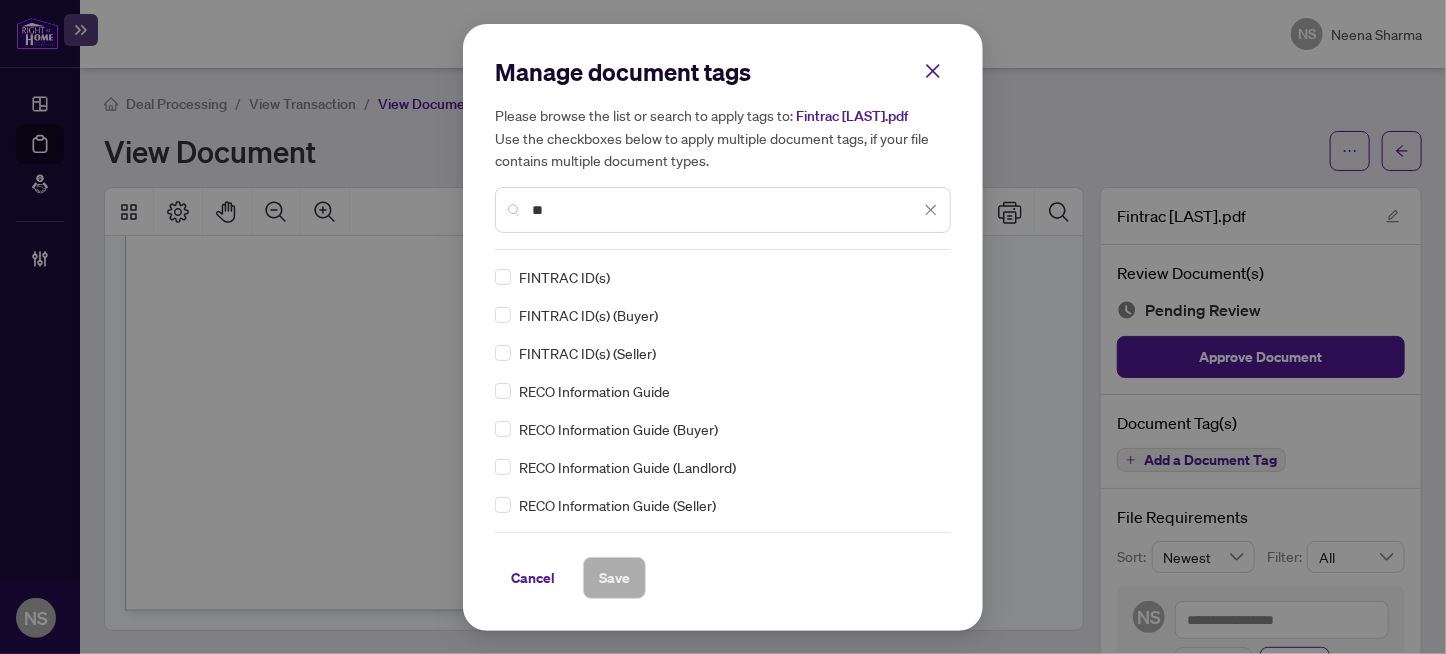 type on "**" 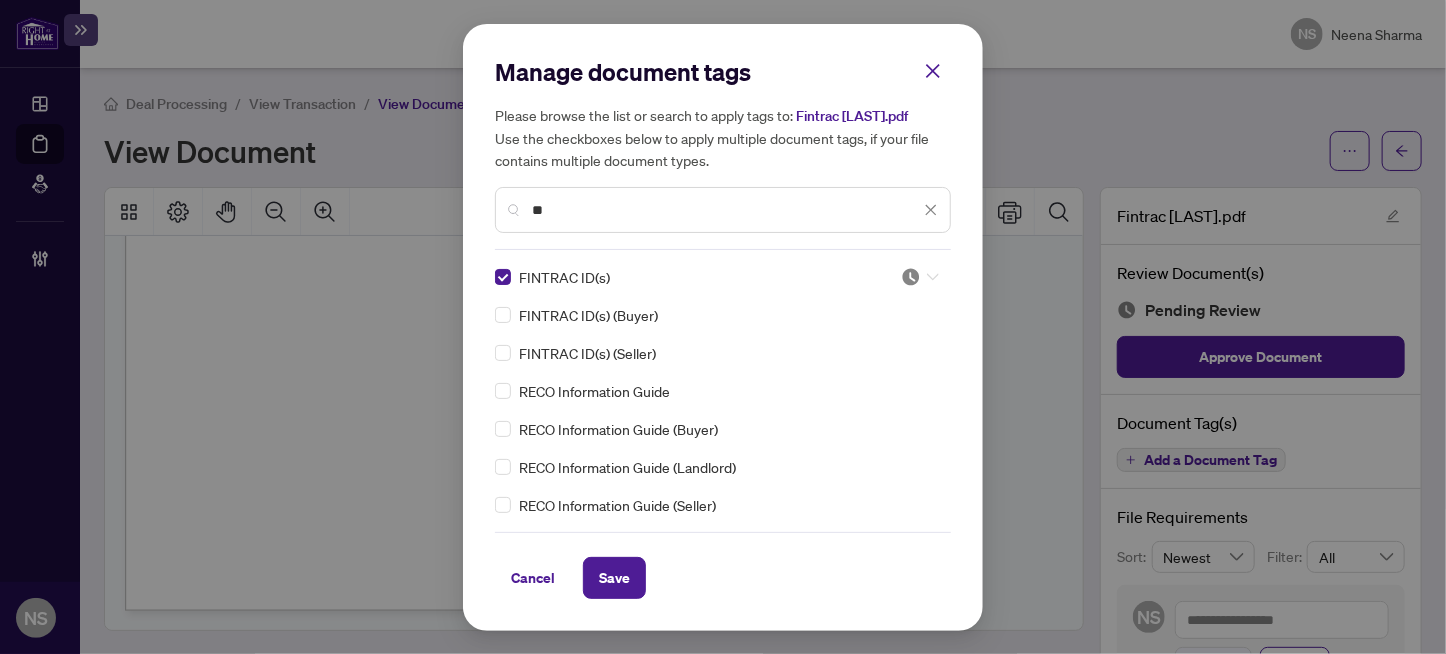 click at bounding box center (911, 277) 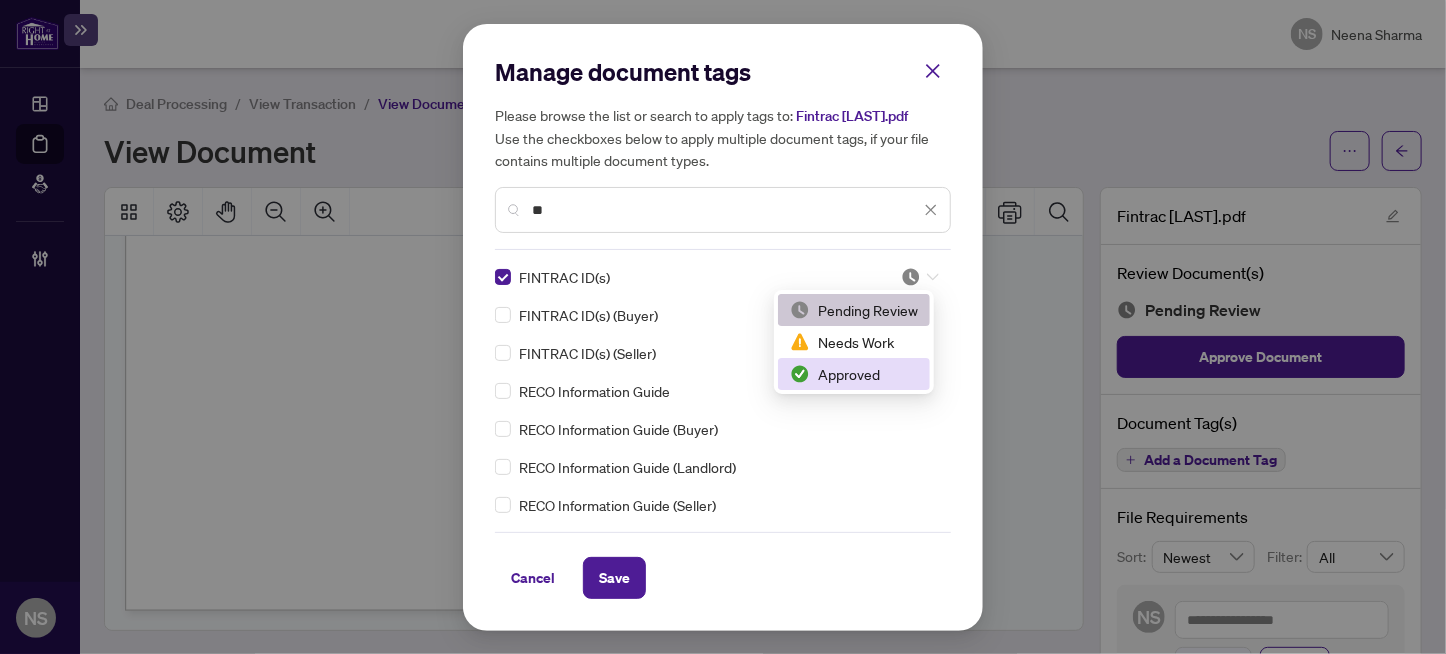 click on "Approved" at bounding box center [854, 374] 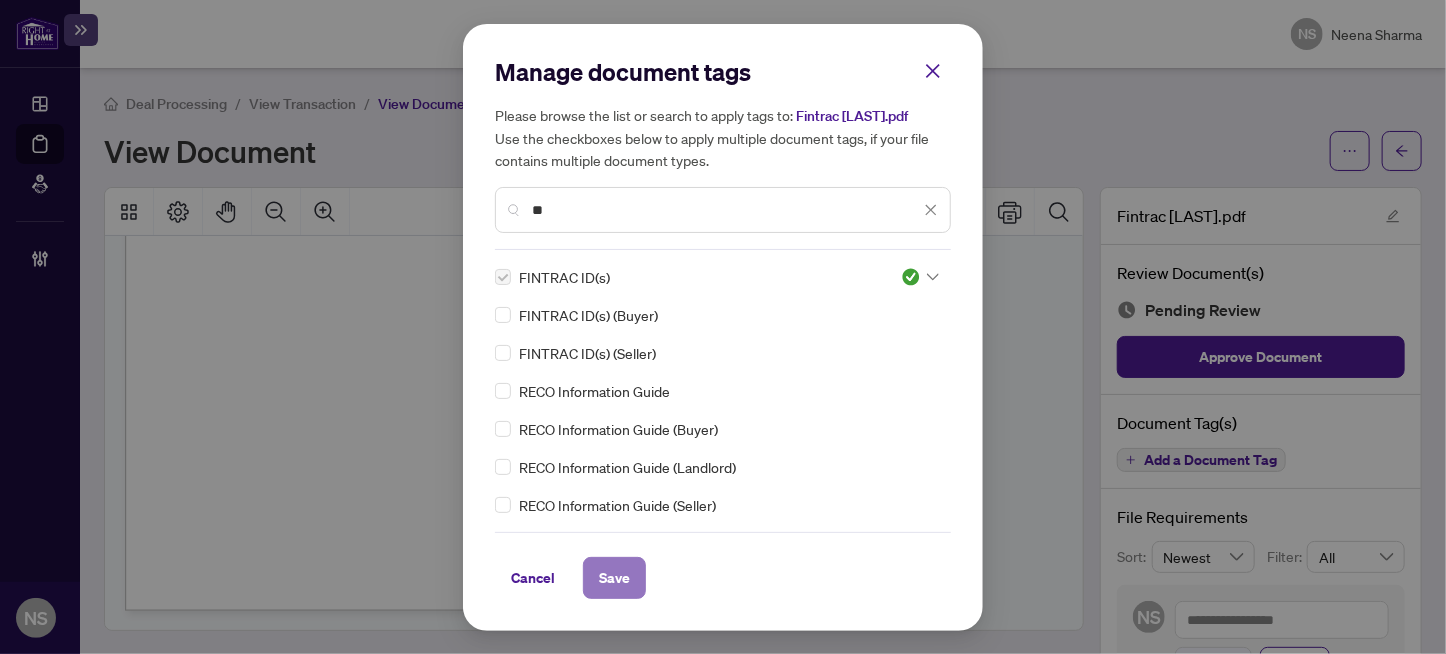 click on "Save" at bounding box center [614, 578] 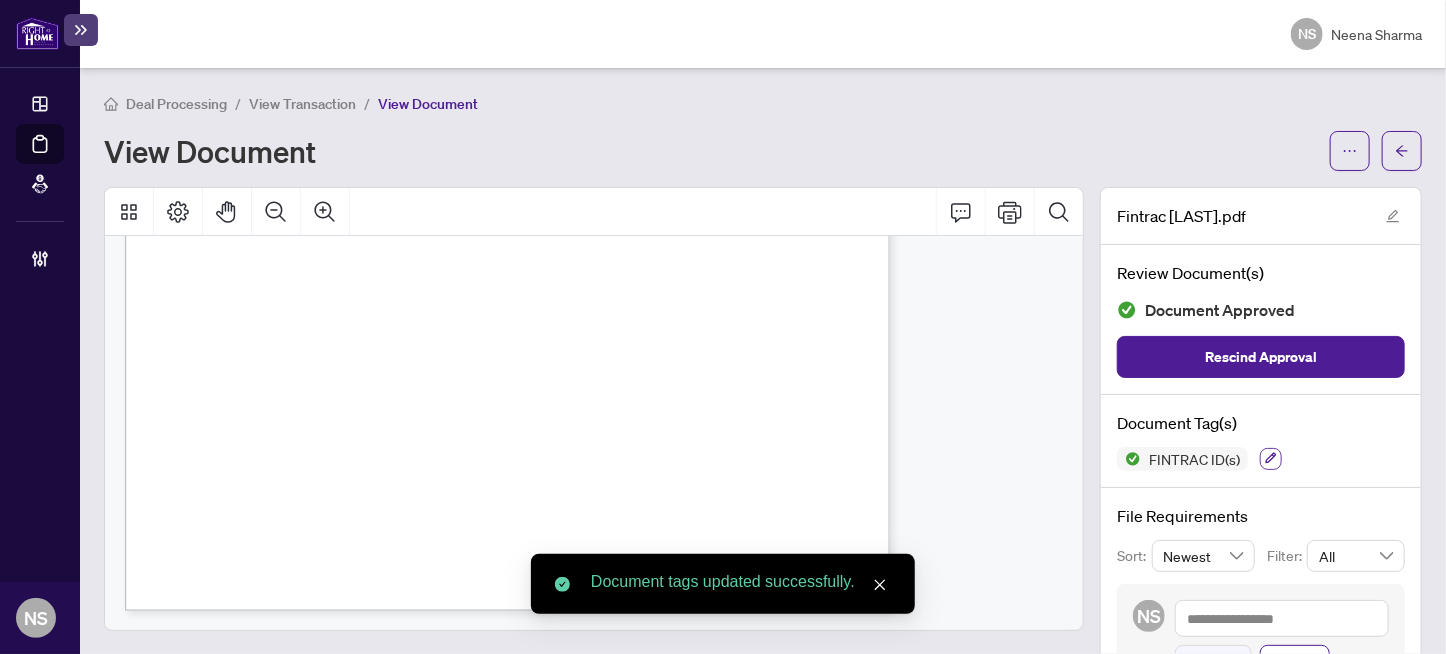 click 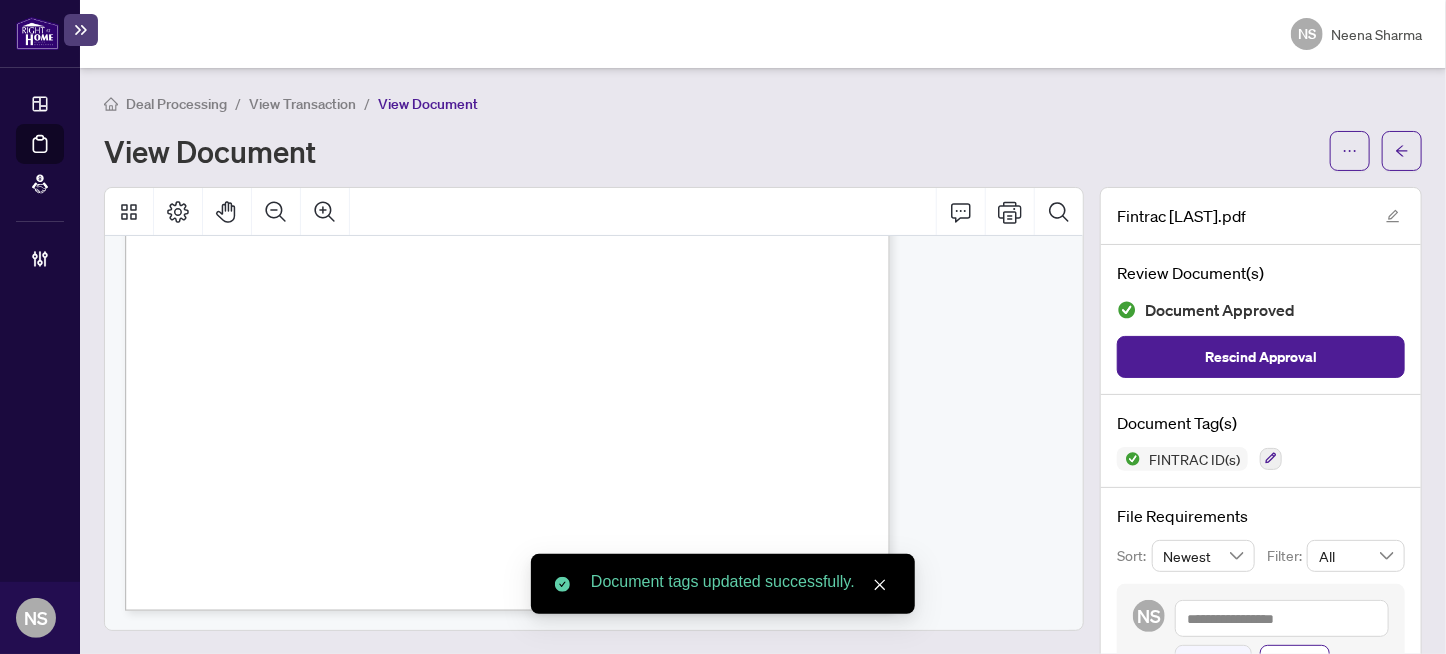 type 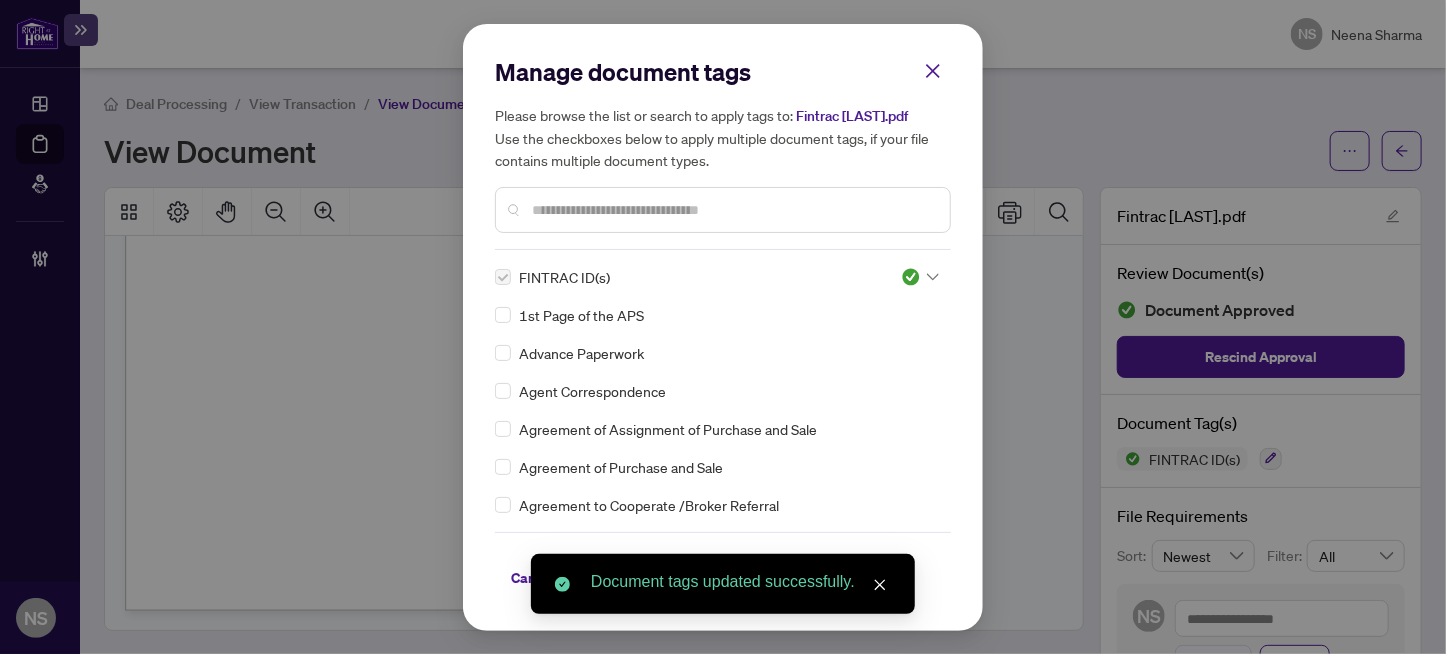 click at bounding box center (911, 277) 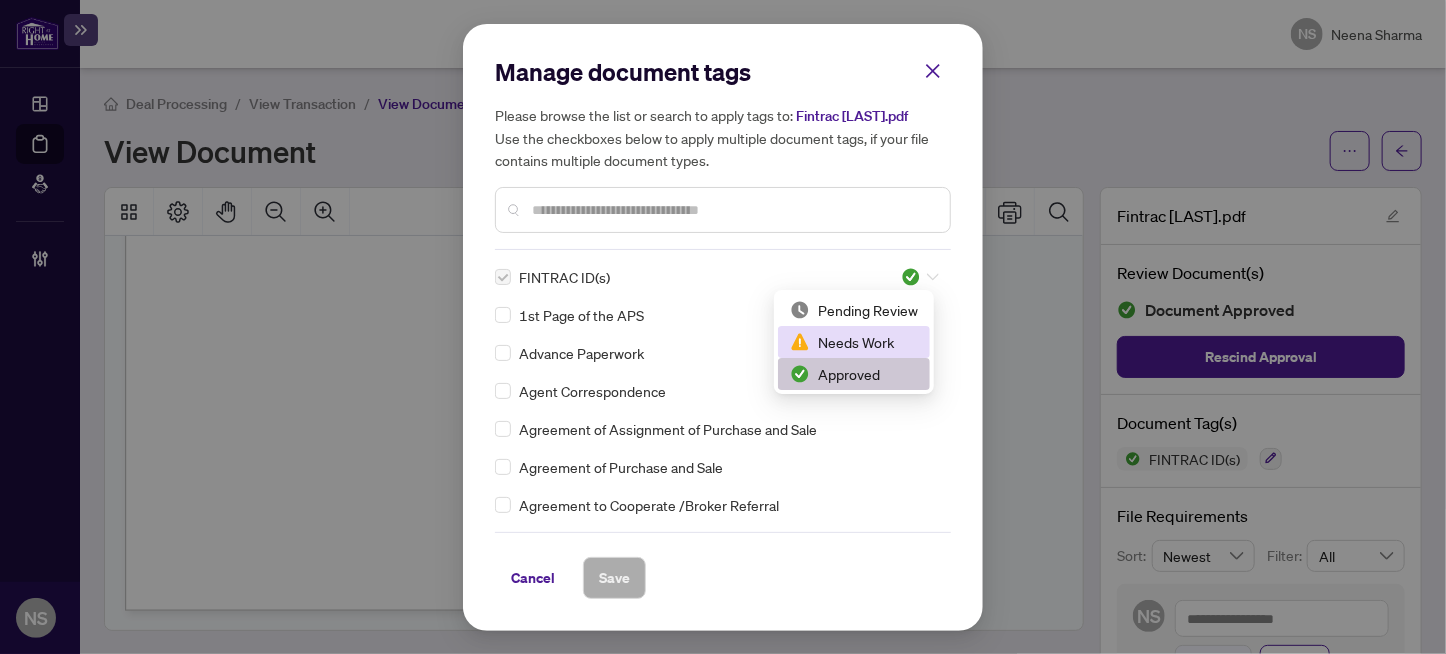 click on "Needs Work" at bounding box center (854, 342) 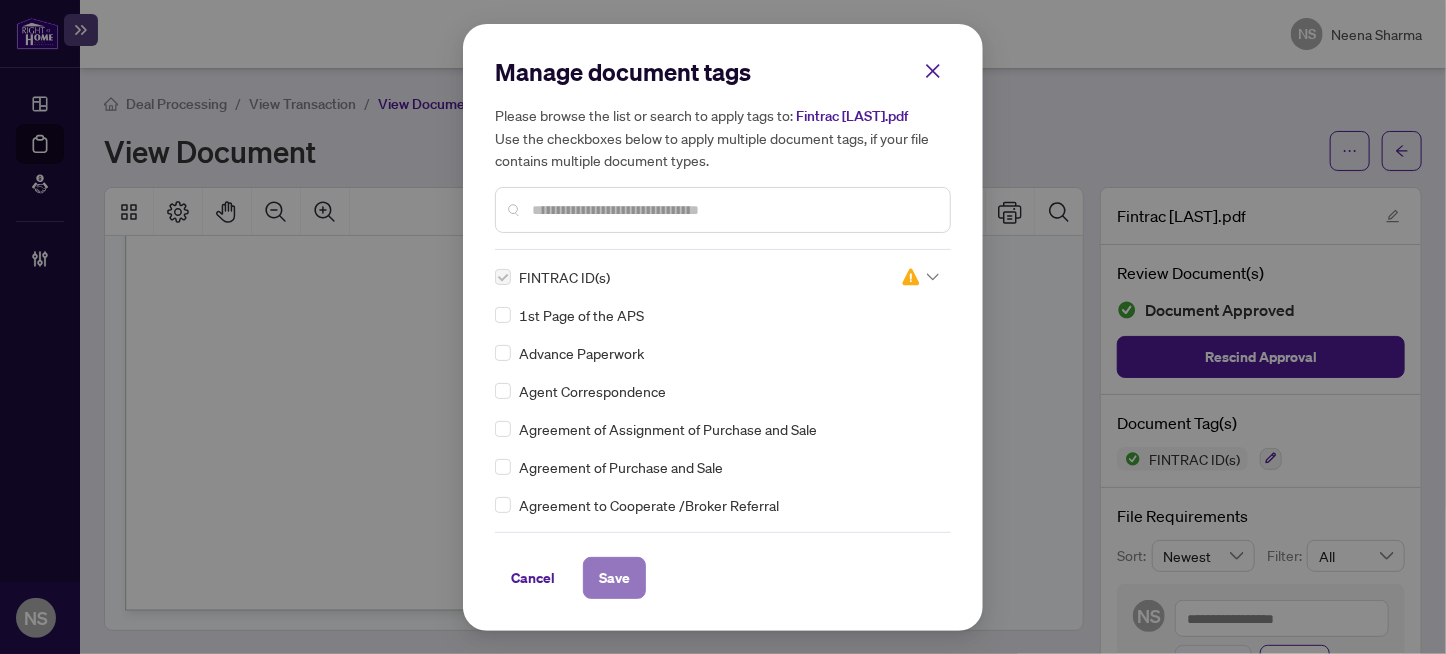 click on "Save" at bounding box center (614, 578) 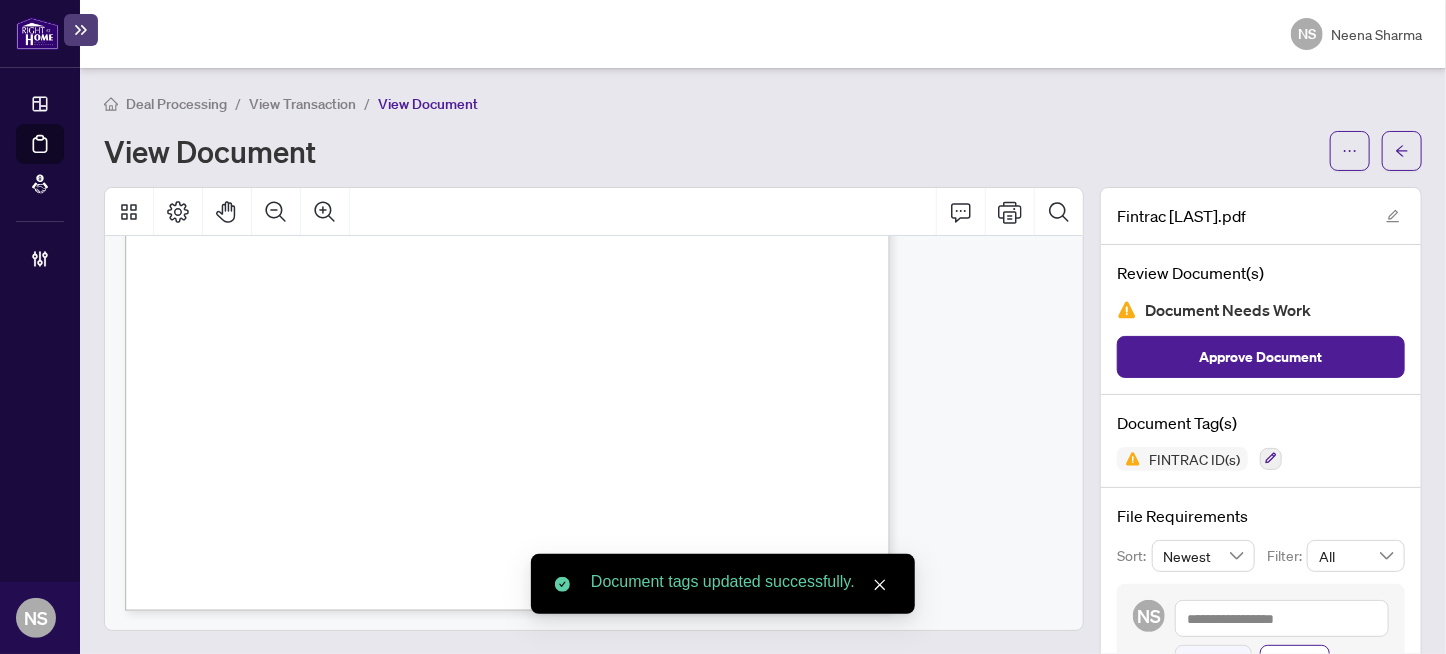 scroll, scrollTop: 294, scrollLeft: 0, axis: vertical 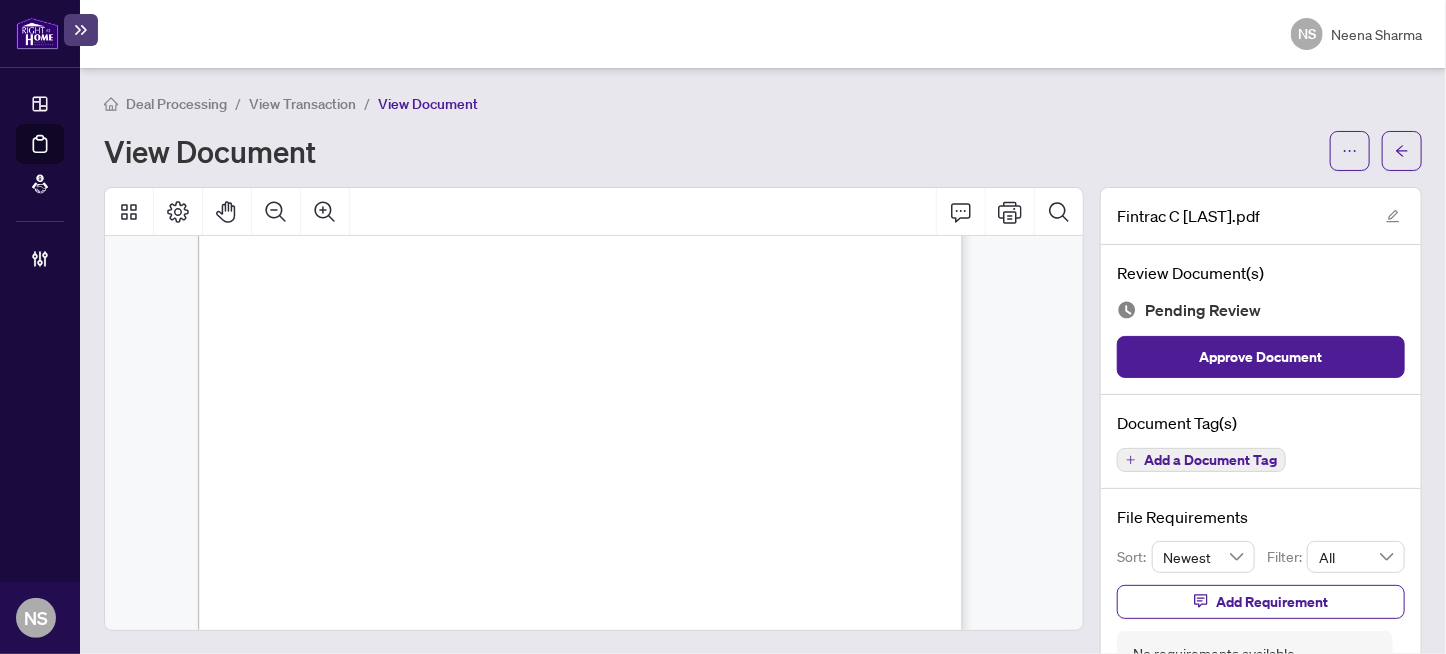 click on "Retired, Elementary and secondary school teacher assistants (43100)," at bounding box center (698, 414) 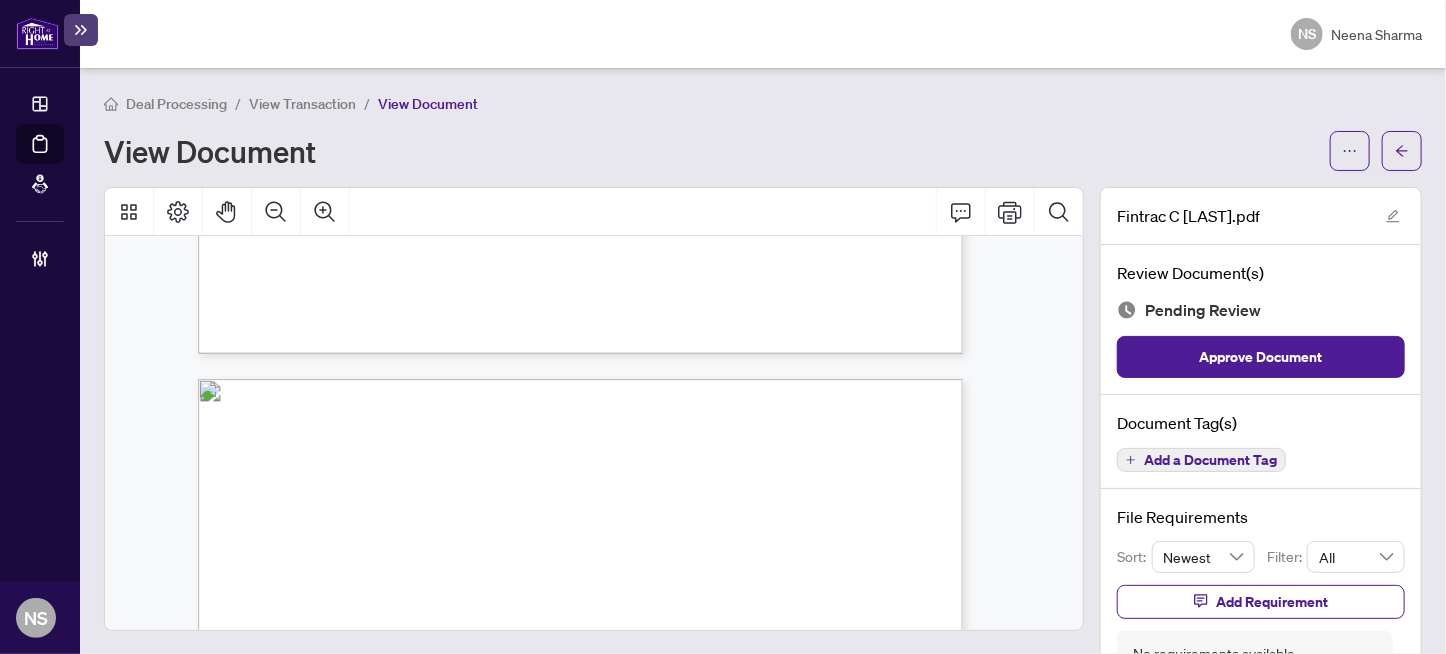 scroll, scrollTop: 6000, scrollLeft: 0, axis: vertical 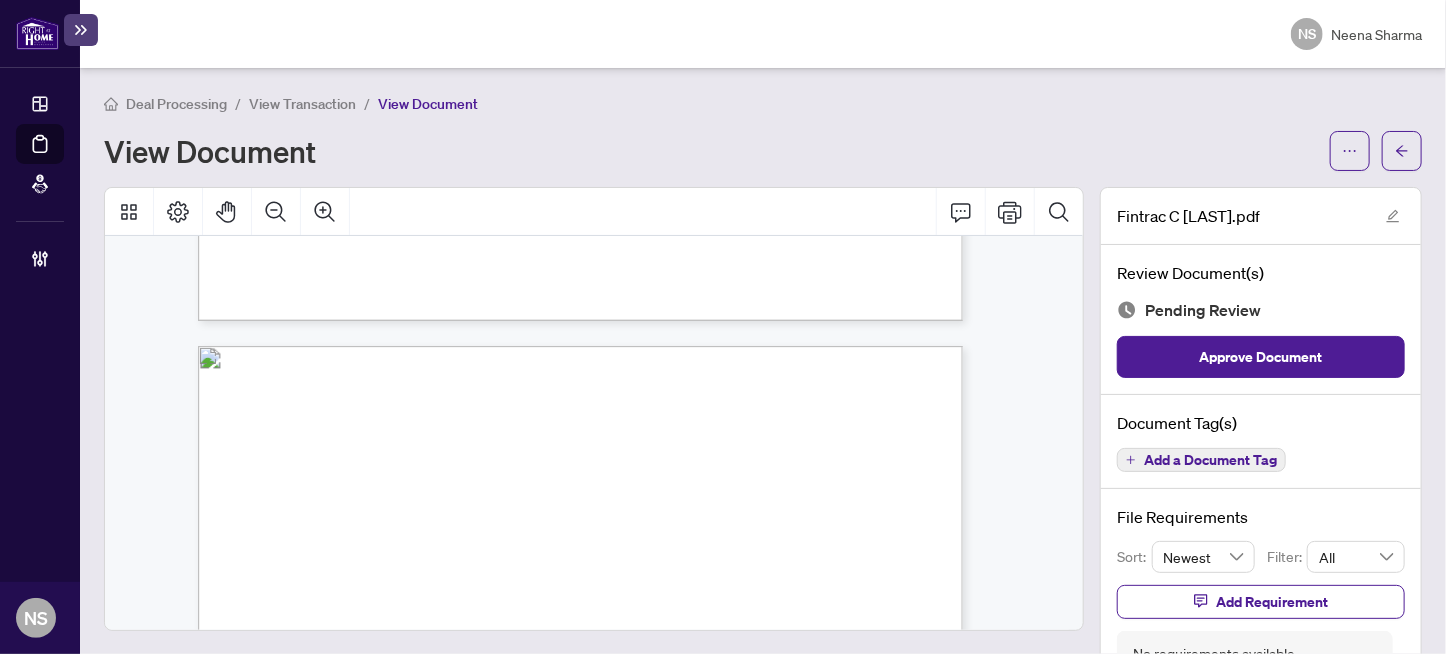 click on "Add a Document Tag" at bounding box center [1210, 460] 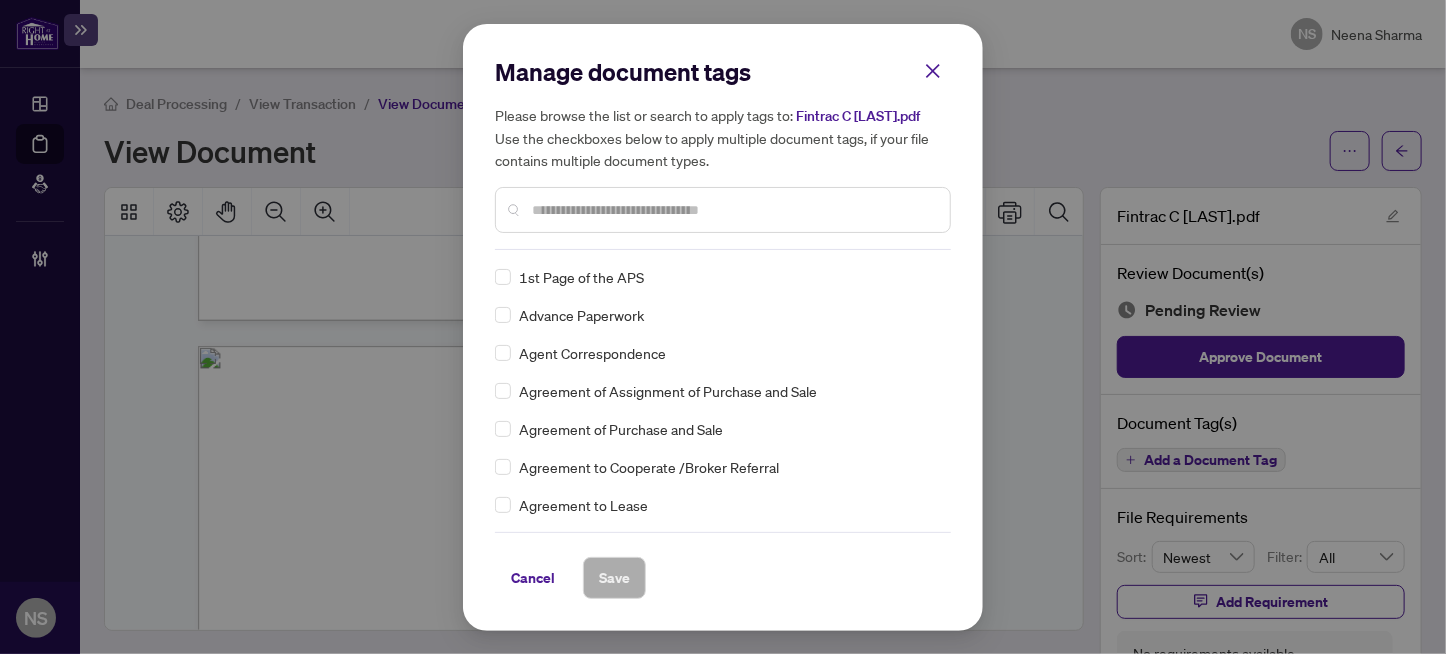 click at bounding box center [733, 210] 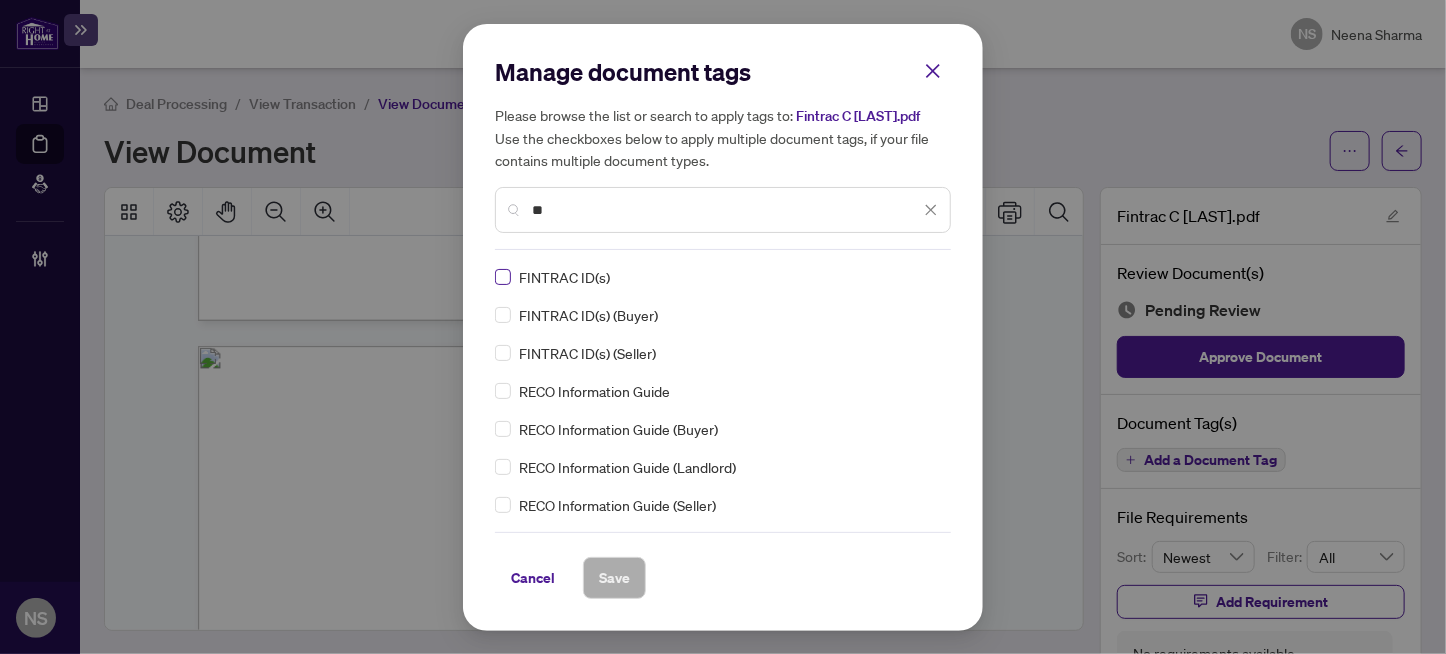 type on "**" 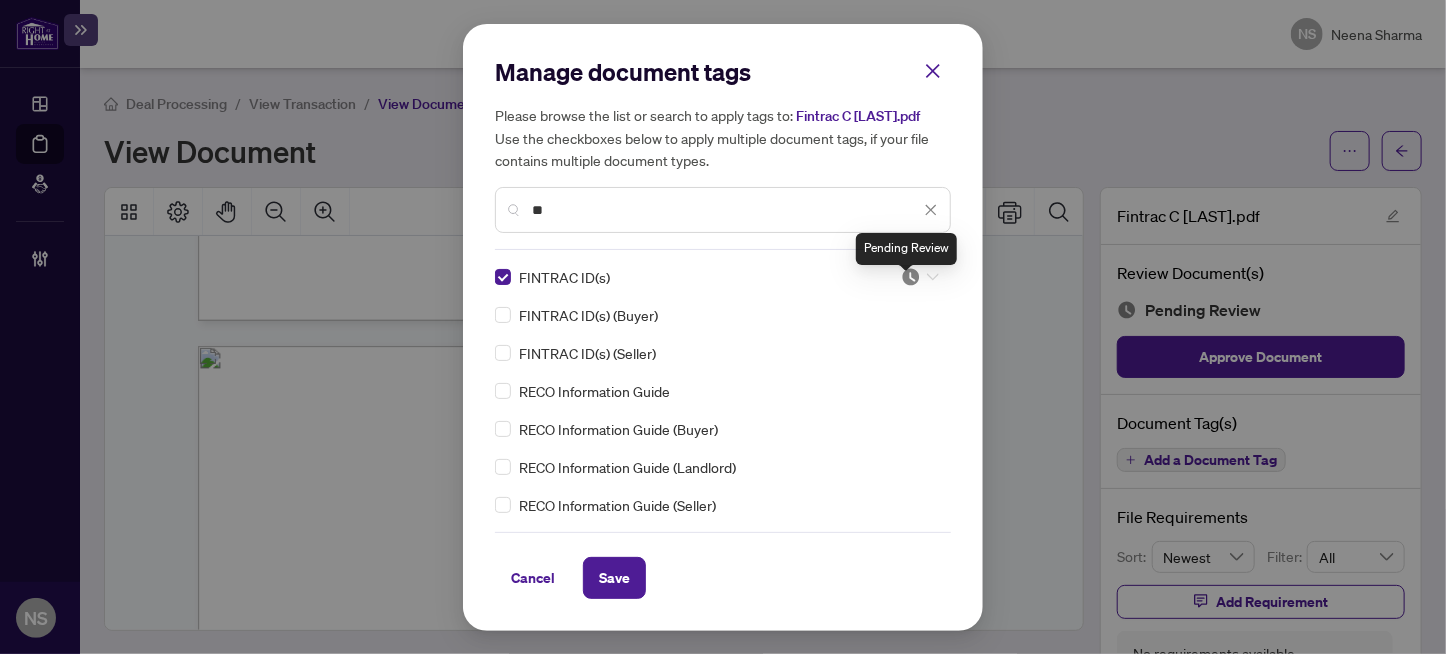 click at bounding box center (911, 277) 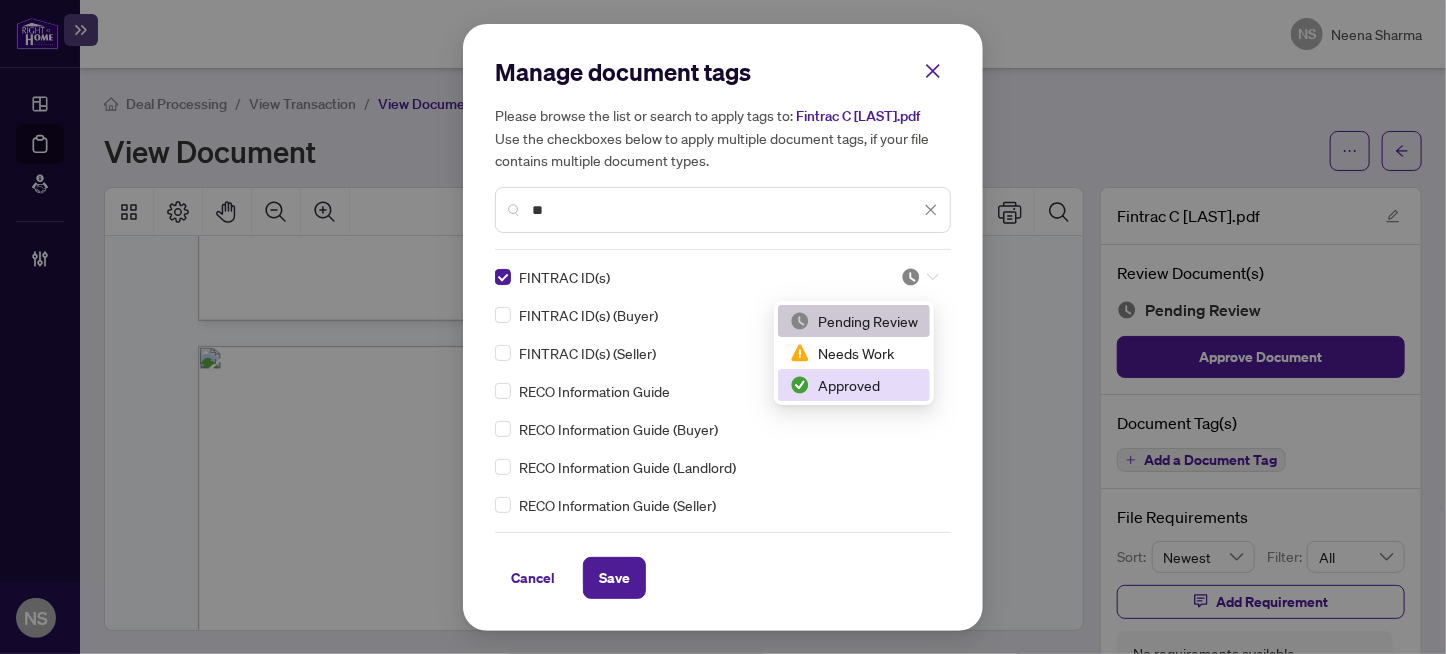 click on "Approved" at bounding box center [854, 385] 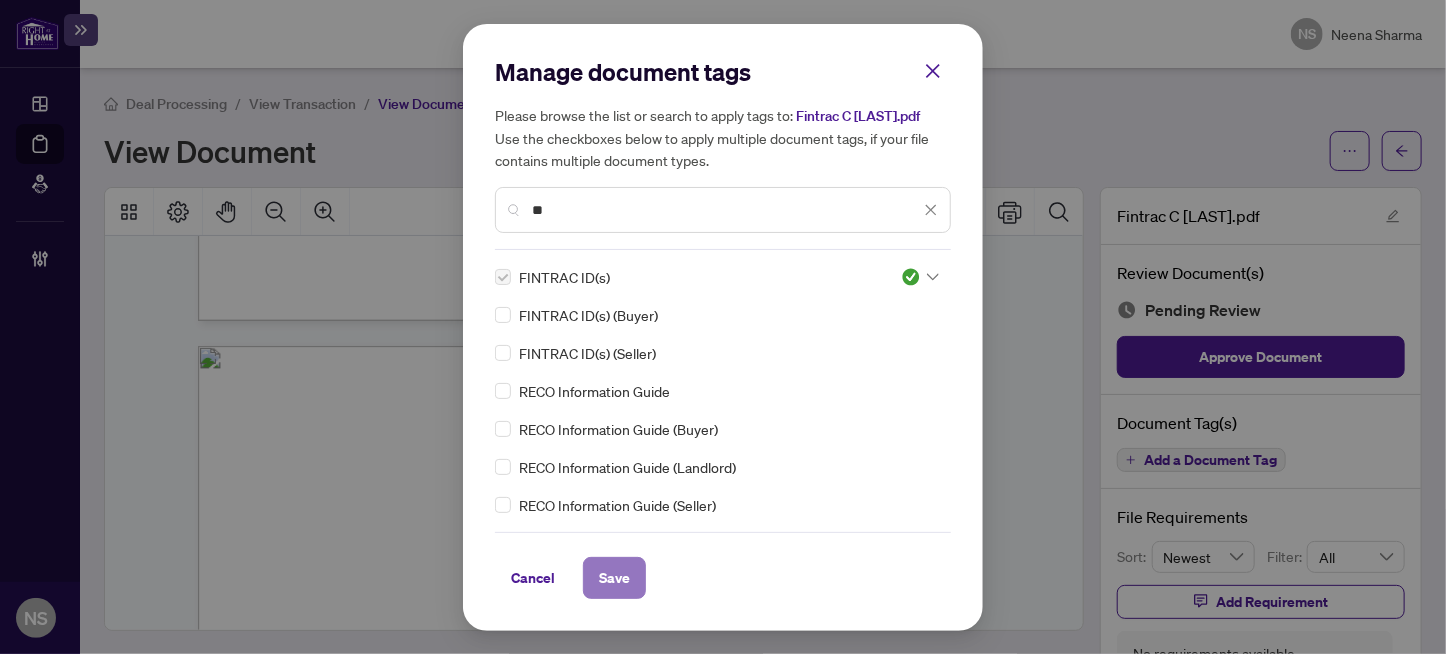 click on "Save" at bounding box center (614, 578) 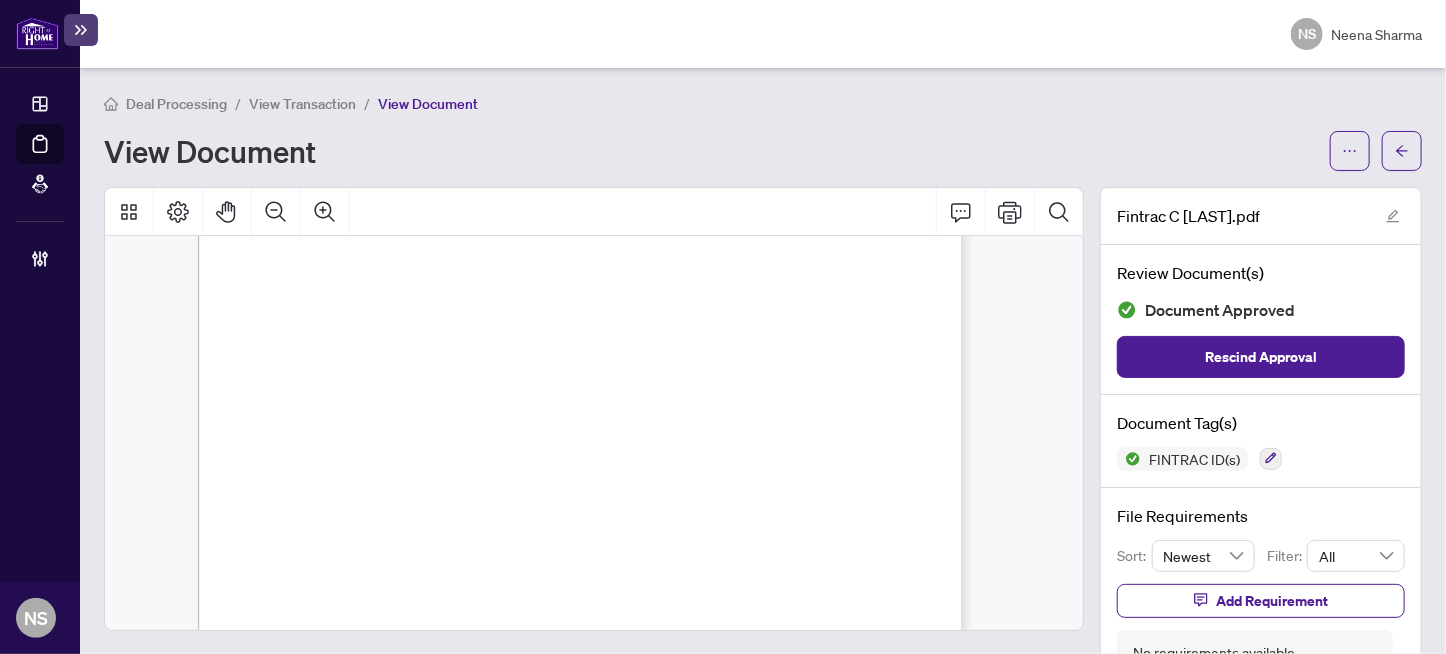 scroll, scrollTop: 0, scrollLeft: 0, axis: both 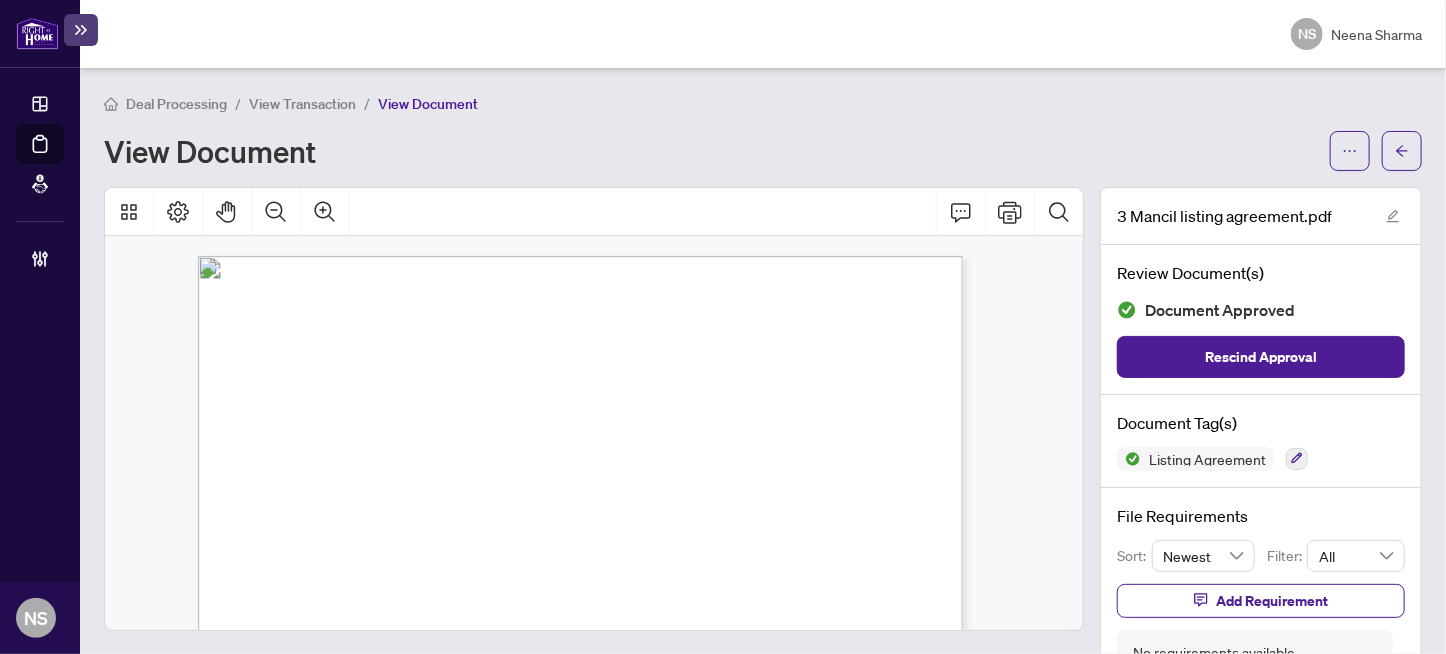 click on "Estate of [FIRST] [MIDDLE] [LAST]" at bounding box center [436, 489] 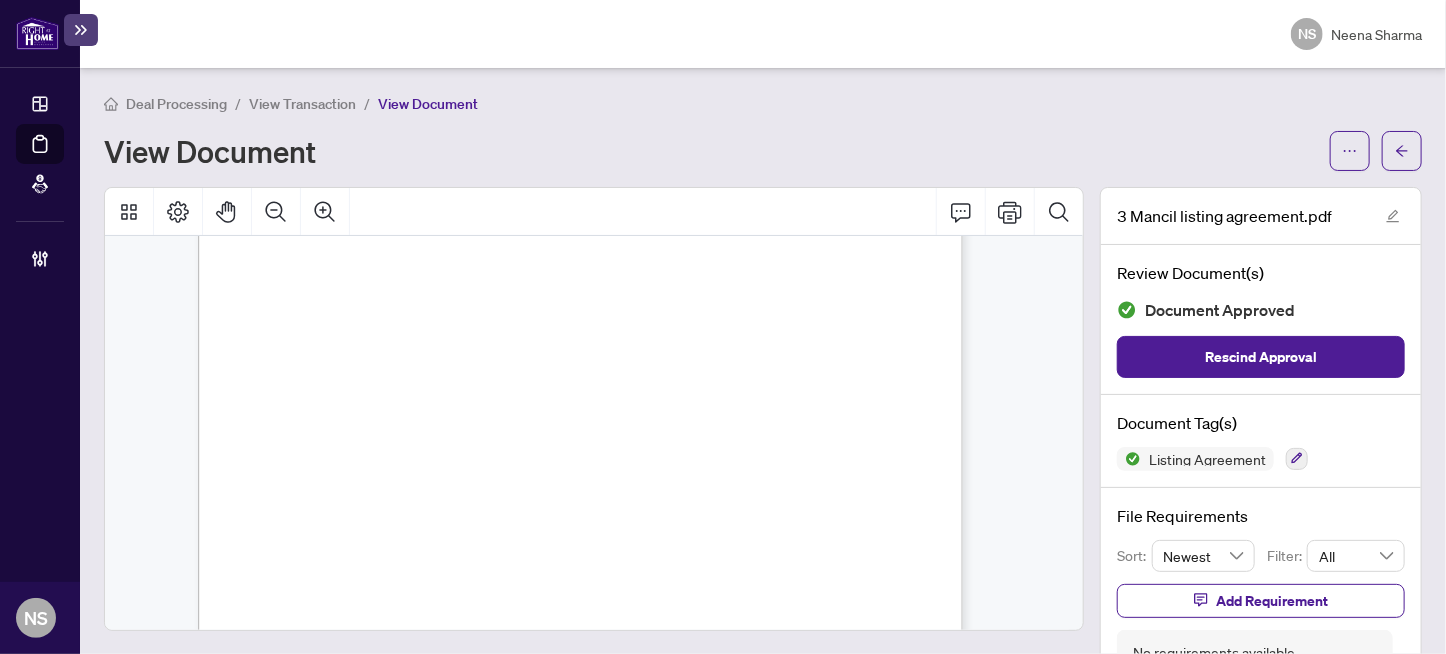 scroll, scrollTop: 200, scrollLeft: 0, axis: vertical 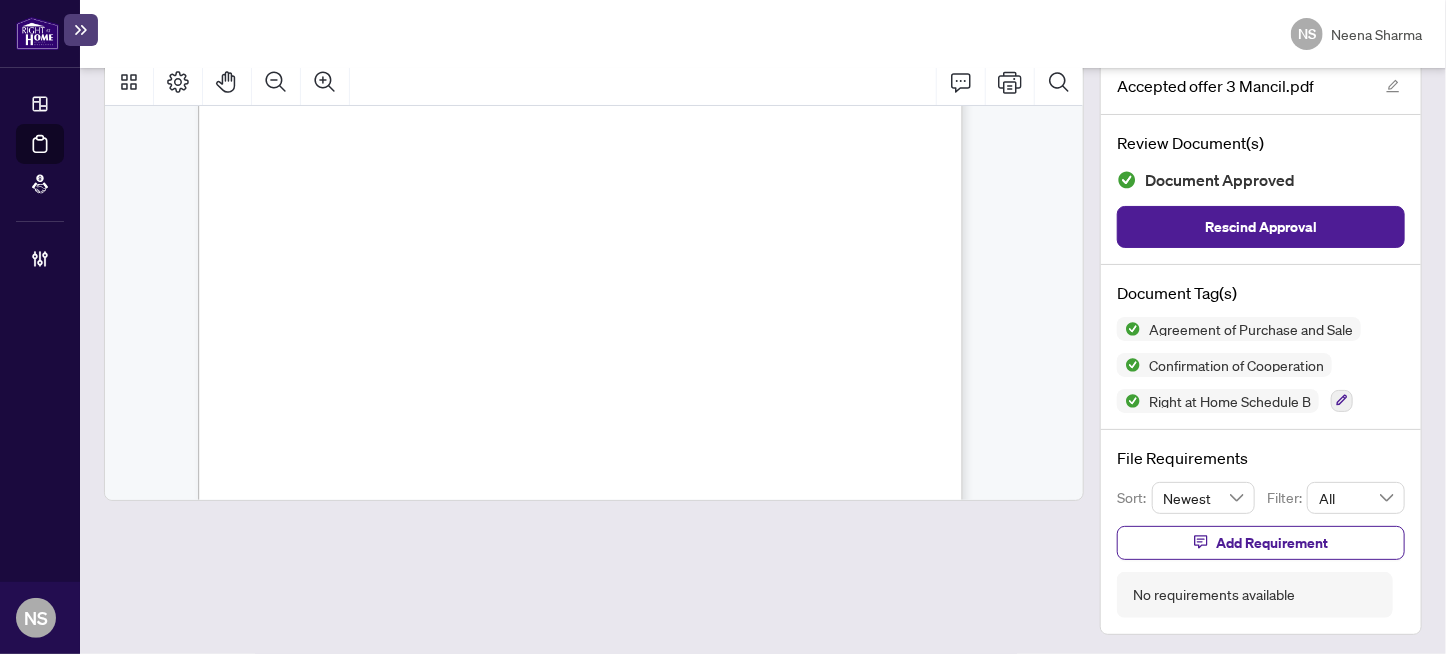 click on "835,000.00" at bounding box center [800, 271] 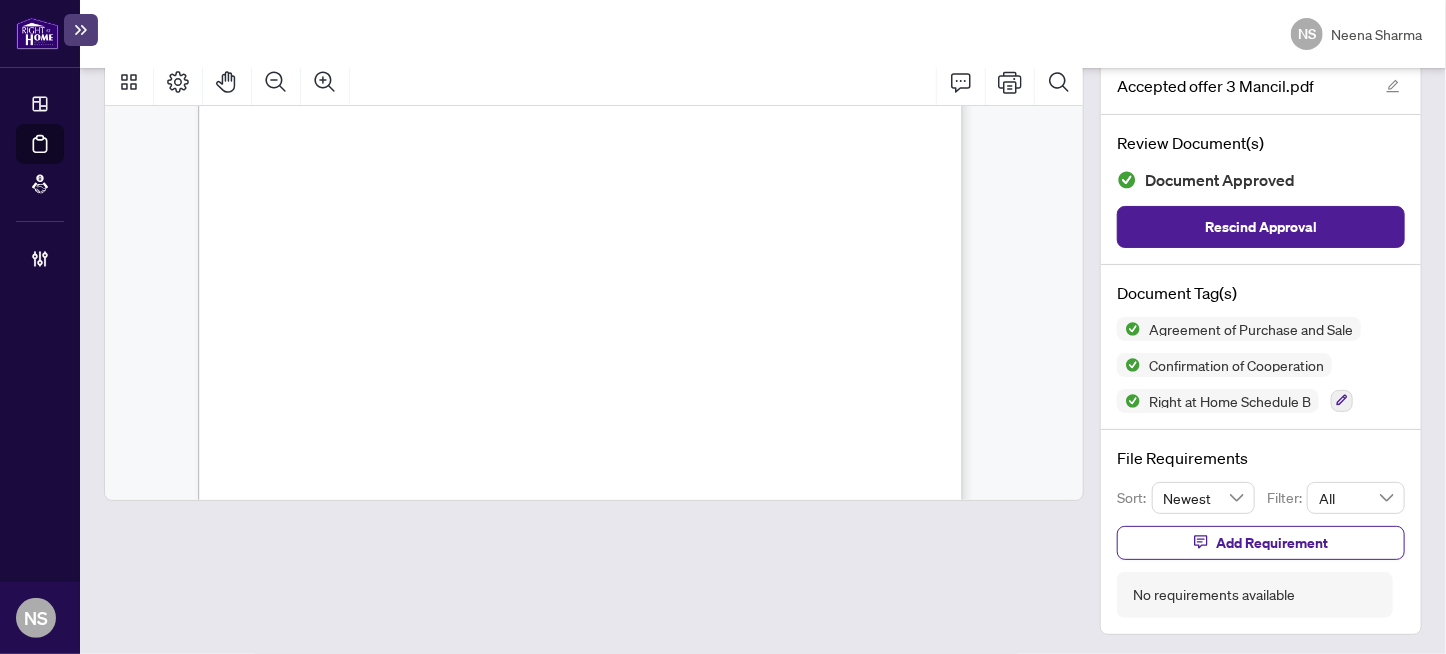 scroll, scrollTop: 9770, scrollLeft: 0, axis: vertical 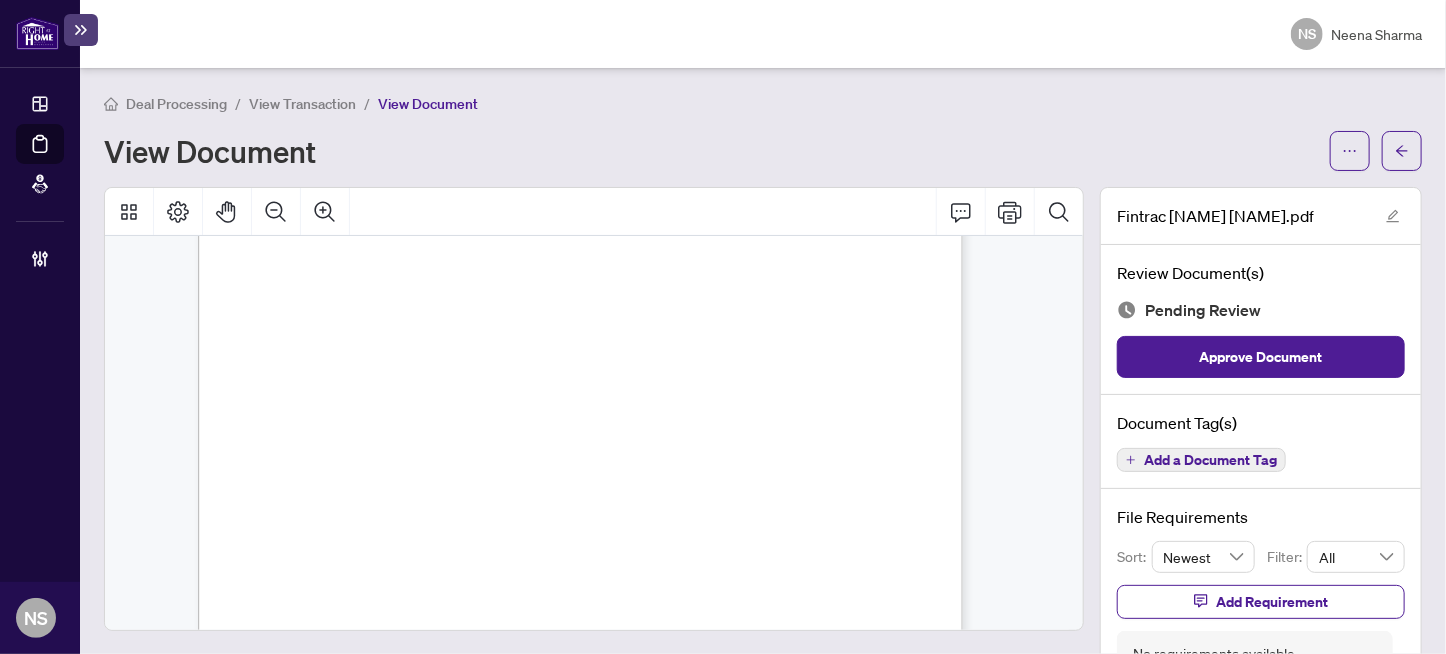 click on "JONATHON MARK BRADFIELD" at bounding box center (653, 456) 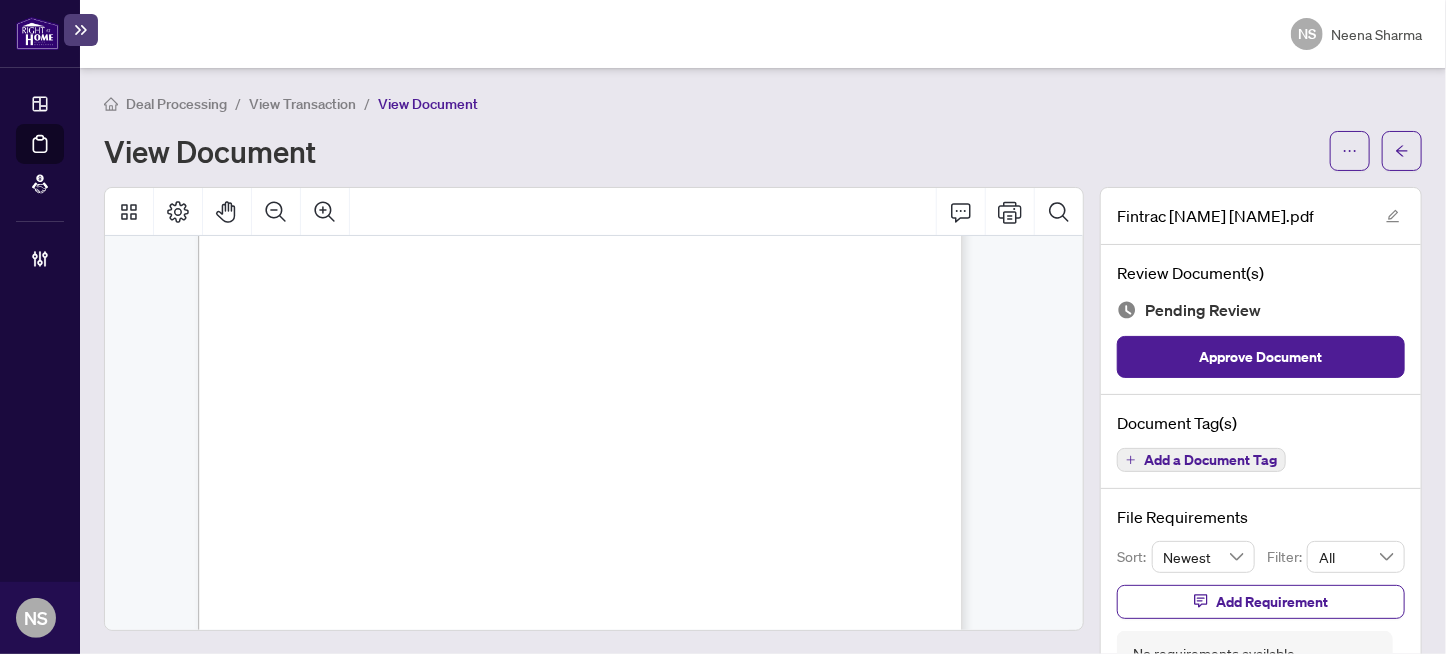 scroll, scrollTop: 6725, scrollLeft: 0, axis: vertical 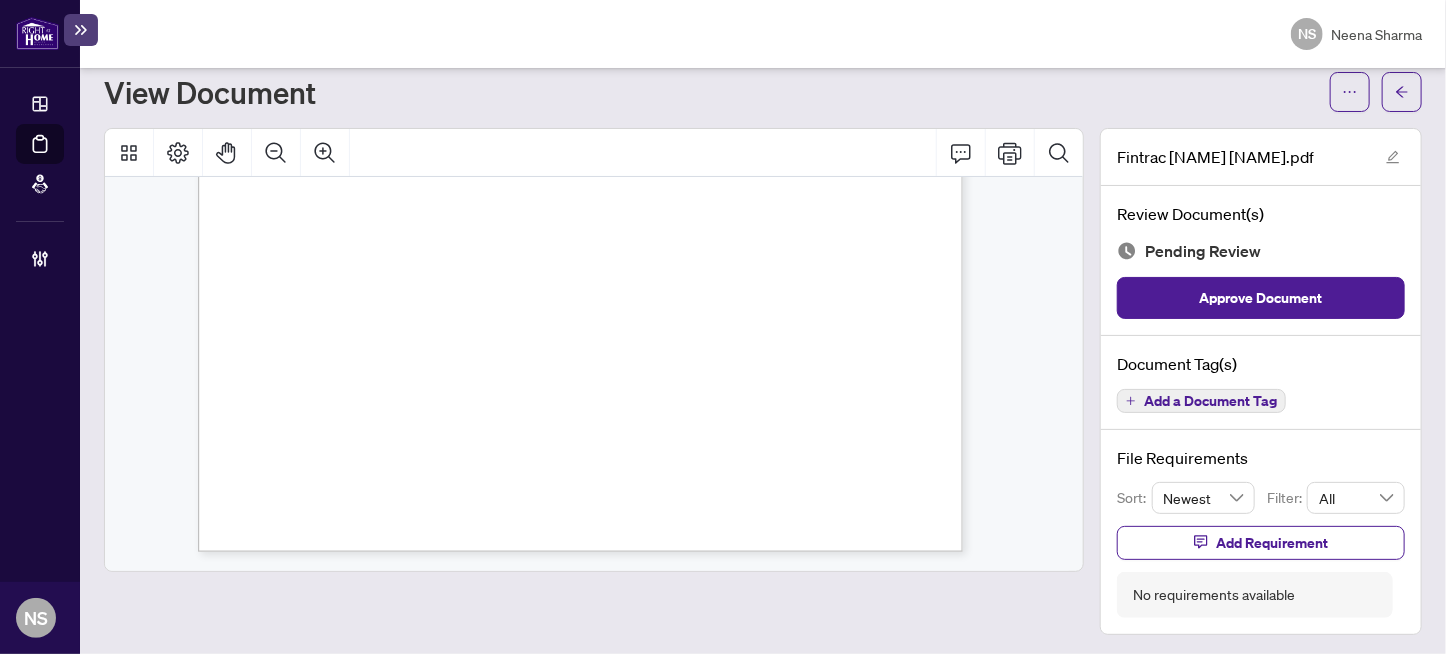 click on "Add a Document Tag" at bounding box center (1210, 401) 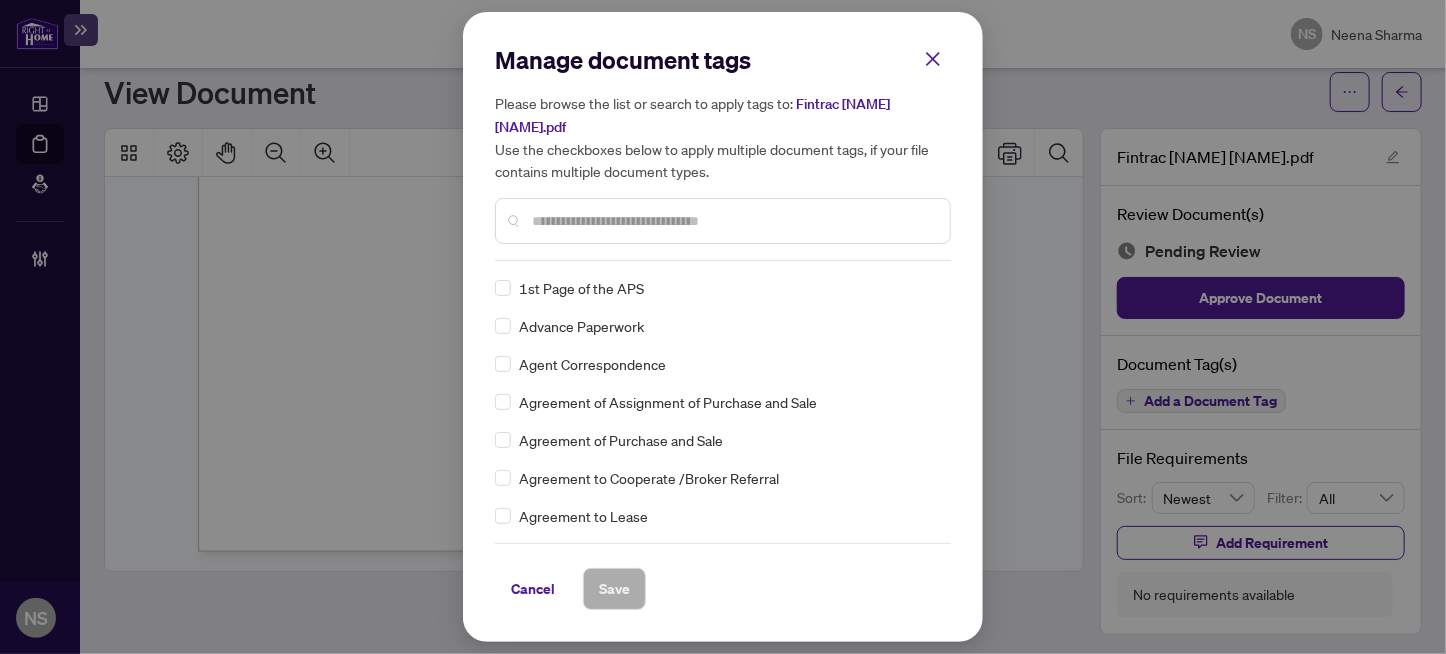 click at bounding box center [733, 221] 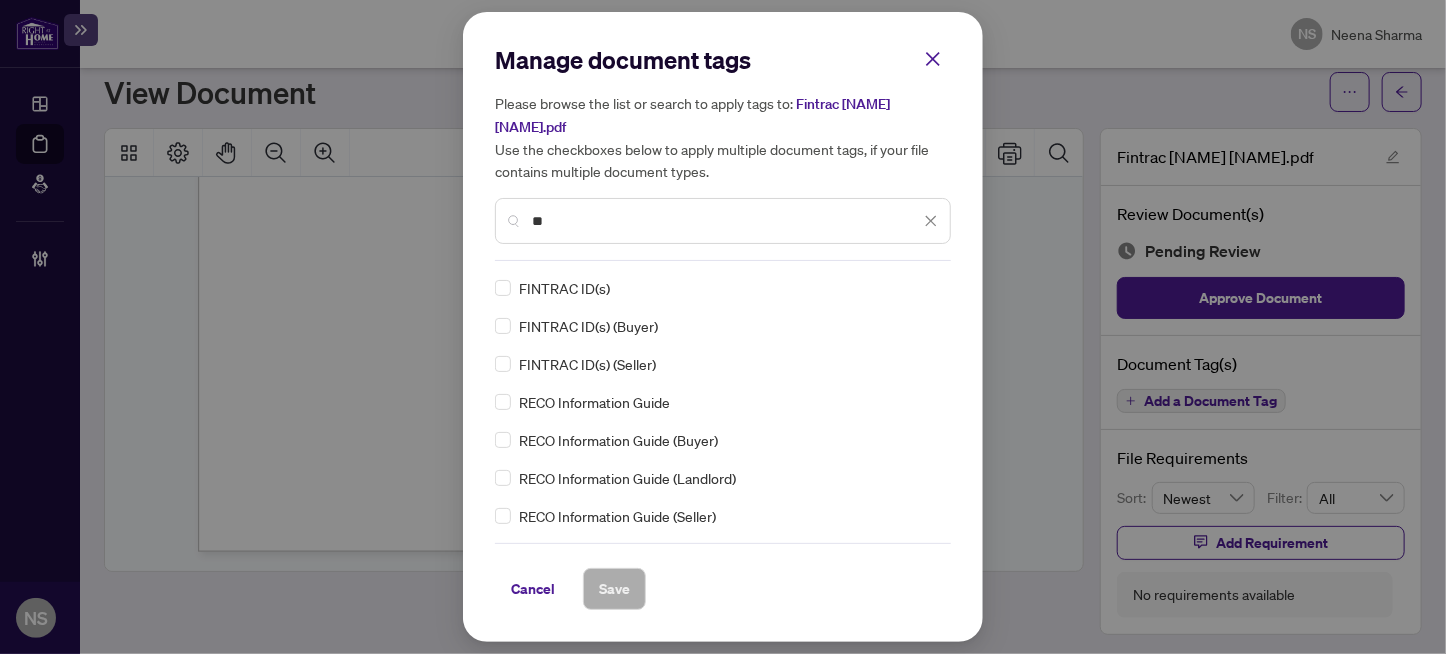 type on "**" 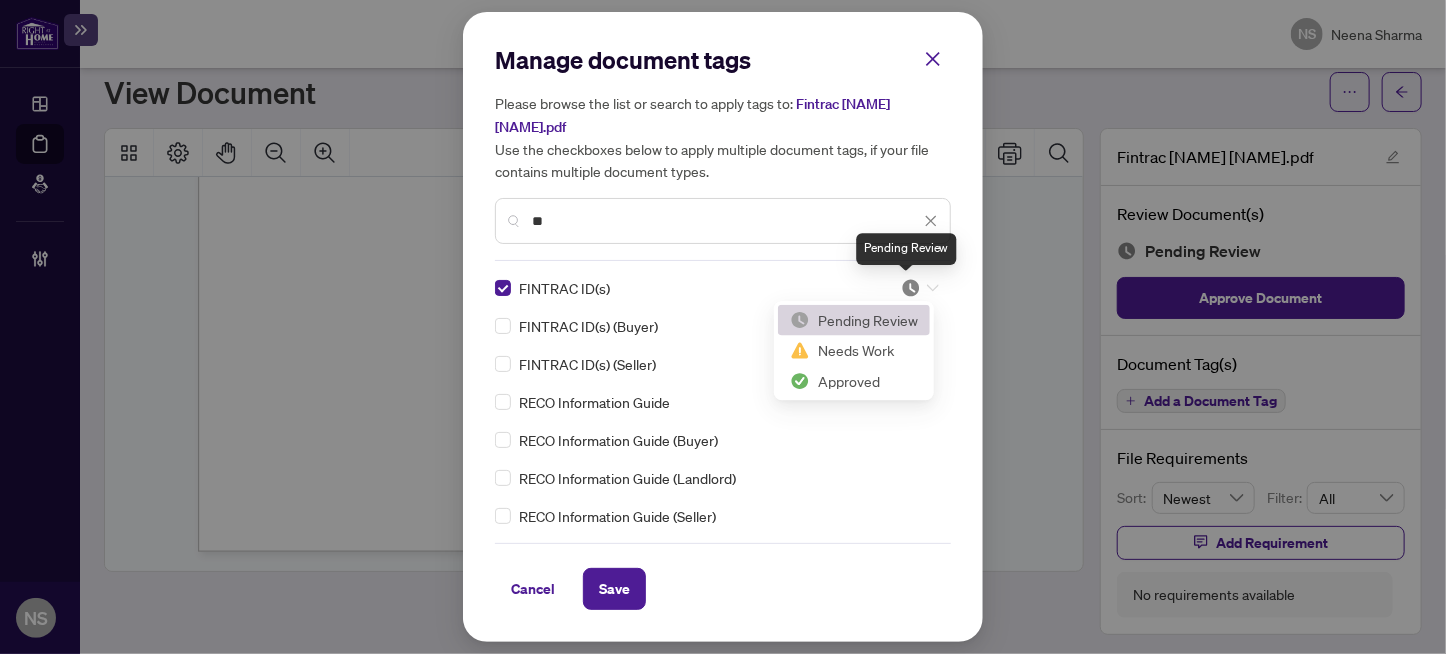click at bounding box center [911, 288] 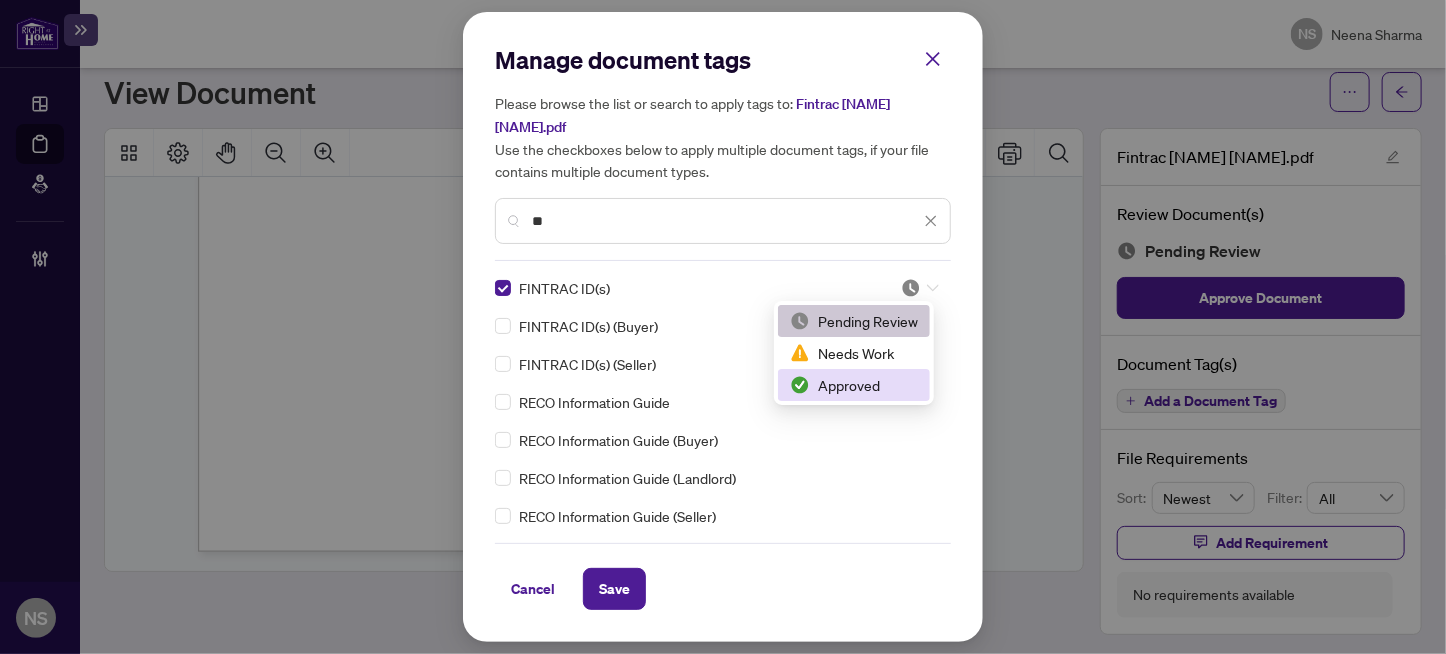 click on "Approved" at bounding box center (854, 385) 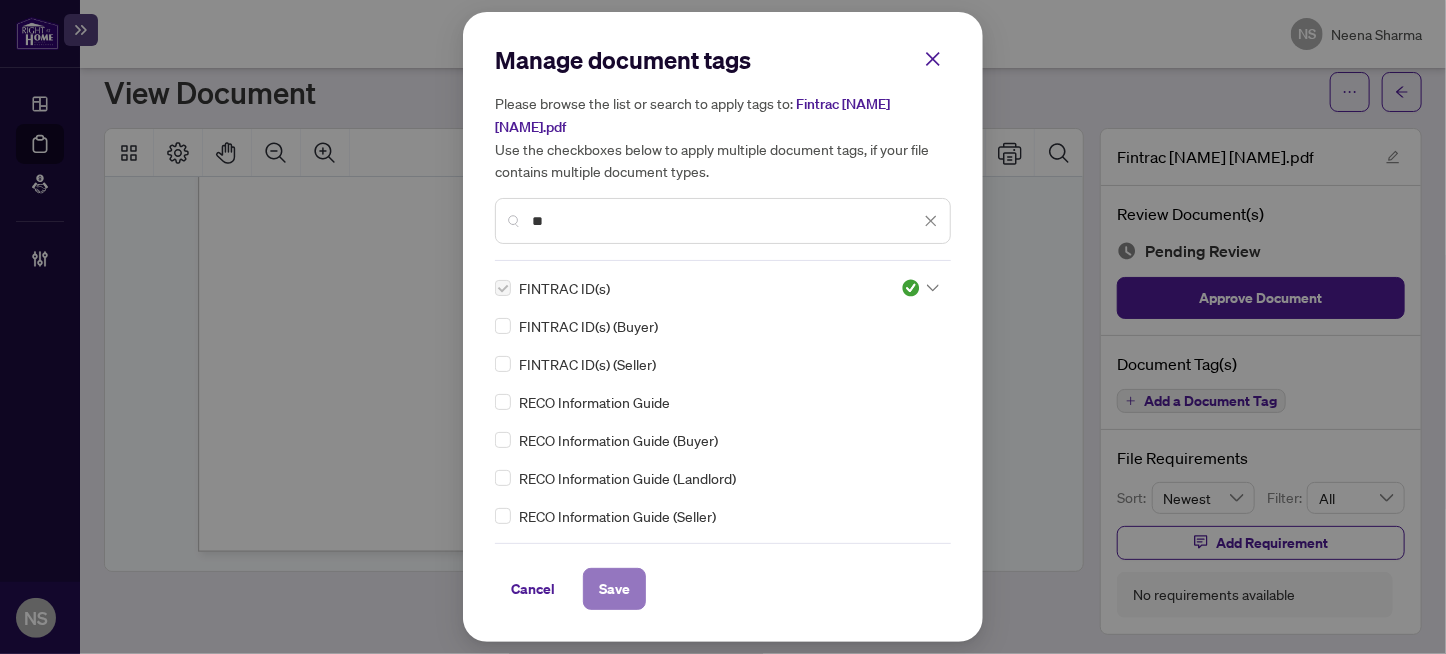 click on "Save" at bounding box center [614, 589] 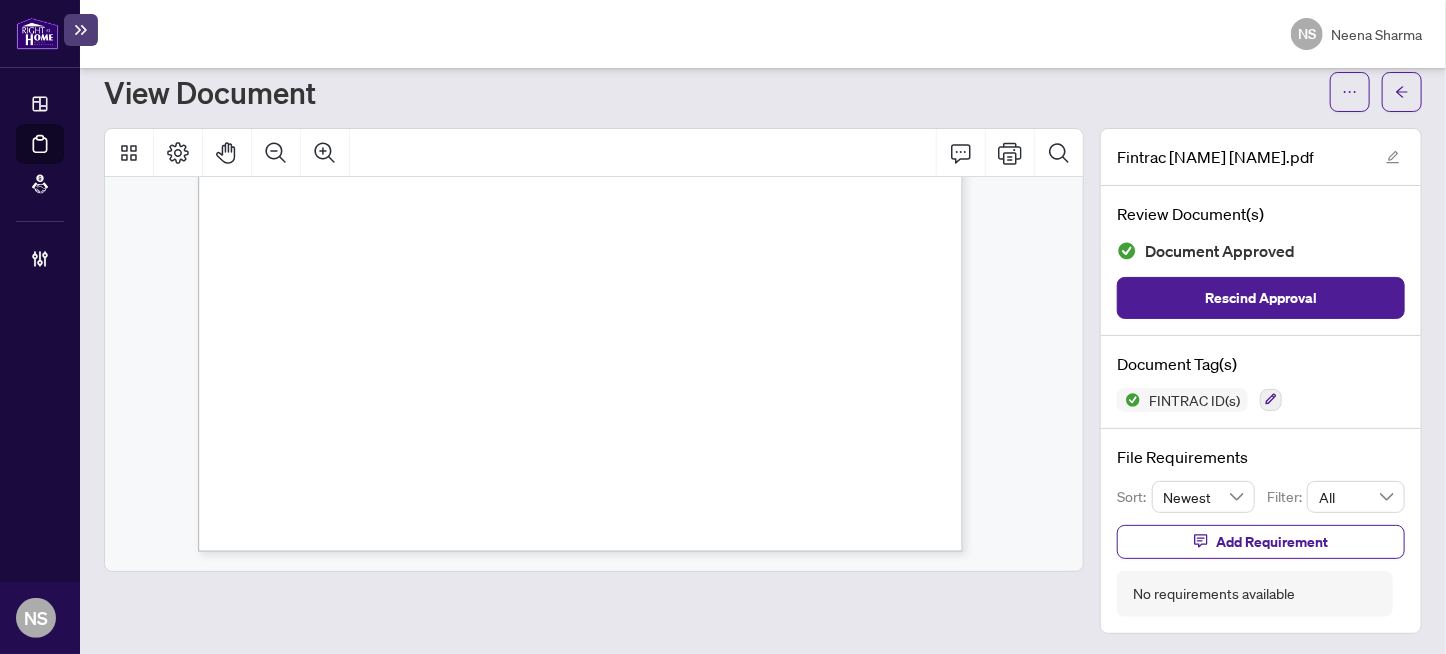 scroll, scrollTop: 58, scrollLeft: 0, axis: vertical 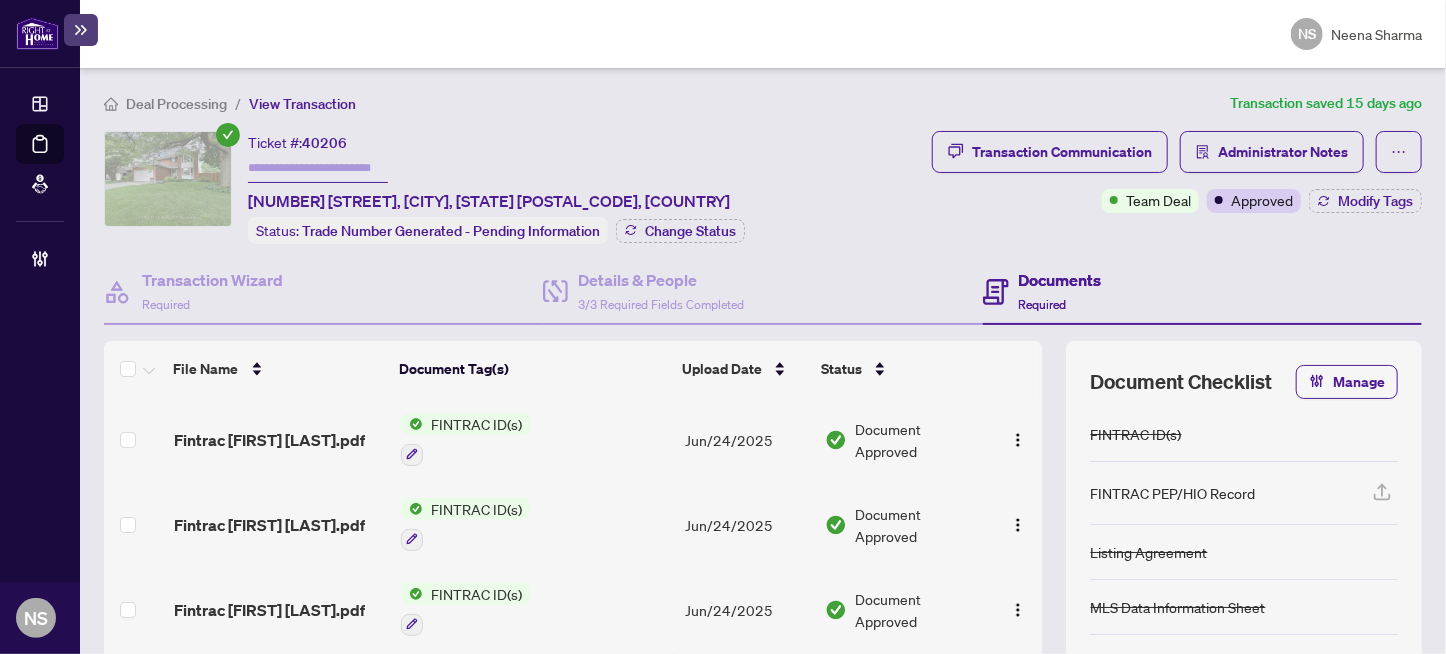 click on "40206" at bounding box center (324, 143) 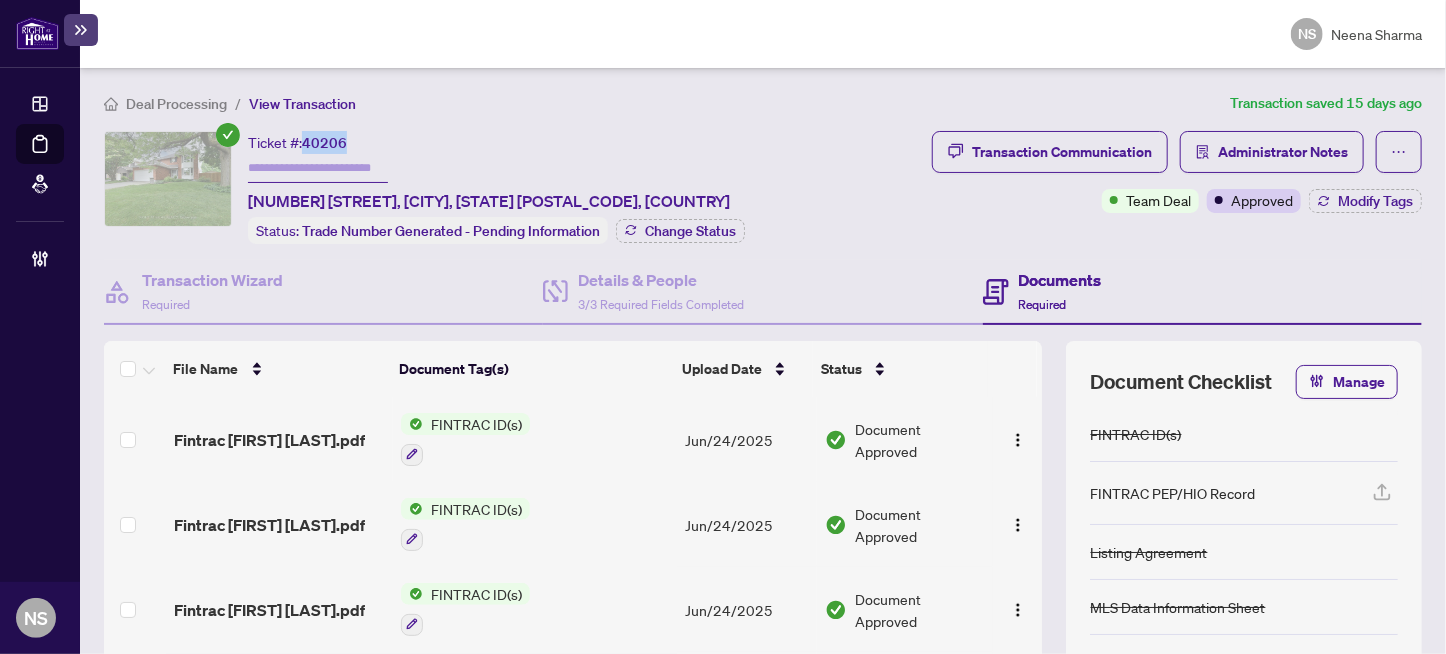 click on "40206" at bounding box center (324, 143) 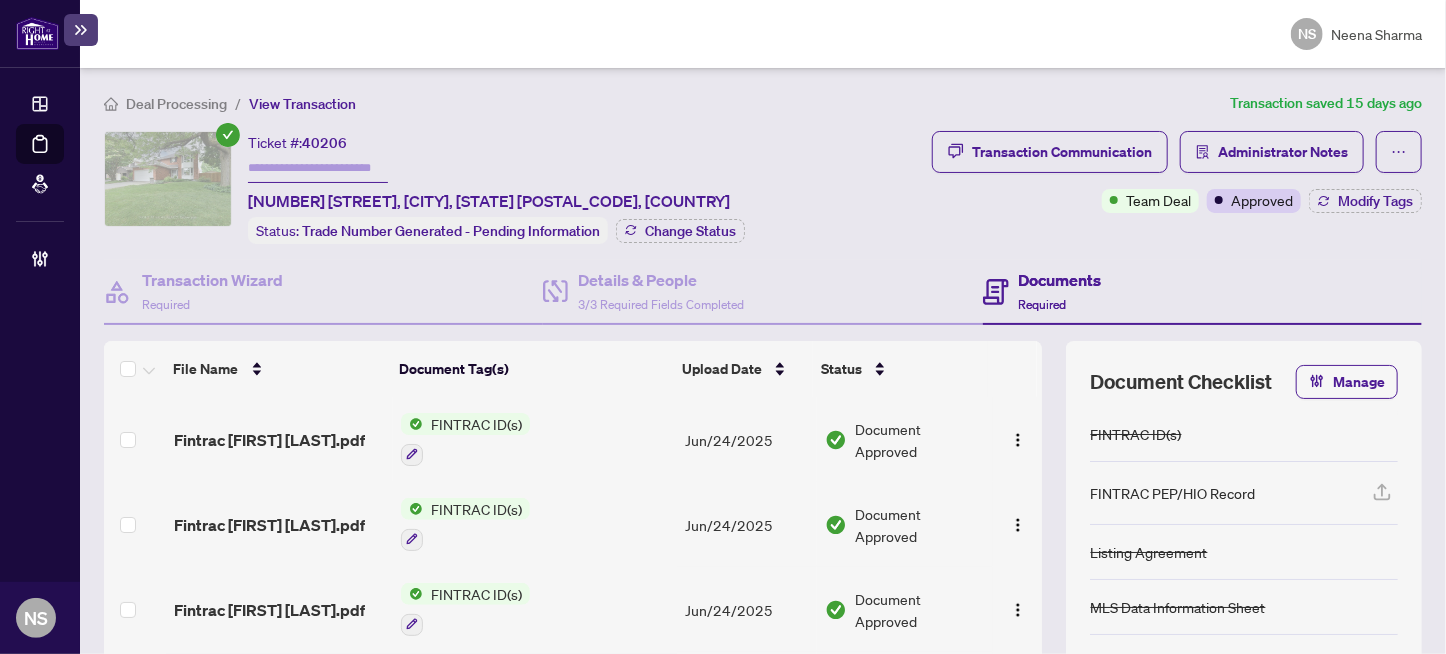 click on "40206" at bounding box center (324, 143) 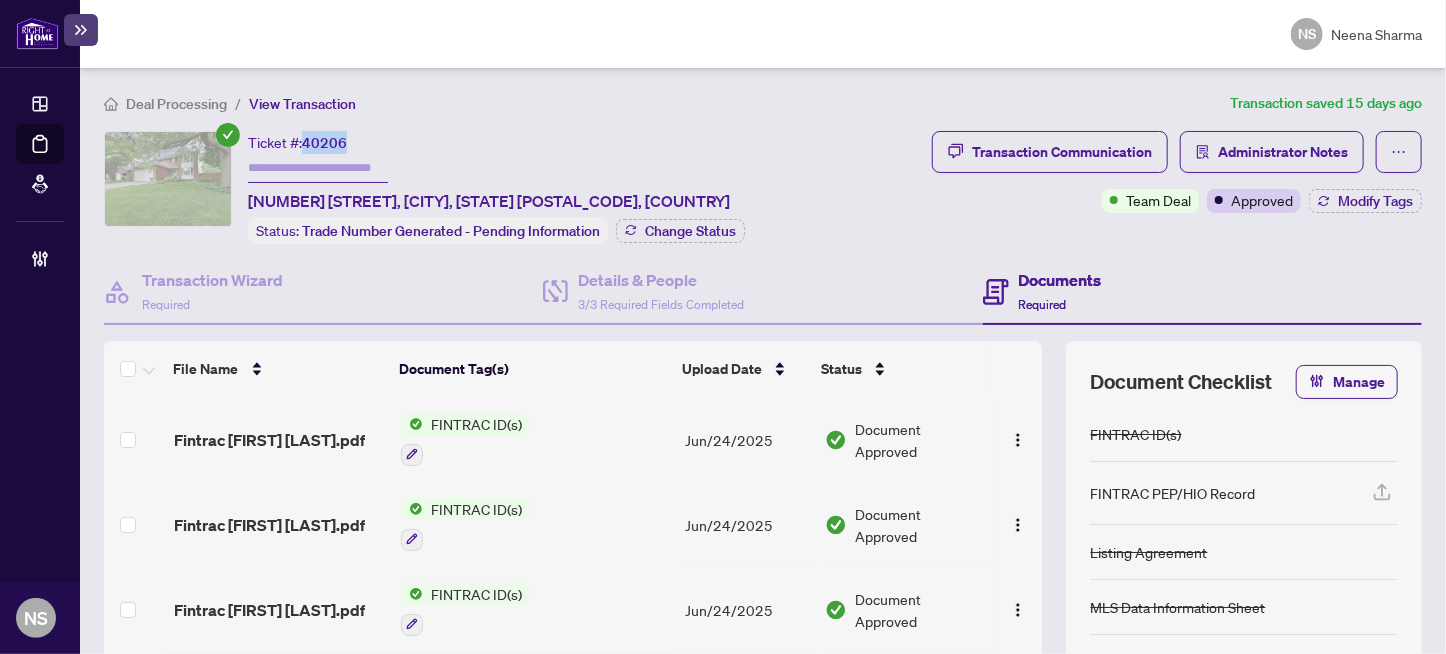 click on "40206" at bounding box center [324, 143] 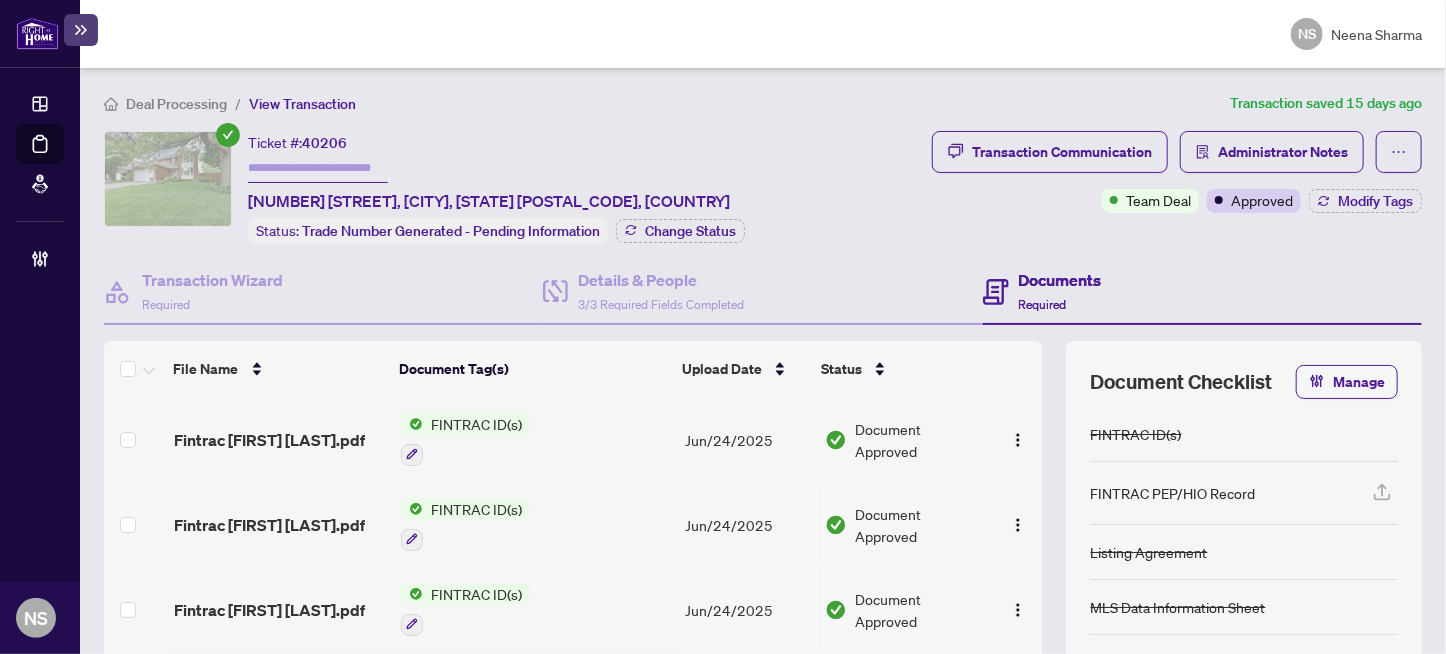 click at bounding box center (318, 168) 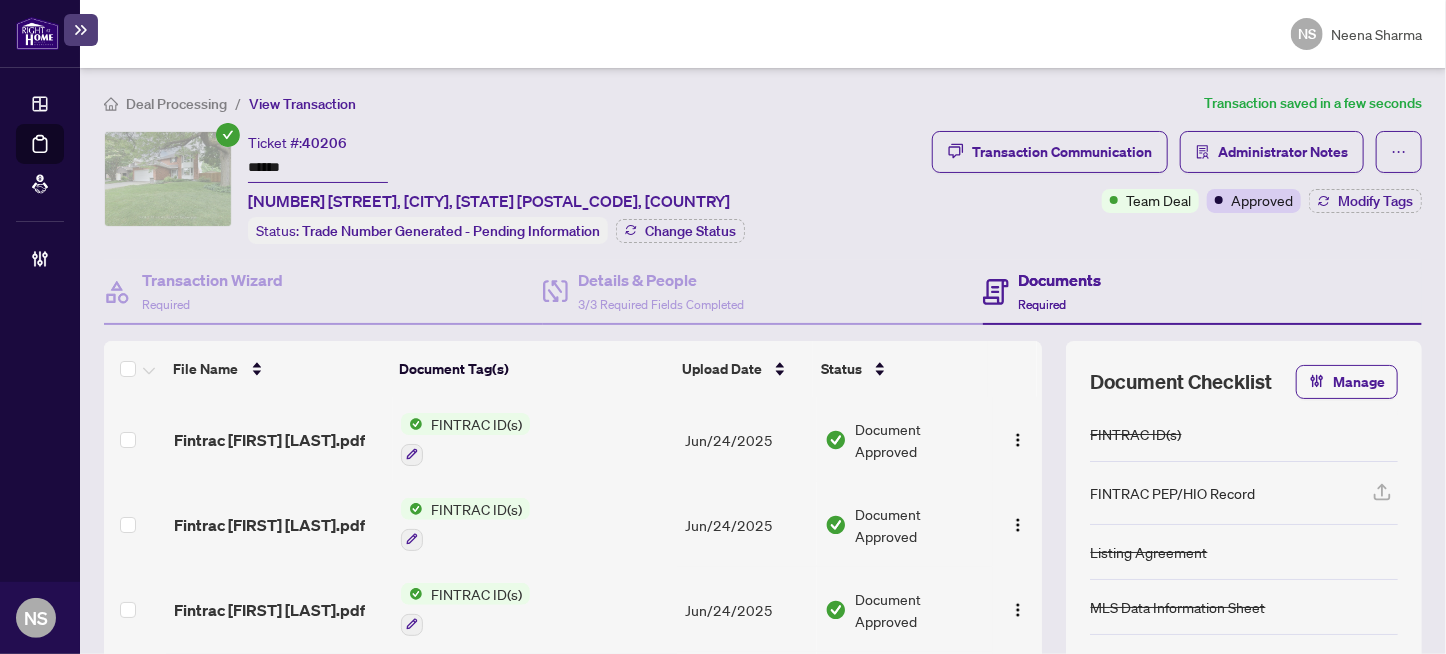 type on "*******" 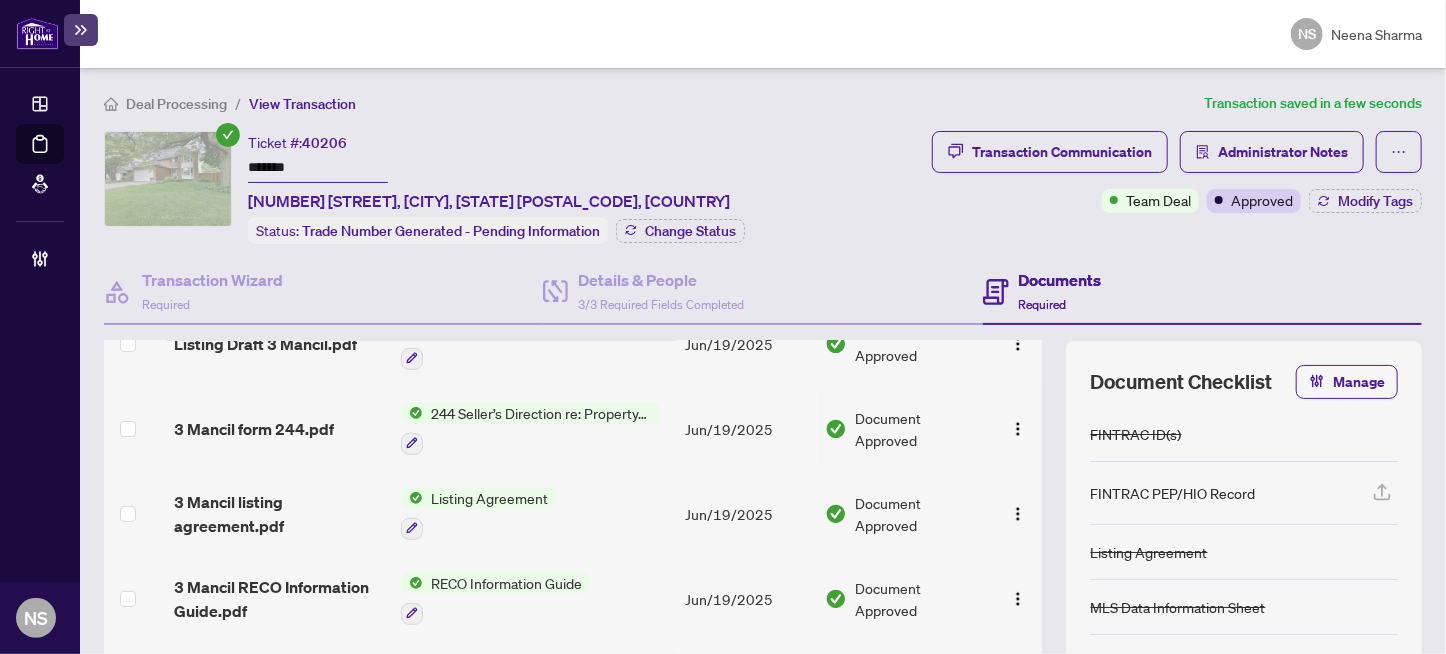 scroll, scrollTop: 380, scrollLeft: 0, axis: vertical 